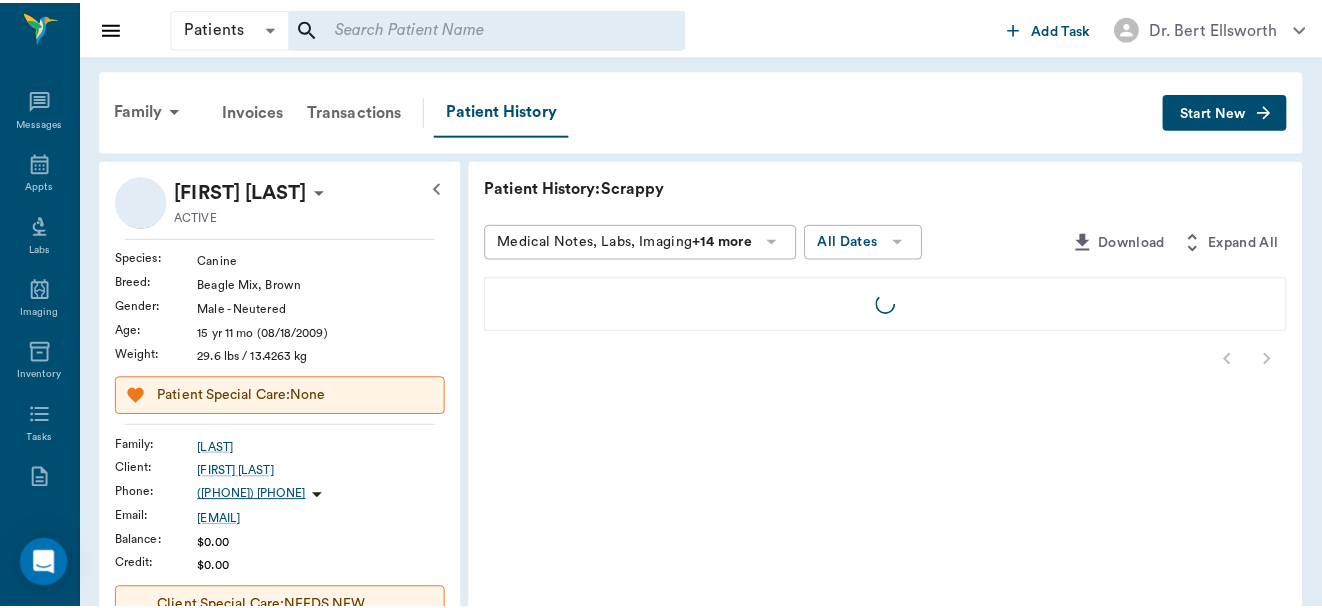 scroll, scrollTop: 0, scrollLeft: 0, axis: both 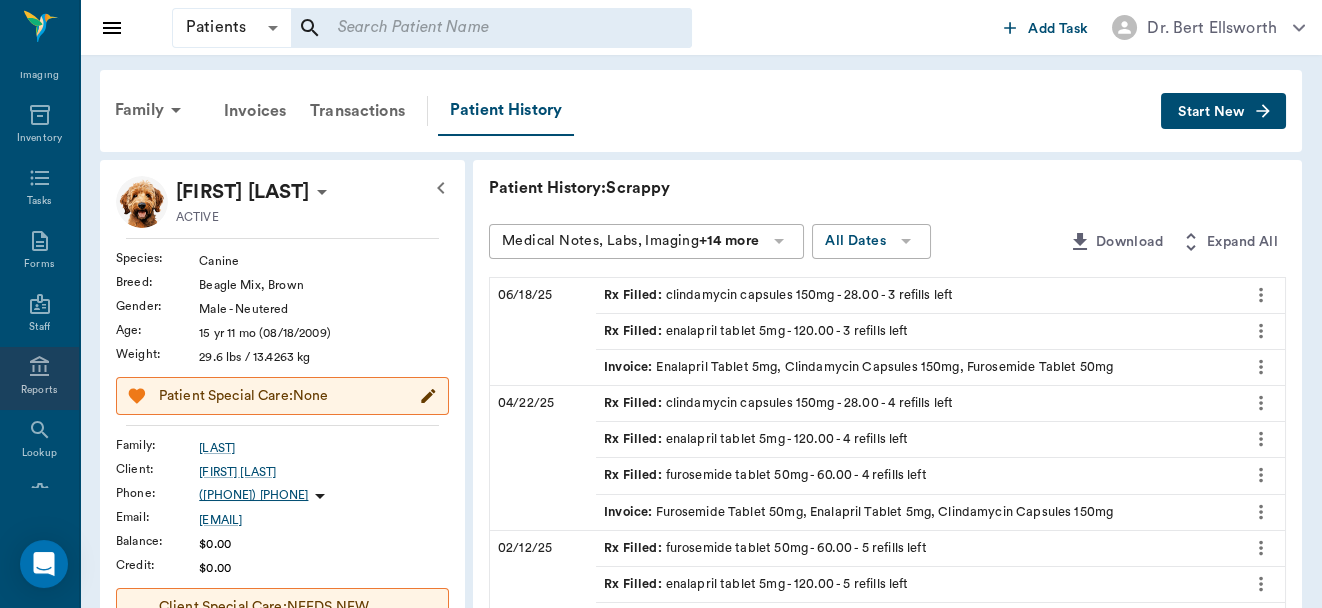 click 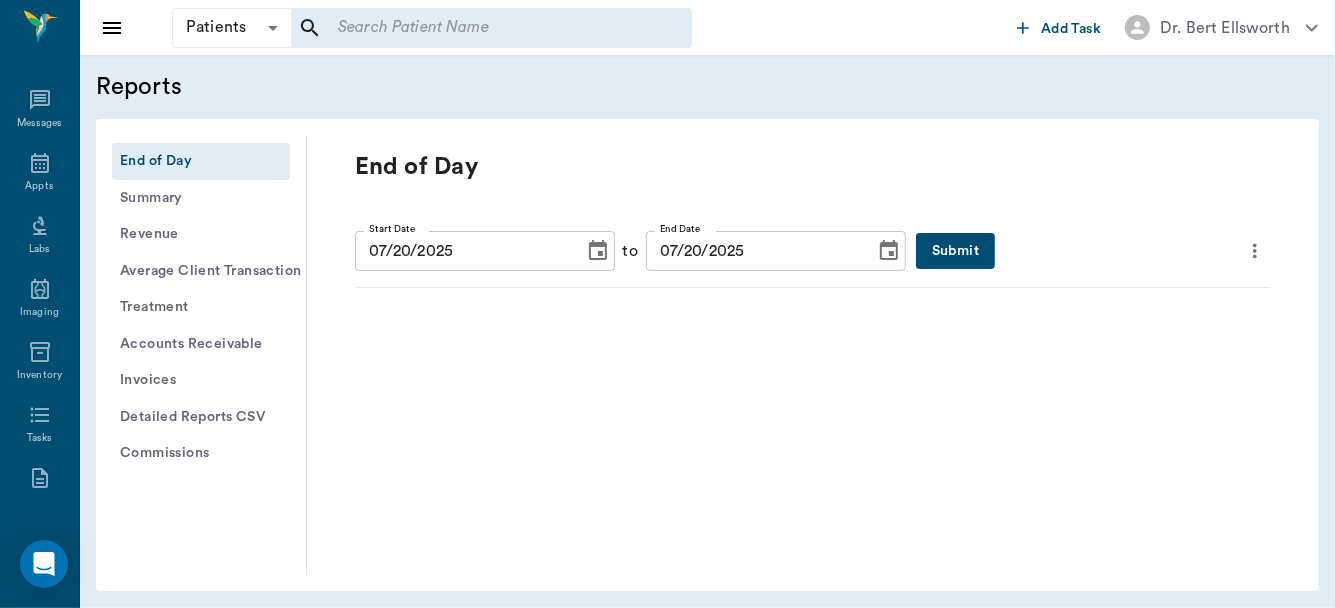 scroll, scrollTop: 236, scrollLeft: 0, axis: vertical 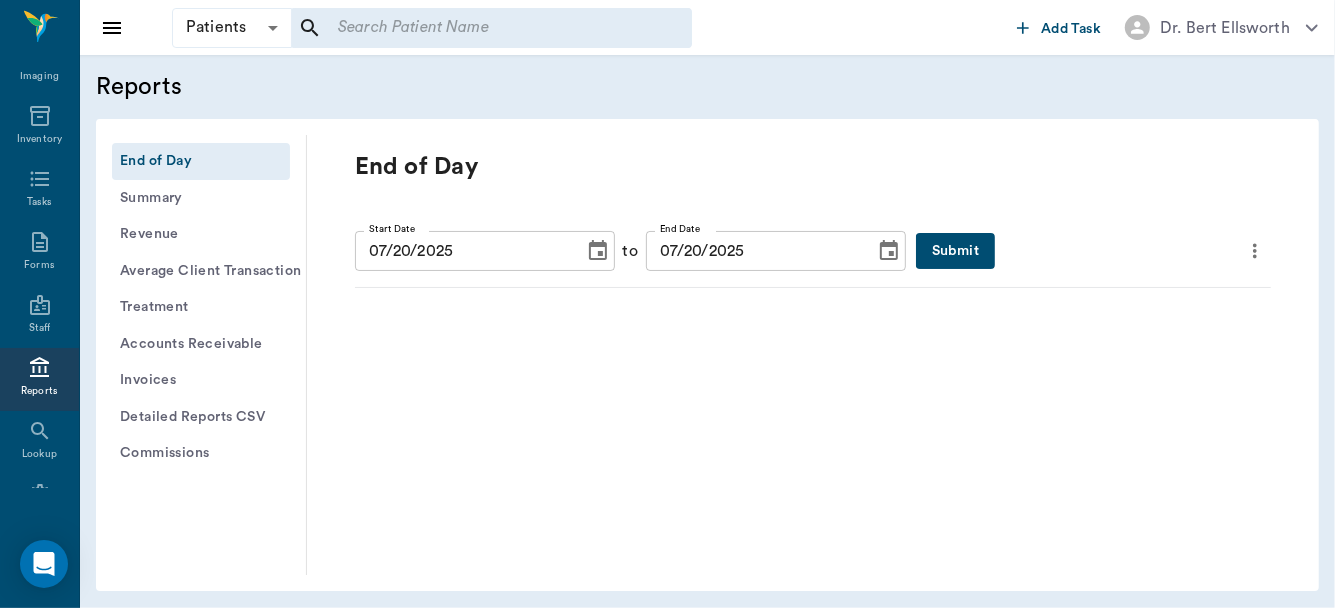 click 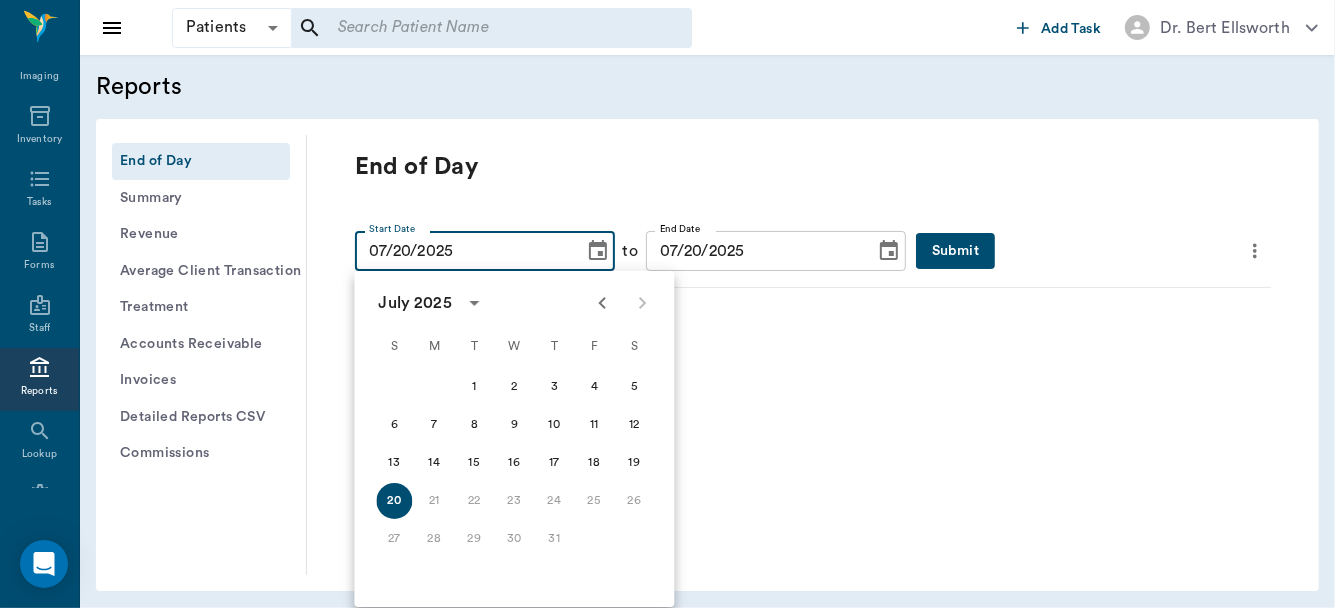 click 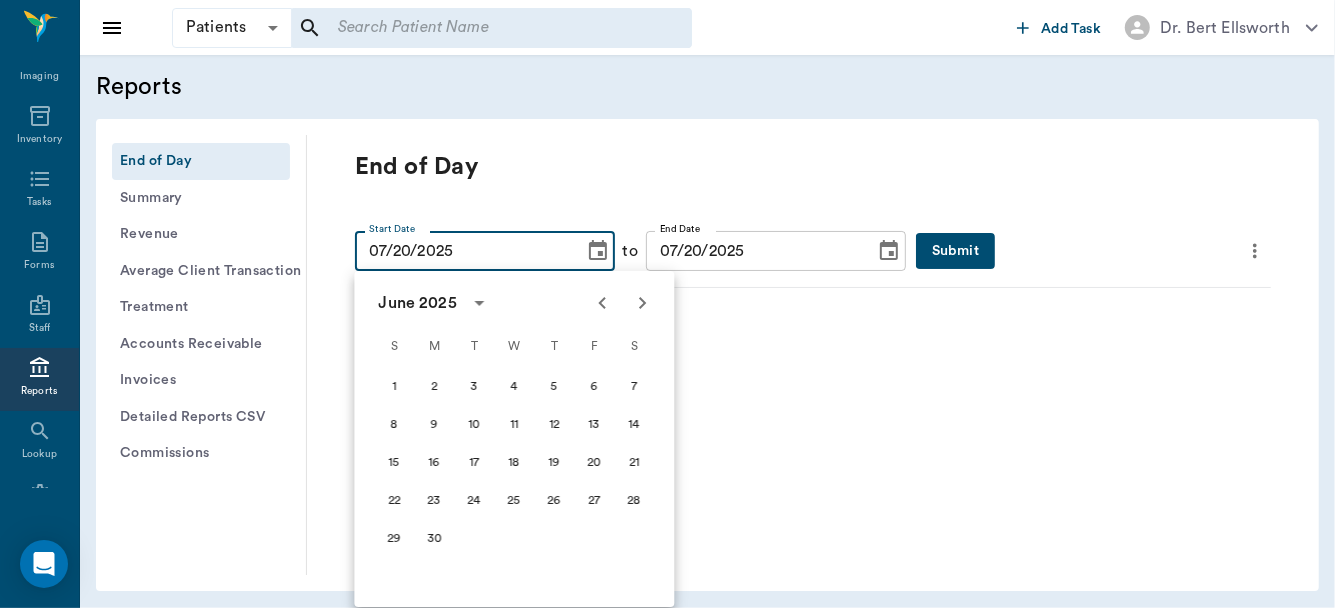 click 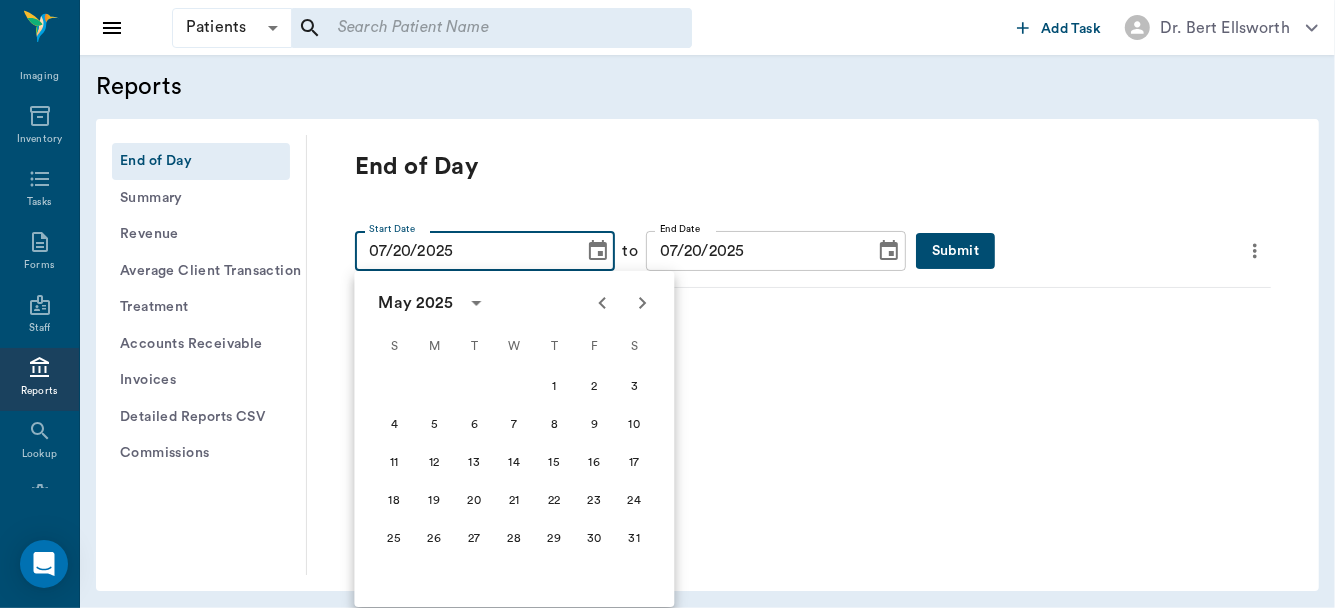 click 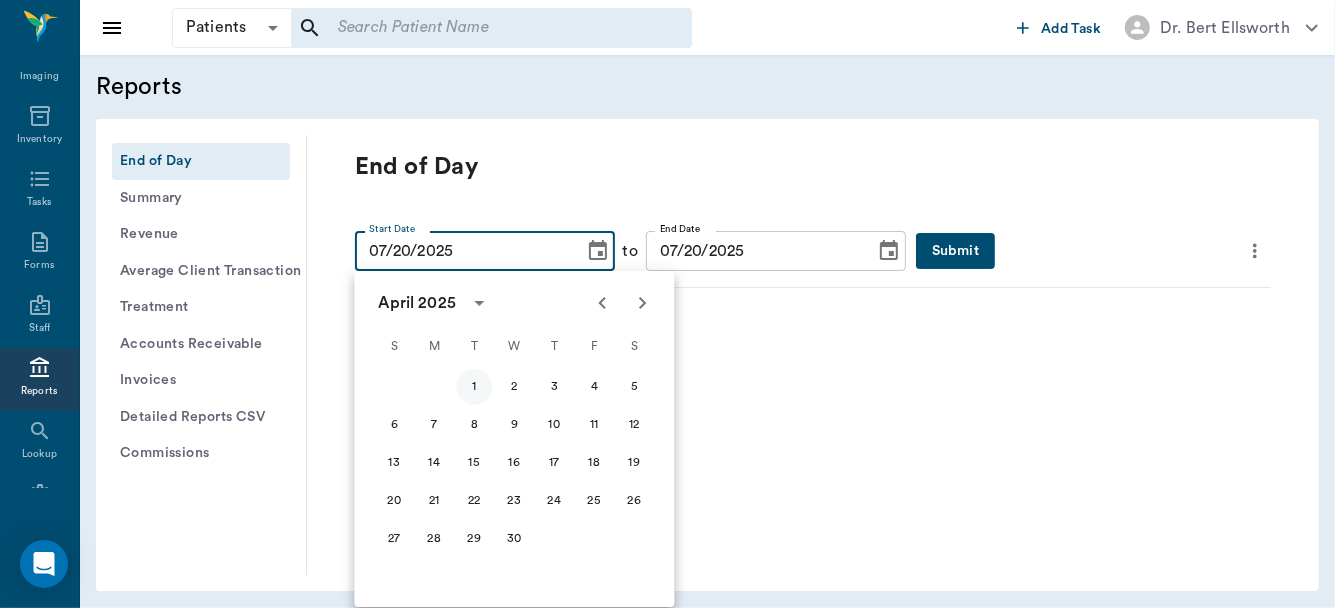 click on "1" at bounding box center (474, 387) 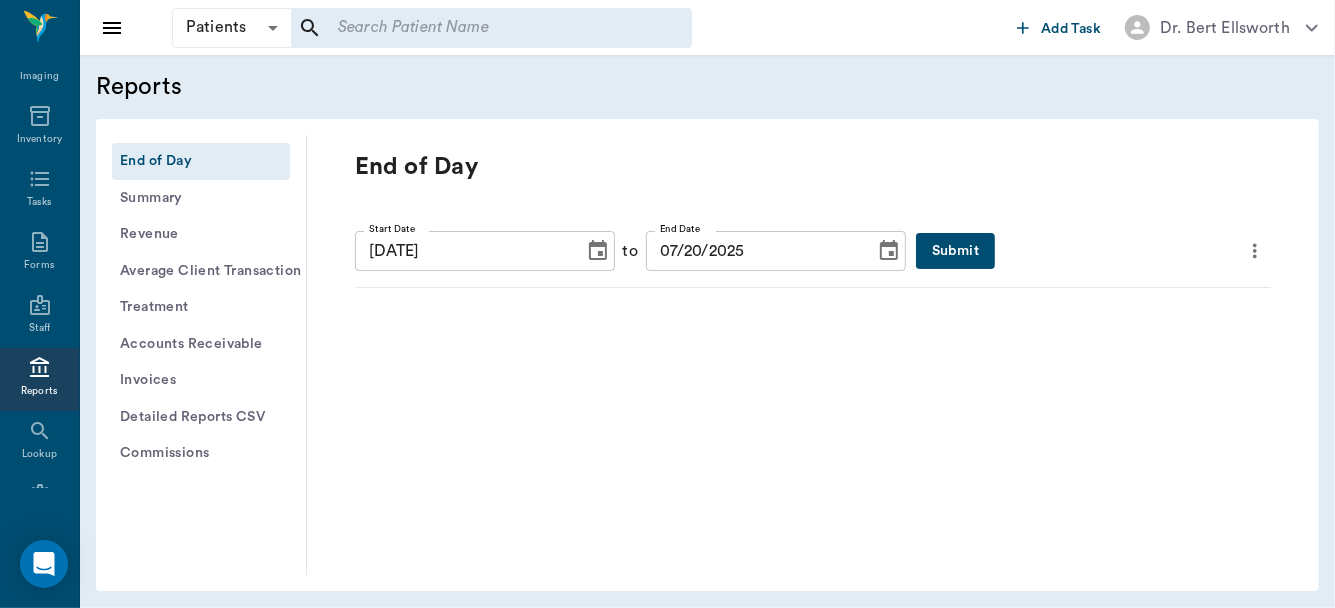 type on "[DATE]" 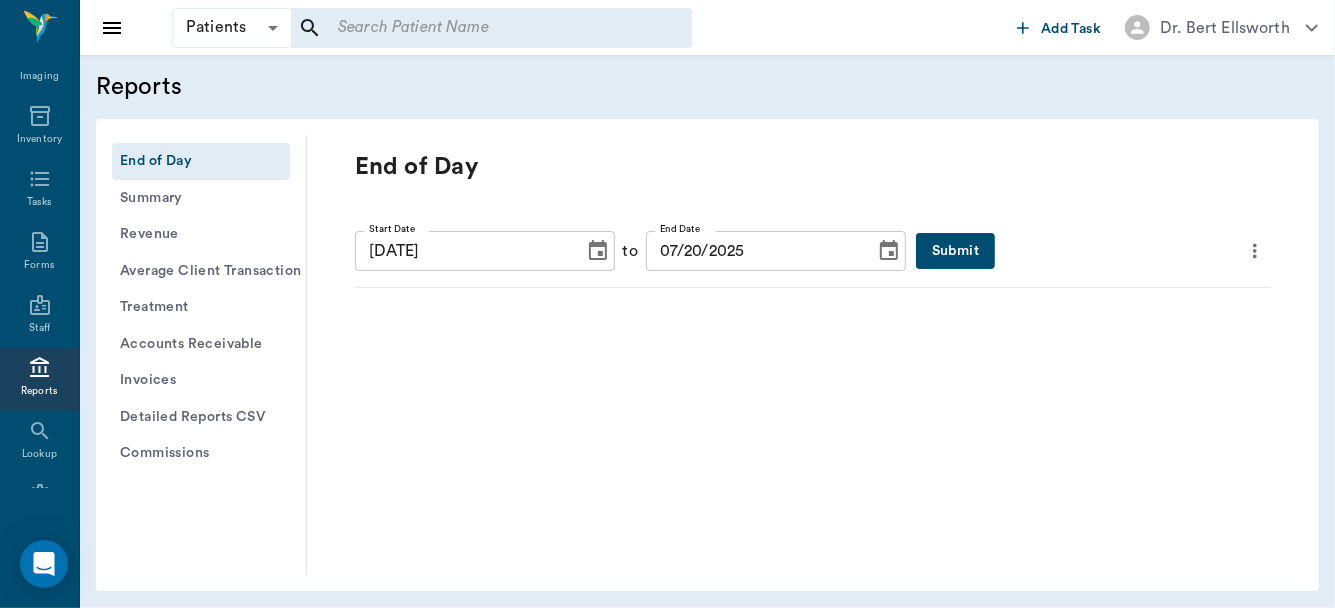 click 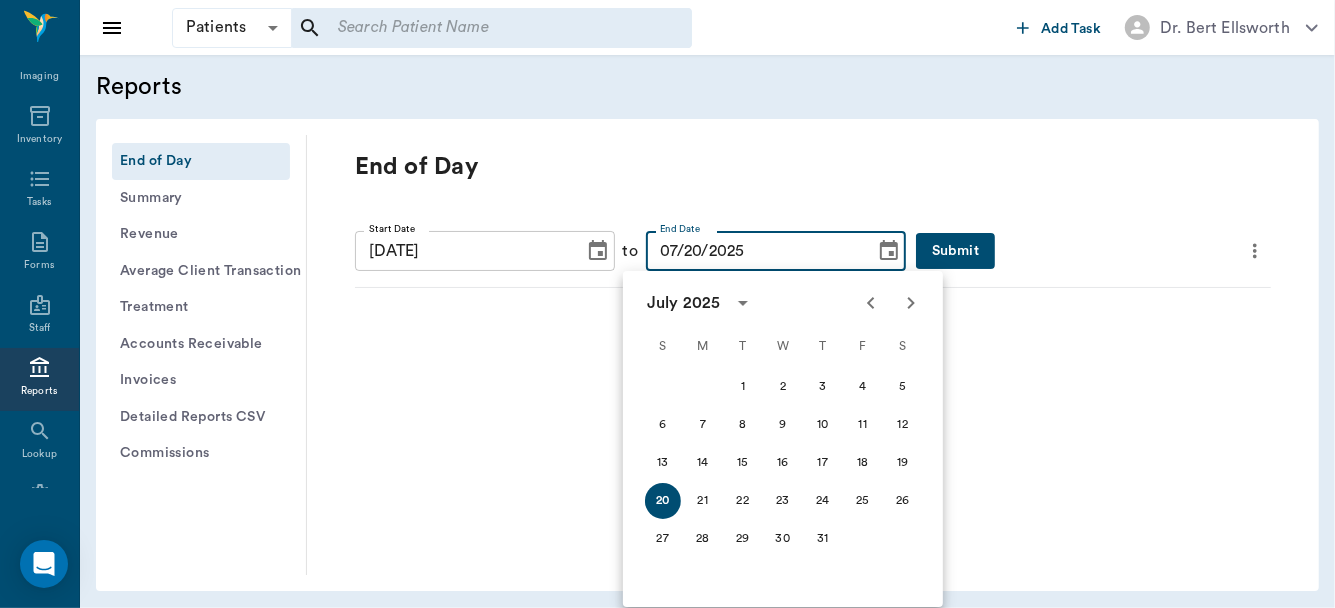 click 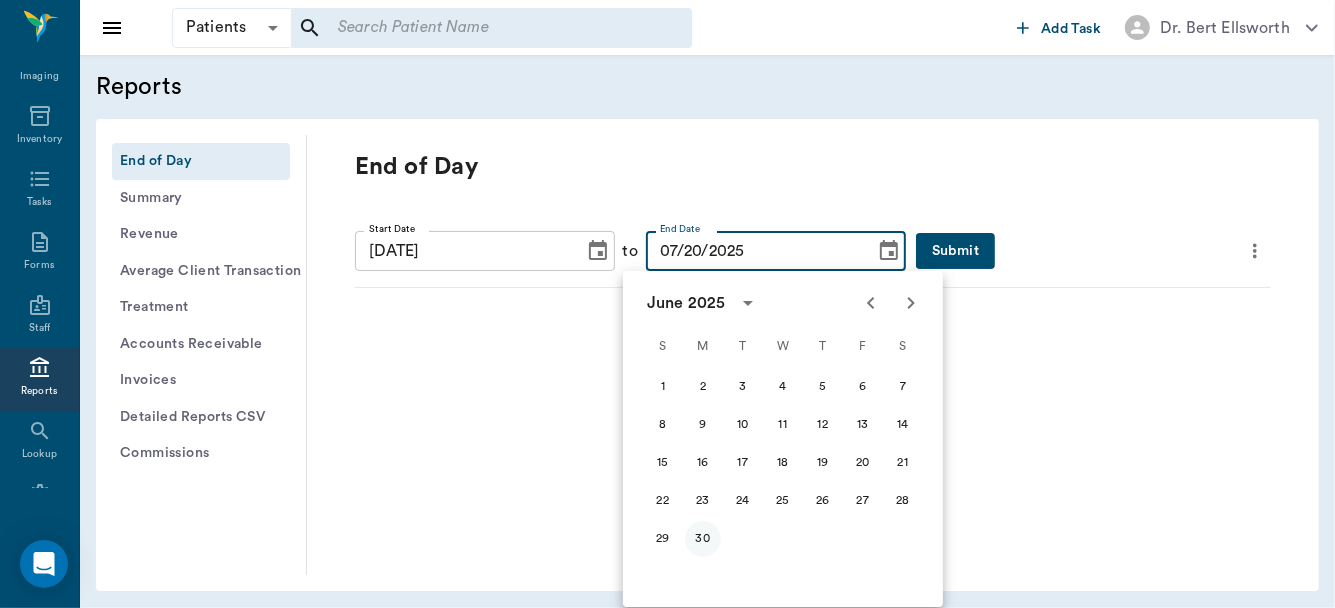 click on "30" at bounding box center [703, 539] 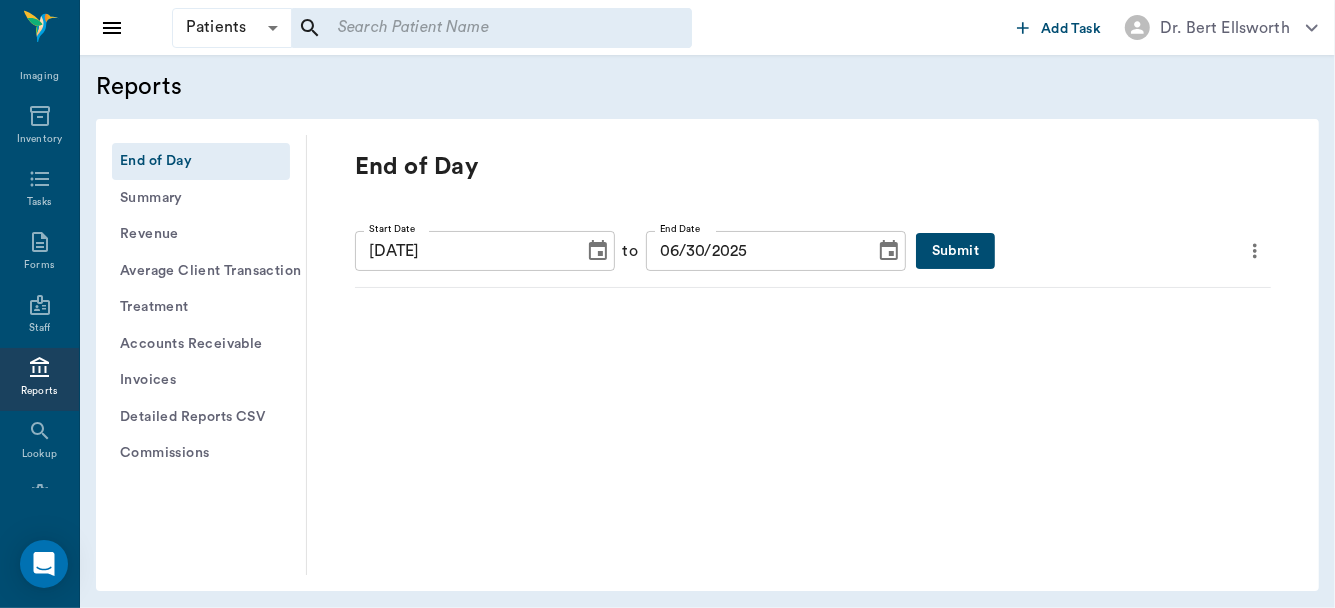 type on "06/30/2025" 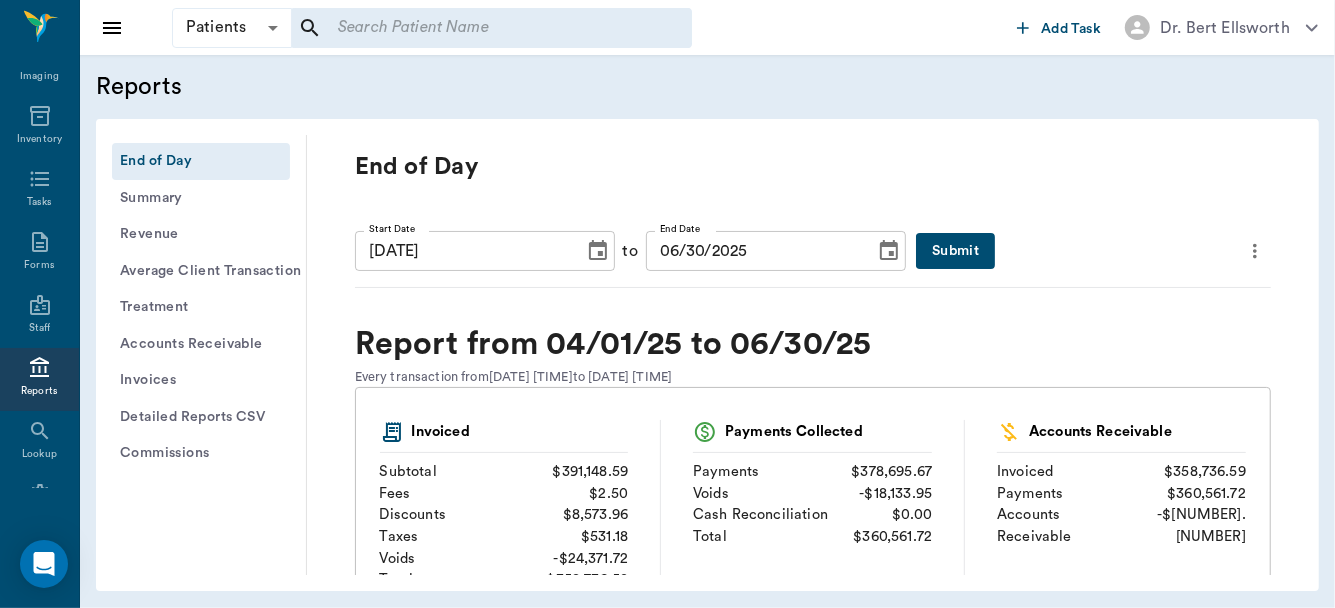 scroll, scrollTop: 341, scrollLeft: 0, axis: vertical 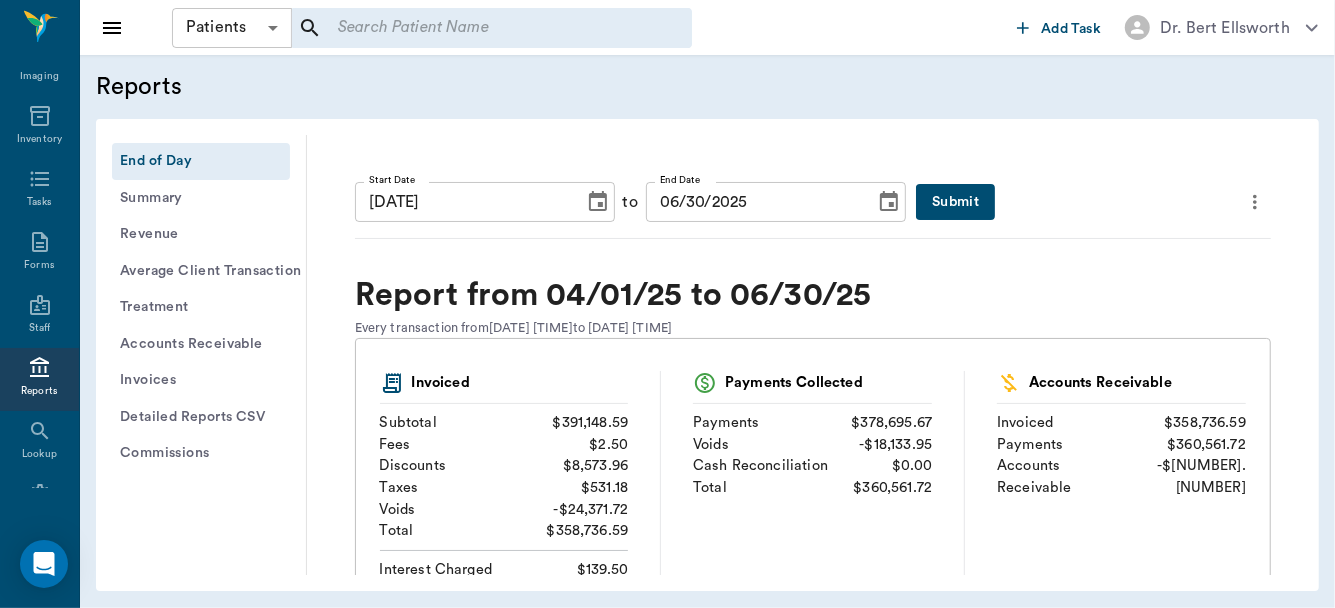 click on "Patients Patients ​ ​ Add Task Dr. Bert Ellsworth Nectar Messages Appts Labs Imaging Inventory Tasks Forms Staff Reports Lookup Settings Reports End of Day Summary Revenue Average Client Transaction Treatment Accounts Receivable Invoices Detailed Reports CSV Commissions End of Day Start Date 04/01/2025 Start Date to End Date 06/30/2025 End Date Submit Report from 04/01/25 to 06/30/25 Every transaction from 04/01/25 12:00AM to 06/30/25 11:59PM Invoiced Subtotal $391,148.59 Fees $2.50 Discounts $8,573.96 Taxes $531.18 Voids - $24,371.72 Total $358,736.59 Interest Charged $139.50 Payments Collected Payments $378,695.67 Voids - $18,133.95 Cash Reconciliation $0.00 Total $360,561.72 Accounts Receivable Invoiced $358,736.59 Payments $360,561.72 Accounts Receivable -$1,825.13 Payment Methods Payment Method Paid Refunded Net Credit Card $185,001.98 $4,016.11 $180,985.87 Debit Card $89,774.94 $1,242.99 $88,531.95 Check $41,145.14 $1,120.84 $40,024.30 Cash $42,245.07 $10,358.66 $31,886.41 $18,302.20 $422.90" at bounding box center [667, 304] 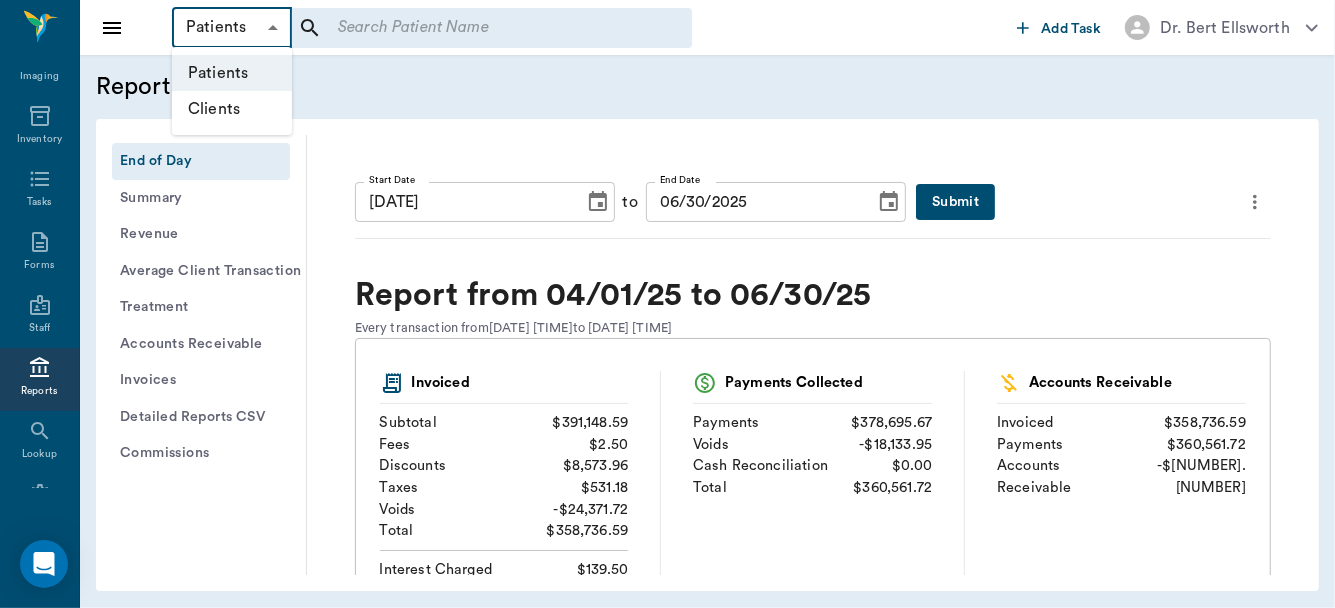click on "Clients" at bounding box center (232, 109) 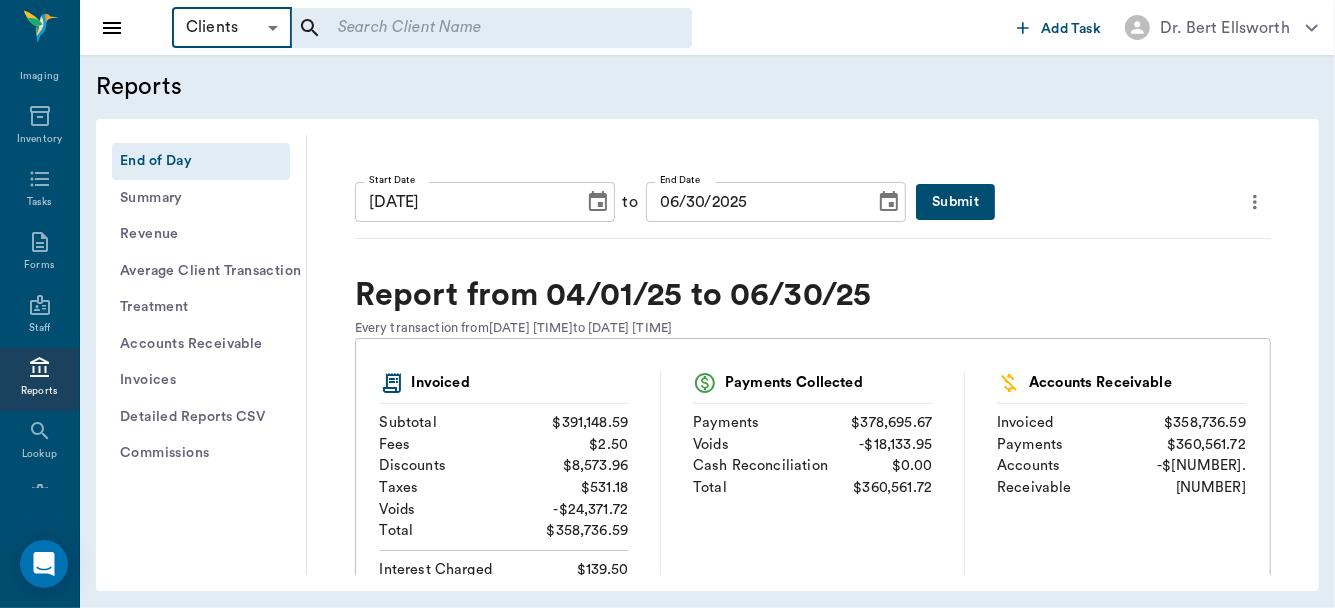 click at bounding box center [478, 28] 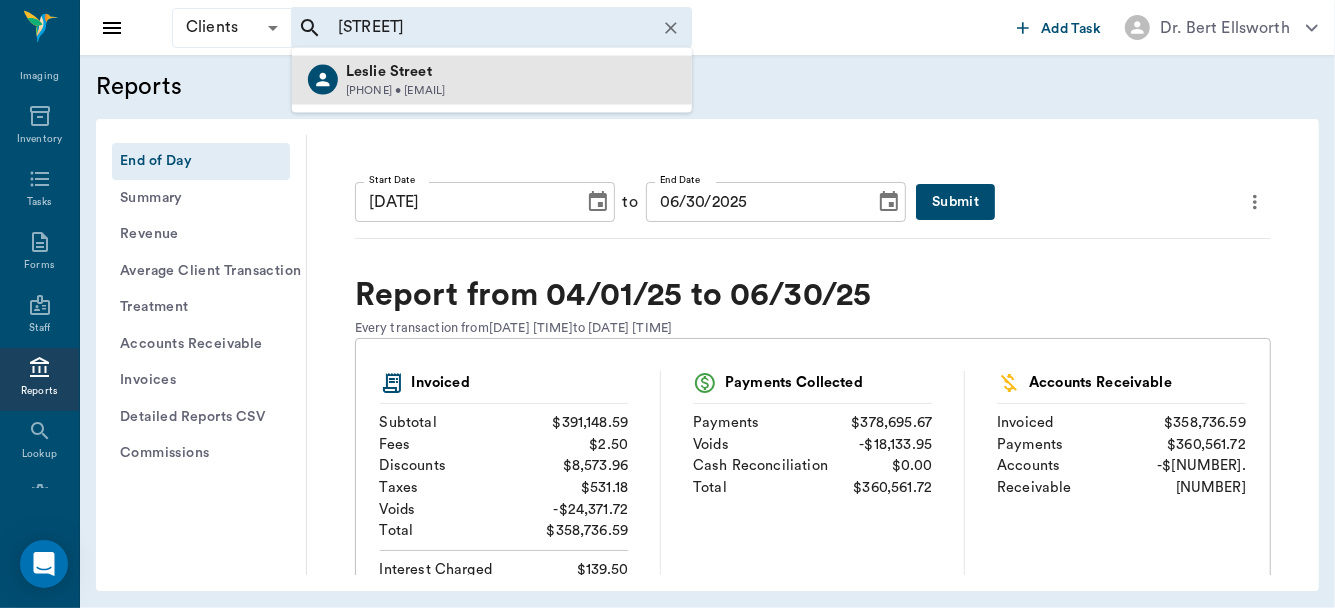 click on "Leslie [STREET]" at bounding box center (396, 72) 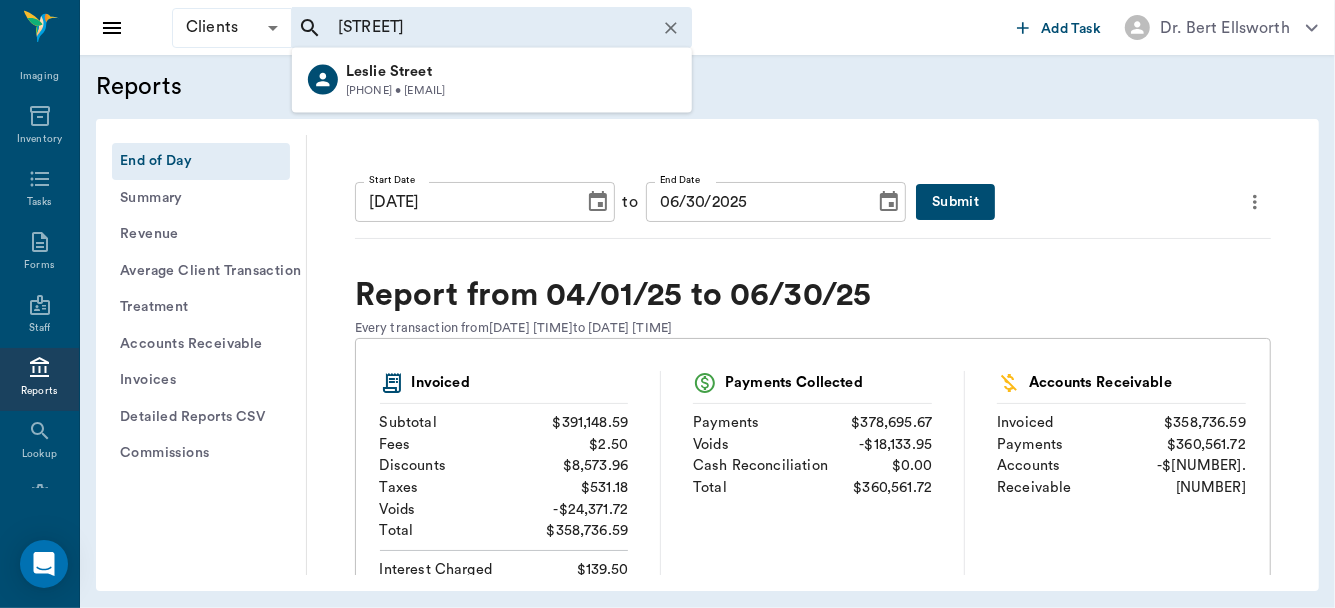 type 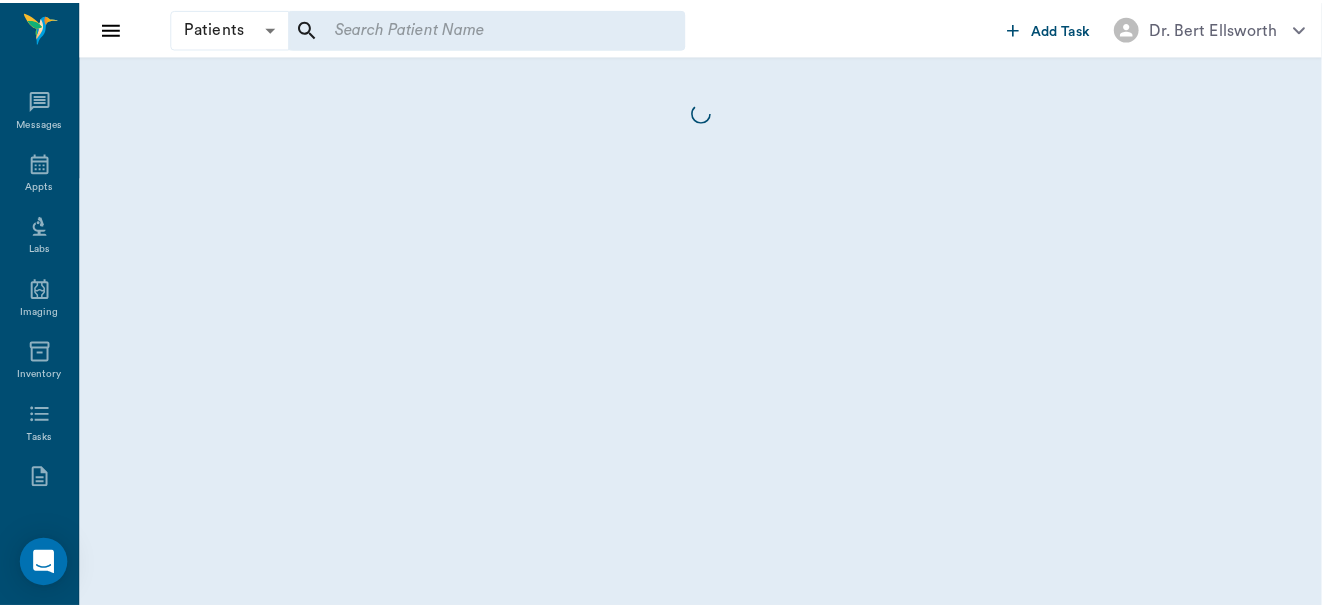 scroll, scrollTop: 236, scrollLeft: 0, axis: vertical 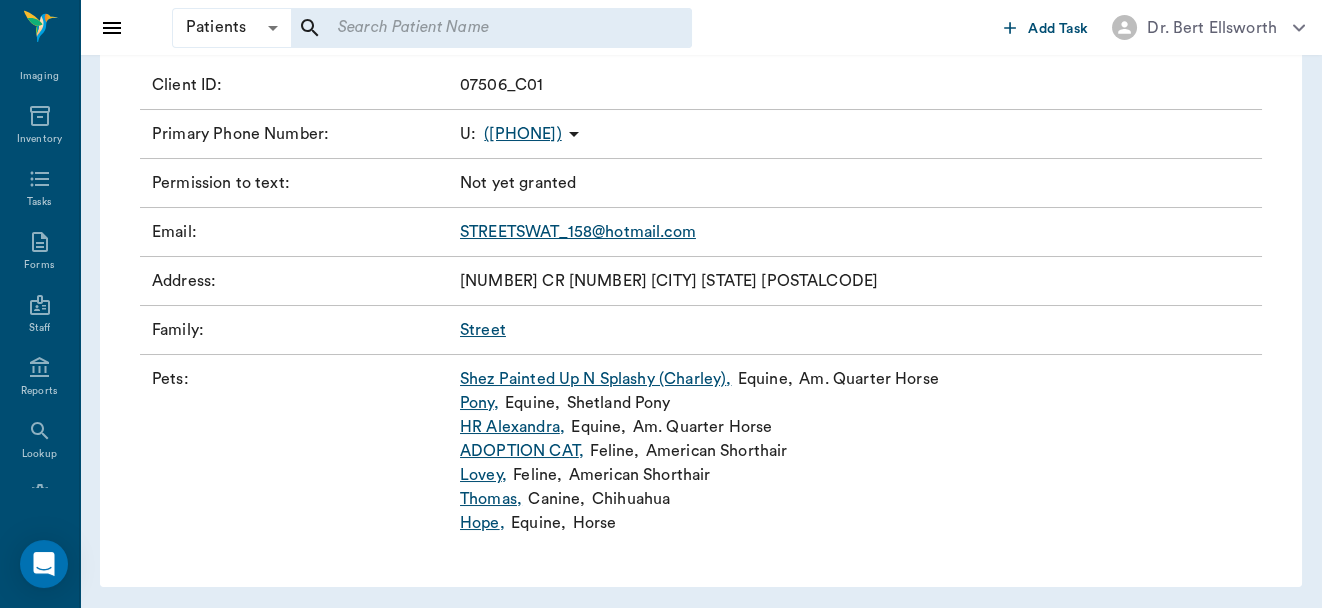 click on "[FIRST] (Charley) ," at bounding box center [595, 379] 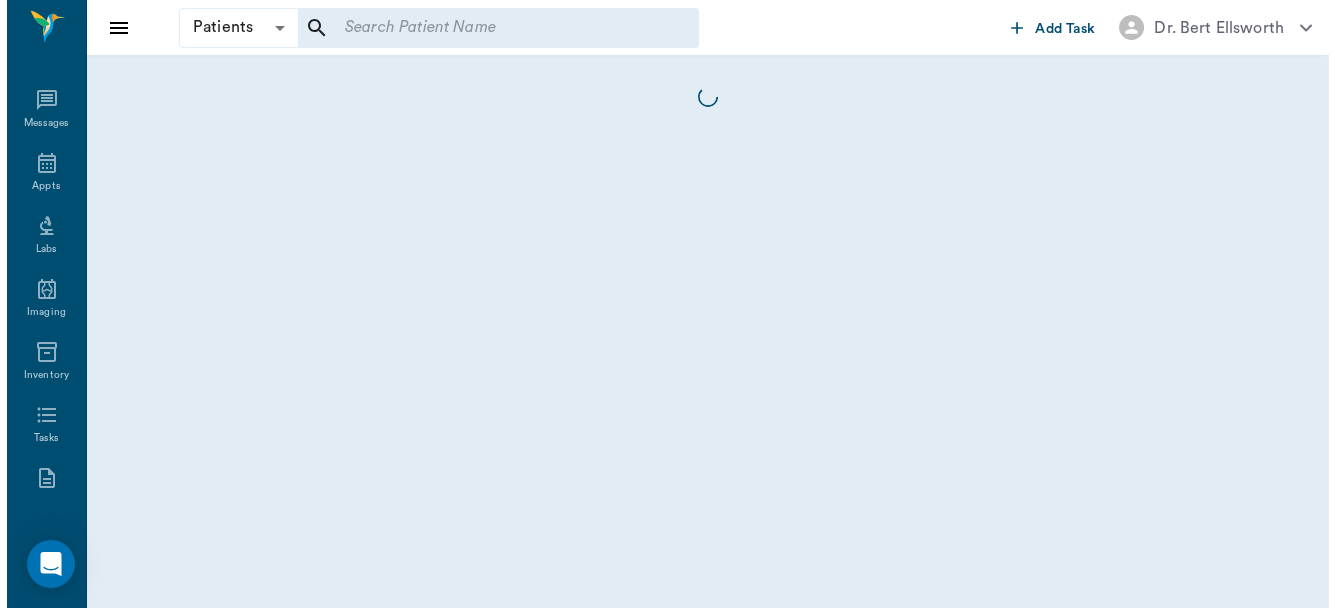 scroll, scrollTop: 0, scrollLeft: 0, axis: both 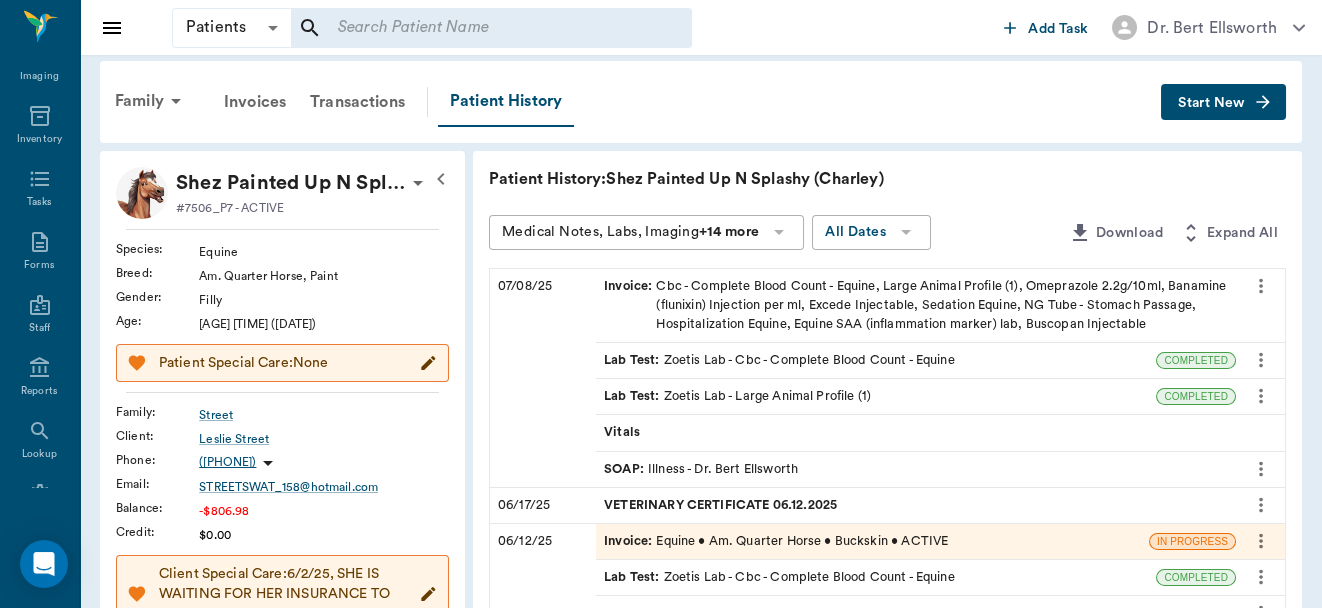 click on "Start New" at bounding box center [1211, 103] 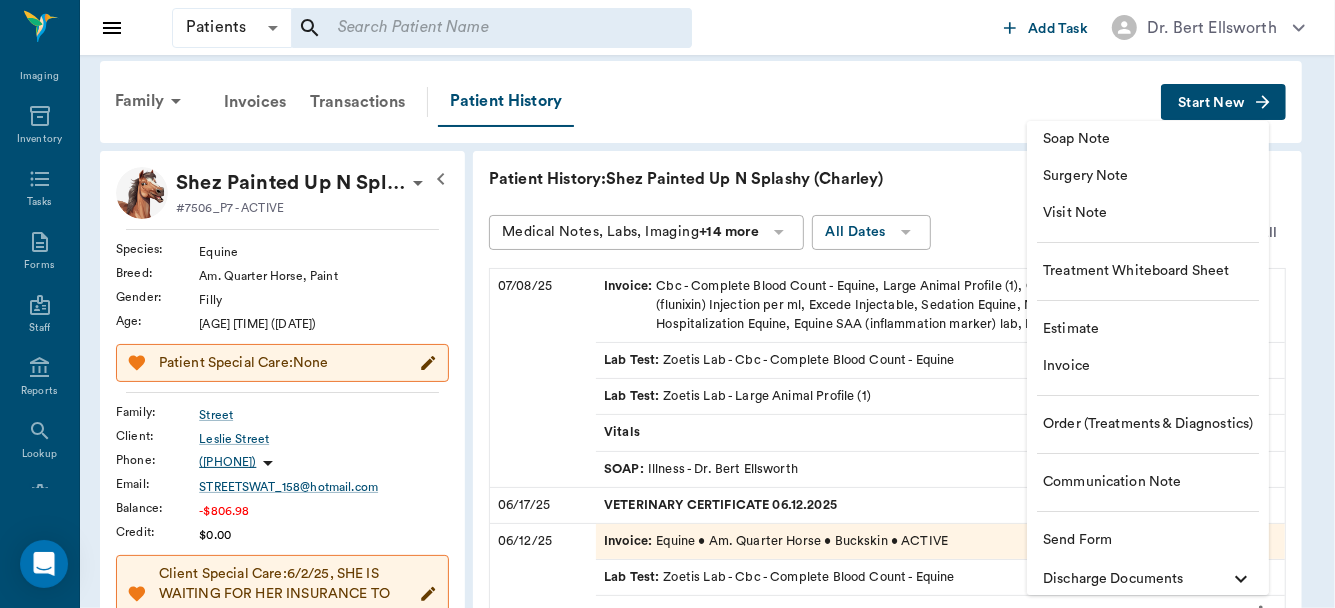 click on "Soap Note" at bounding box center [1148, 139] 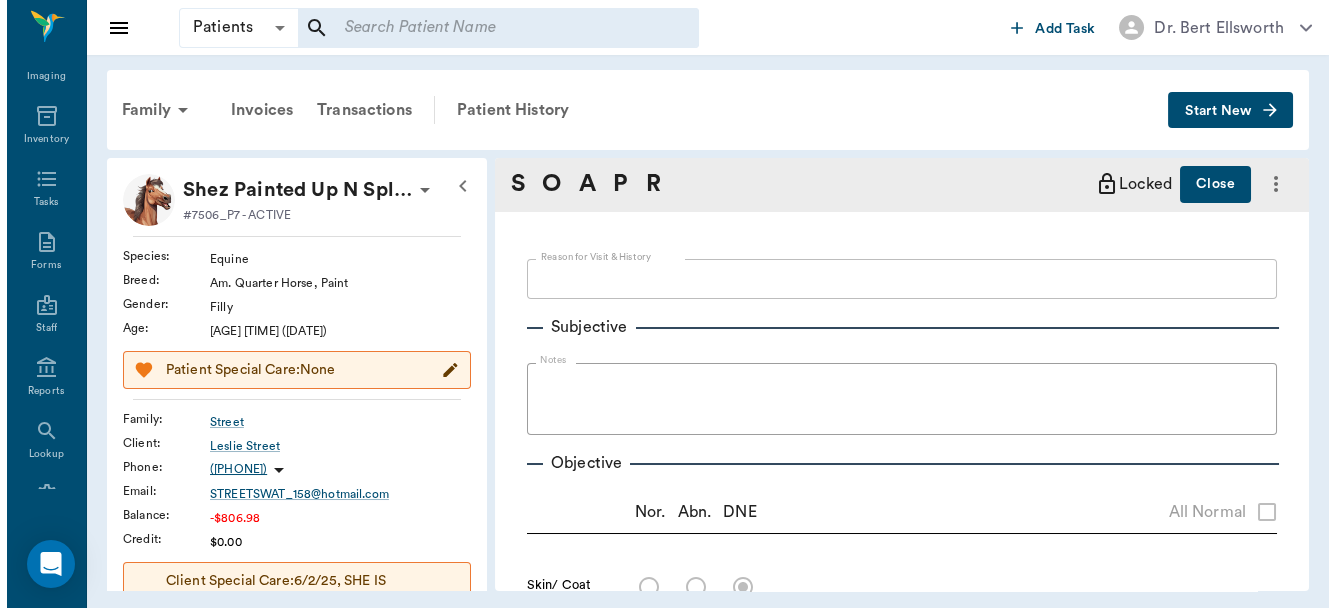scroll, scrollTop: 0, scrollLeft: 0, axis: both 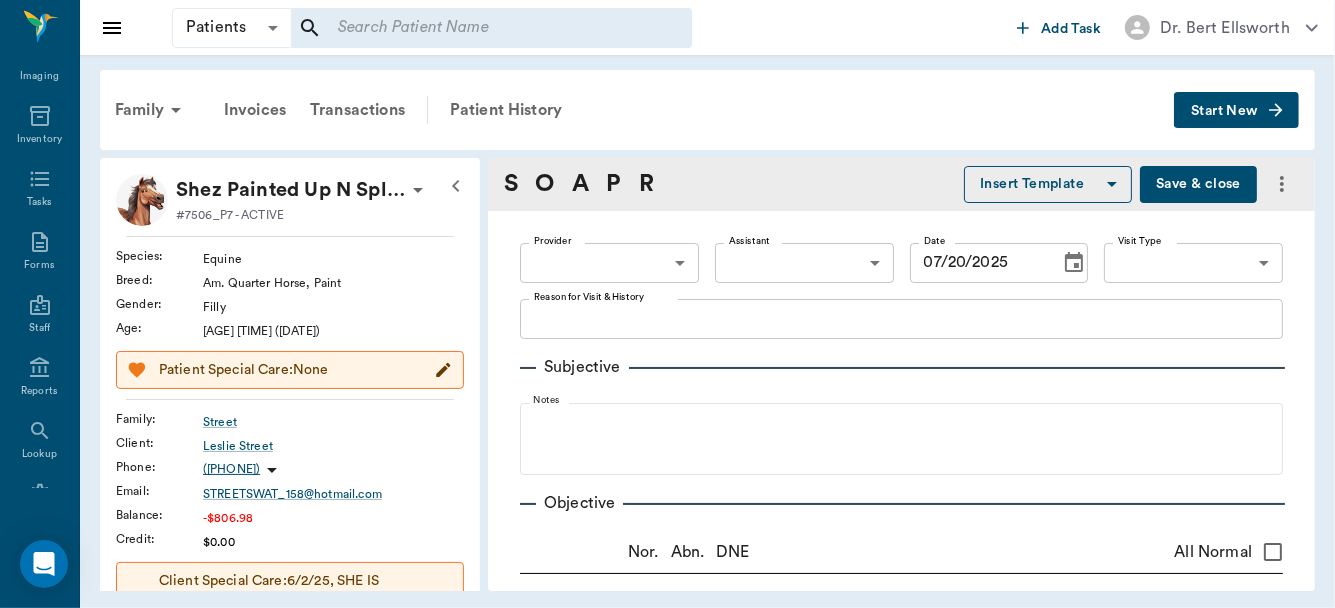 click 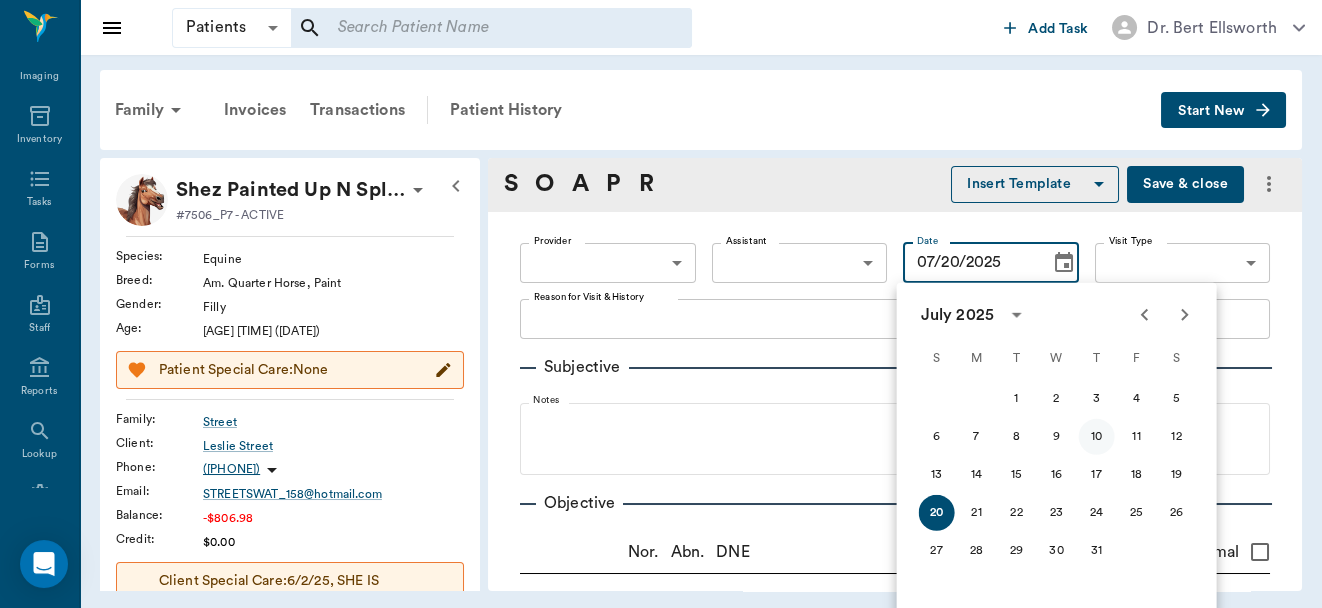 click on "10" at bounding box center [1097, 437] 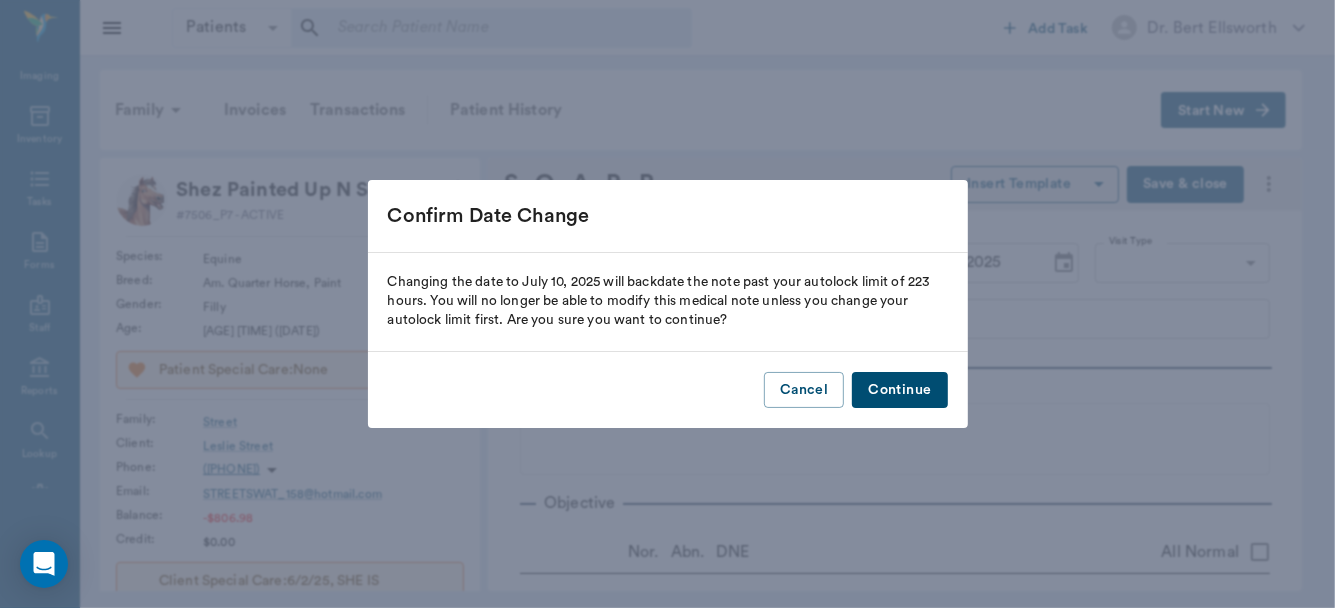 click on "Continue" at bounding box center (899, 390) 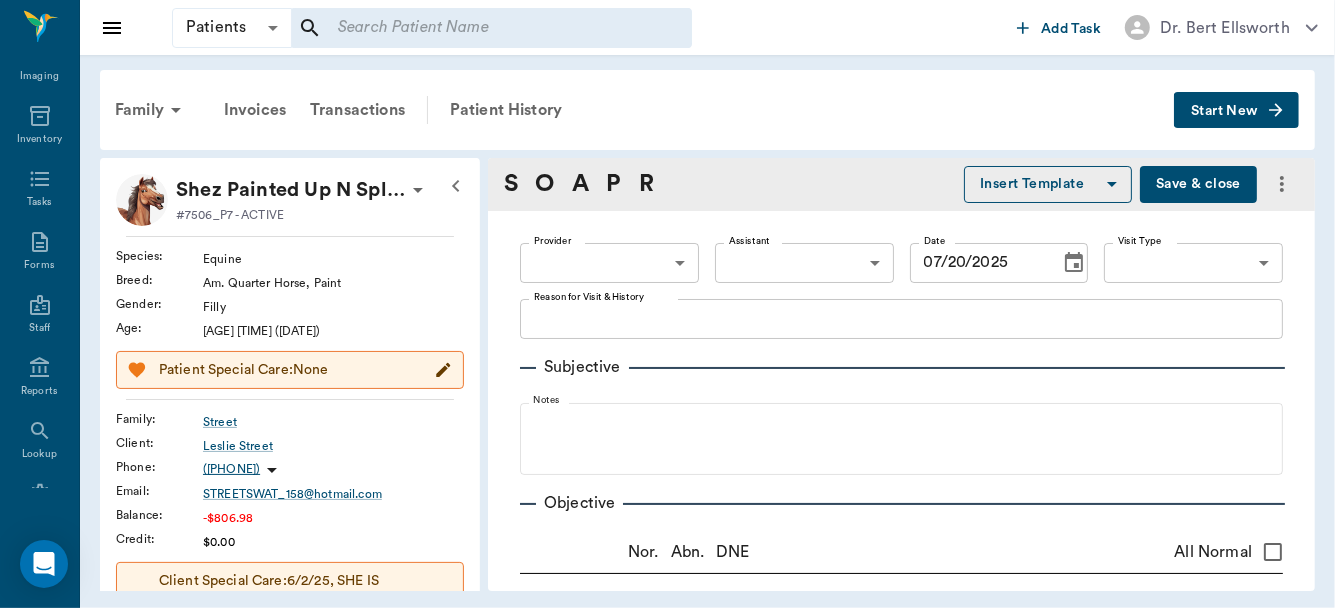 type on "07/10/2025" 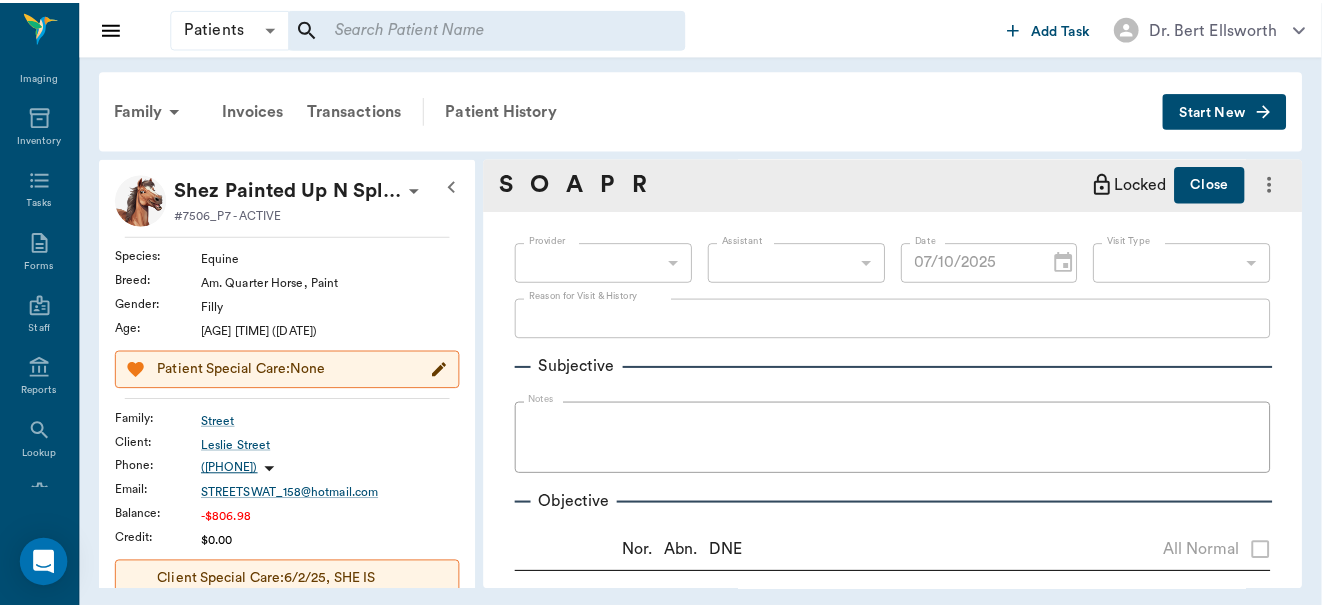 scroll, scrollTop: 291, scrollLeft: 0, axis: vertical 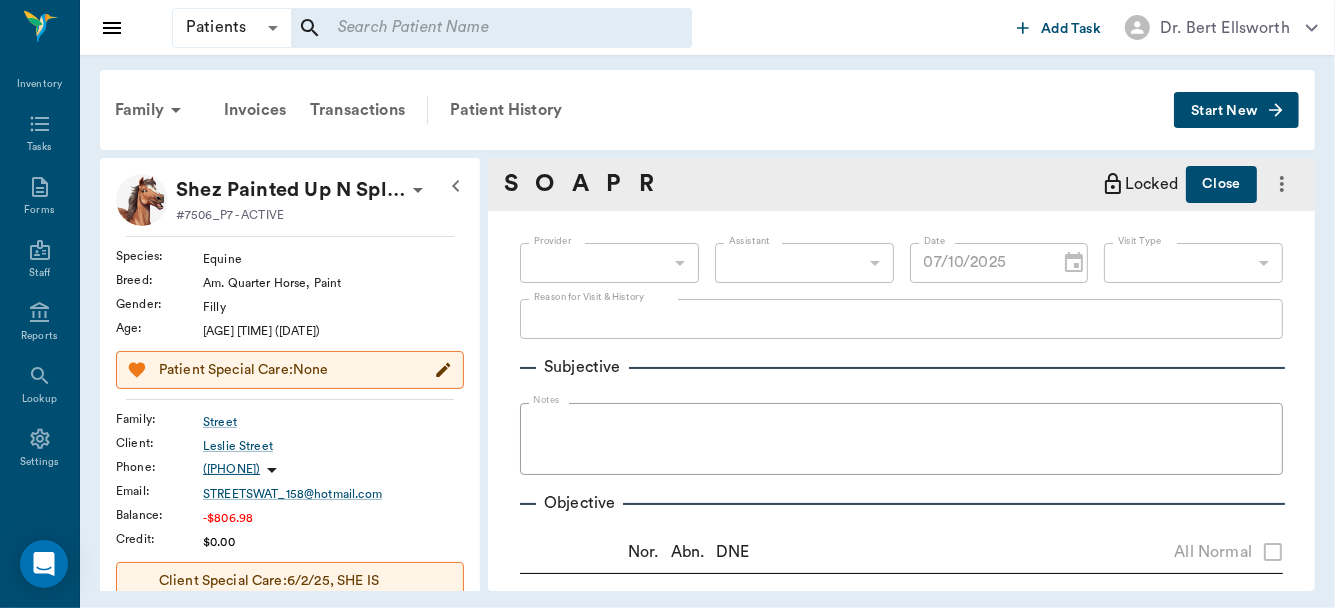 click on "Close" at bounding box center (1221, 184) 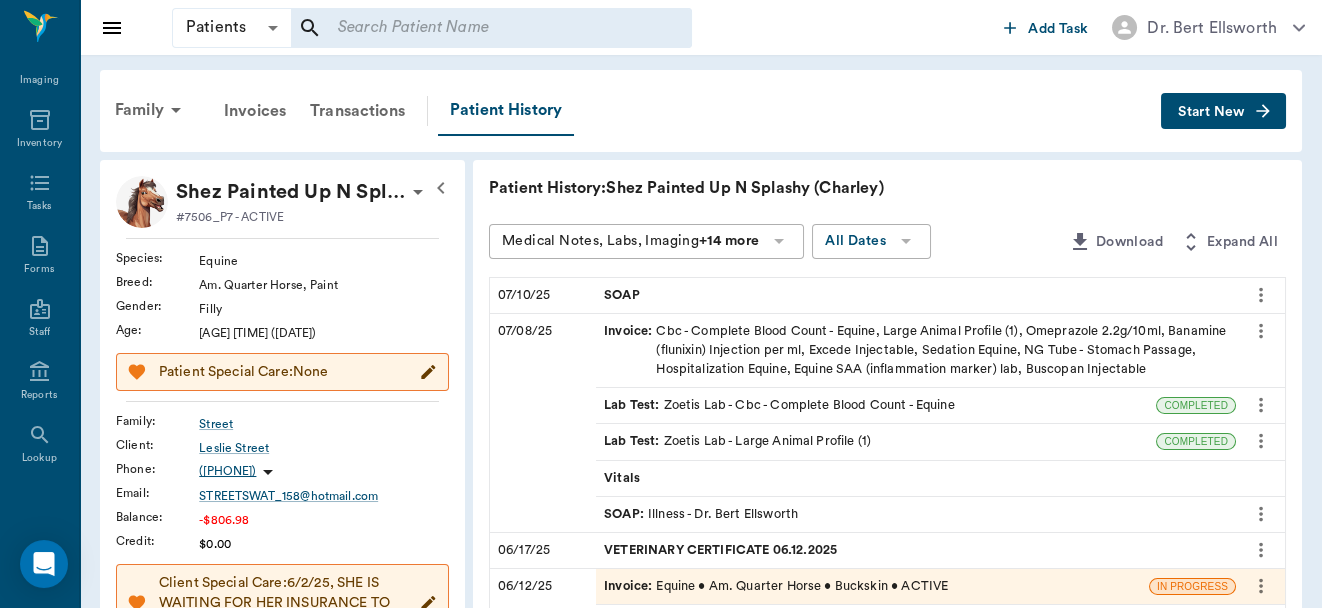 scroll, scrollTop: 137, scrollLeft: 0, axis: vertical 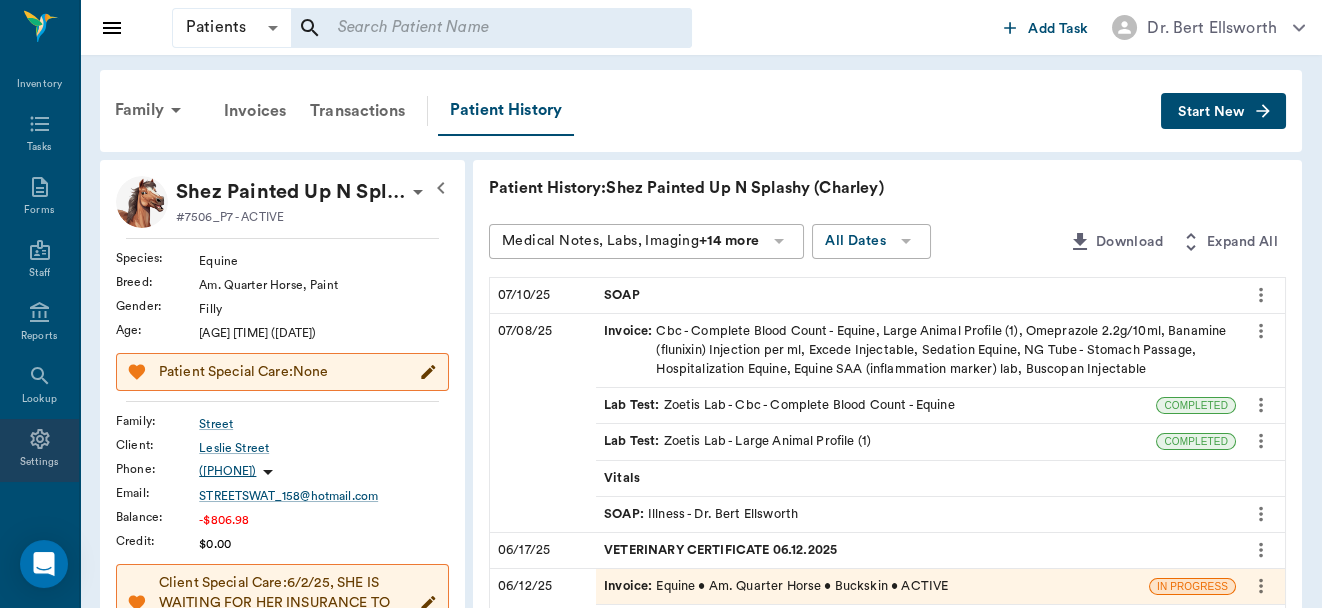 click 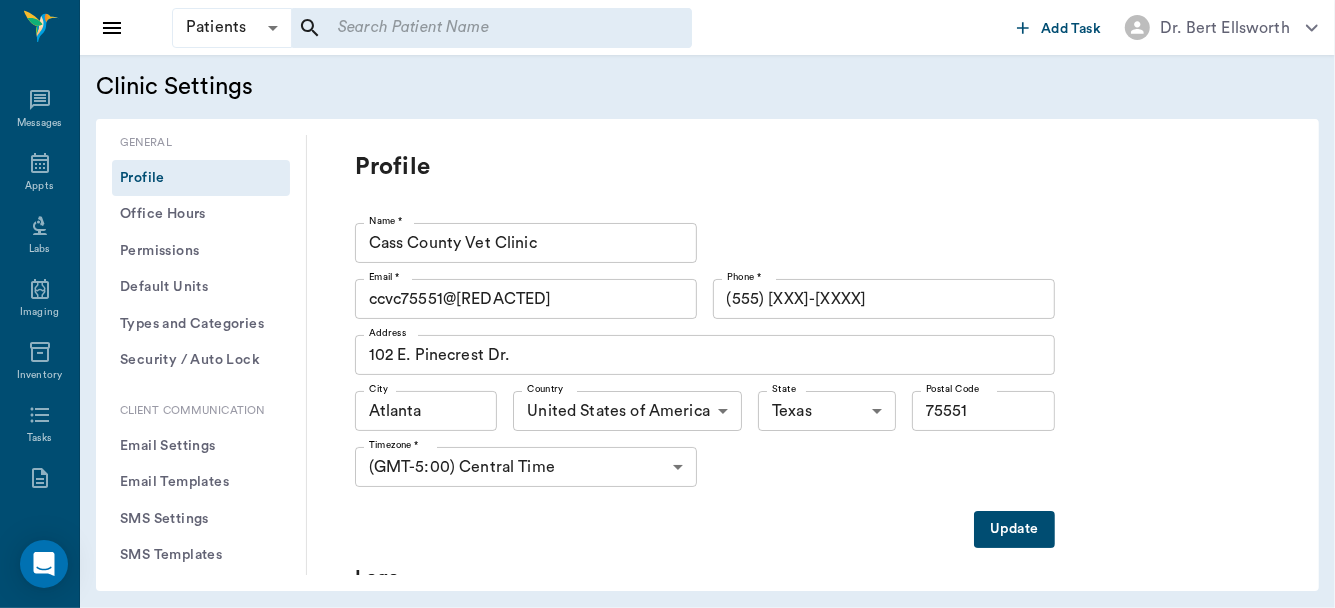 scroll, scrollTop: 291, scrollLeft: 0, axis: vertical 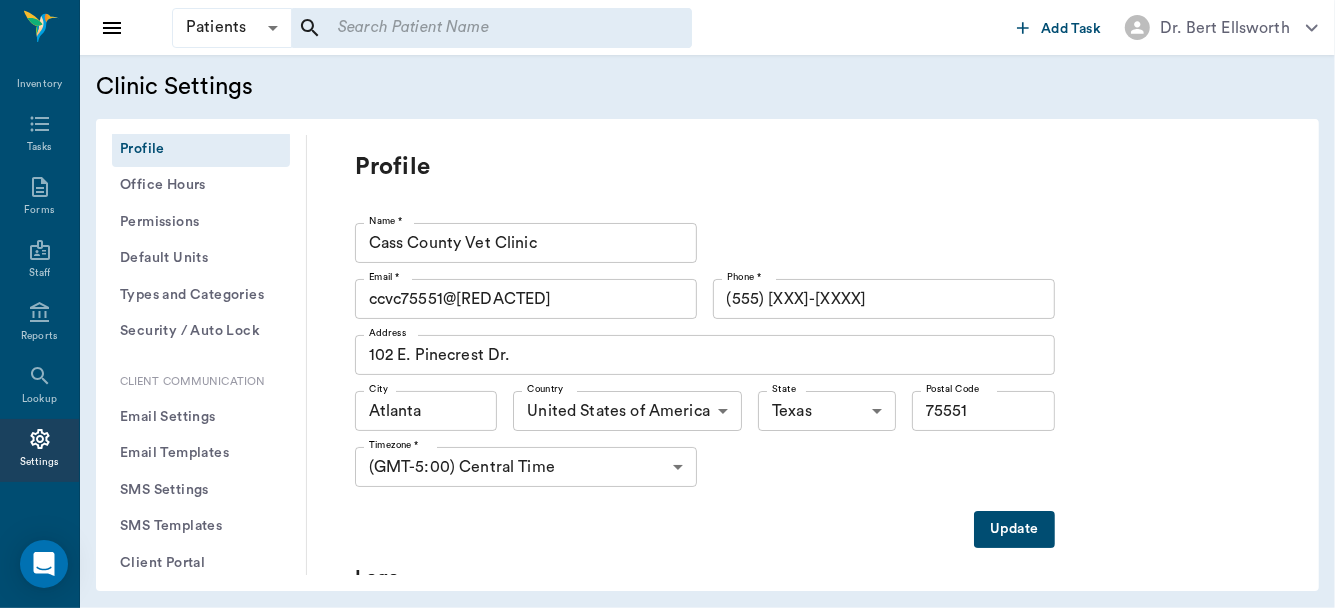 click on "Permissions" at bounding box center [201, 222] 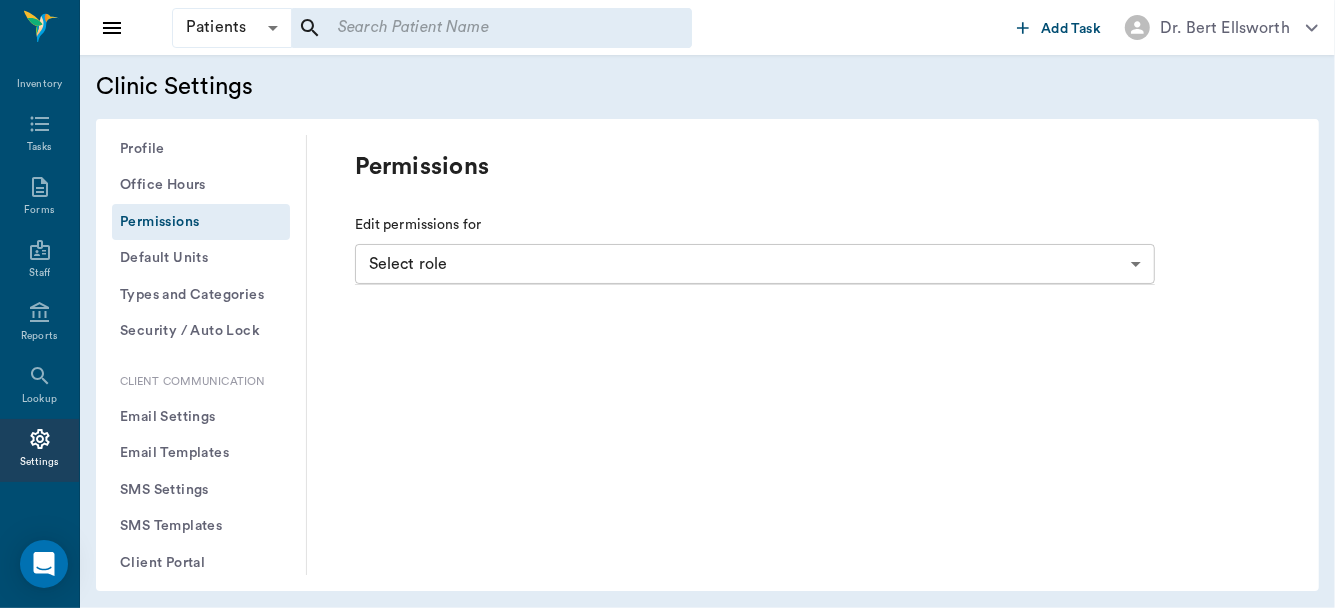 click on "Types and Categories" at bounding box center (201, 295) 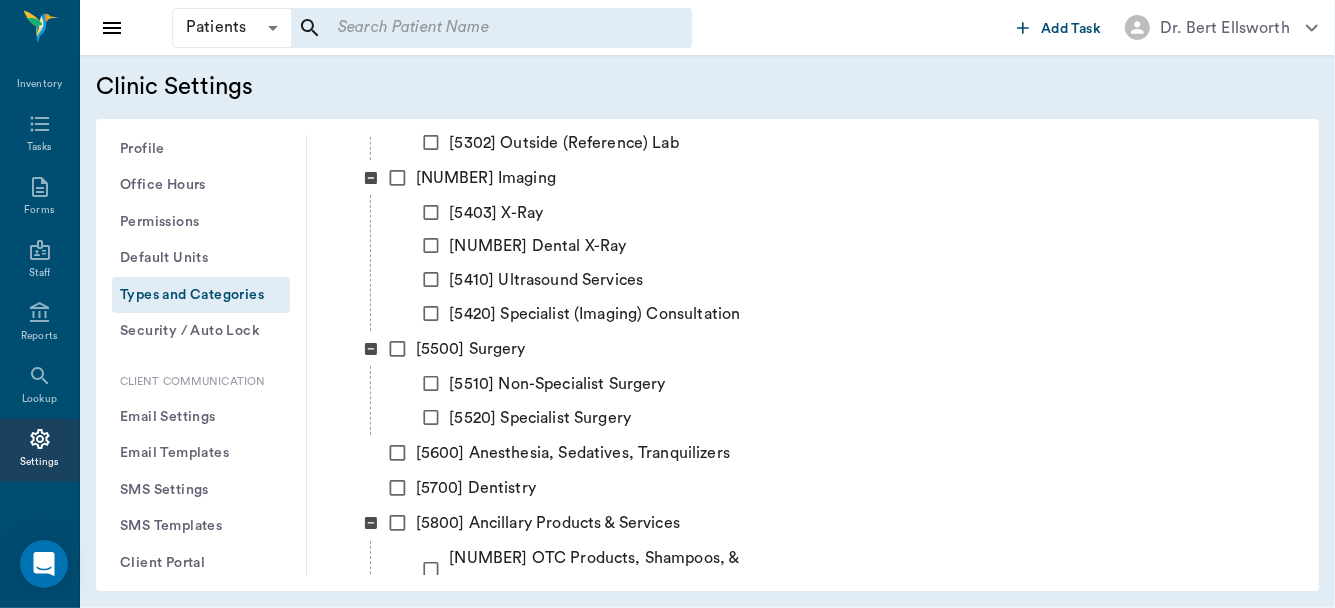 scroll, scrollTop: 841, scrollLeft: 0, axis: vertical 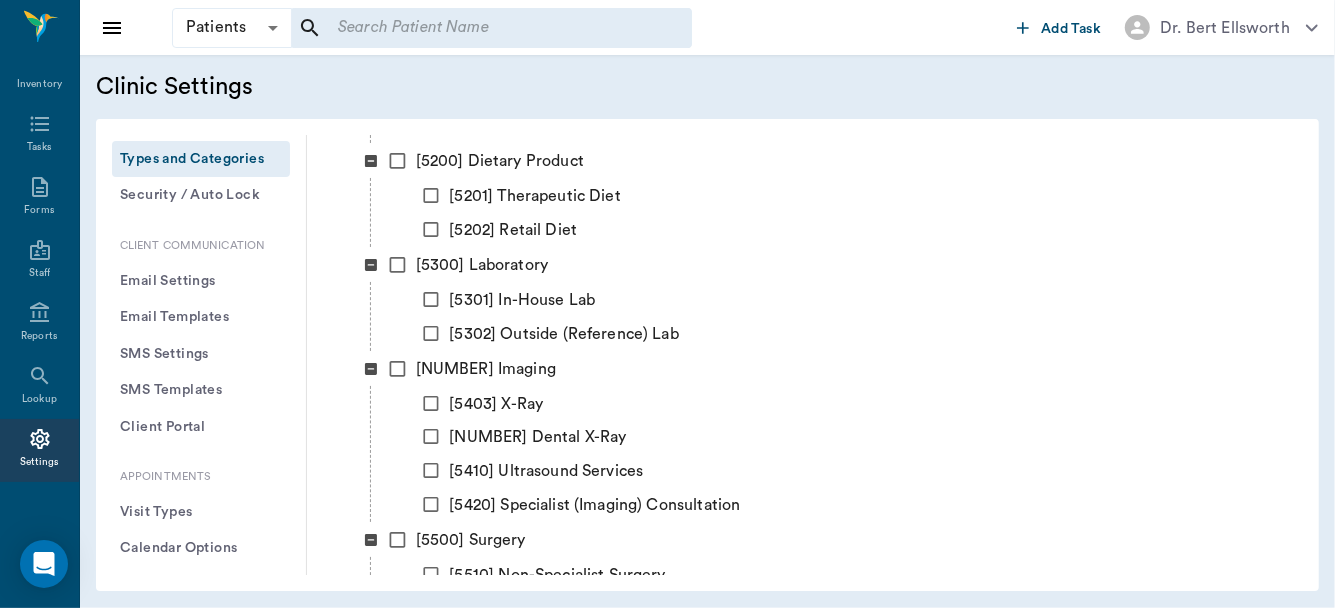 click on "Security / Auto Lock" at bounding box center [201, 195] 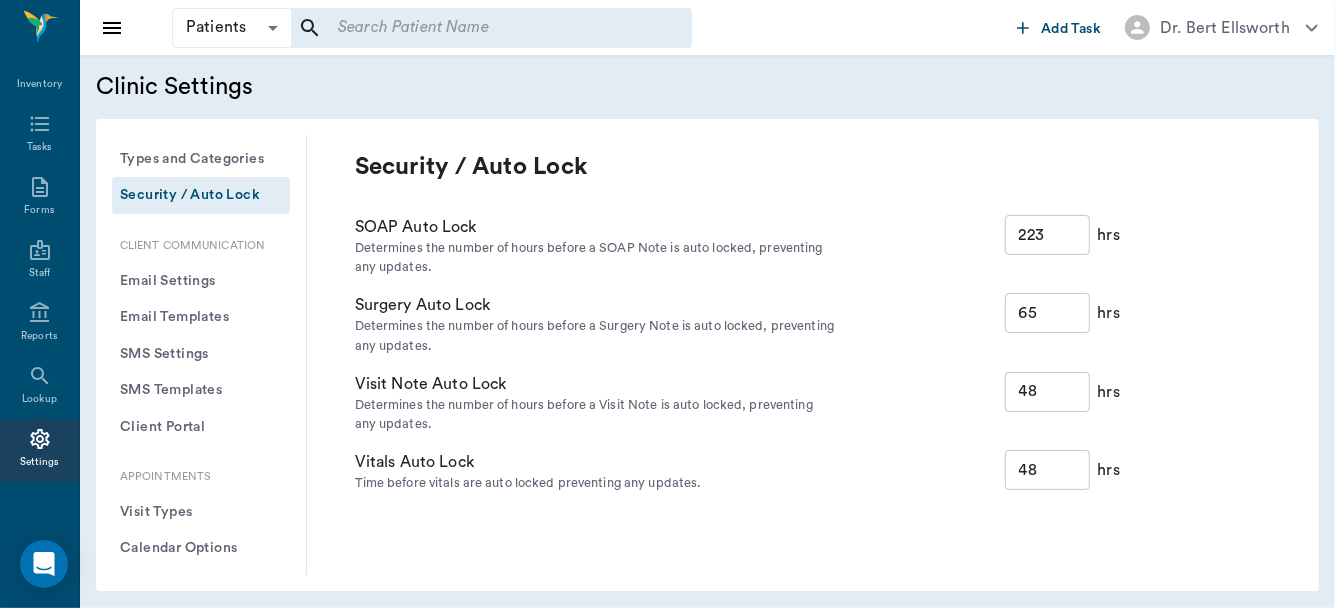 scroll, scrollTop: 0, scrollLeft: 0, axis: both 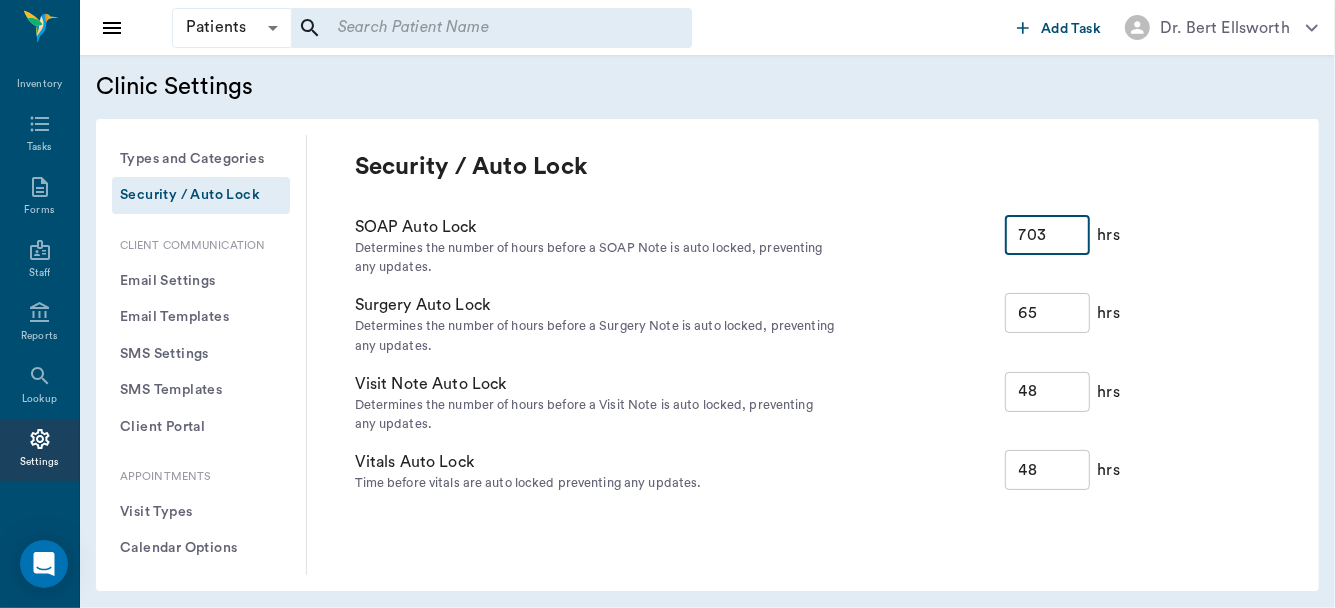 click on "703" at bounding box center [1047, 235] 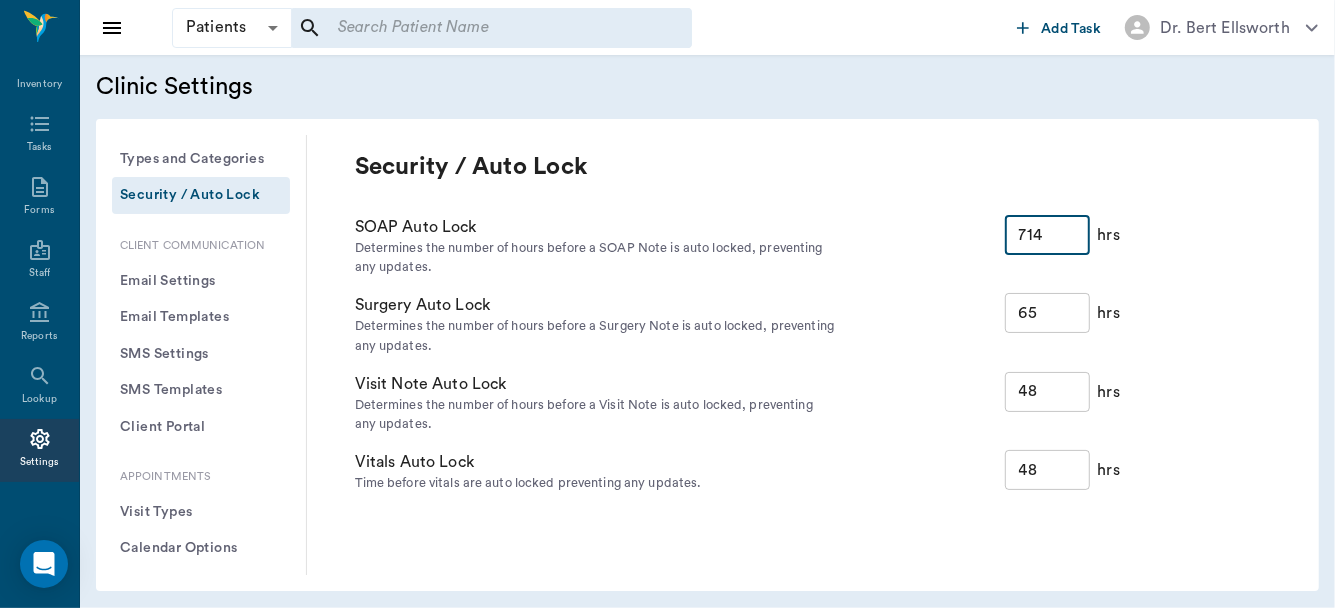type on "715" 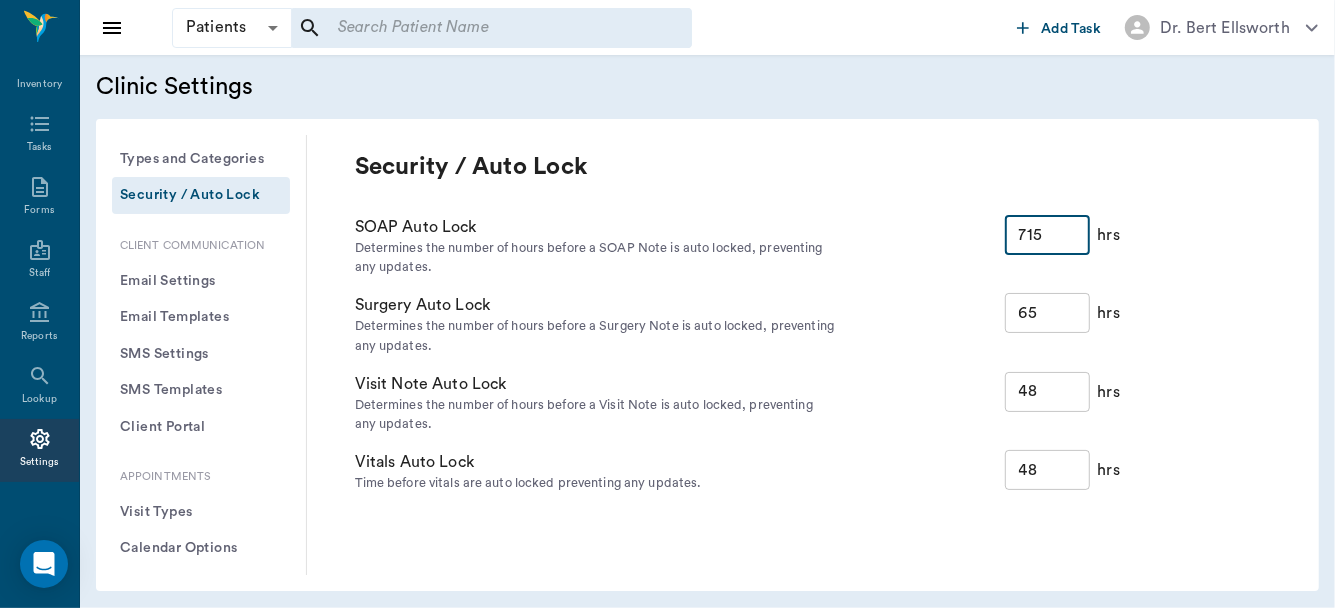 click on "715" at bounding box center (1047, 235) 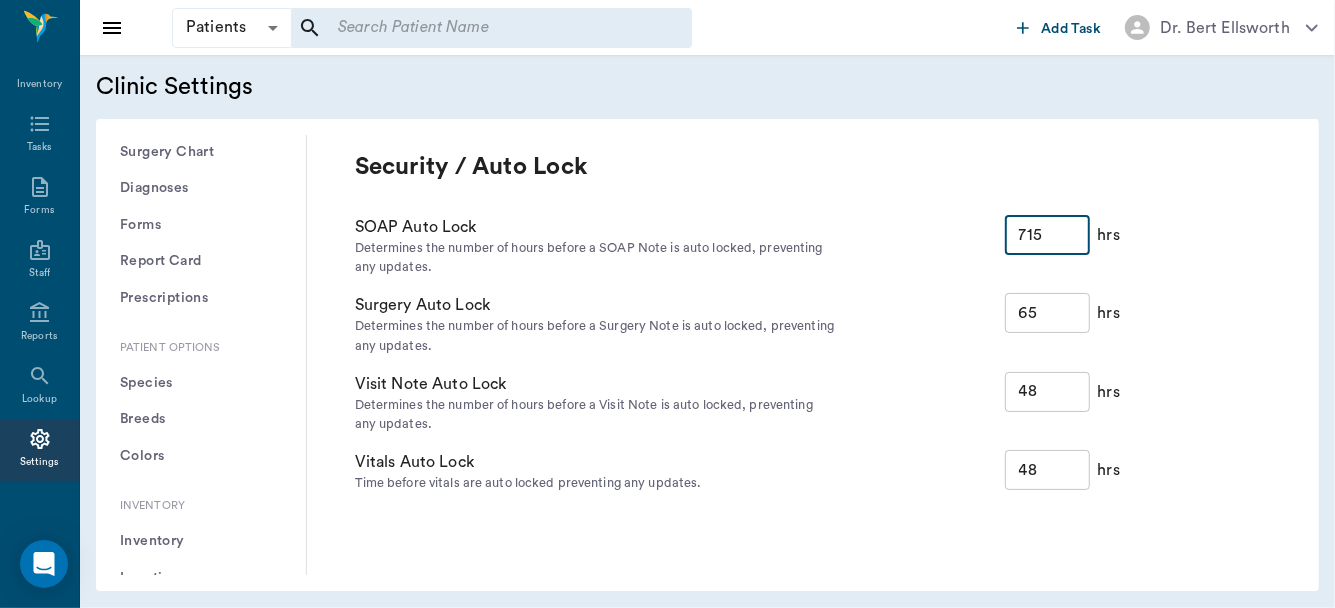 scroll, scrollTop: 1040, scrollLeft: 0, axis: vertical 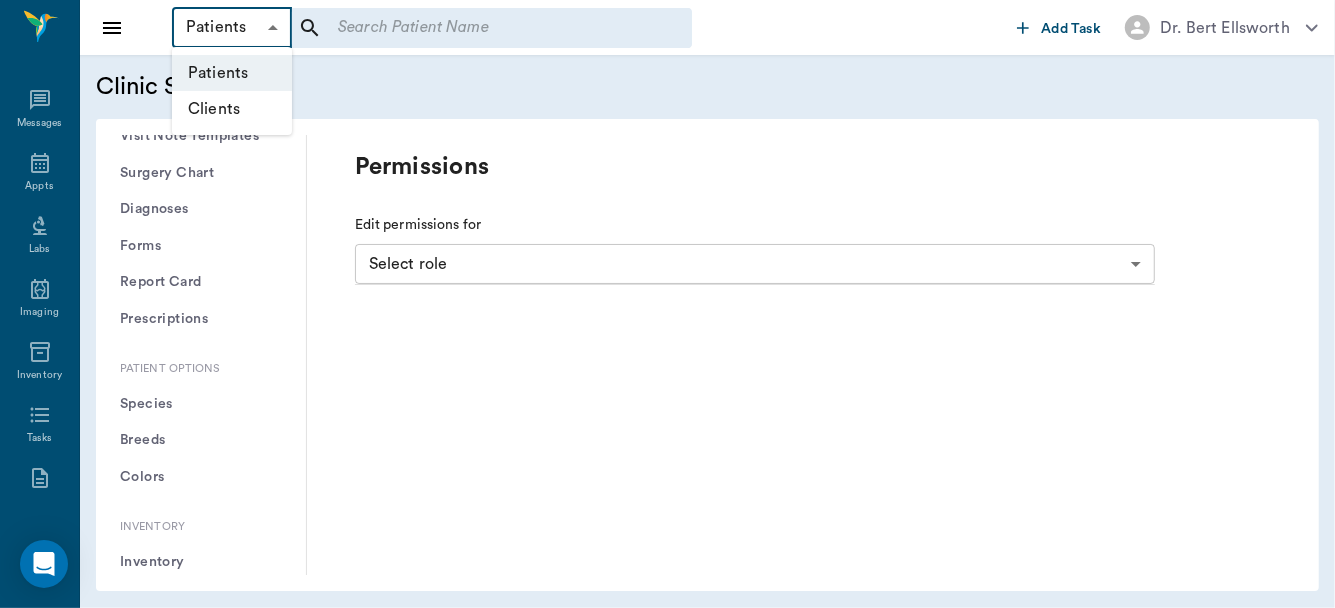 click on "Patients Patients ​ ​ Add Task Dr. Bert Ellsworth Nectar Messages Appts Labs Imaging Inventory Tasks Forms Staff Reports Lookup Settings Clinic Settings General Profile Office Hours Permissions Feature Flags AI Prompts Default Units Types and Categories Security / Auto Lock App Version Client Communication Email Settings Email Templates SMS Settings SMS Templates VOIP Mango Voice Client Portal Appointments Visit Types Calendar Options Direct Online Booking Direct Online Deposits Services & Prices Treatments Bundles Taxes Labs Group Discounts EMR SOAP Templates Surgery Templates Visit Note Templates Surgery Chart Diagnoses Patient Diagrams Forms Report Card Prescriptions Patient Options Species Breeds Colors Inventory Inventory Locations Vendors Finances Payment Estimates & Invoices Interest Greenline Boarding Kennels Imaging Integration IDEXX Soundvet Extras Labels PDF Settings MISC Permissions Edit permissions for Select role ​ NectarVet | Cass County Vet Clinic
07/08/25 11AM Settings Sign Out" at bounding box center (667, 304) 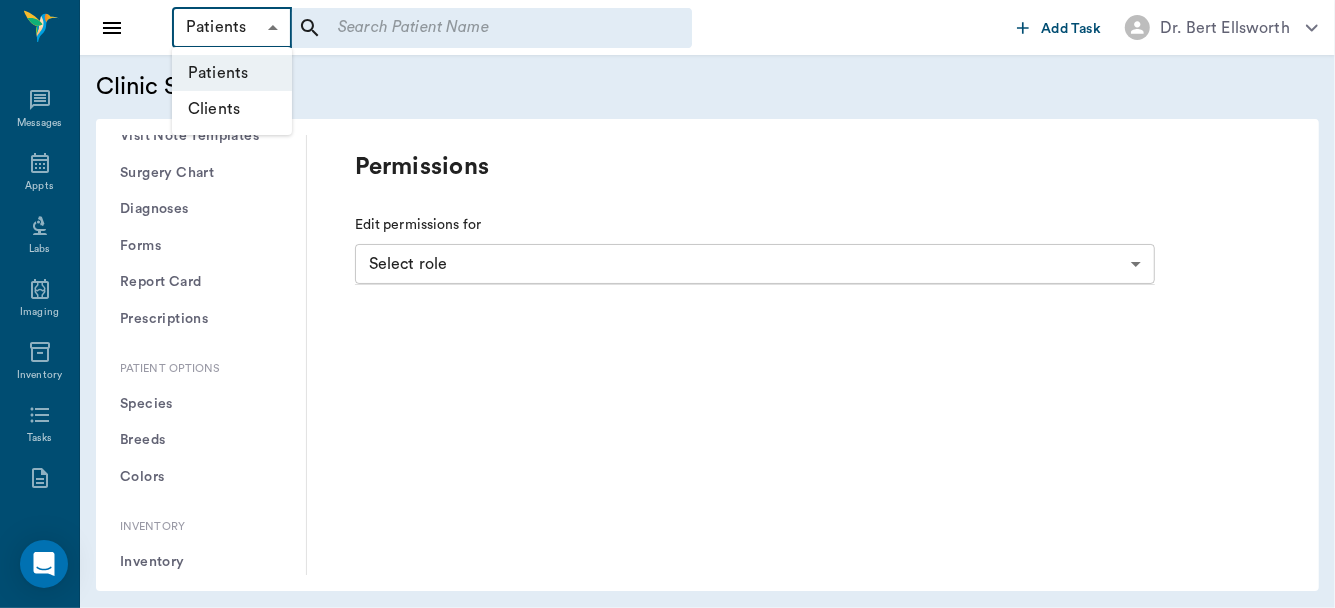 click on "Clients" at bounding box center (232, 109) 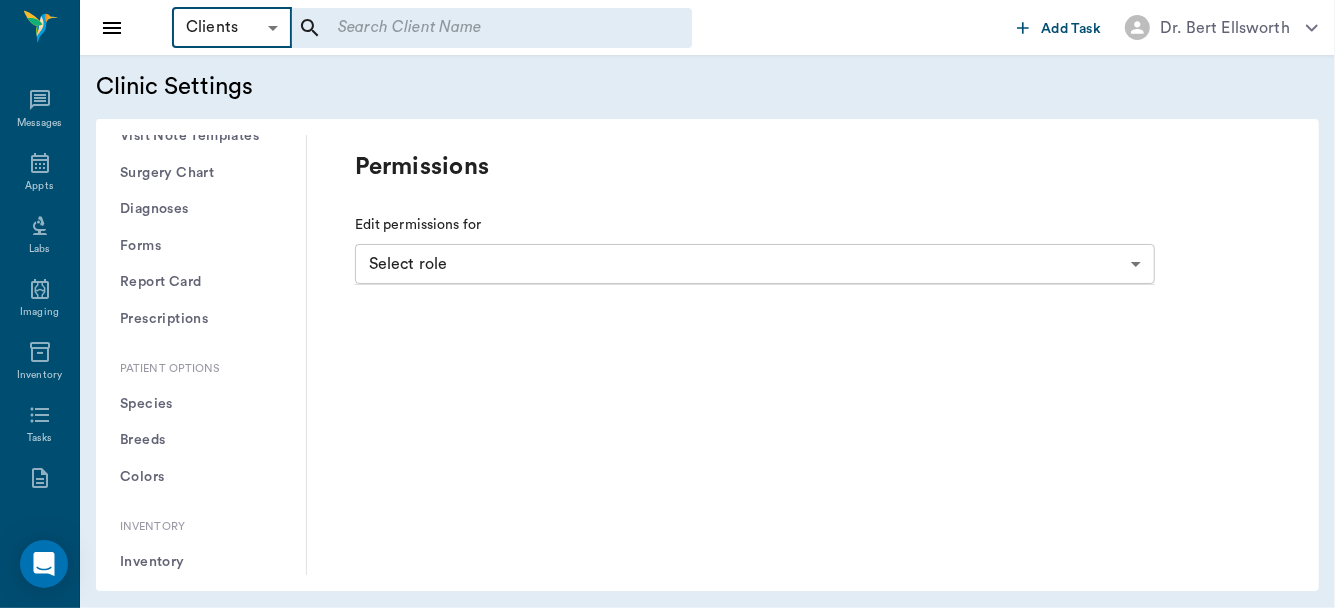 type on "Clients" 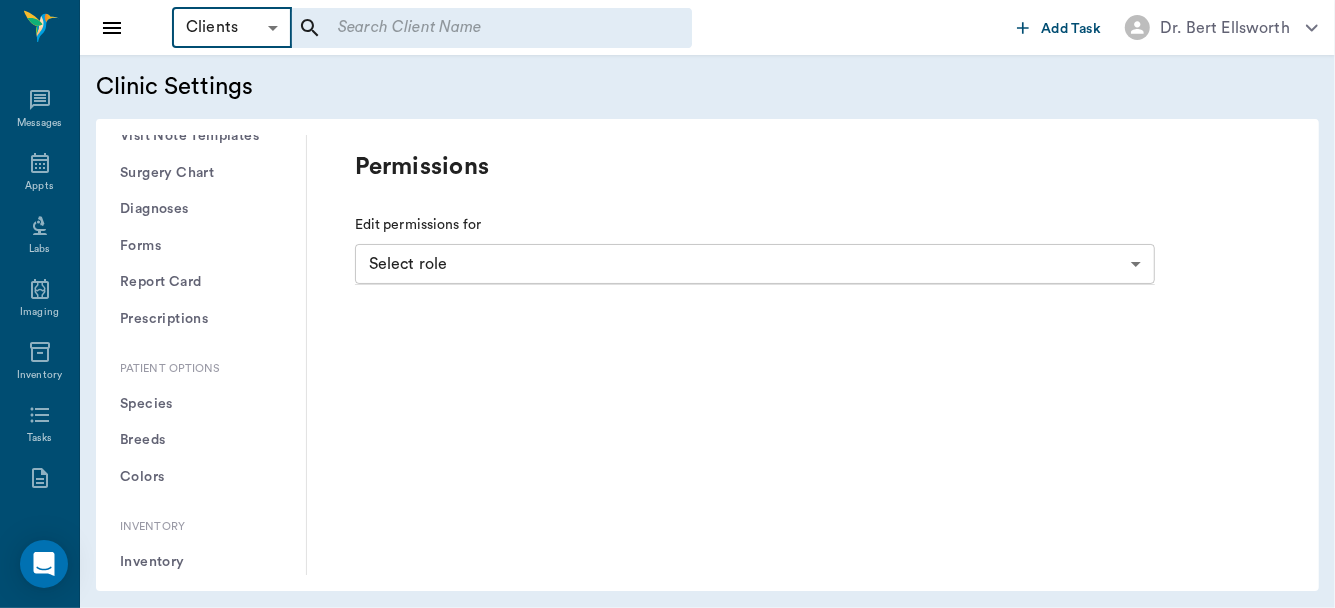 click at bounding box center (478, 28) 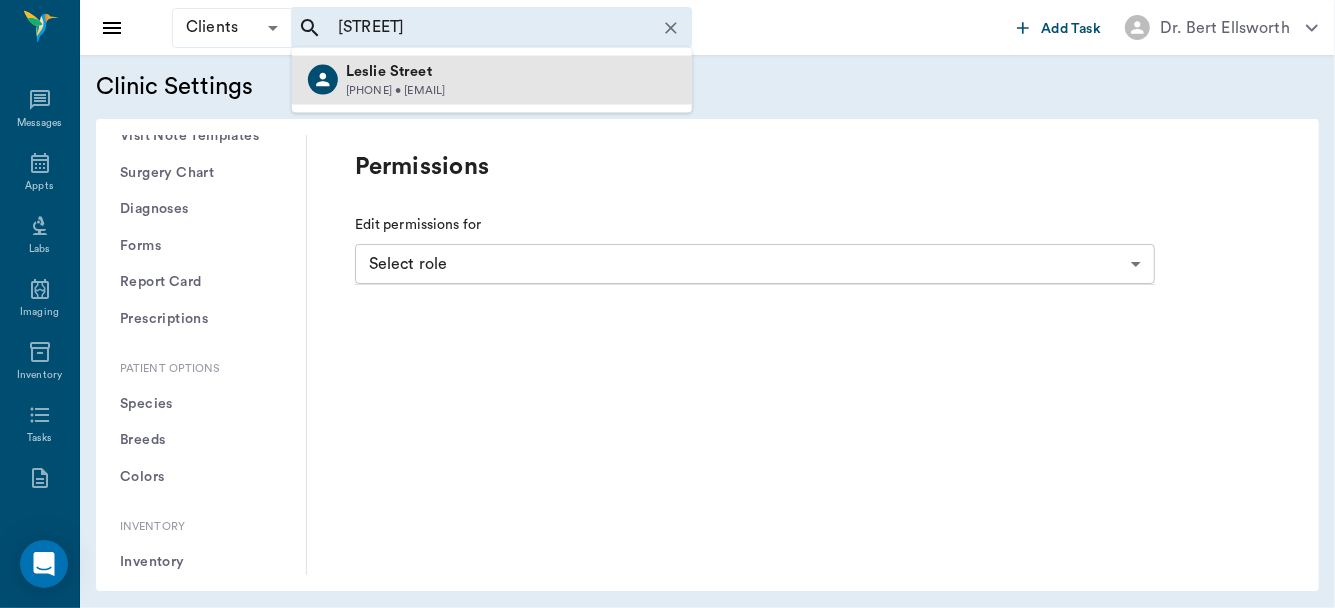 click on "[PHONE] • [EMAIL]" at bounding box center [396, 90] 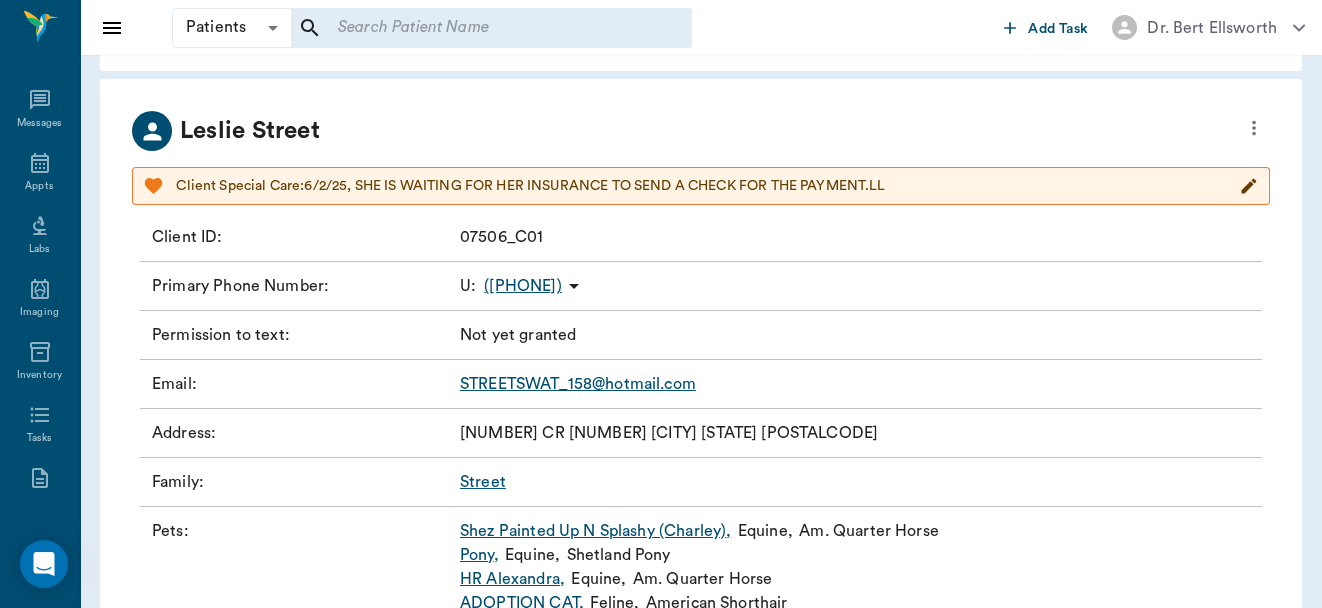 scroll, scrollTop: 126, scrollLeft: 0, axis: vertical 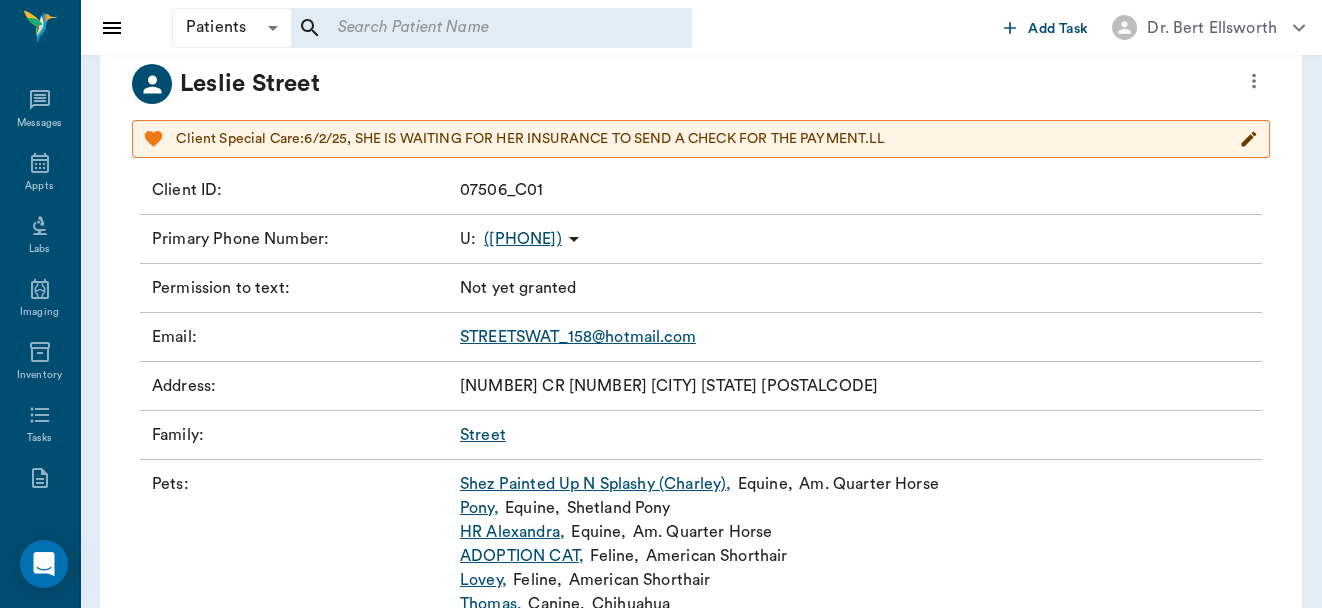 click on "[FIRST] (Charley) ," at bounding box center [595, 484] 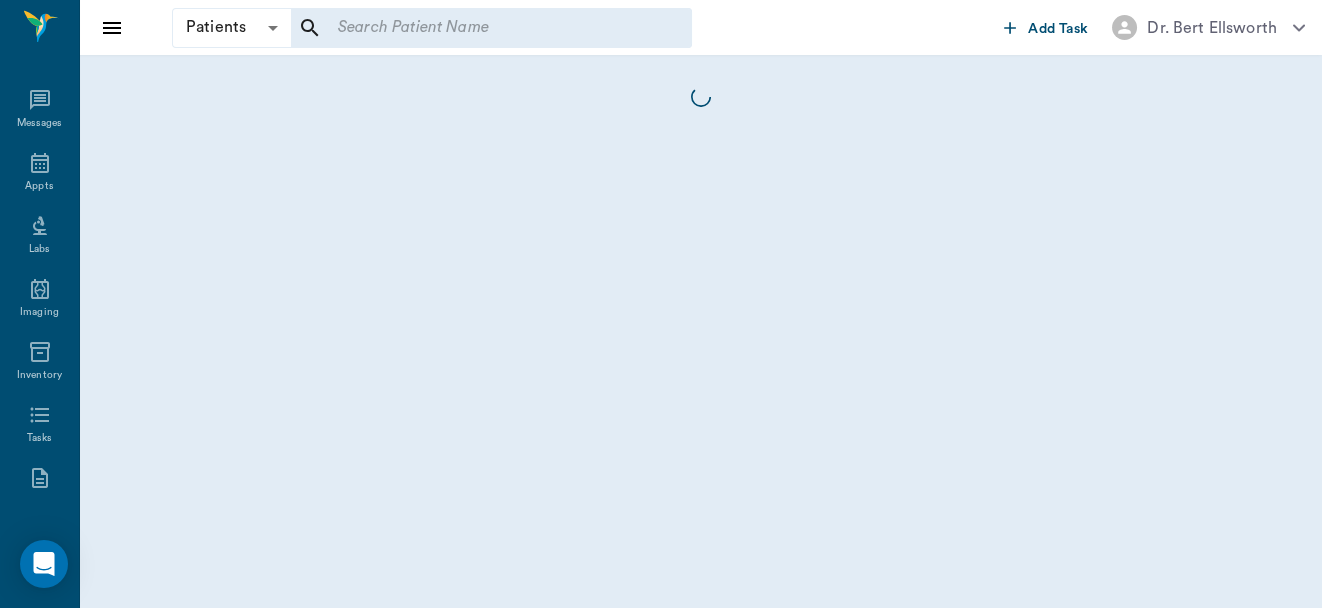scroll, scrollTop: 0, scrollLeft: 0, axis: both 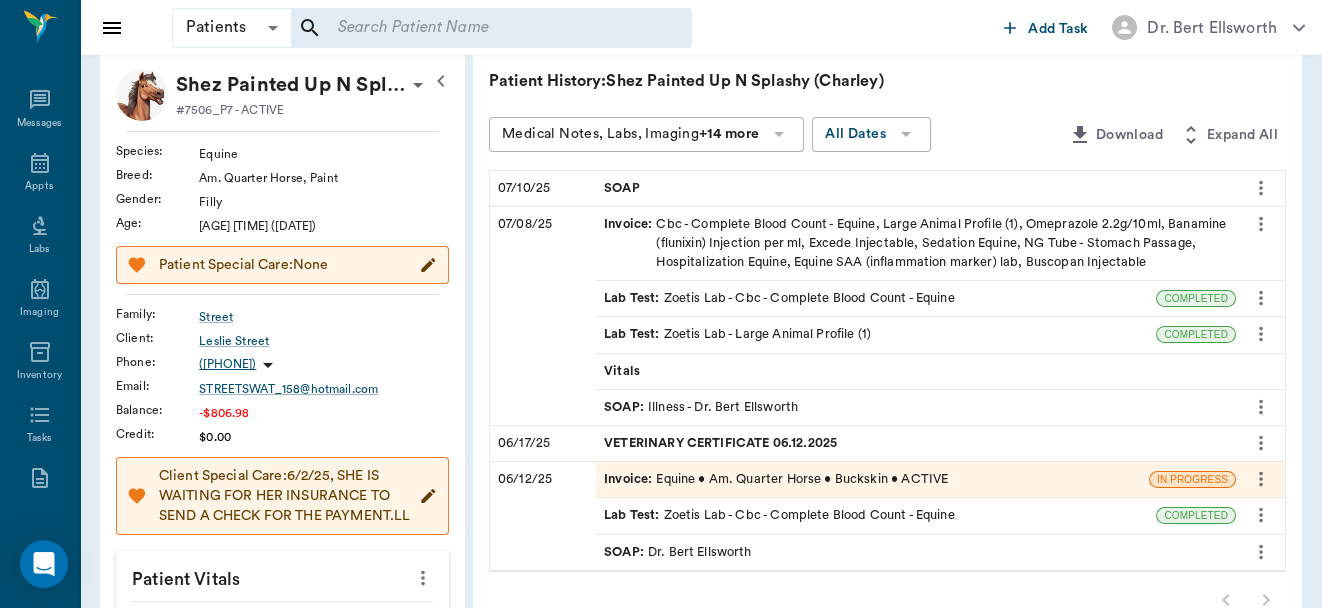 click on "SOAP" at bounding box center [916, 188] 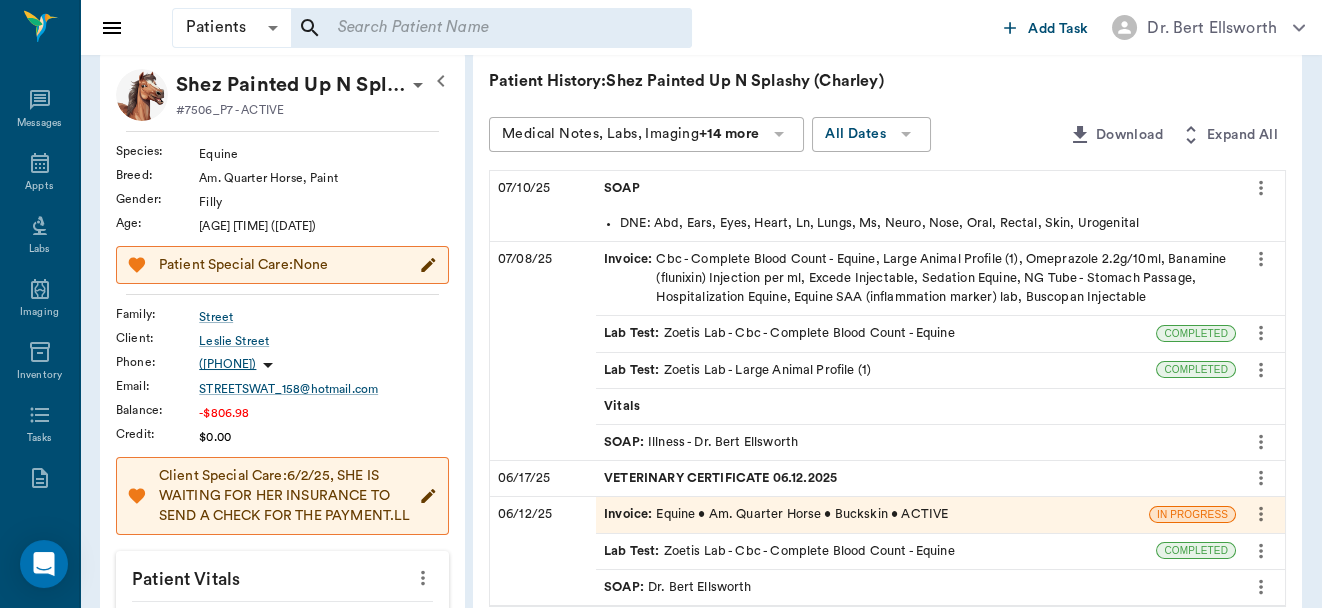 click 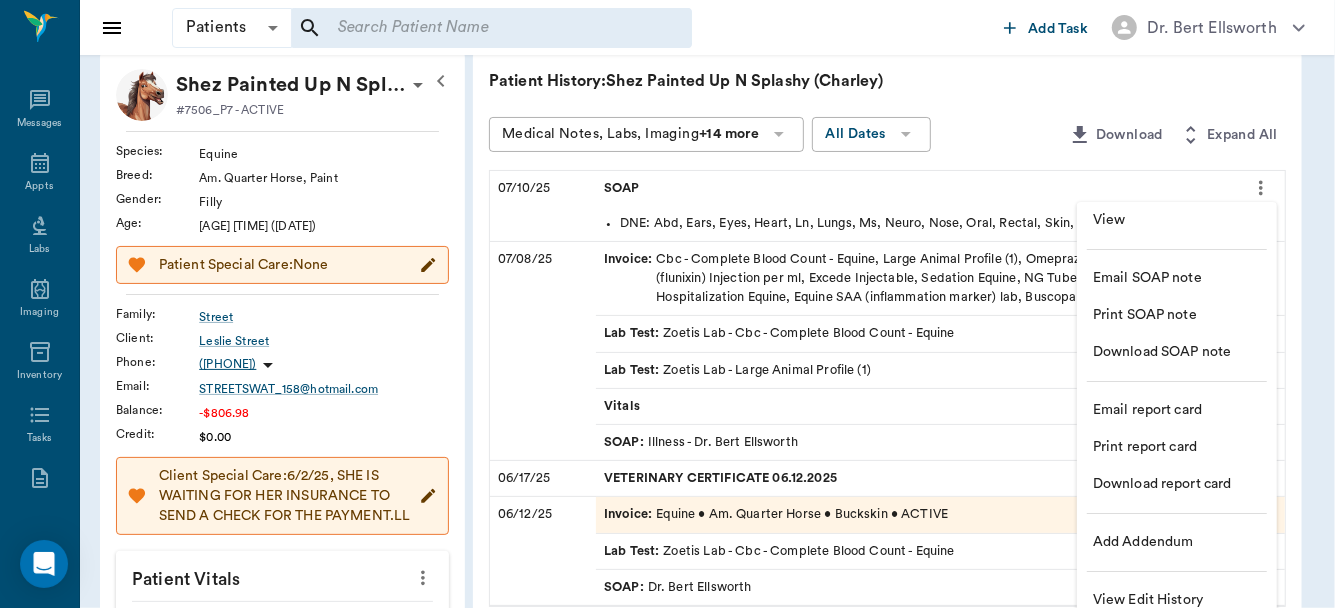 click on "View" at bounding box center (1177, 220) 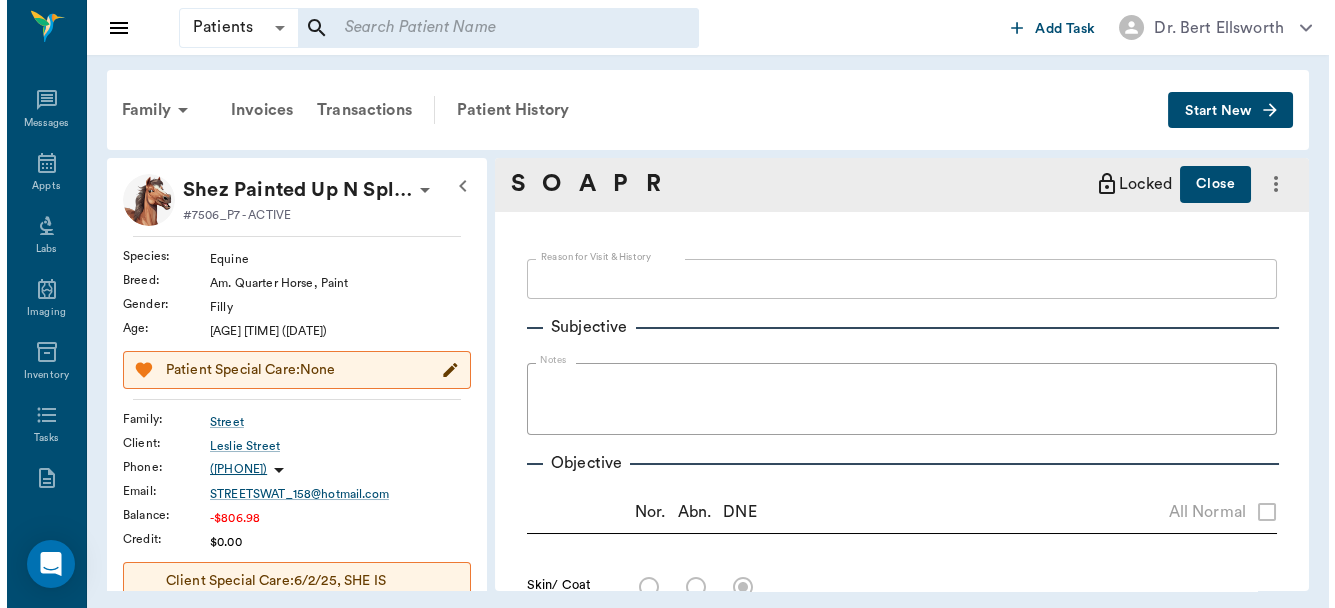 scroll, scrollTop: 0, scrollLeft: 0, axis: both 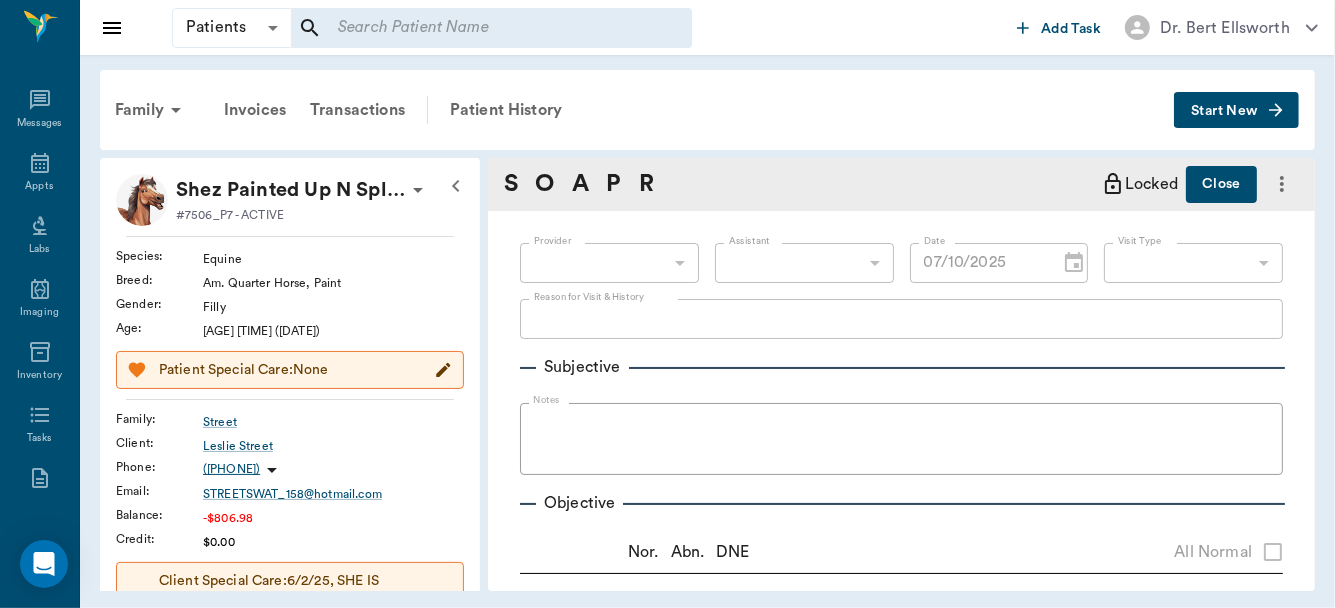 type on "07/10/2025" 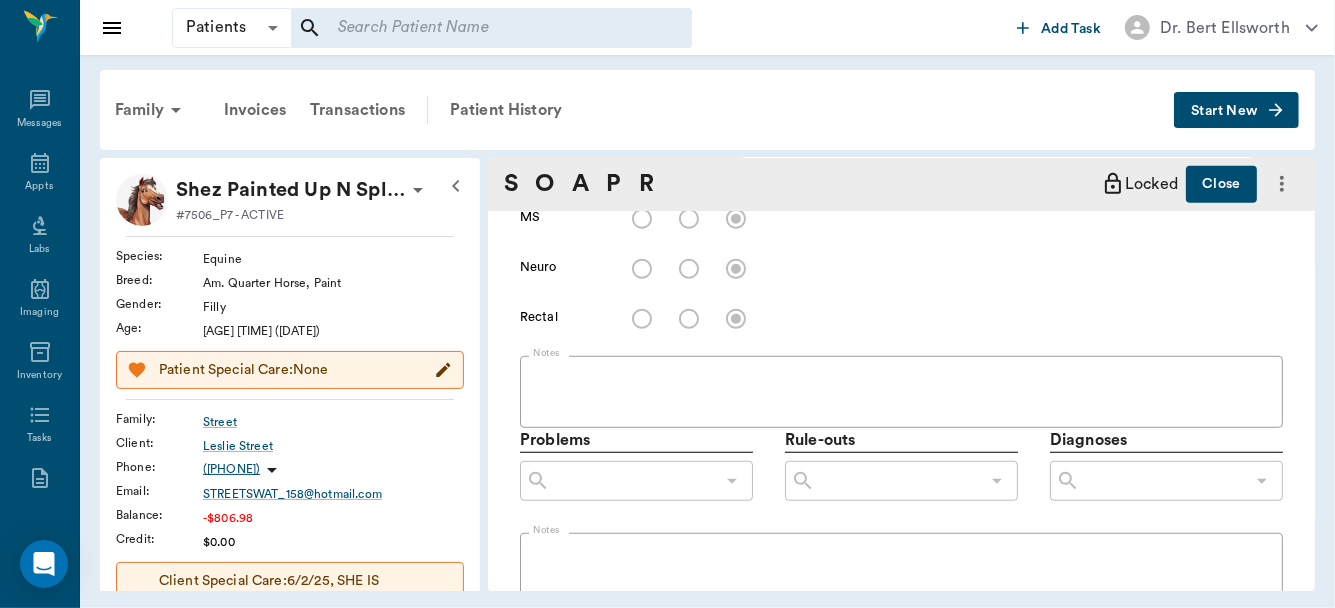 scroll, scrollTop: 0, scrollLeft: 0, axis: both 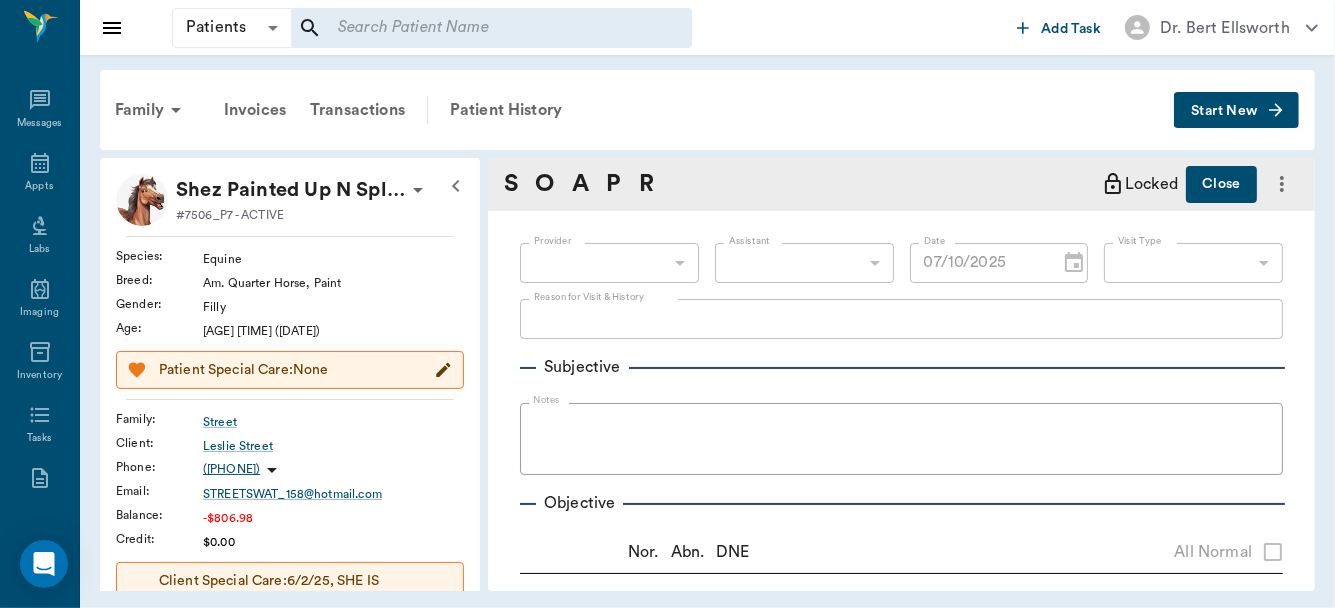 click 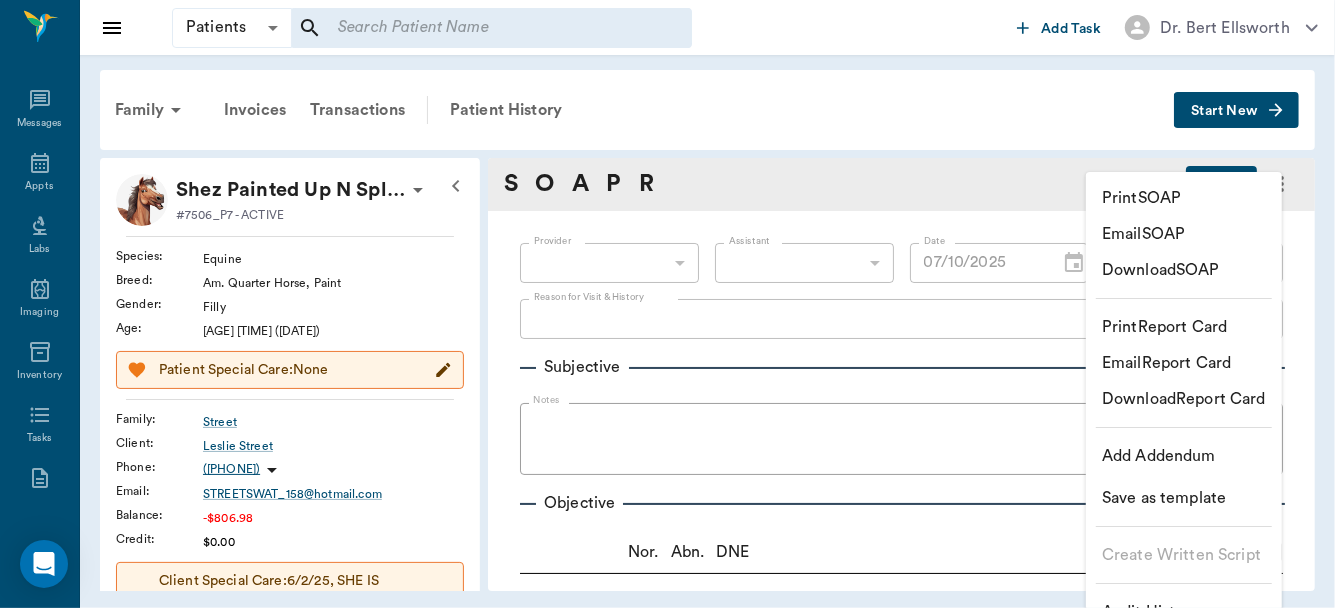 drag, startPoint x: 1304, startPoint y: 256, endPoint x: 1304, endPoint y: 283, distance: 27 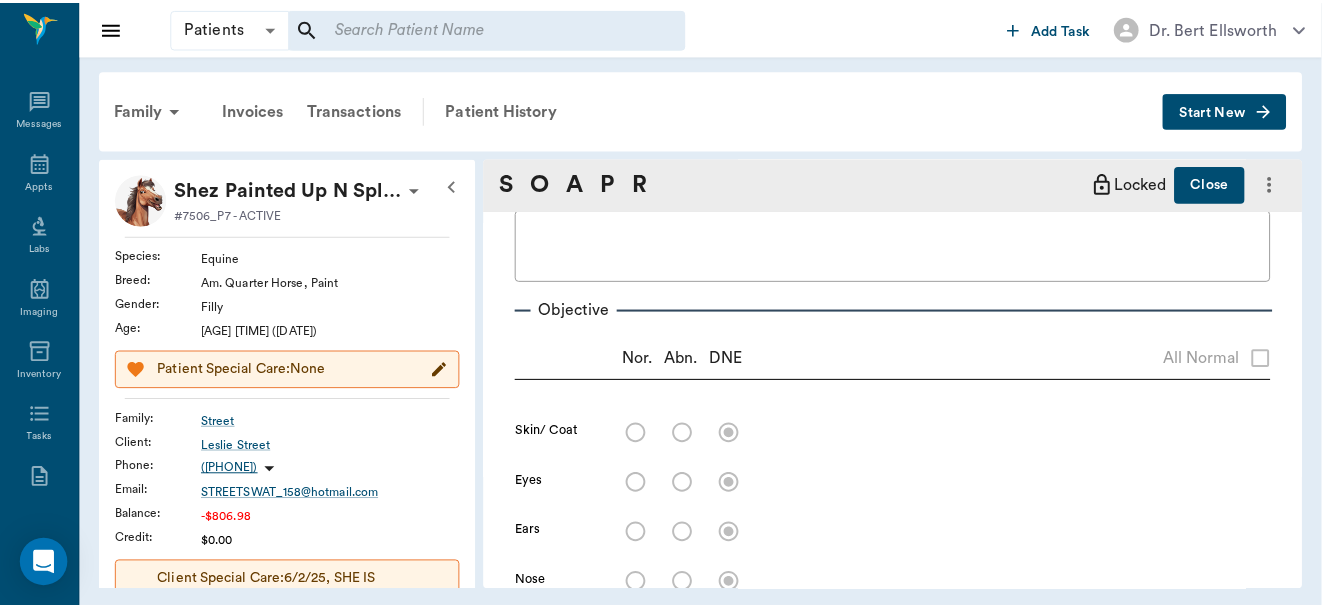 scroll, scrollTop: 268, scrollLeft: 0, axis: vertical 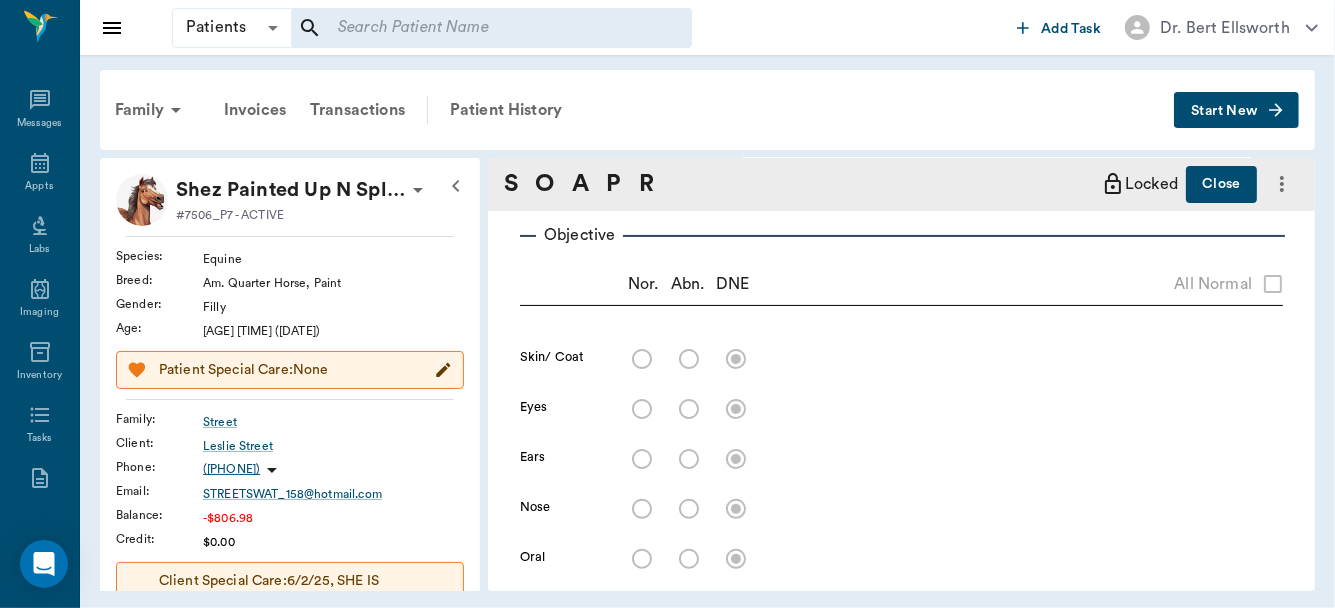 click 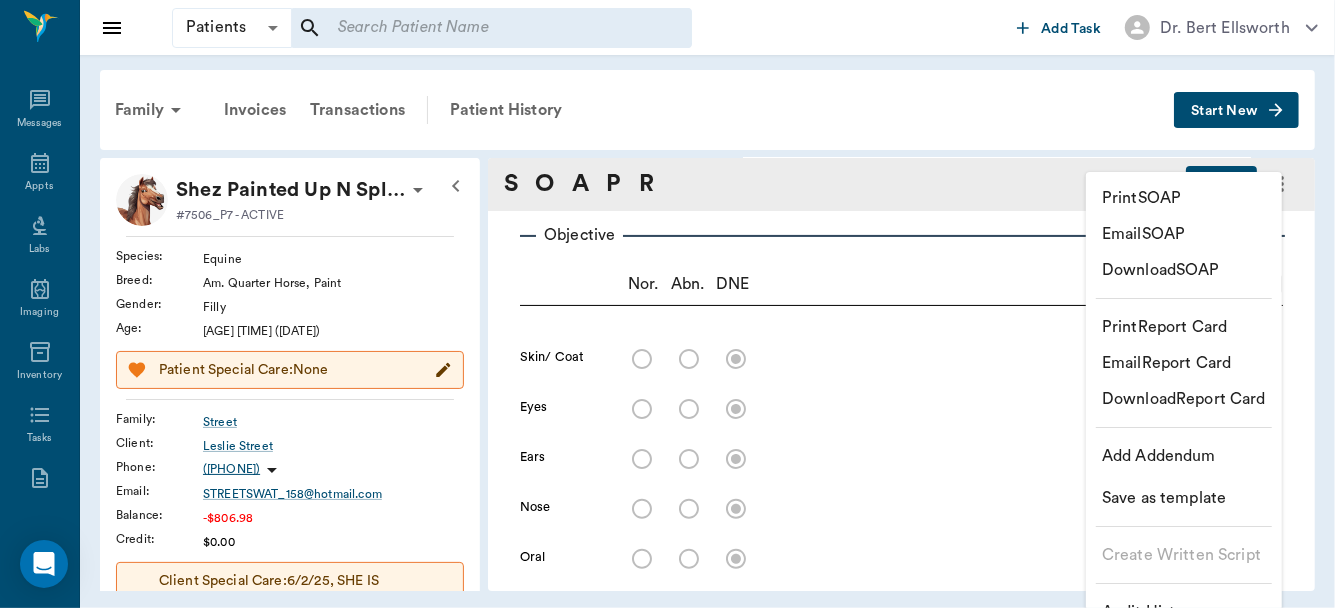 drag, startPoint x: 1309, startPoint y: 283, endPoint x: 1312, endPoint y: 336, distance: 53.08484 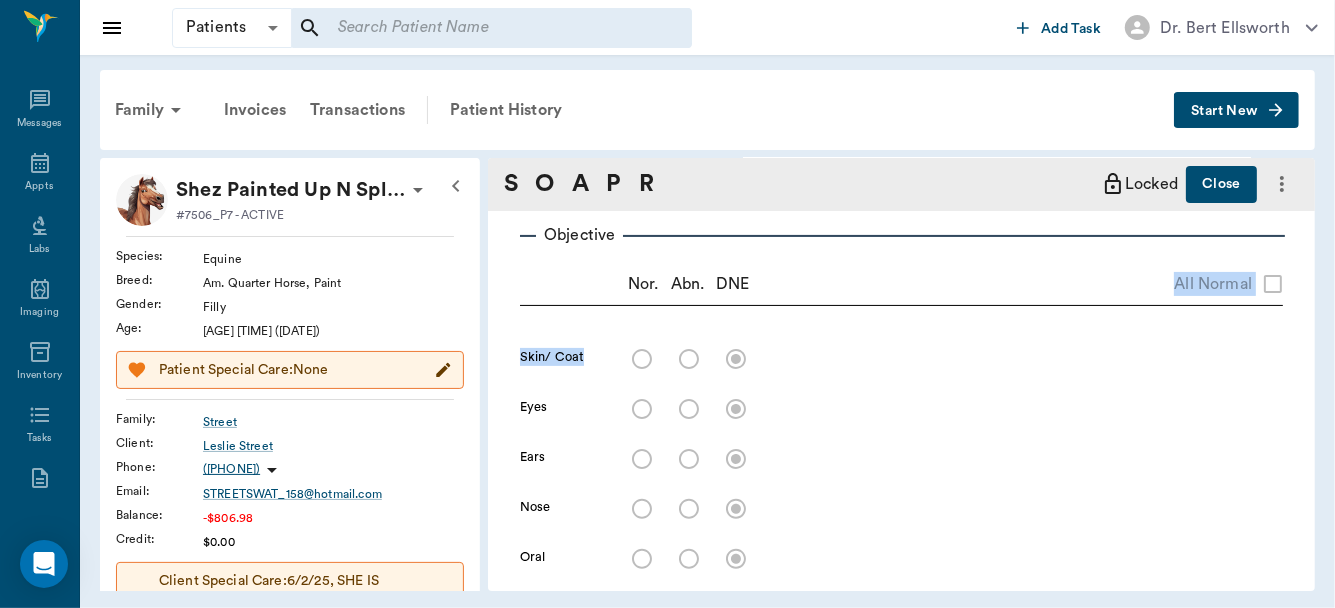 drag, startPoint x: 1333, startPoint y: 271, endPoint x: 1328, endPoint y: 353, distance: 82.1523 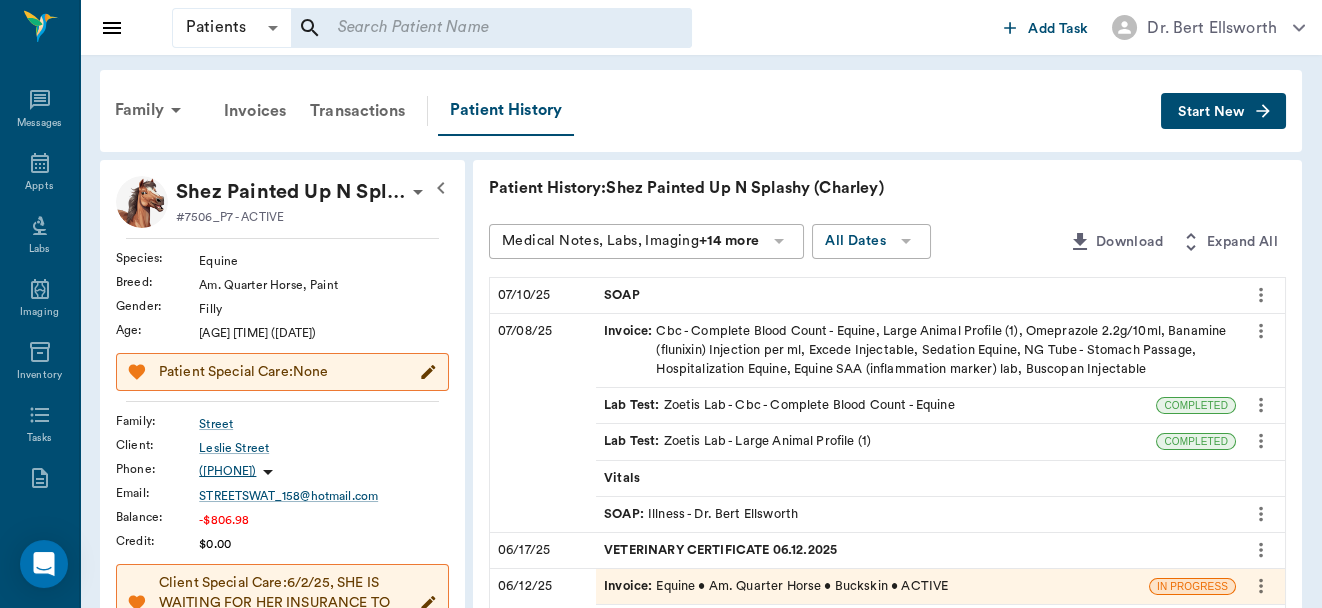 click 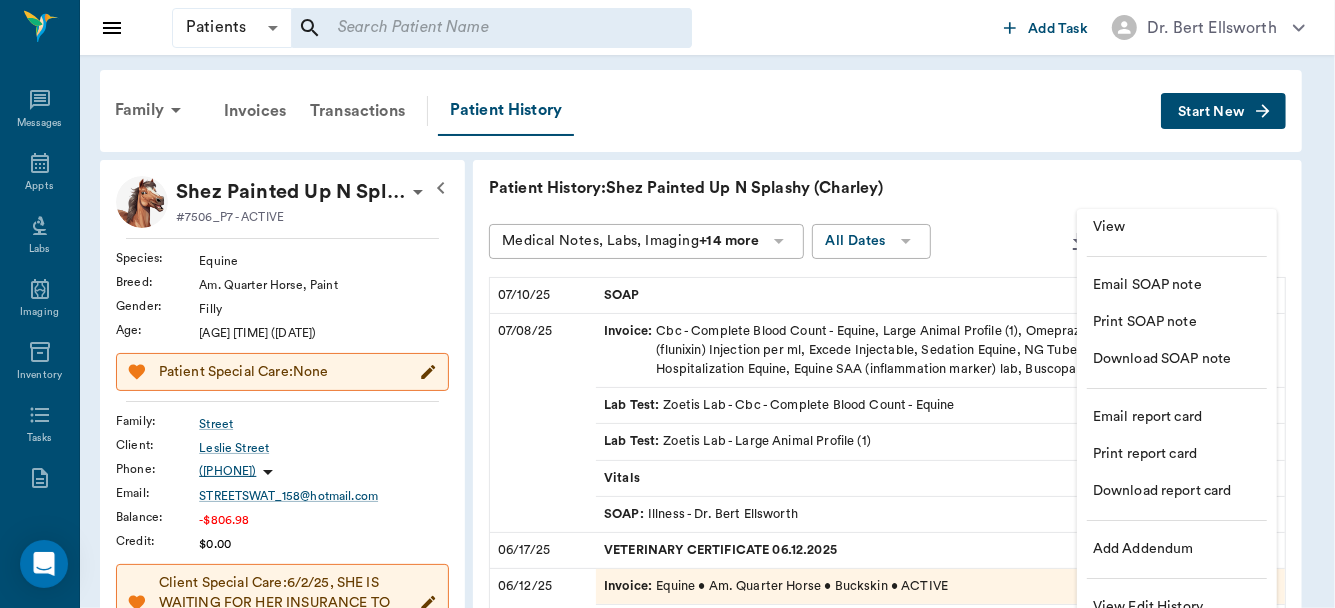 click on "Print SOAP note" at bounding box center (1177, 322) 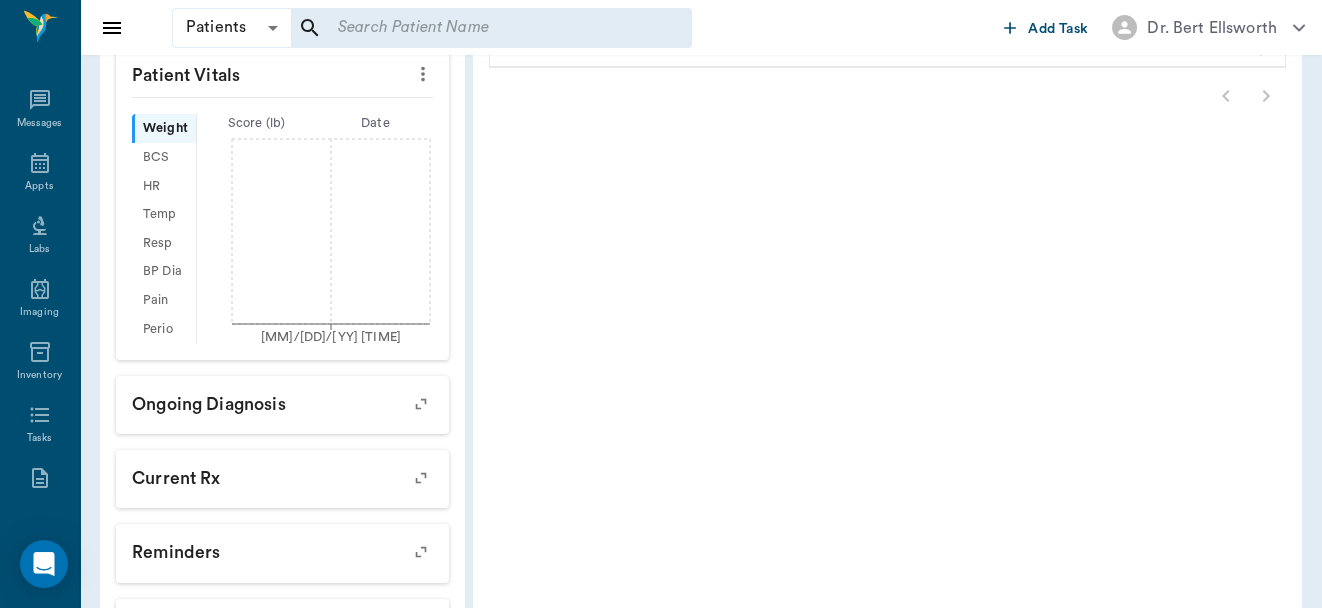 drag, startPoint x: 1283, startPoint y: 494, endPoint x: 1267, endPoint y: 422, distance: 73.756355 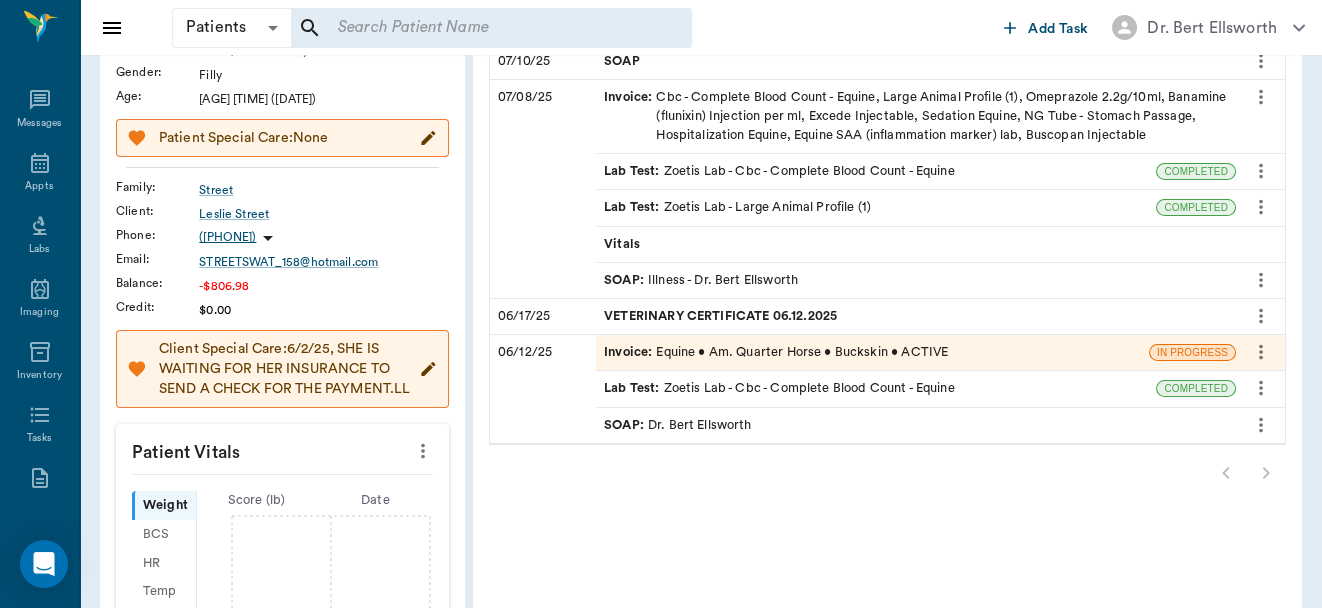 scroll, scrollTop: 224, scrollLeft: 0, axis: vertical 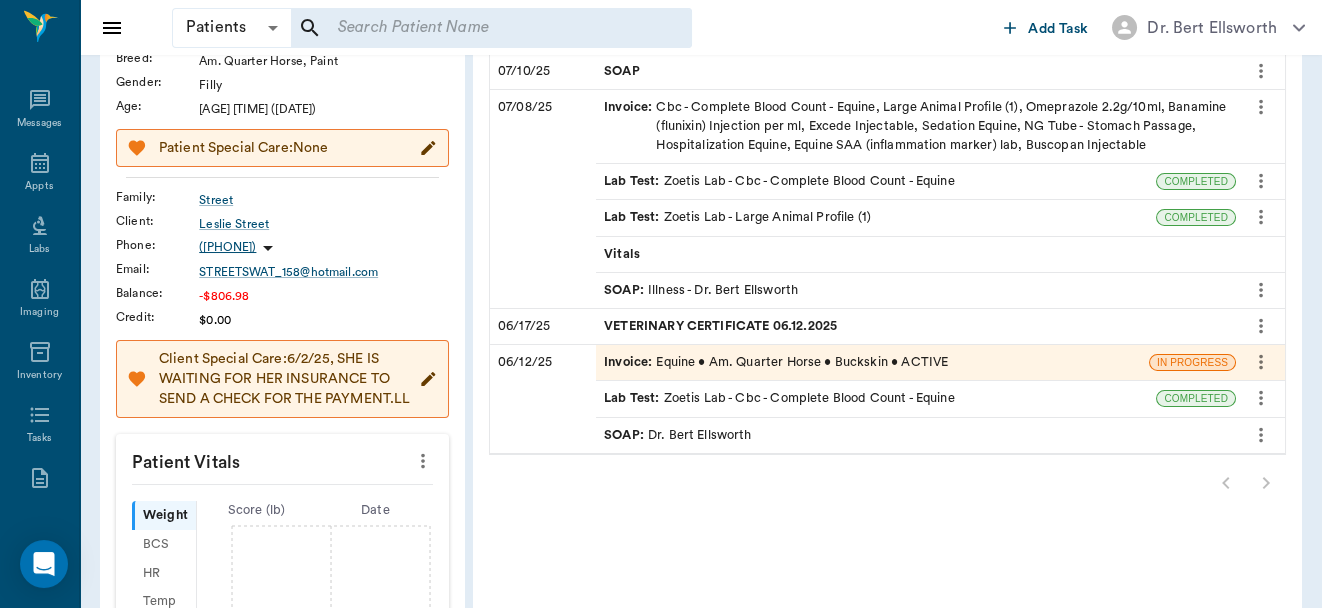 click 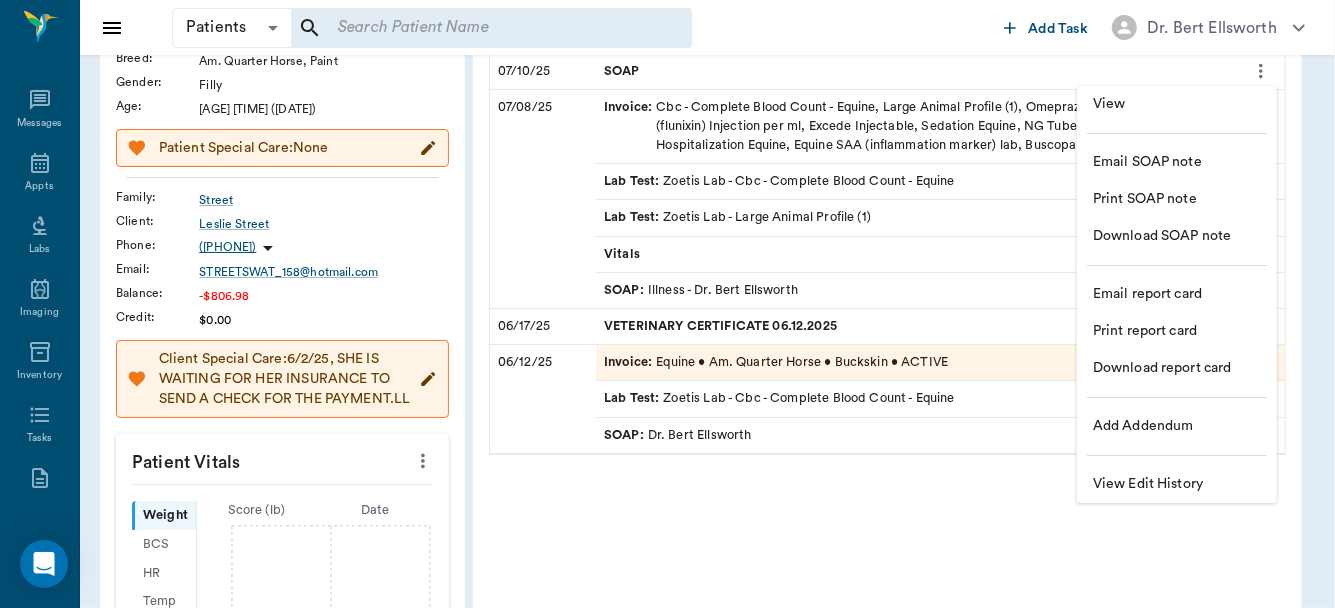 click at bounding box center (667, 304) 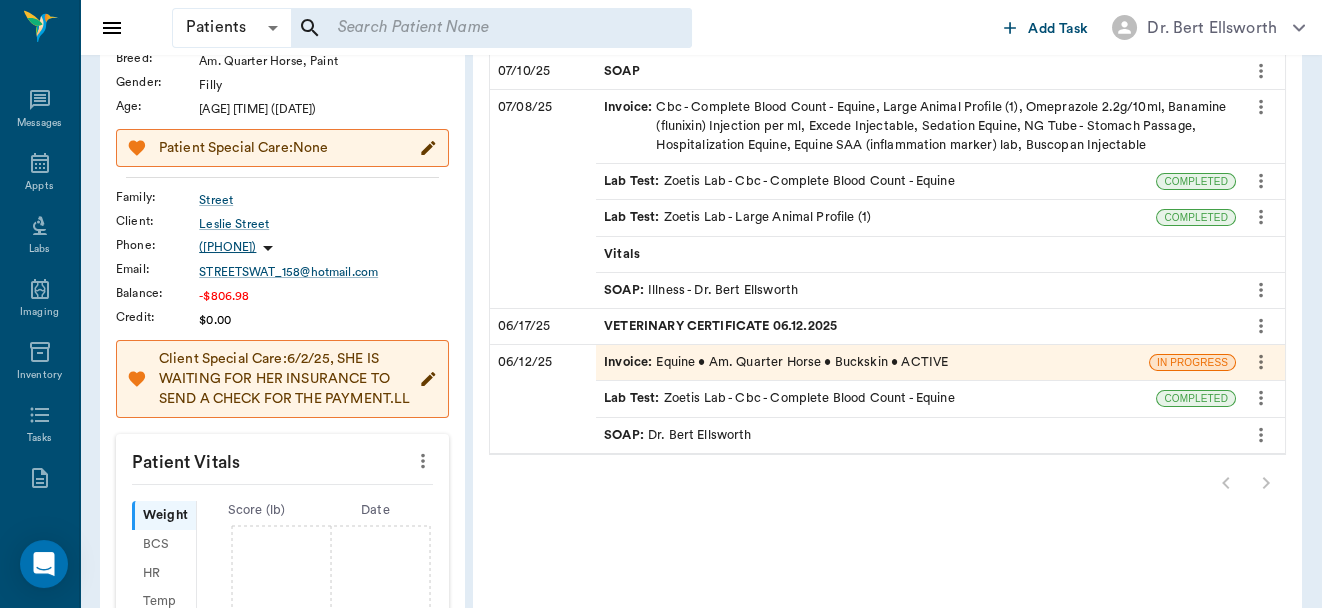 click on "SOAP" at bounding box center [916, 71] 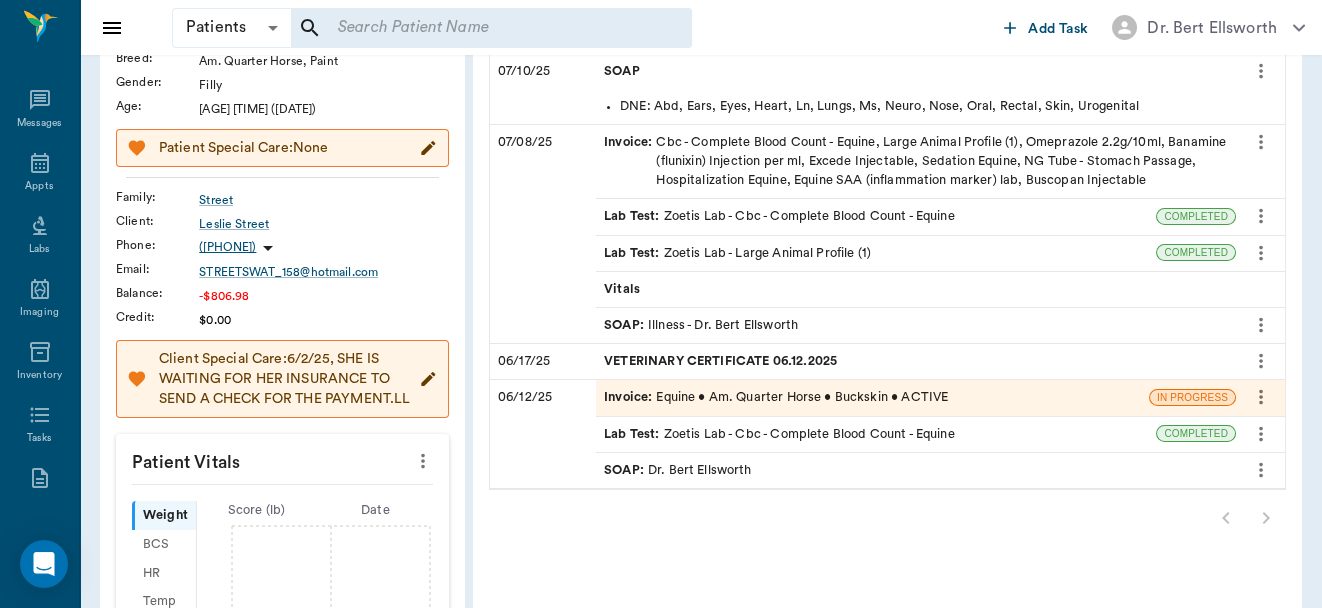 click on "SOAP" at bounding box center [916, 71] 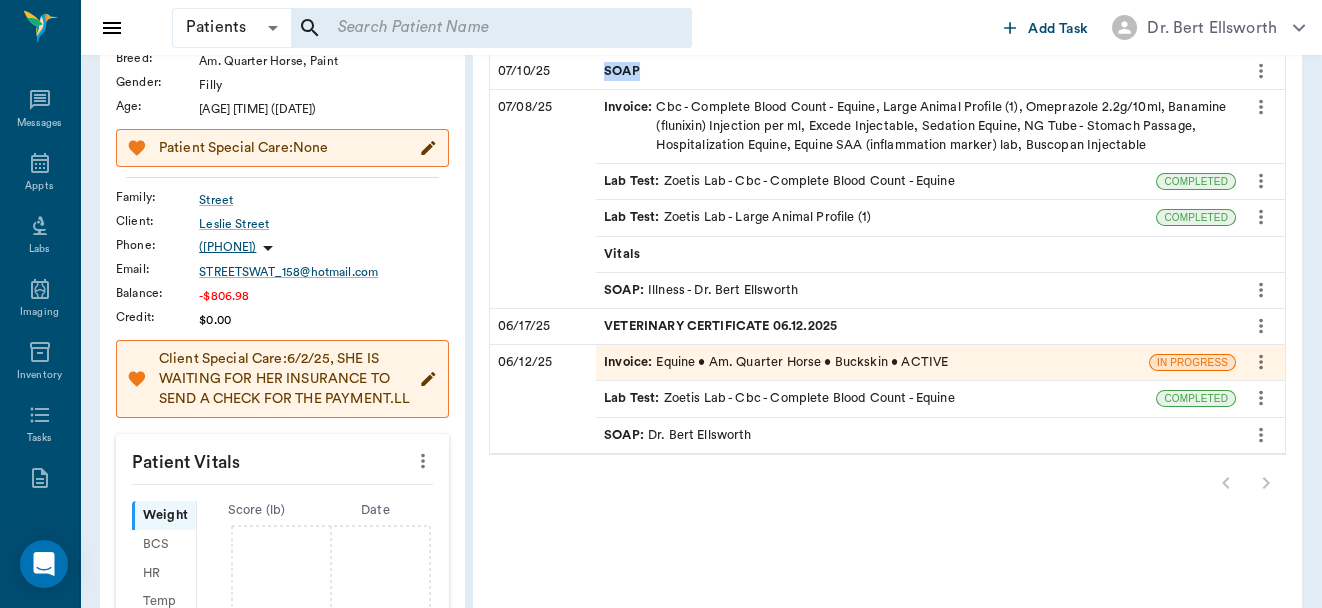 click on "SOAP" at bounding box center (916, 71) 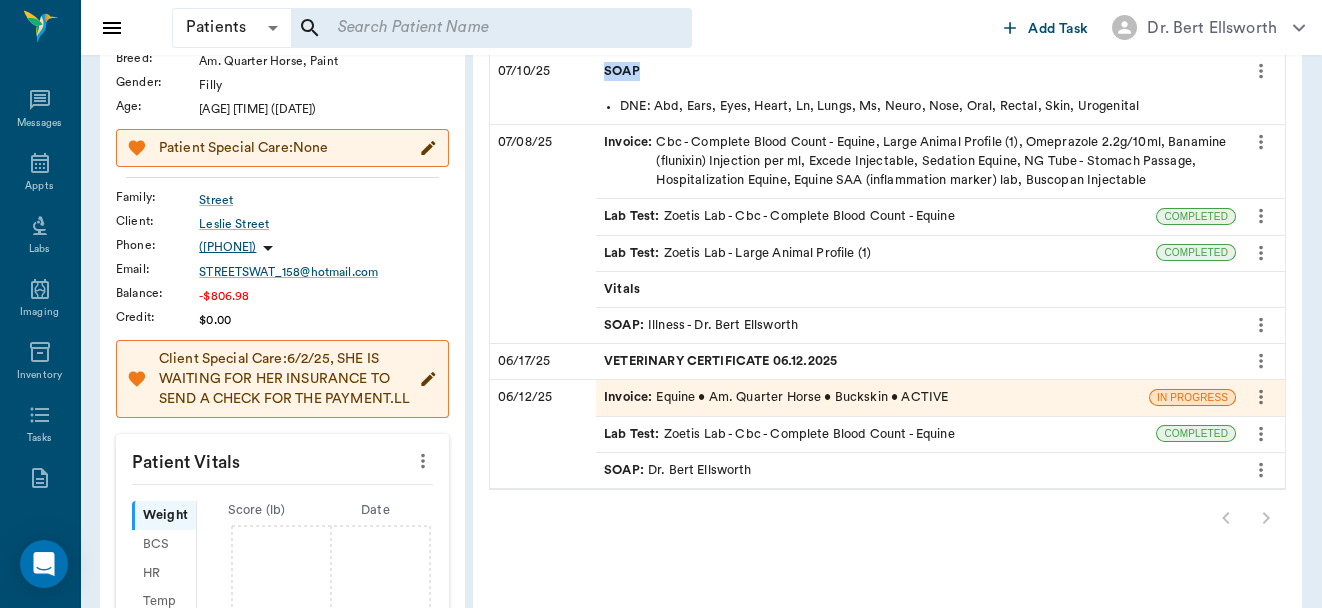 drag, startPoint x: 939, startPoint y: 76, endPoint x: 861, endPoint y: 61, distance: 79.429214 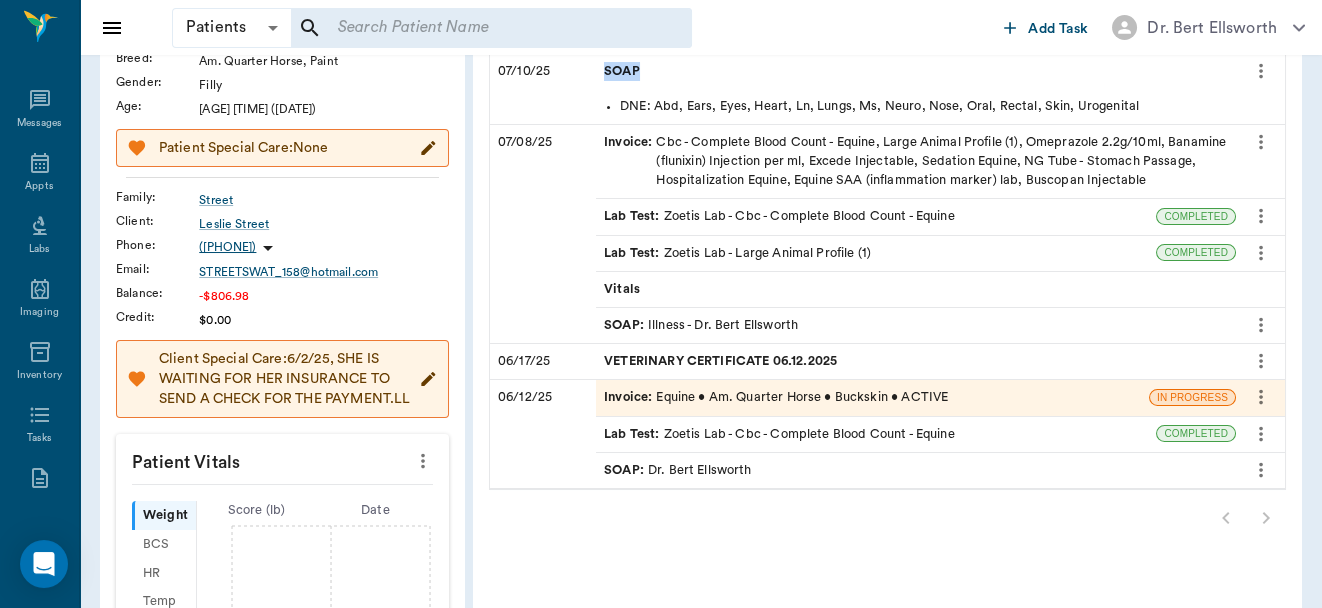 click on "SOAP" at bounding box center [916, 71] 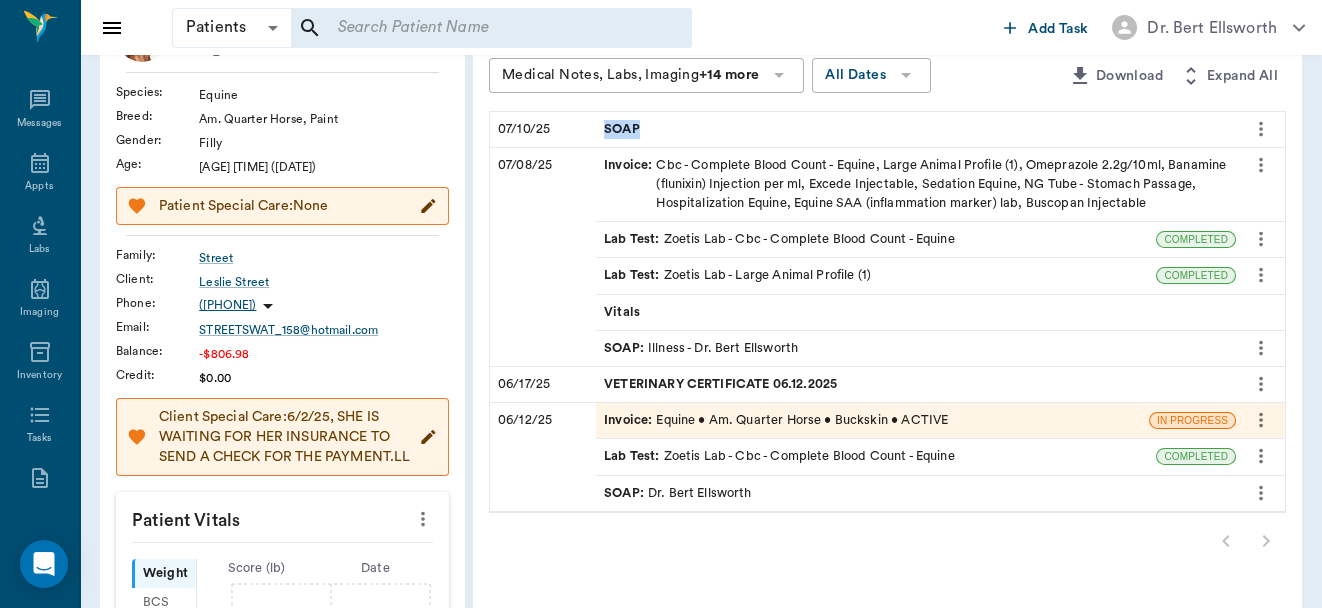 scroll, scrollTop: 105, scrollLeft: 0, axis: vertical 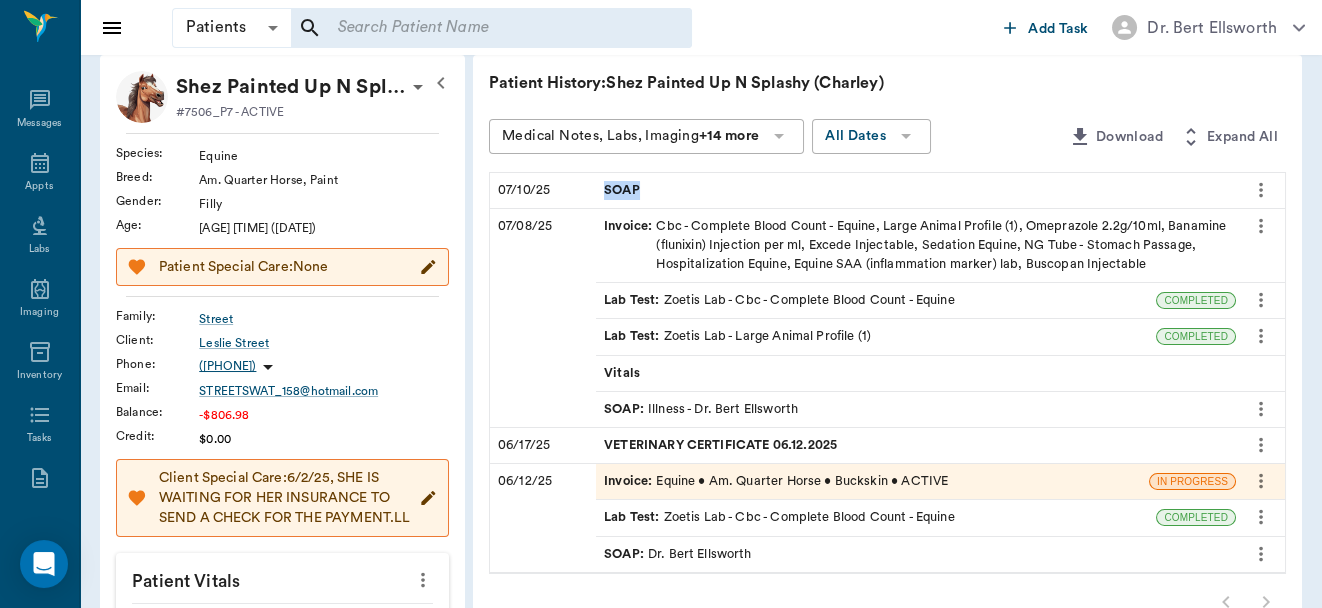 click 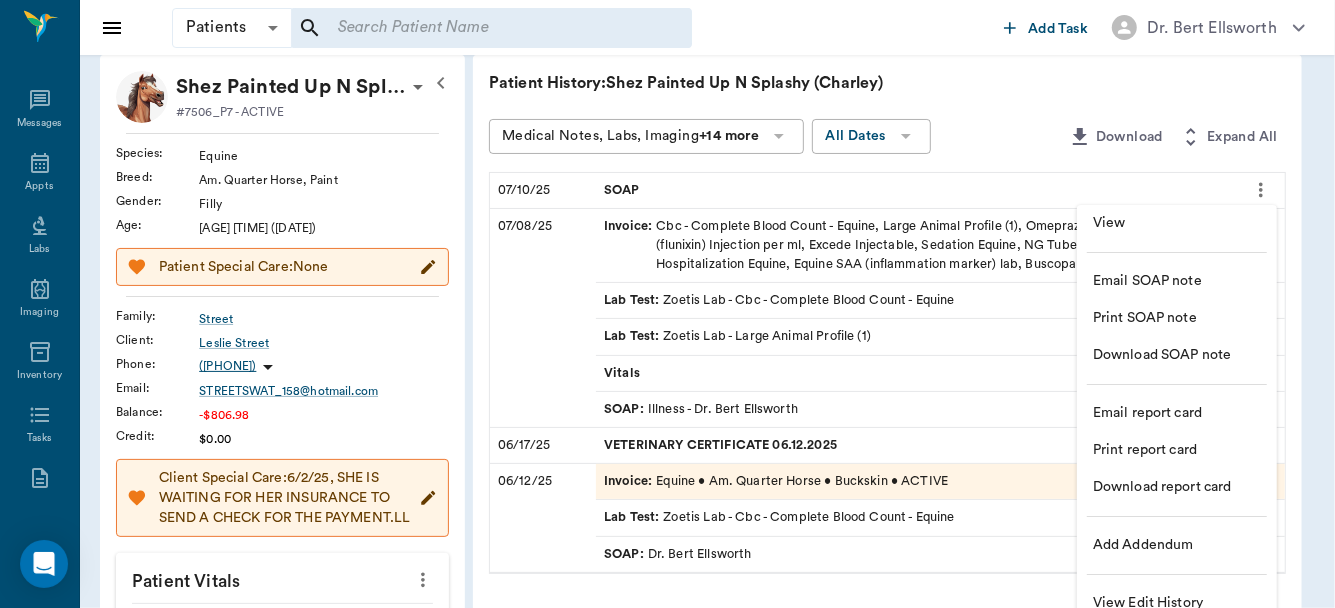click at bounding box center (667, 304) 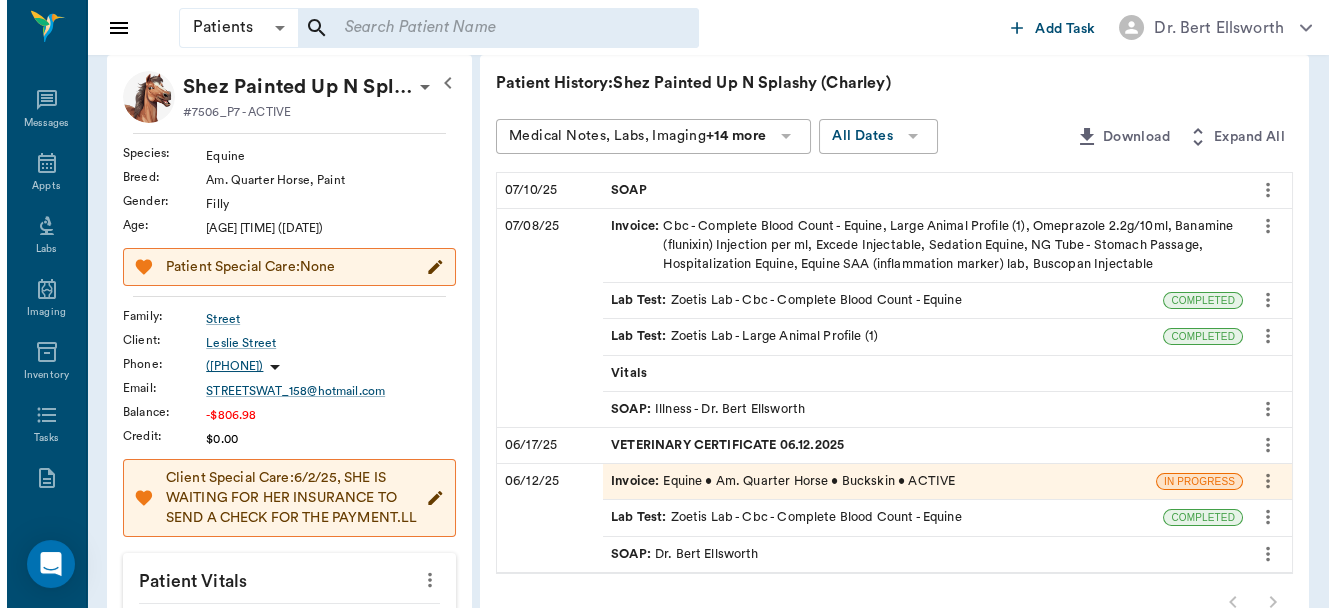 scroll, scrollTop: 0, scrollLeft: 0, axis: both 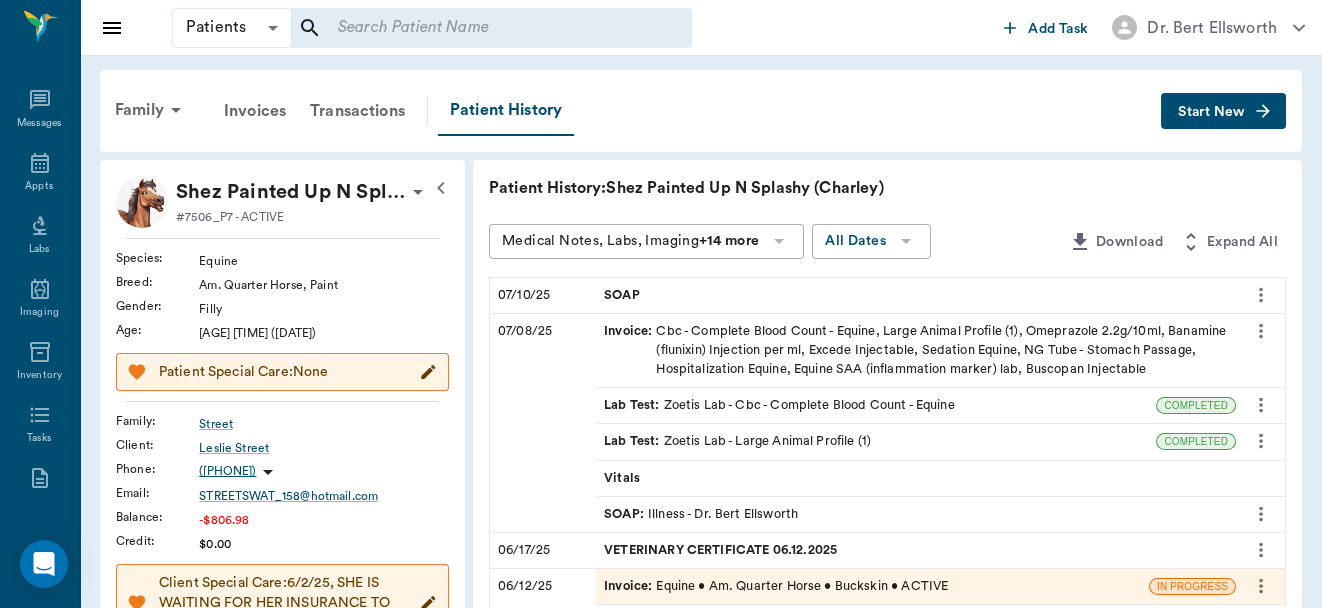 click on "Start New" at bounding box center [1223, 111] 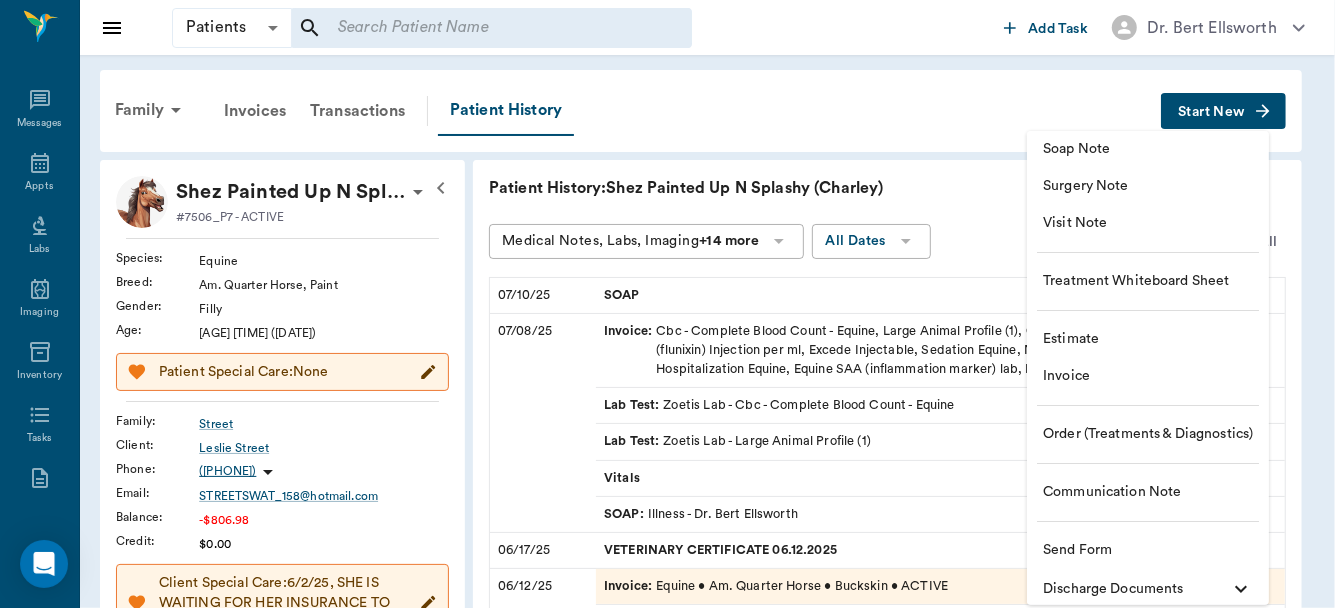click on "Soap Note" at bounding box center [1148, 149] 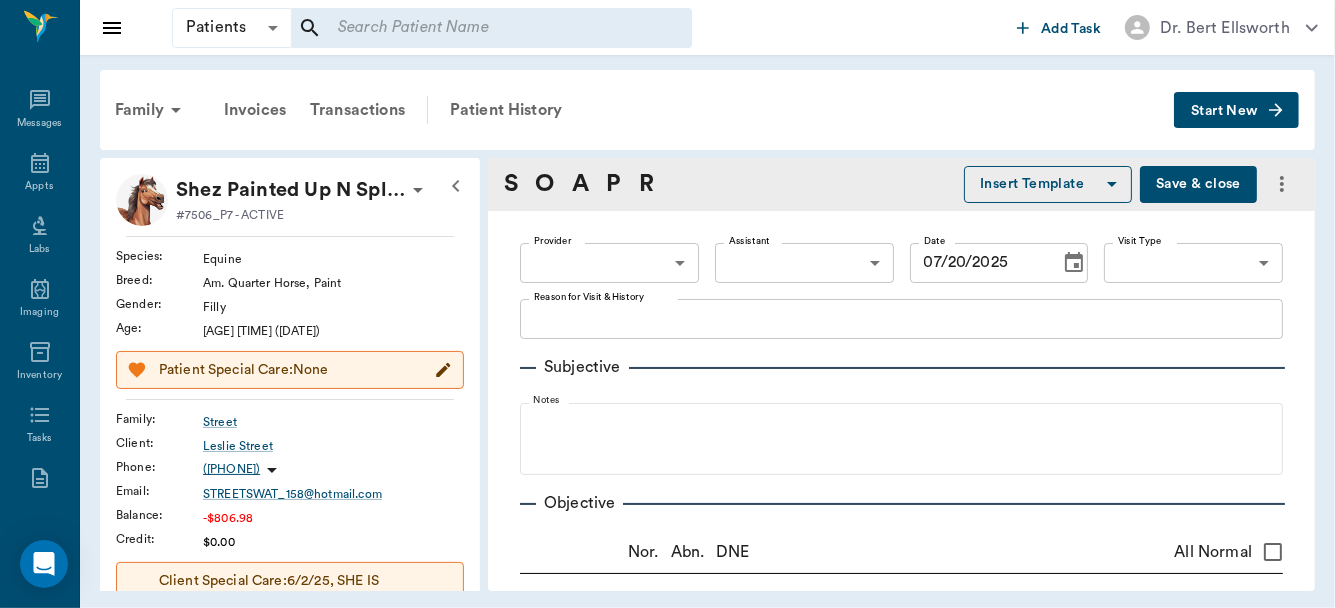 click 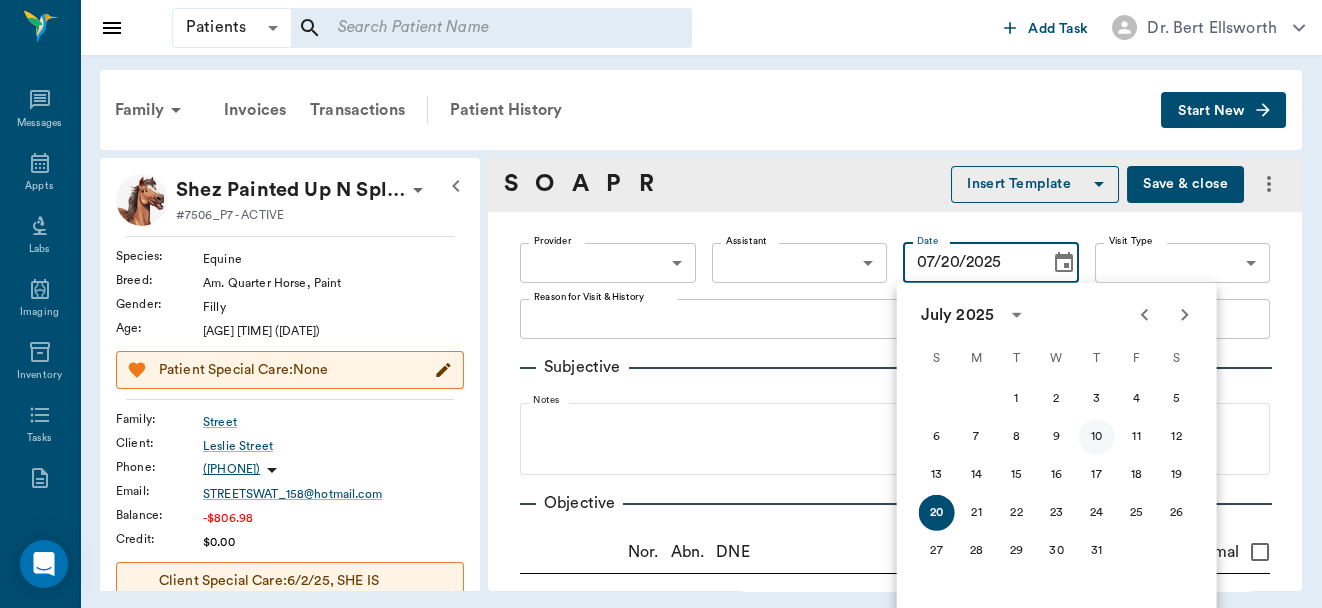 click on "10" at bounding box center (1097, 437) 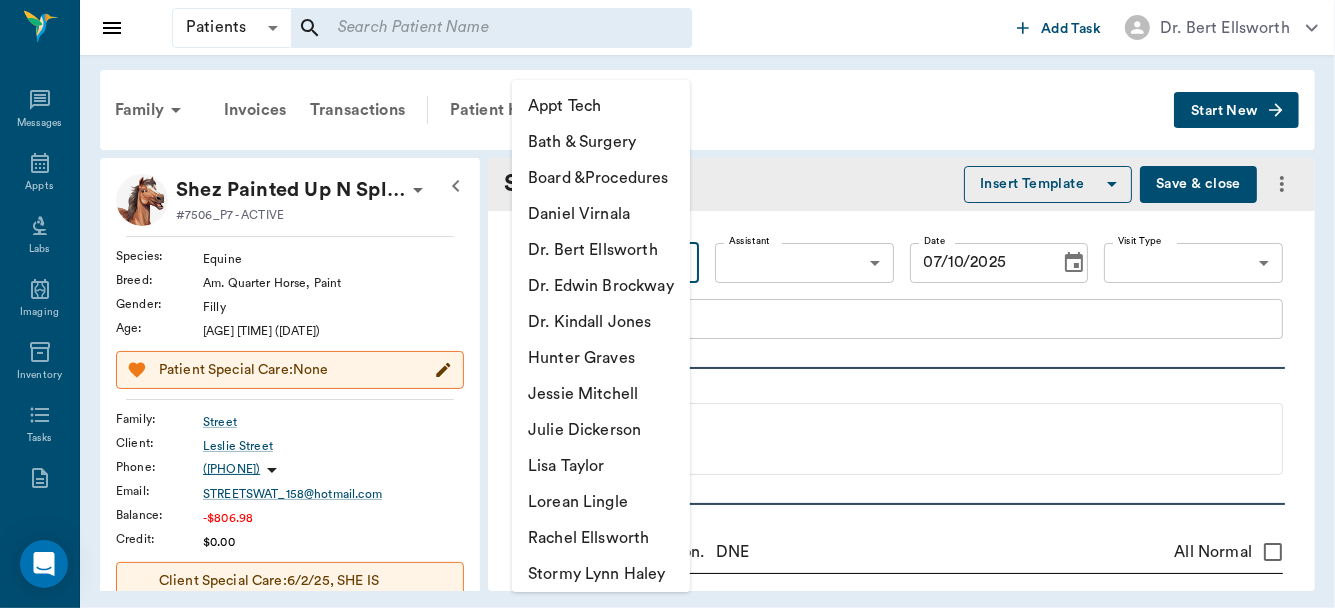 click on "Patient Vitals Weight BCS HR Temp Resp BP Dia Pain Perio Score ( lb ) Date [MM]/[DD]/[YY] 11AM Ongoing diagnosis Current Rx Reminders Upcoming appointments Schedule Appointment S O A P R Insert Template Save & close Provider ​ Provider Assistant ​ Assistant Date [MM]/[DD]/[YY] Date Visit Type ​ Visit Type Reason for Visit & History x Reason for Visit & History Subjective Notes Objective Nor. Abn. DNE x" at bounding box center [667, 304] 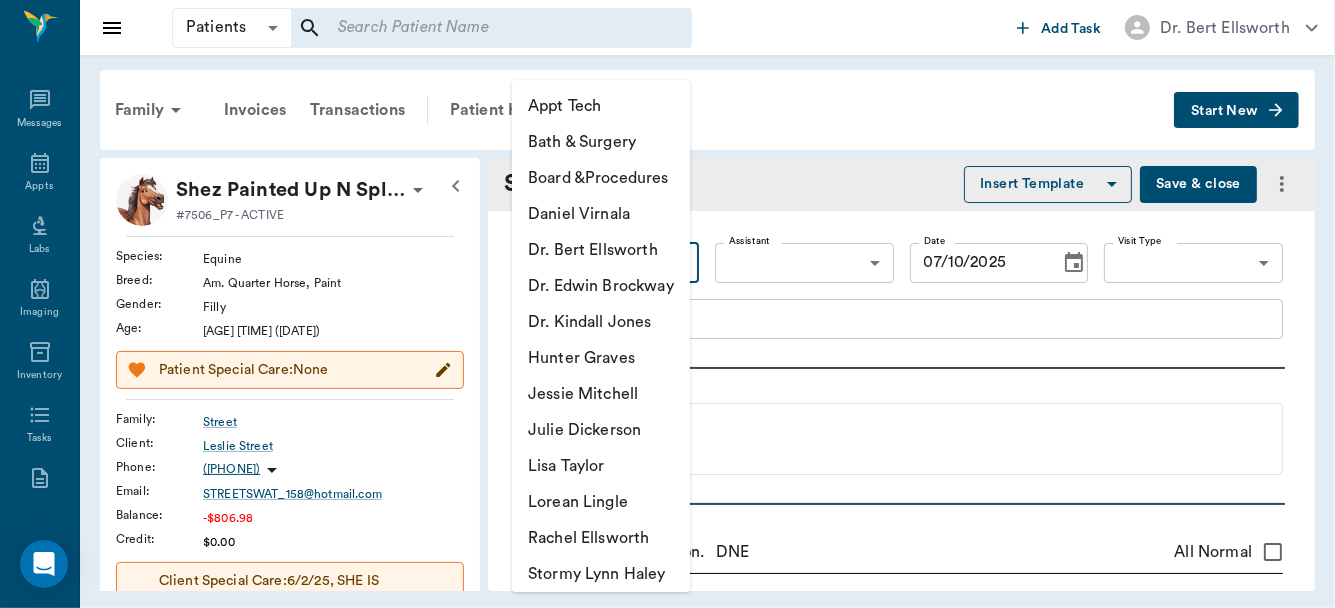 click on "Dr. Bert Ellsworth" at bounding box center (601, 250) 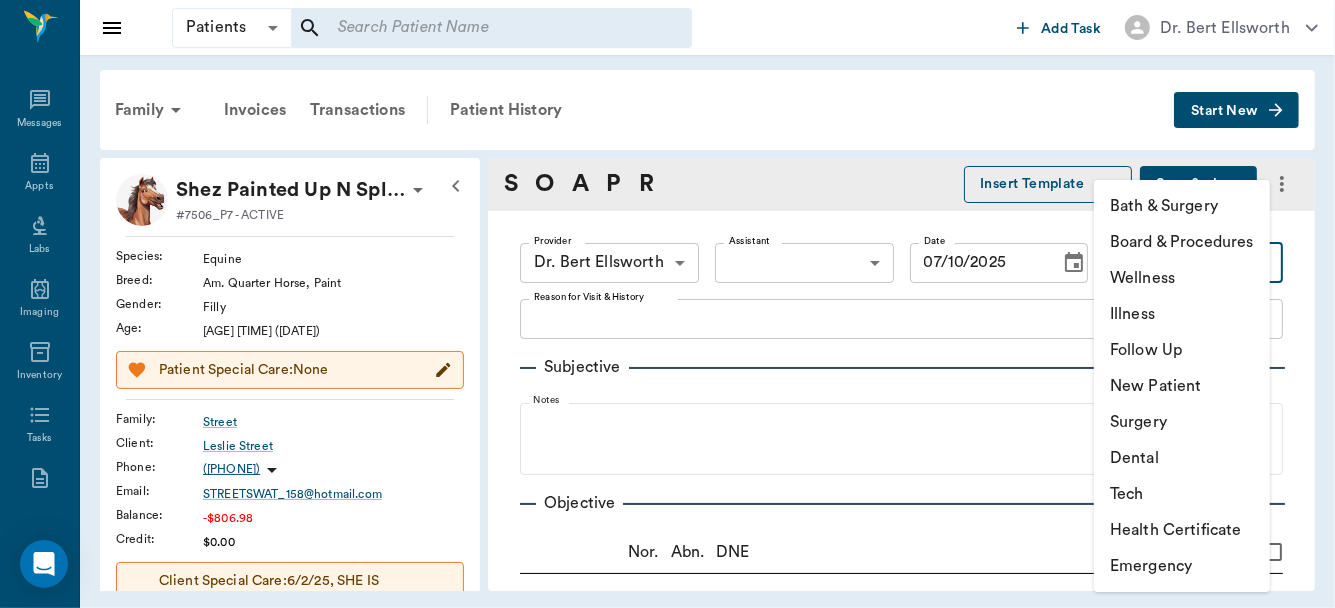 click on "Patients Patients &nbsp; &nbsp; Add Task Dr. [NAME] Nectar Messages Appts Labs Imaging Inventory Tasks Forms Staff Reports Lookup Settings Family Invoices Transactions Patient History Start&nbsp;New Shez Painted Up N Splashy (Charley) Street #7506_P7    -    ACTIVE   Species : Equine Breed : Am. Quarter Horse, Paint Gender : Filly Age : 7 wk 0 days (06/01/2025) Patient Special Care:  None Family : Street Client : Leslie Street Phone : ([PHONE]) Email : [EMAIL] Balance : -$806.98 Credit : $0.00 Client Special Care:  6/2/25, SHE IS WAITING FOR HER INSURANCE TO SEND A CHECK FOR THE PAYMENT.LL Patient Vitals Weight BCS HR Temp Resp BP Dia Pain Perio Score ( lb ) Date 07/08/25 11AM Ongoing diagnosis Current Rx Reminders Upcoming appointments Schedule Appointment S O A P R Insert Template  Save&nbsp;&nbsp;close Provider Dr. [NAME] 63ec2f075fda476ae8351a4d Provider Assistant &nbsp; Assistant Date 07/10/2025 Date Visit Type &nbsp; Visit Type Reason for Visit & History x Reason for Visit & History DNE" at bounding box center [667, 304] 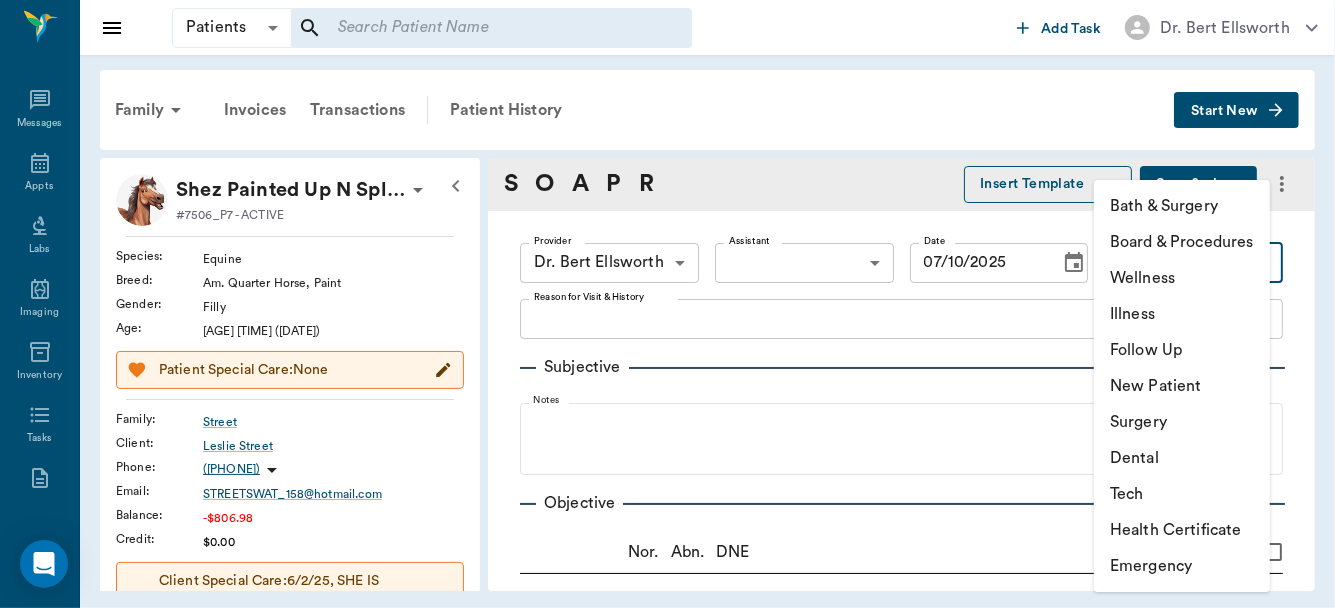 click on "Emergency" at bounding box center [1182, 566] 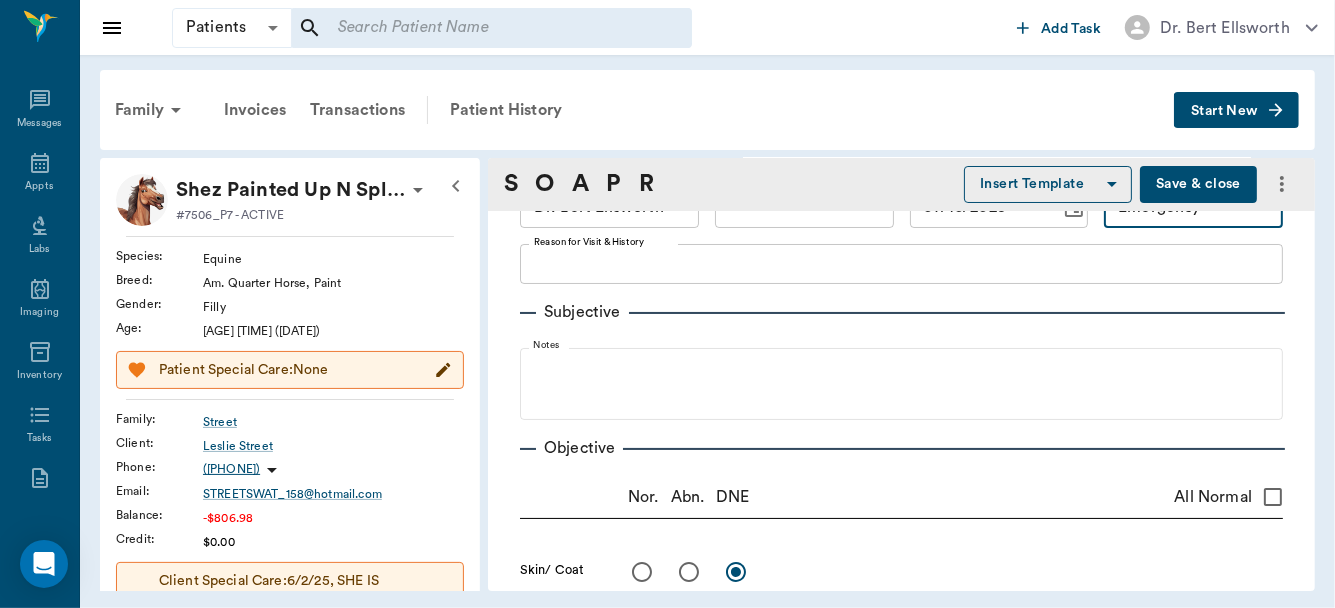 scroll, scrollTop: 43, scrollLeft: 0, axis: vertical 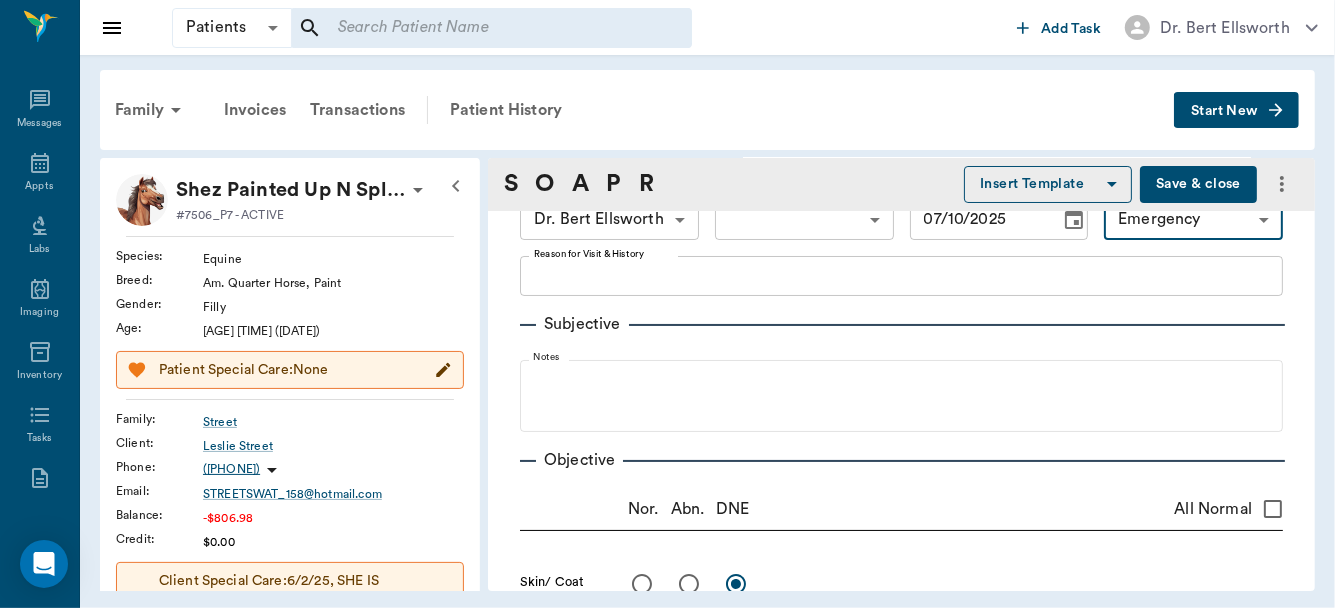 click on "Reason for Visit & History" at bounding box center [901, 275] 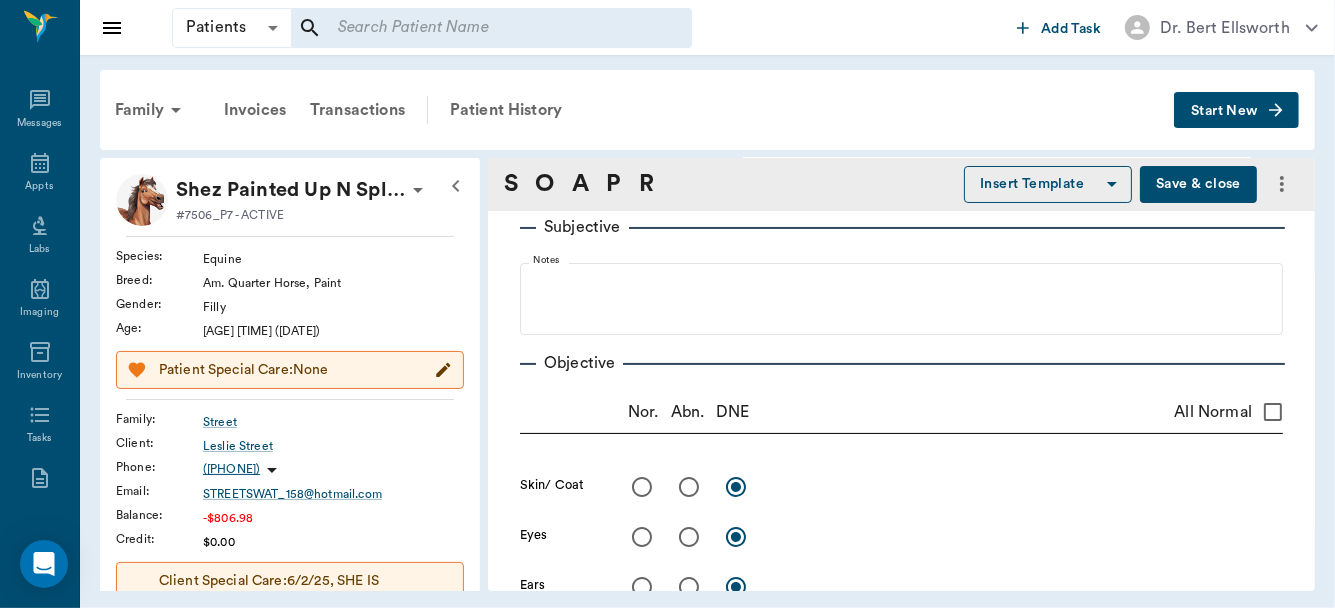 scroll, scrollTop: 110, scrollLeft: 0, axis: vertical 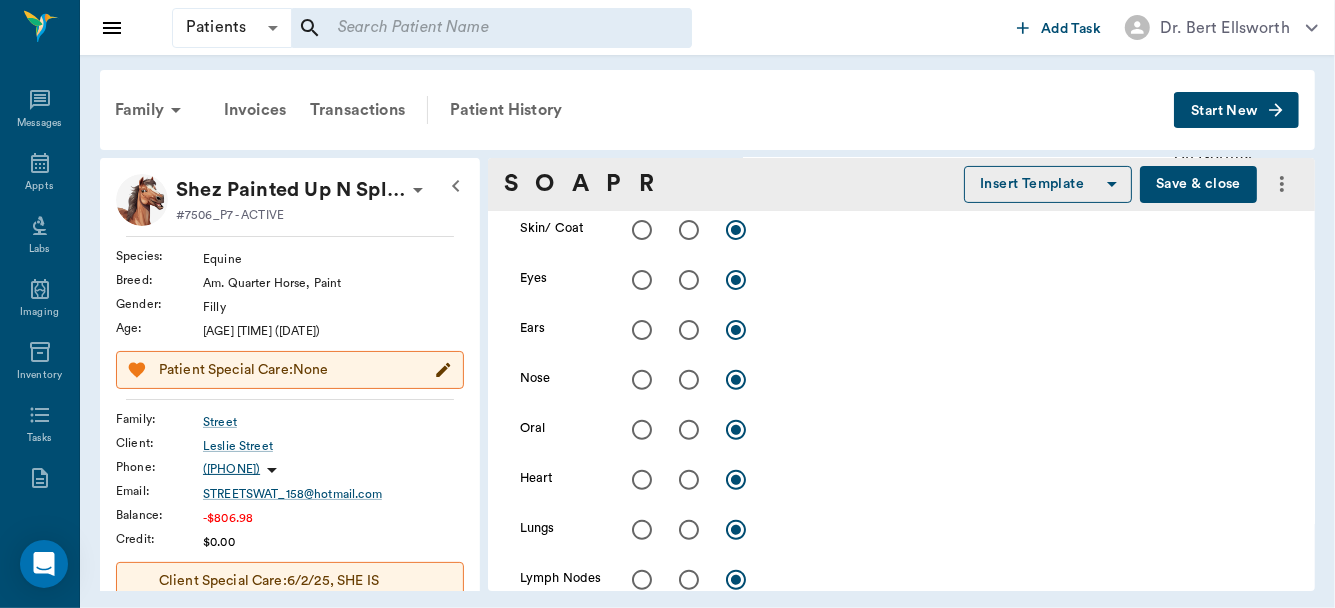 type on "Starting to choke again" 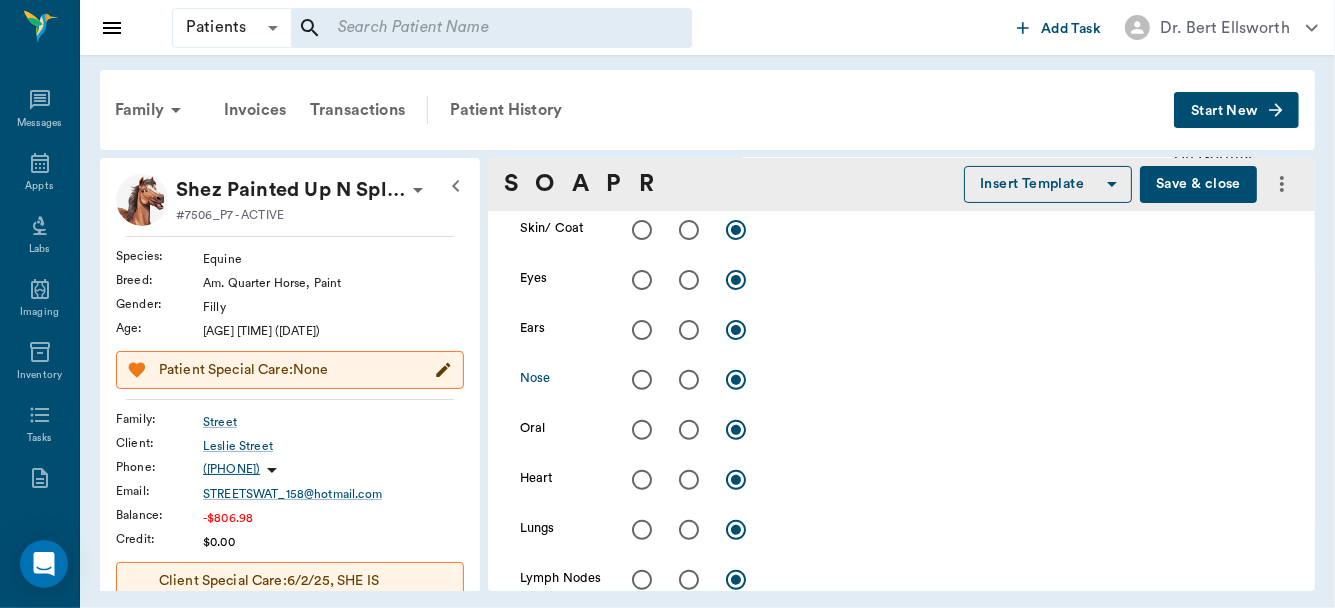 click at bounding box center (689, 380) 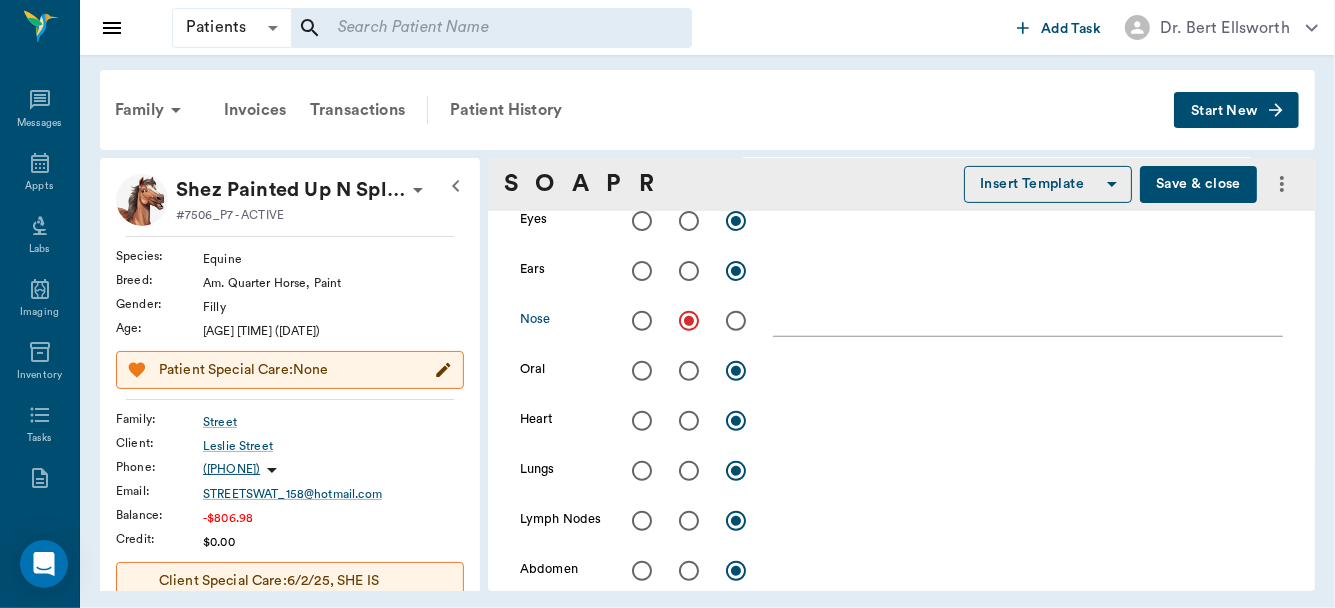 scroll, scrollTop: 452, scrollLeft: 0, axis: vertical 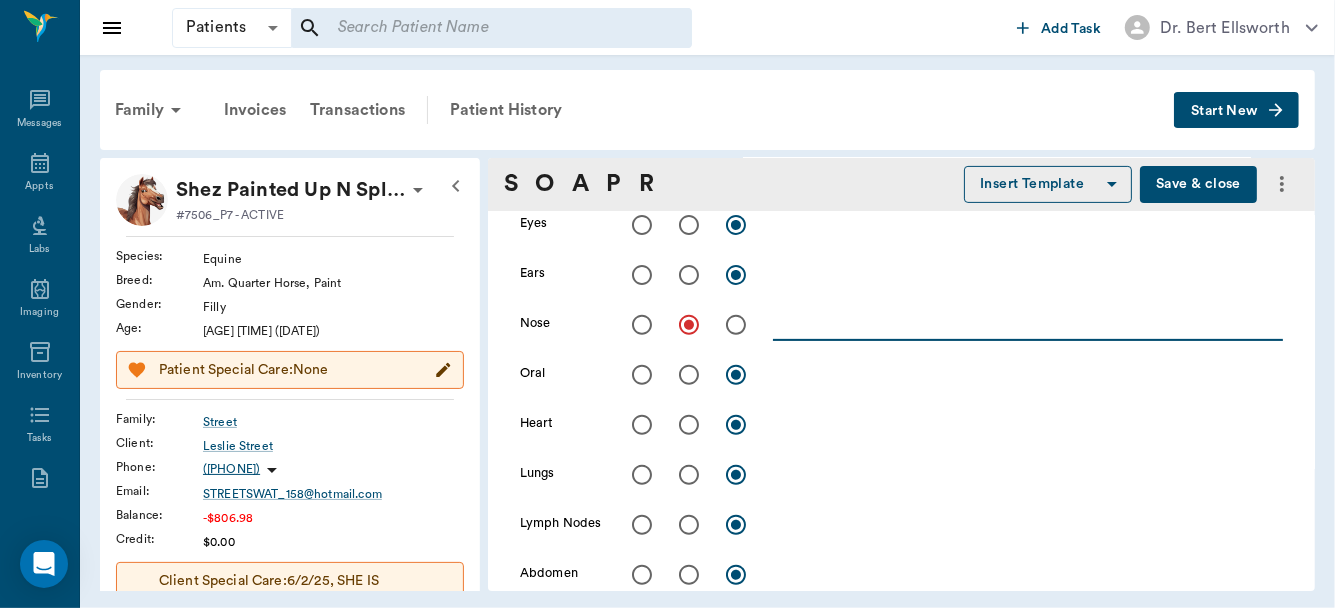 click at bounding box center [1028, 324] 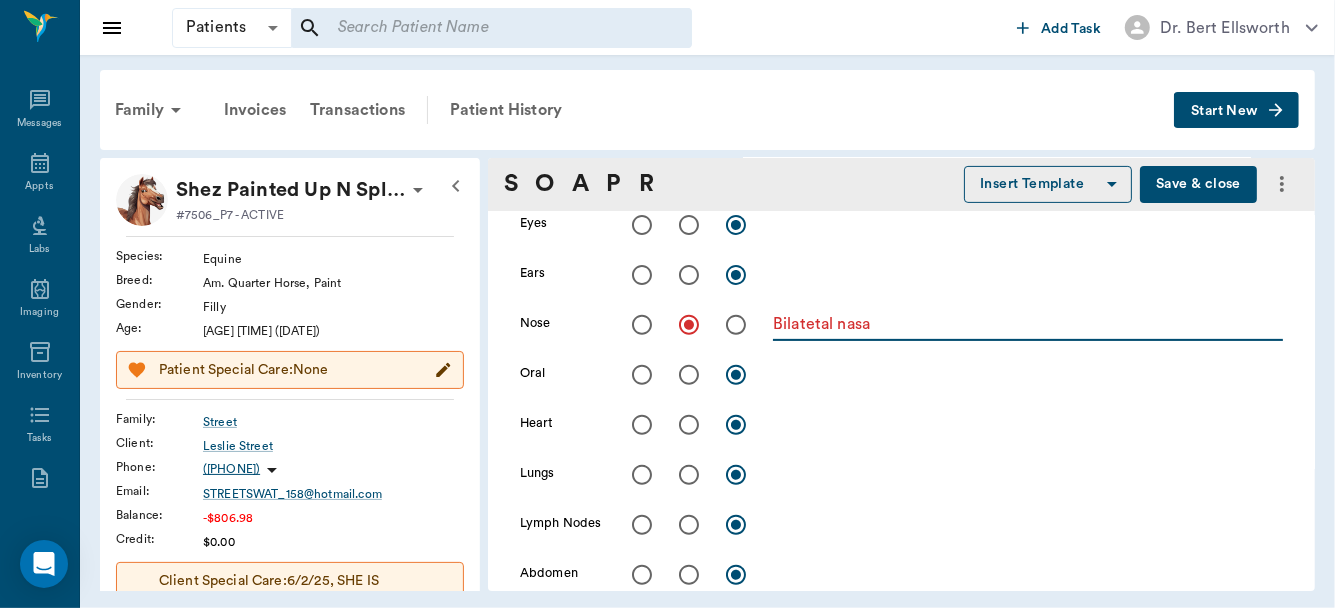 click on "Bilatetal nasa" at bounding box center [1028, 324] 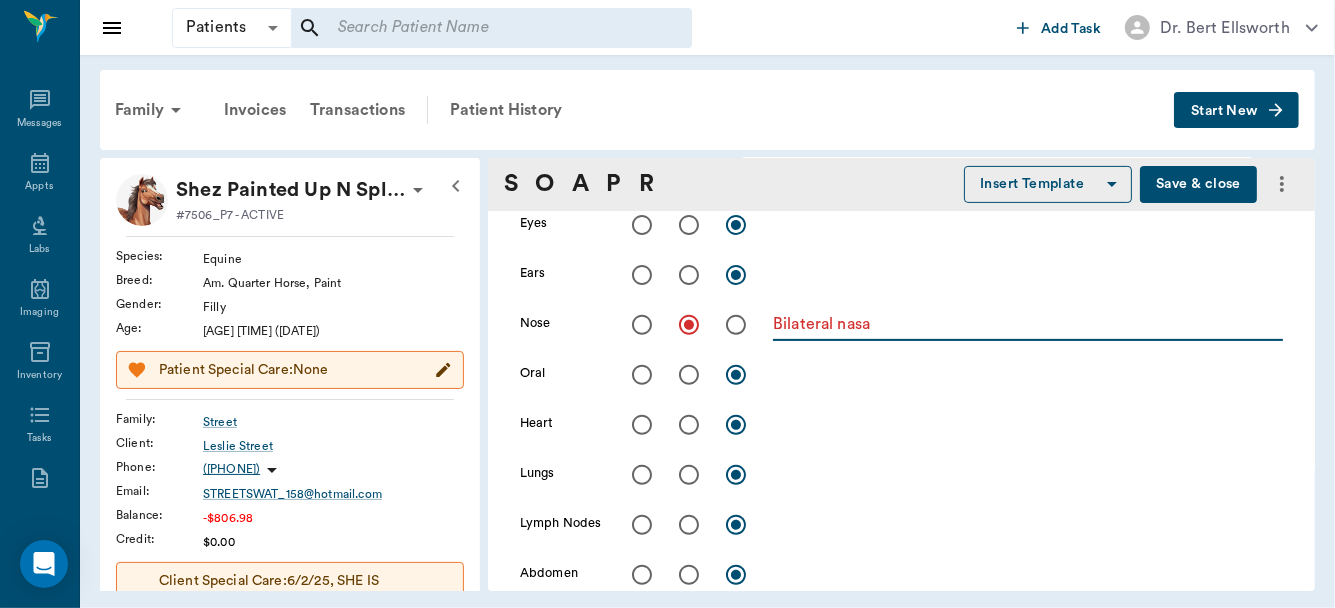 click on "Bilateral nasa" at bounding box center (1028, 324) 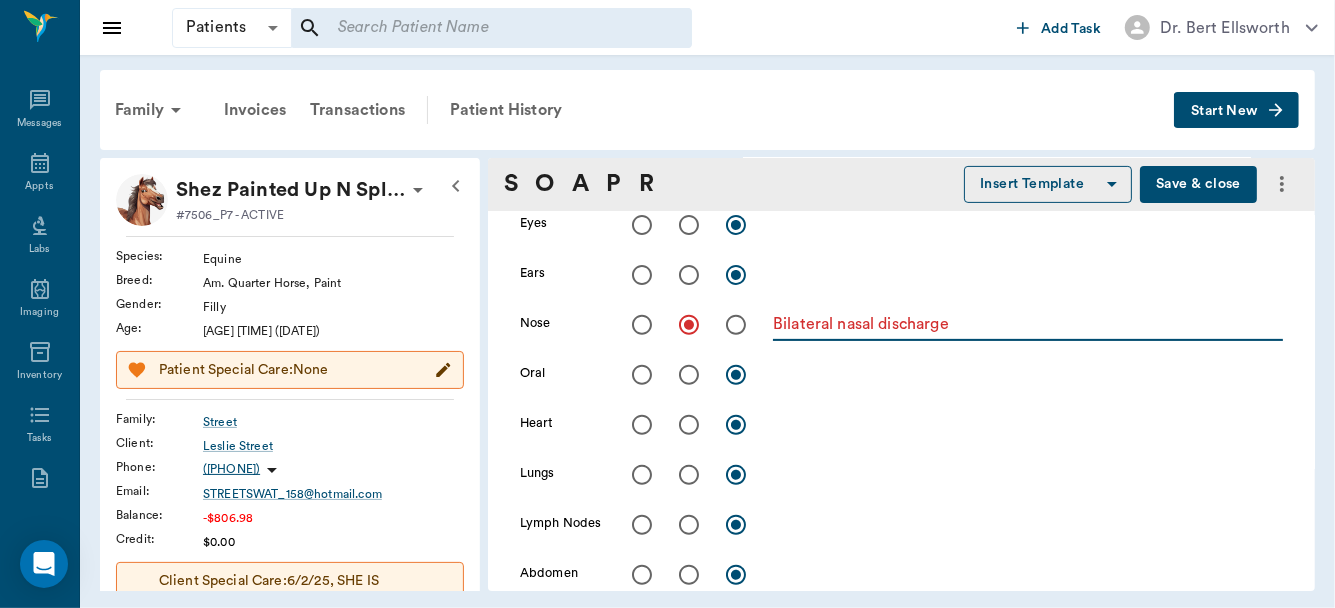 scroll, scrollTop: 499, scrollLeft: 0, axis: vertical 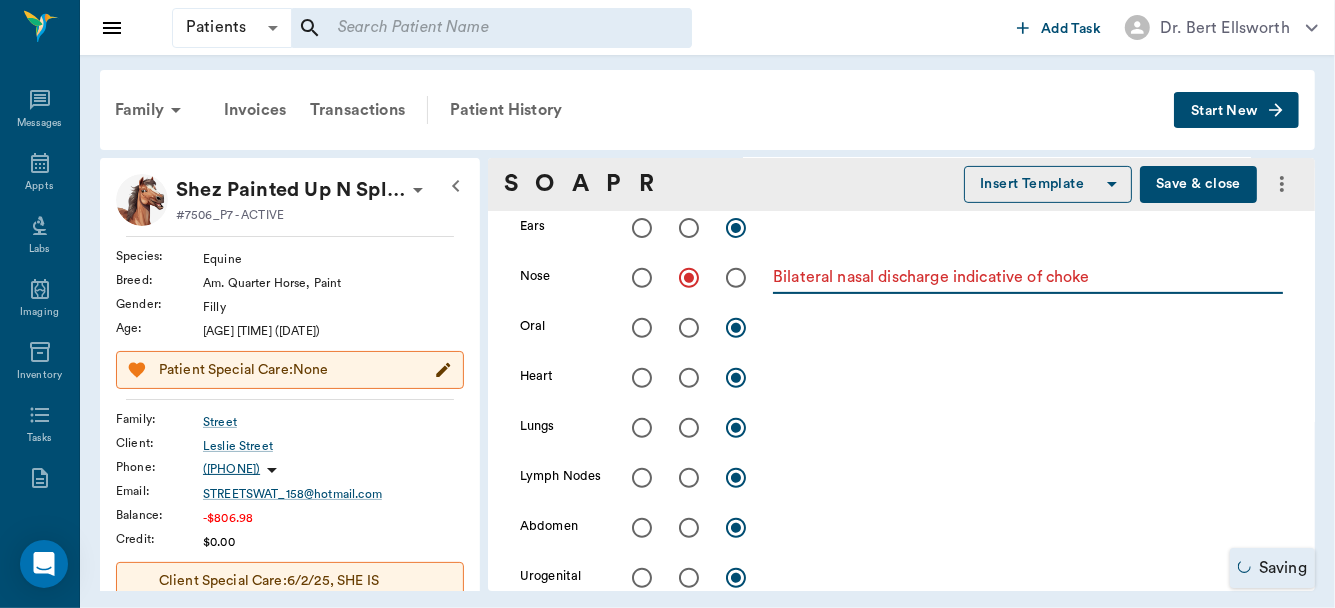 type on "Bilateral nasal discharge indicative of choke" 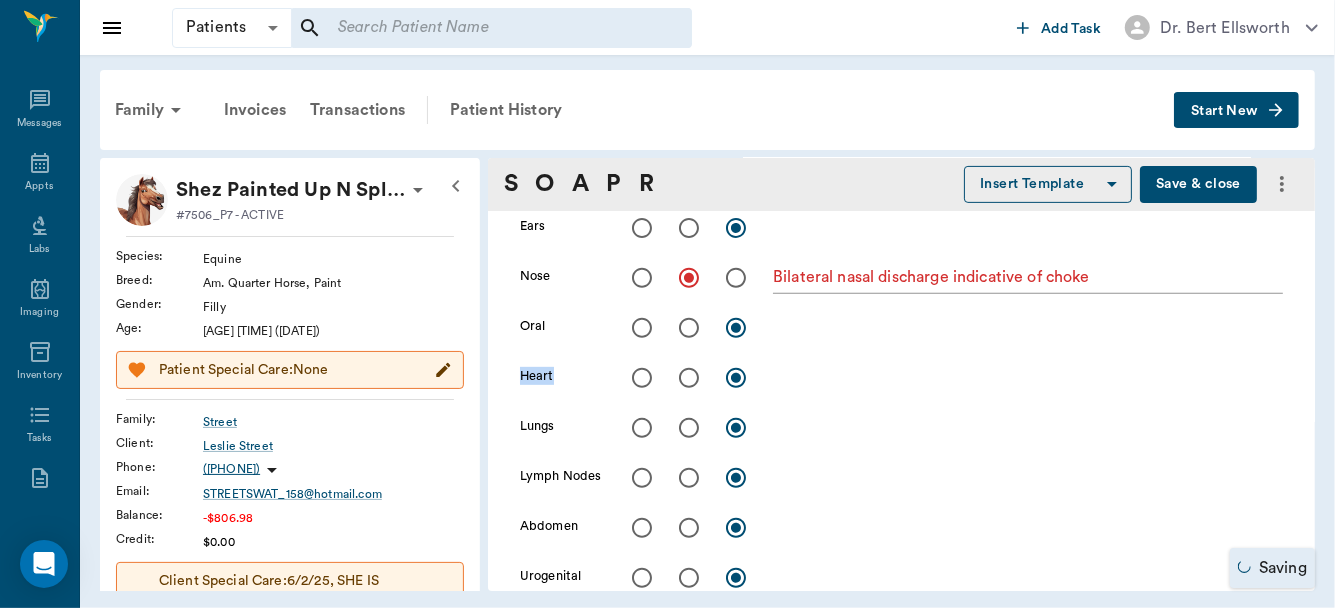 drag, startPoint x: 1317, startPoint y: 332, endPoint x: 1314, endPoint y: 360, distance: 28.160255 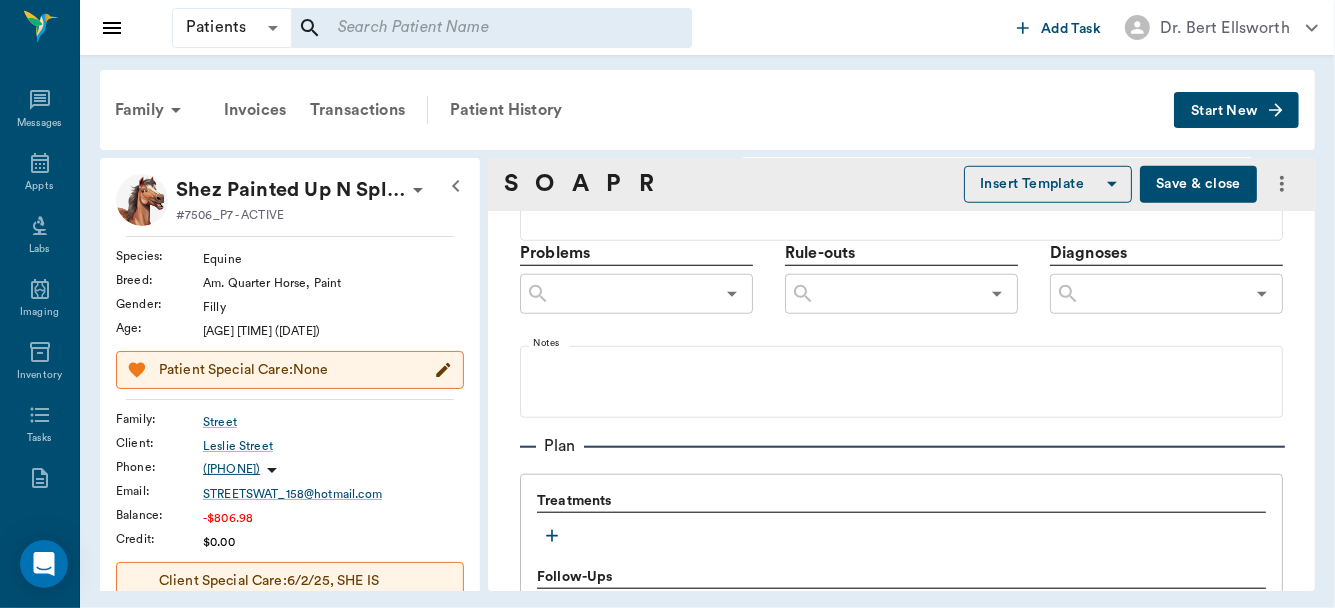 scroll, scrollTop: 1099, scrollLeft: 0, axis: vertical 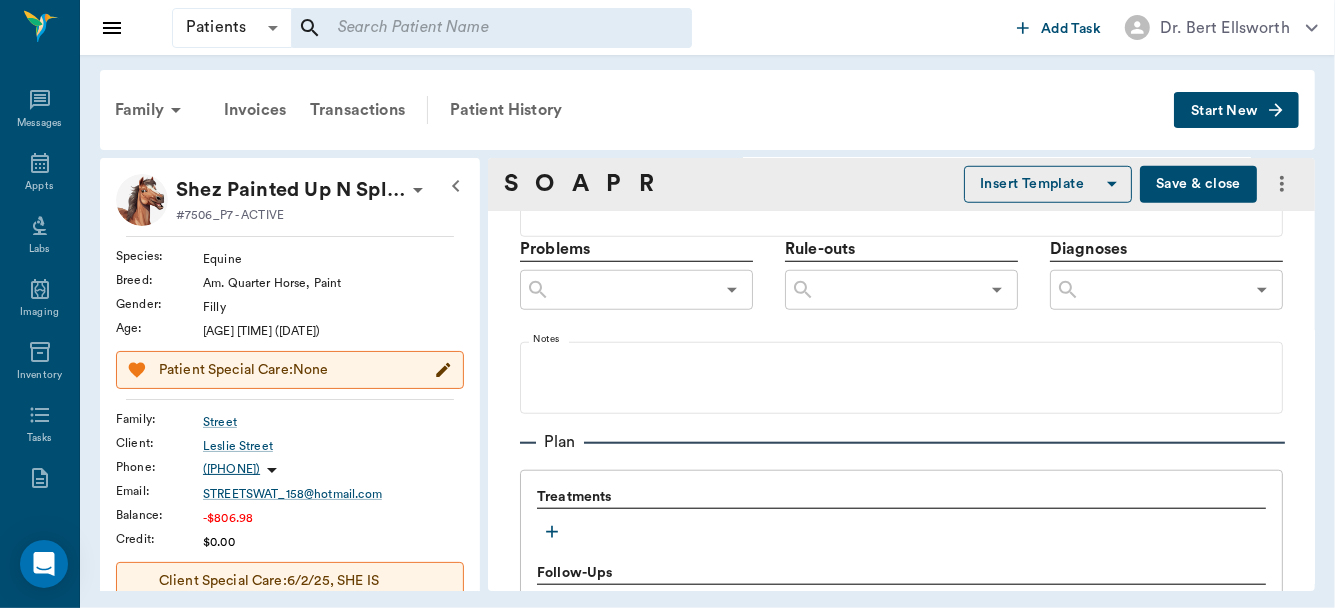 click at bounding box center (1162, 290) 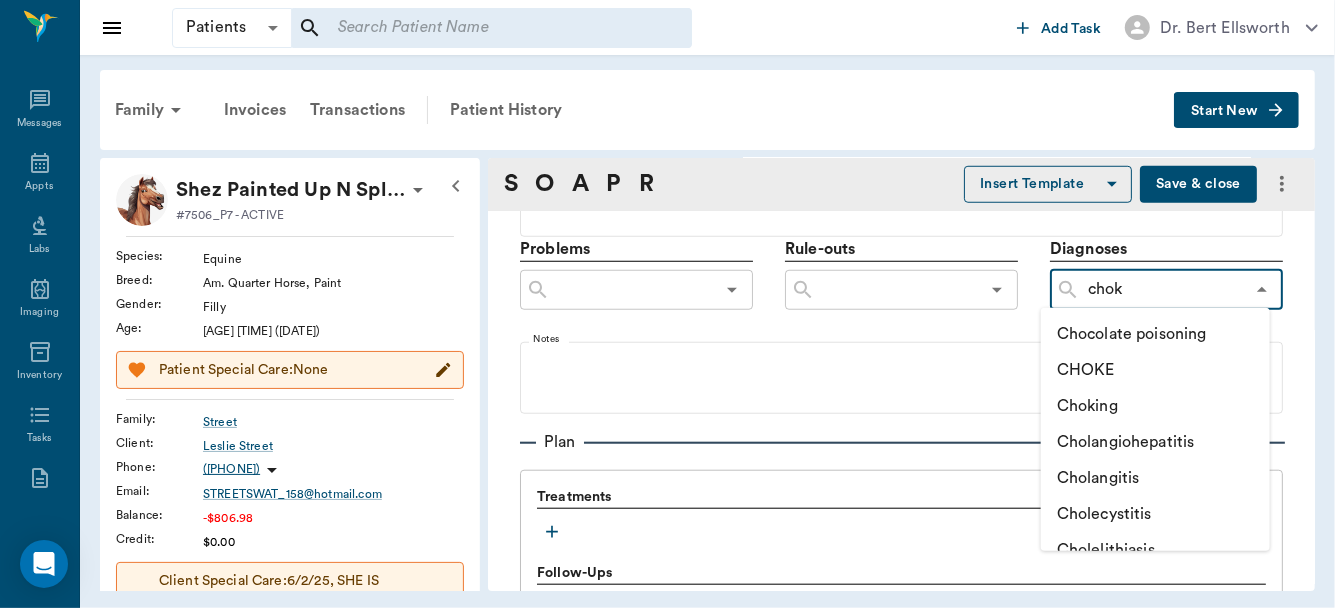 type on "choke" 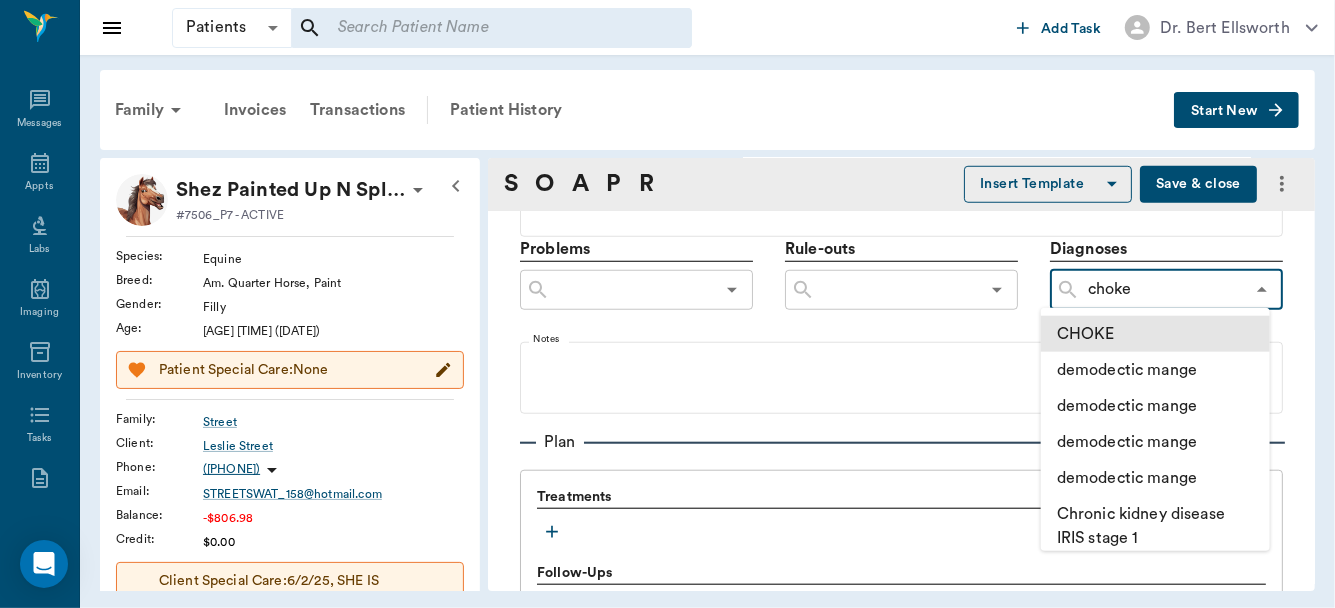 click on "CHOKE" at bounding box center [1155, 334] 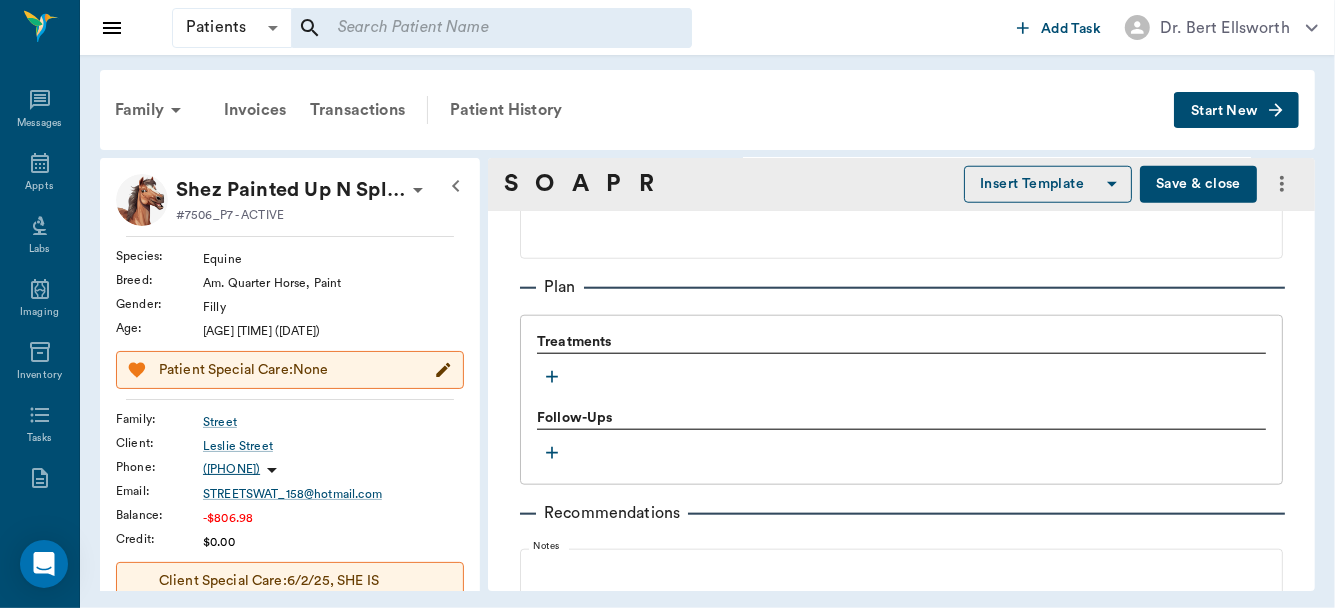 scroll, scrollTop: 1376, scrollLeft: 0, axis: vertical 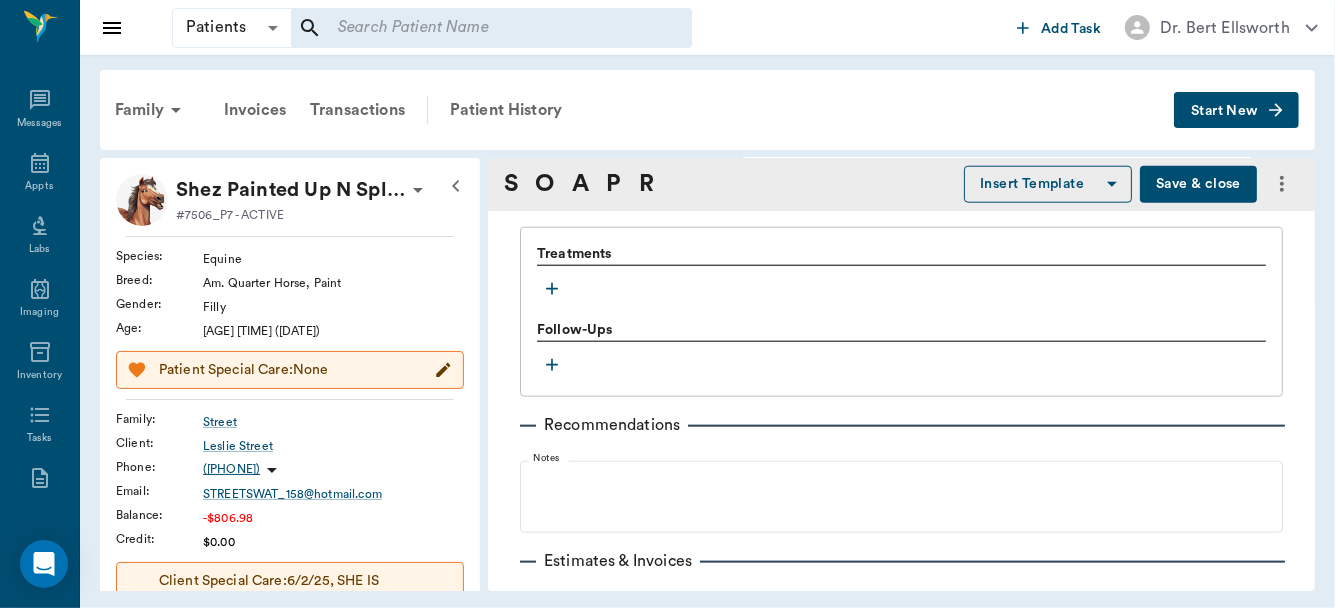 click 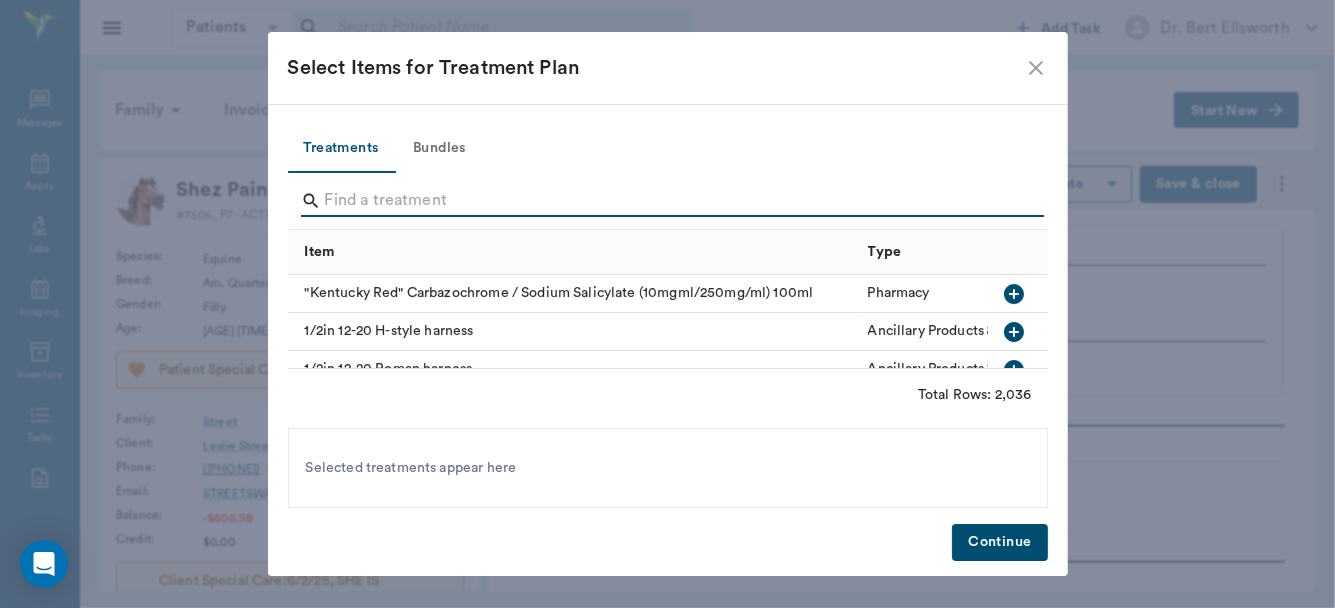click at bounding box center [669, 201] 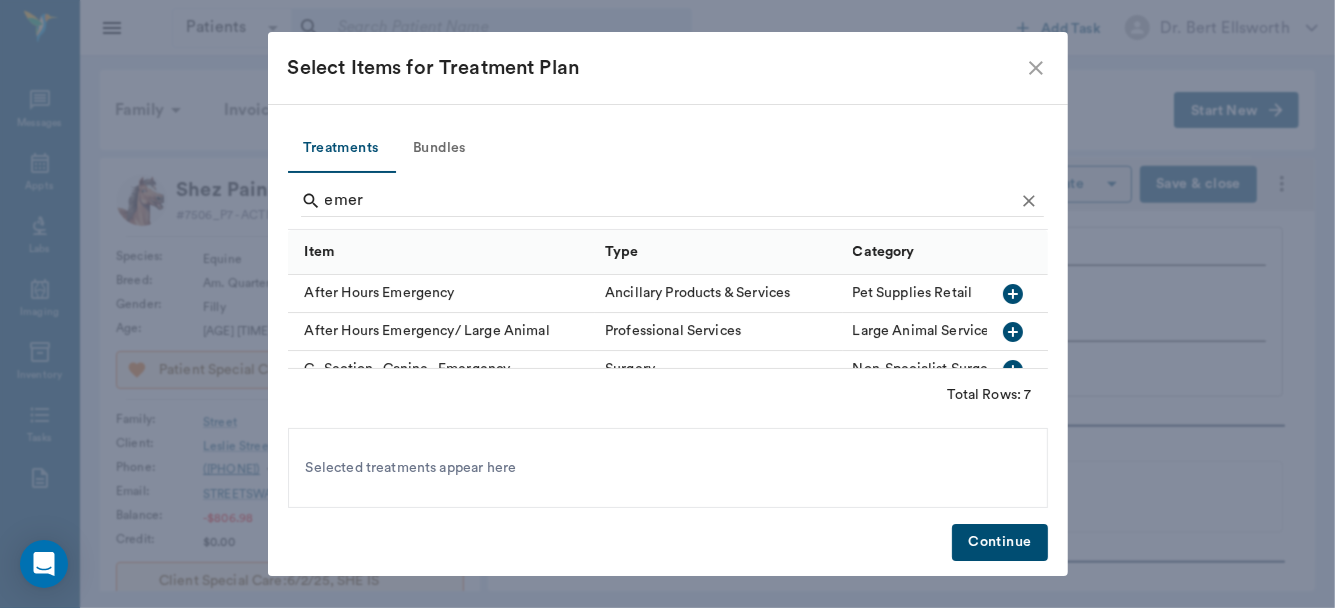 click 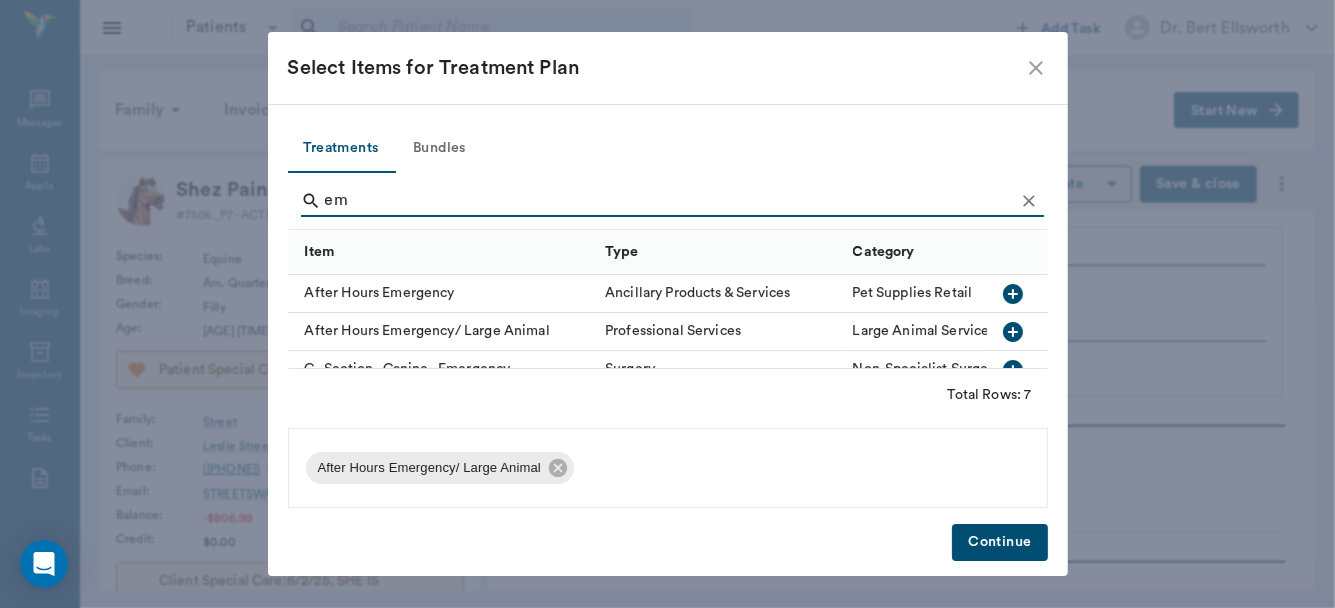 type on "e" 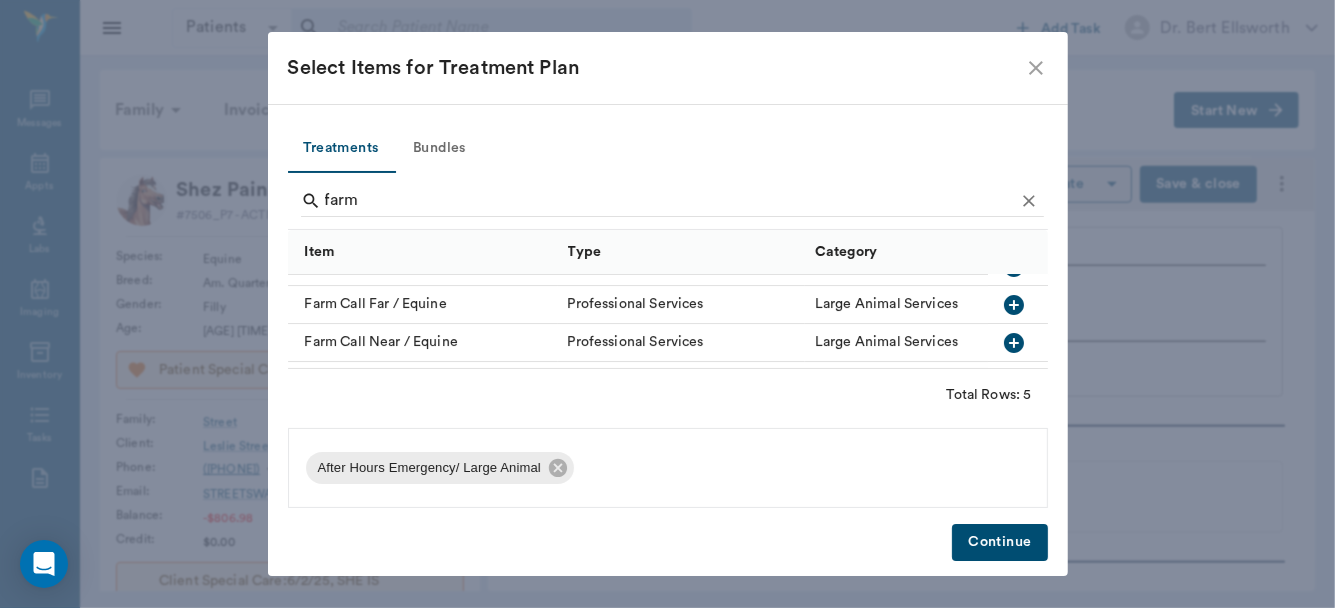 scroll, scrollTop: 72, scrollLeft: 0, axis: vertical 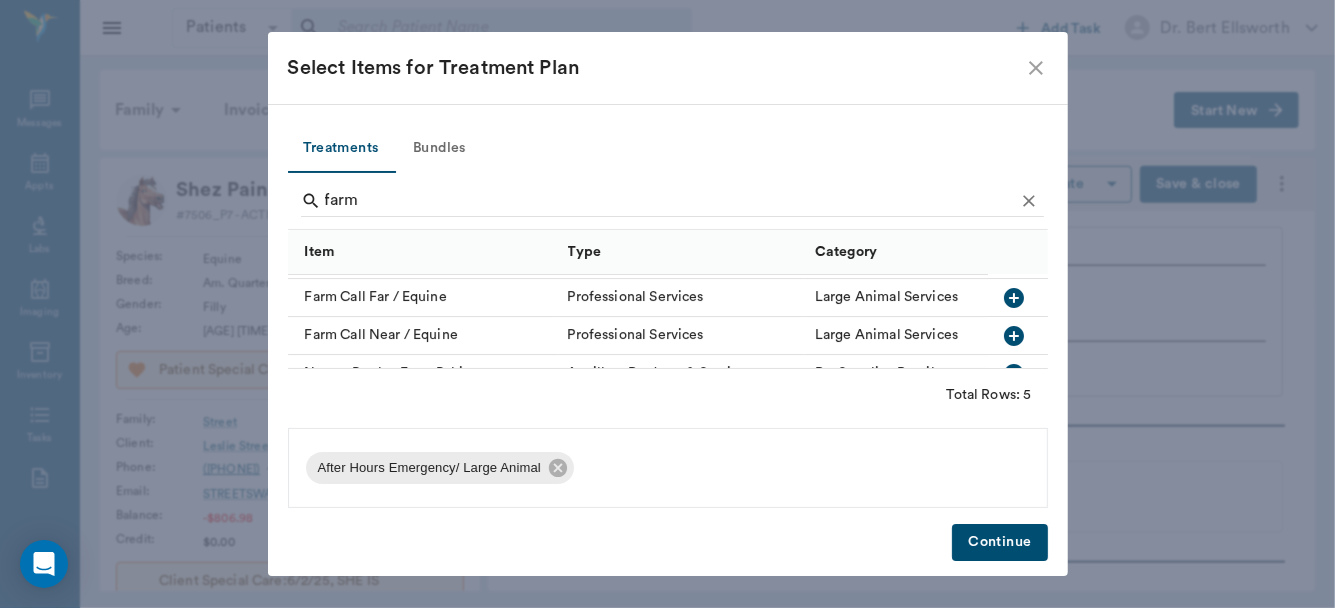 click 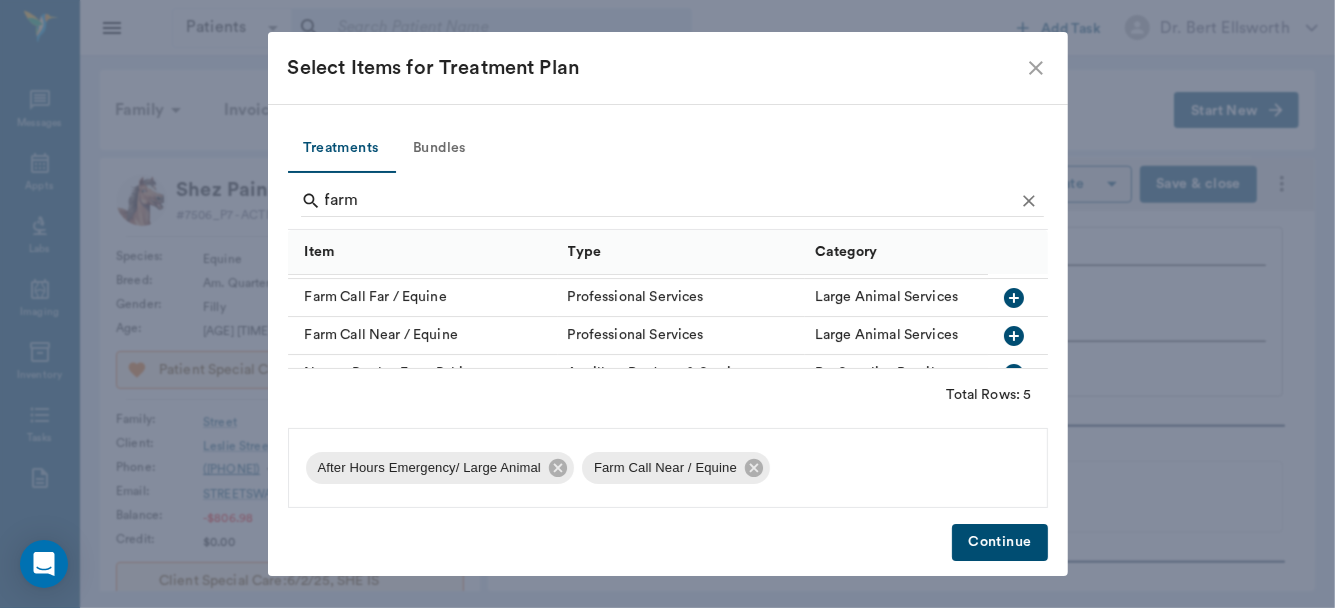 click on "After Hours Emergency/ Large Animal Farm Call Near / Equine" at bounding box center (668, 468) 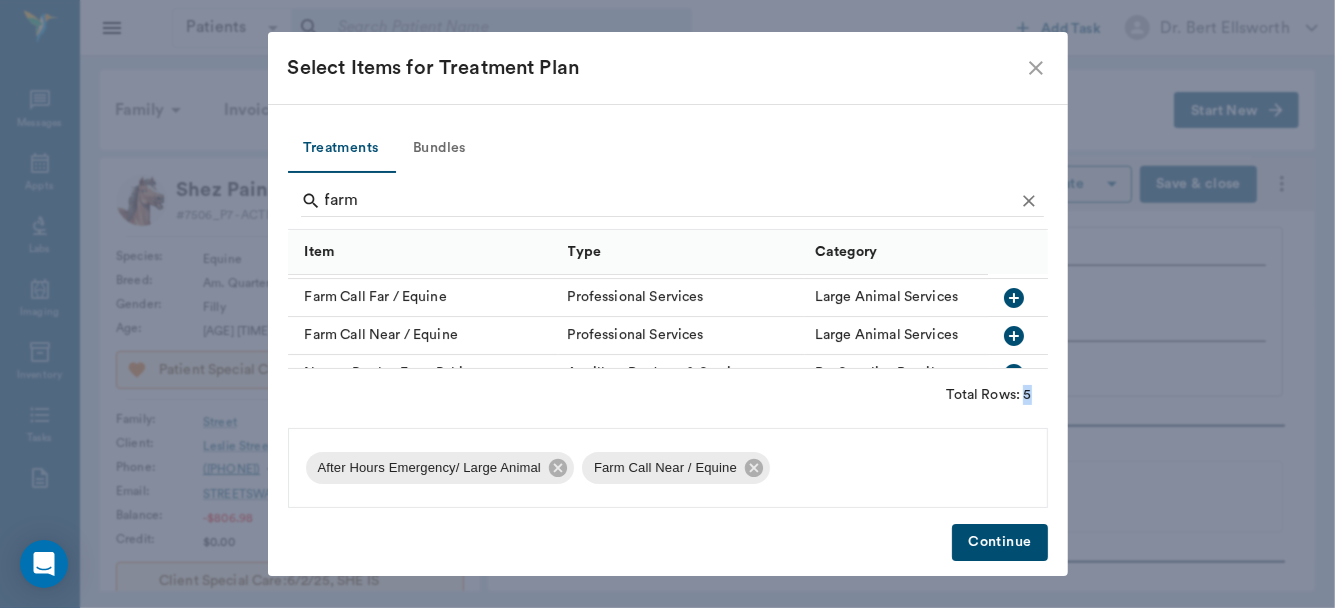 click on "After Hours Emergency/ Large Animal Farm Call Near / Equine" at bounding box center (668, 468) 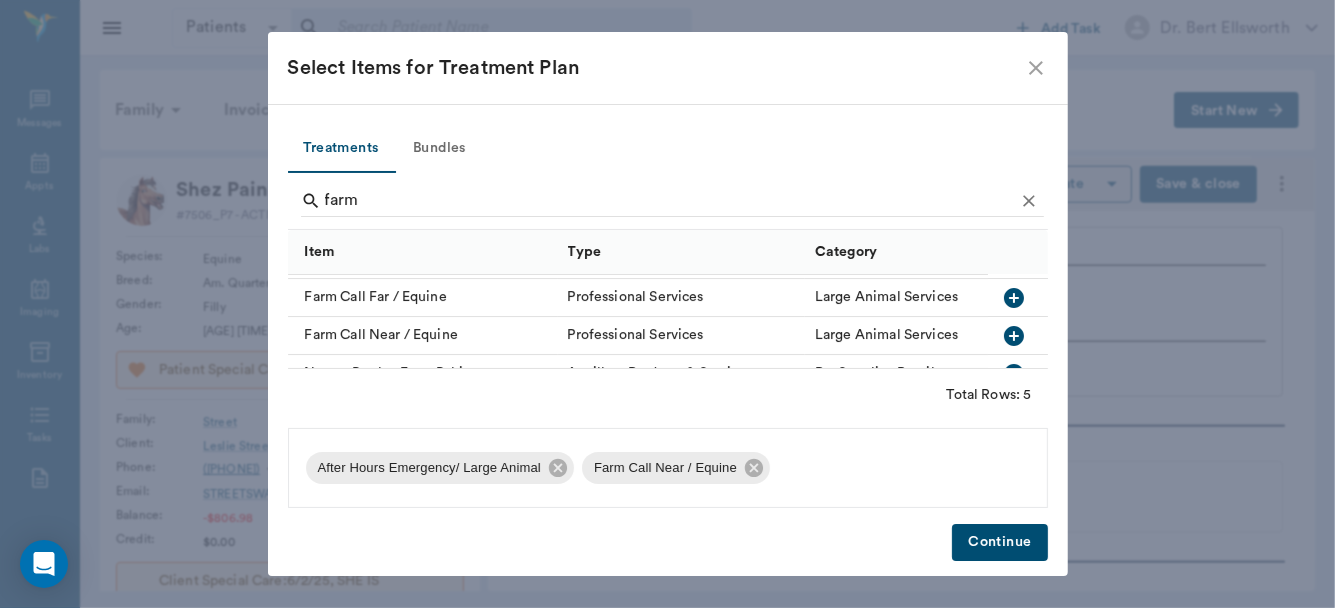 click on "After Hours Emergency/ Large Animal Farm Call Near / Equine" at bounding box center (668, 468) 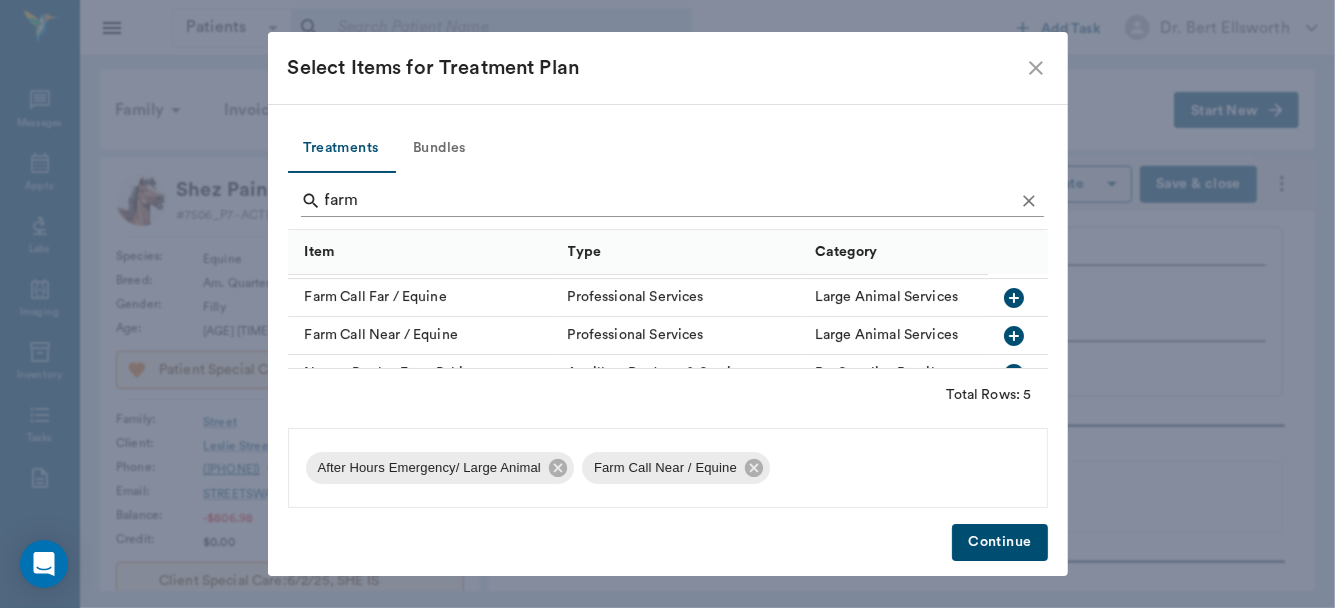 click on "farm" at bounding box center [669, 201] 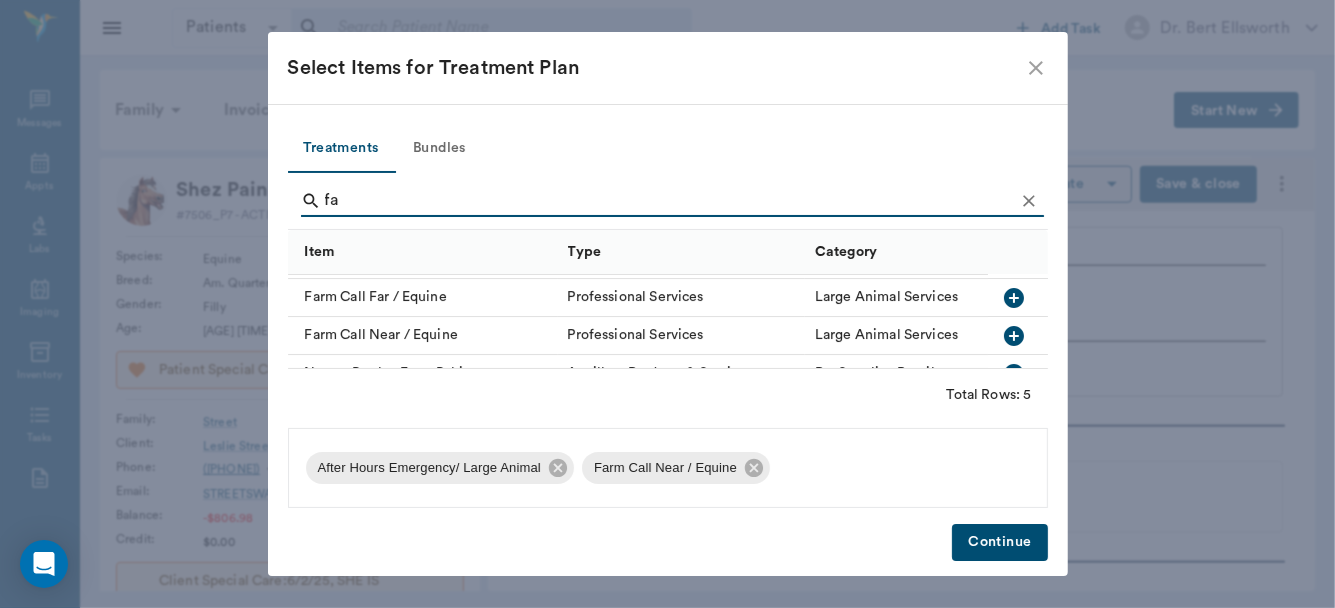 type on "f" 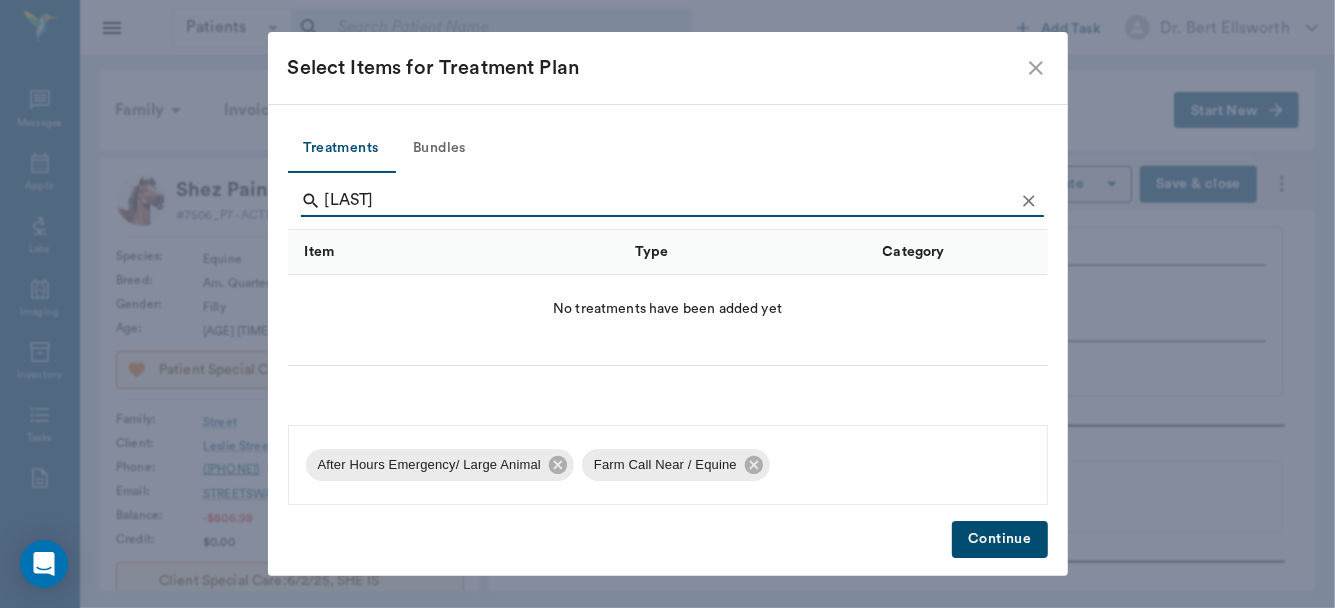 scroll, scrollTop: 0, scrollLeft: 0, axis: both 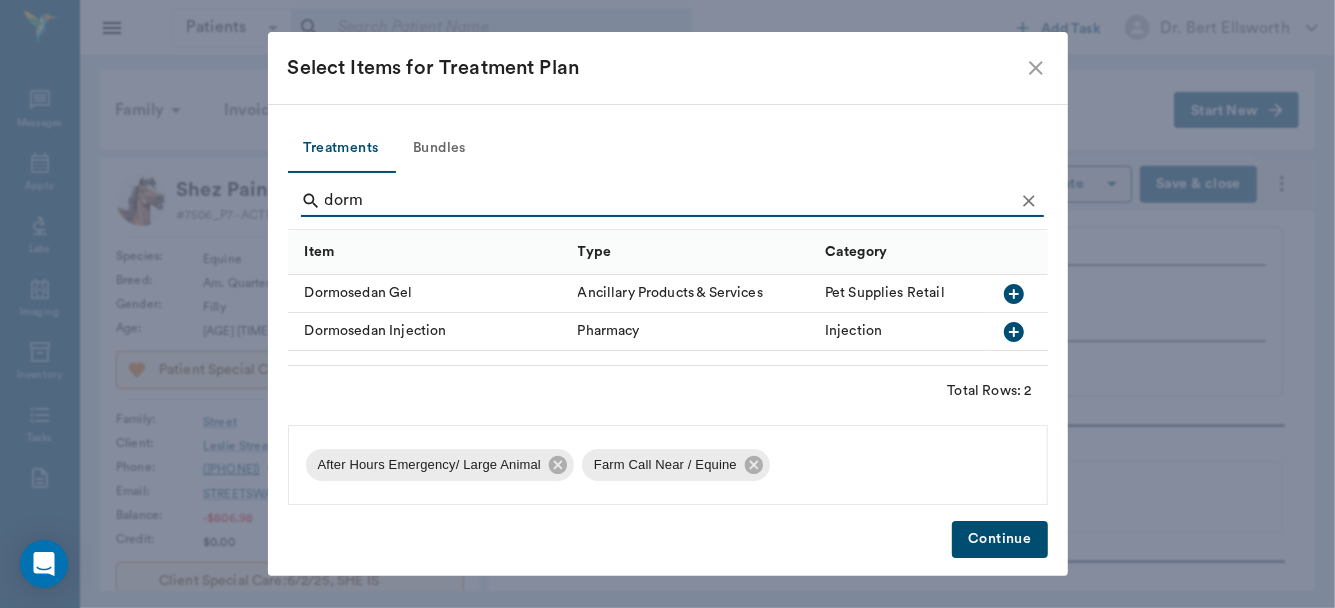 click 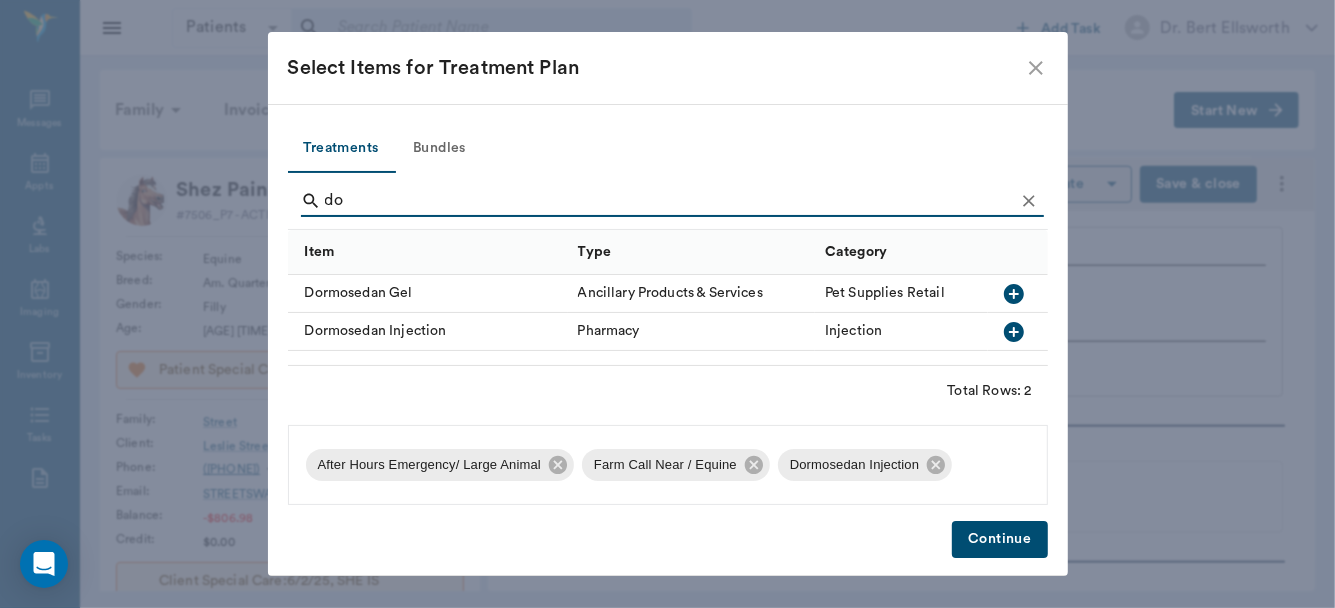 type on "d" 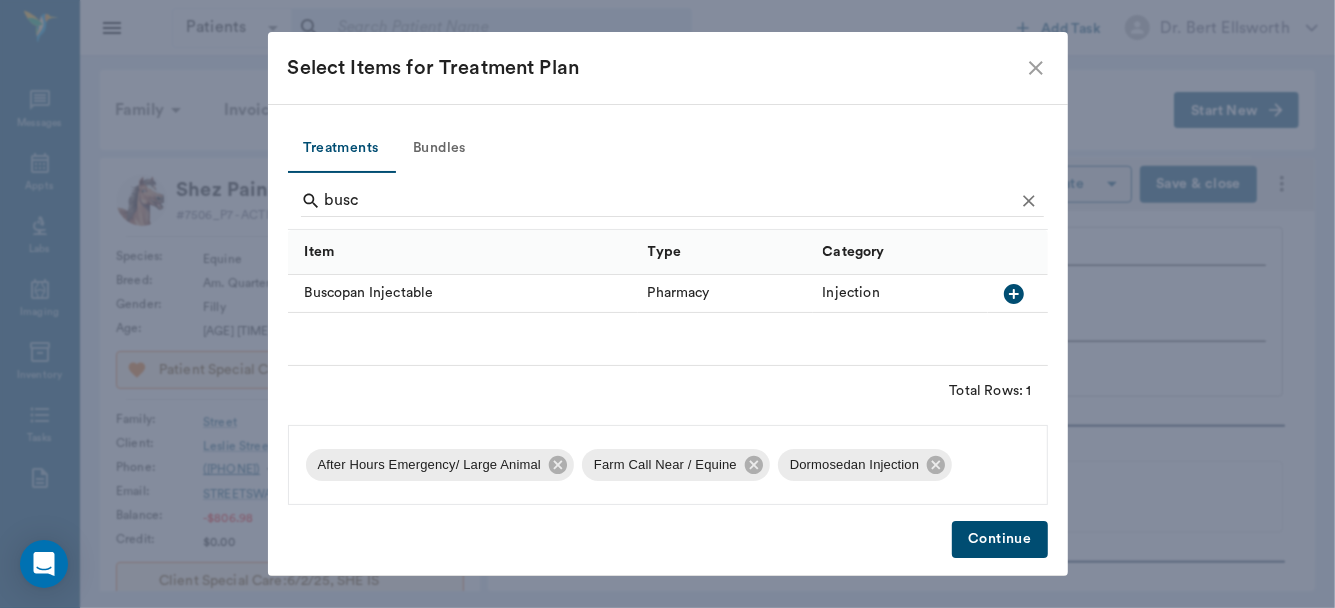 click 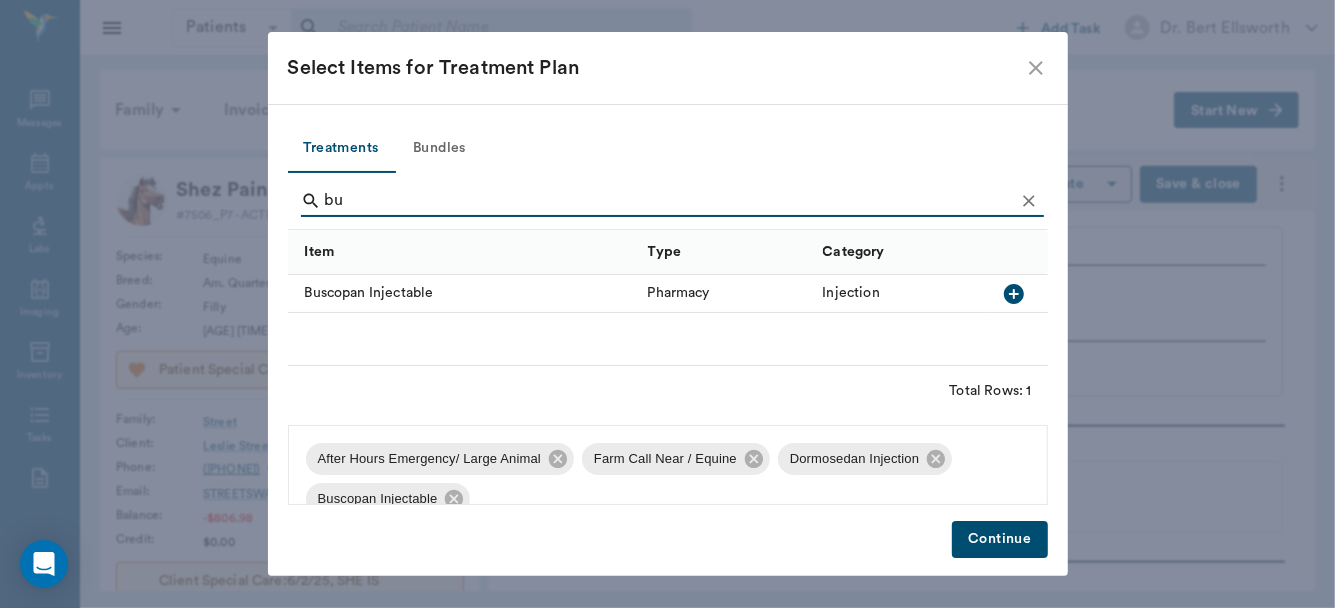 type on "b" 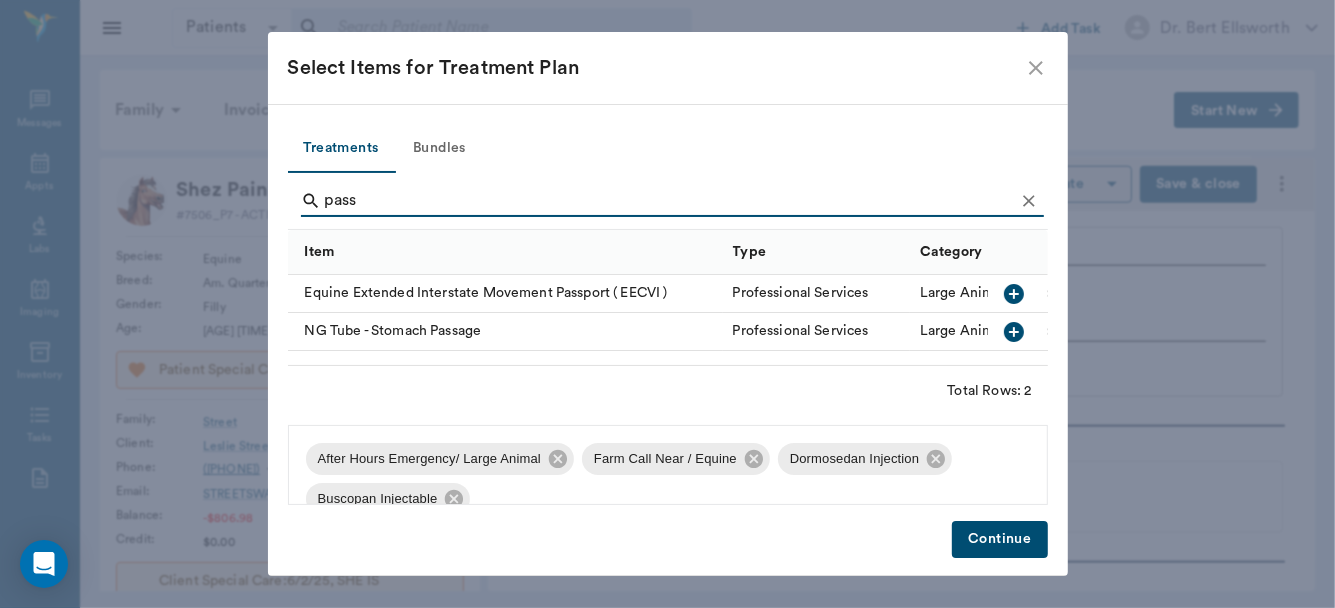 type on "pass" 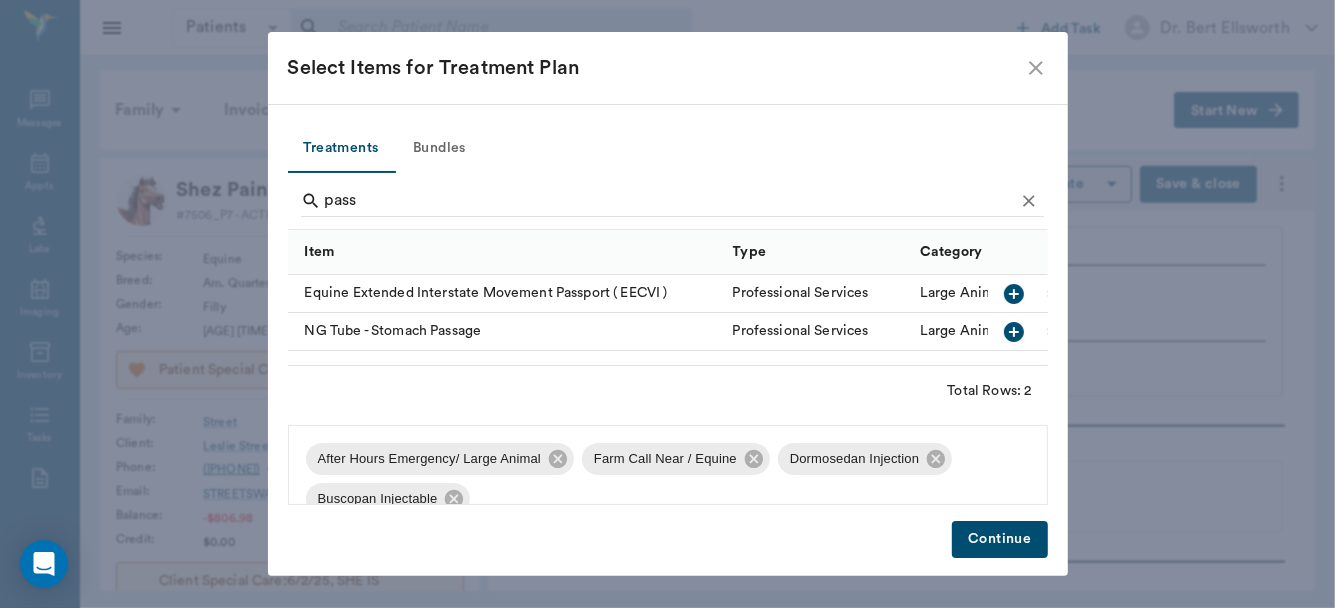 click 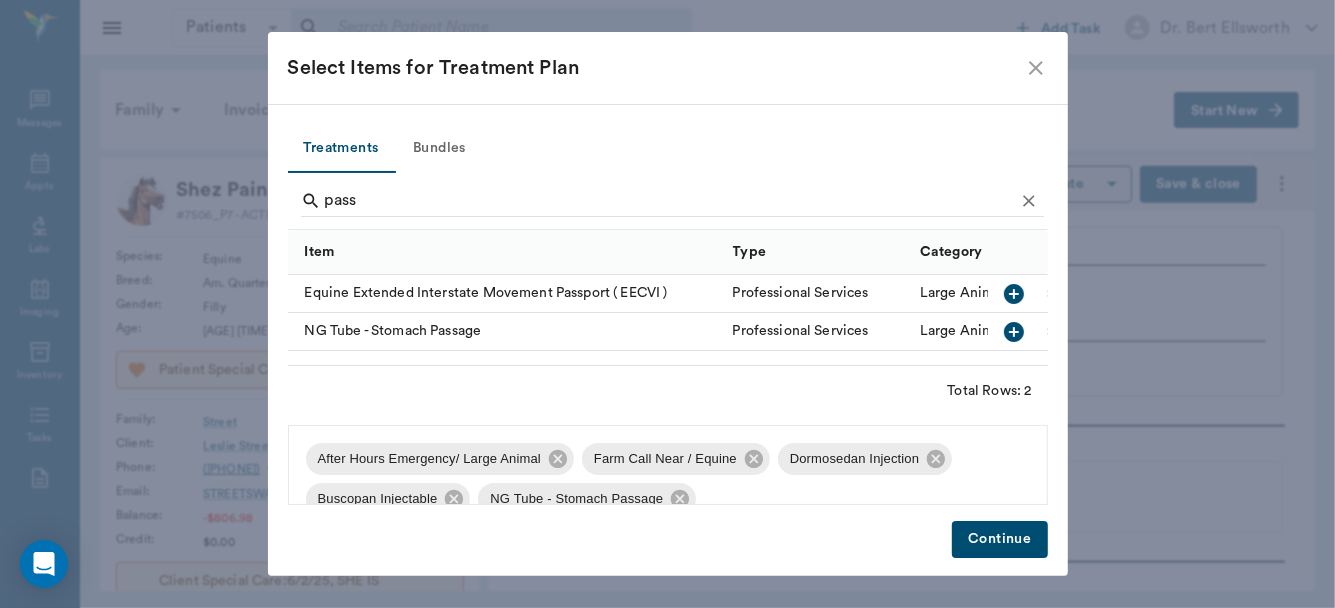 click on "Continue" at bounding box center [999, 539] 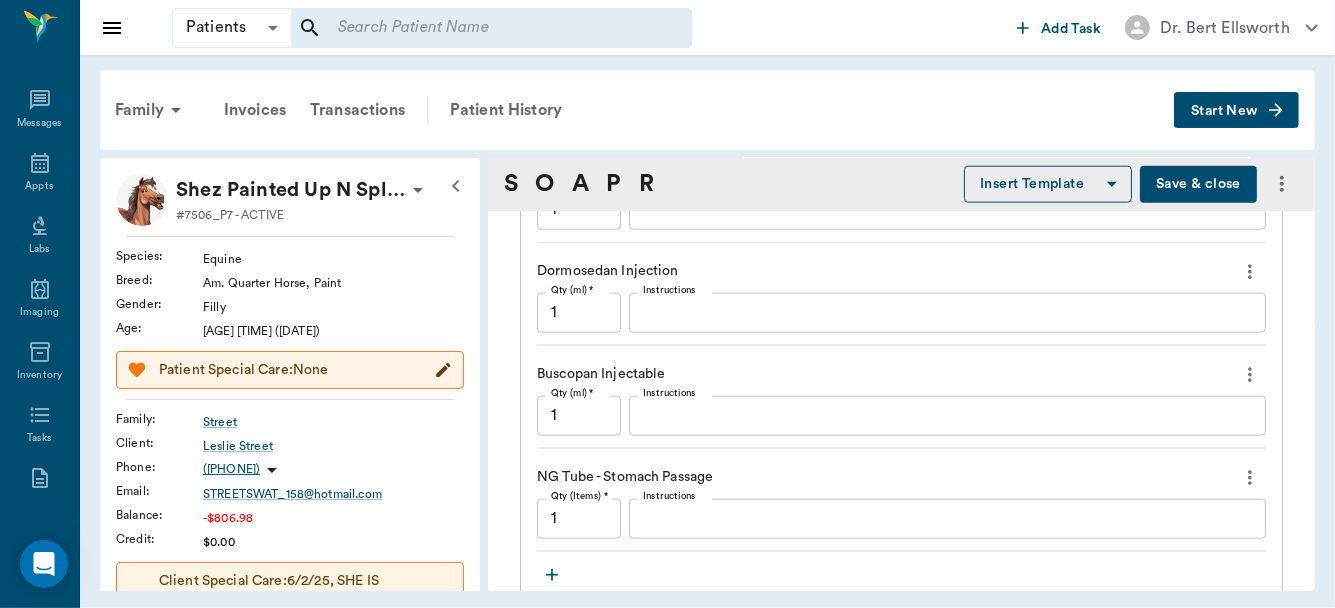 scroll, scrollTop: 1618, scrollLeft: 0, axis: vertical 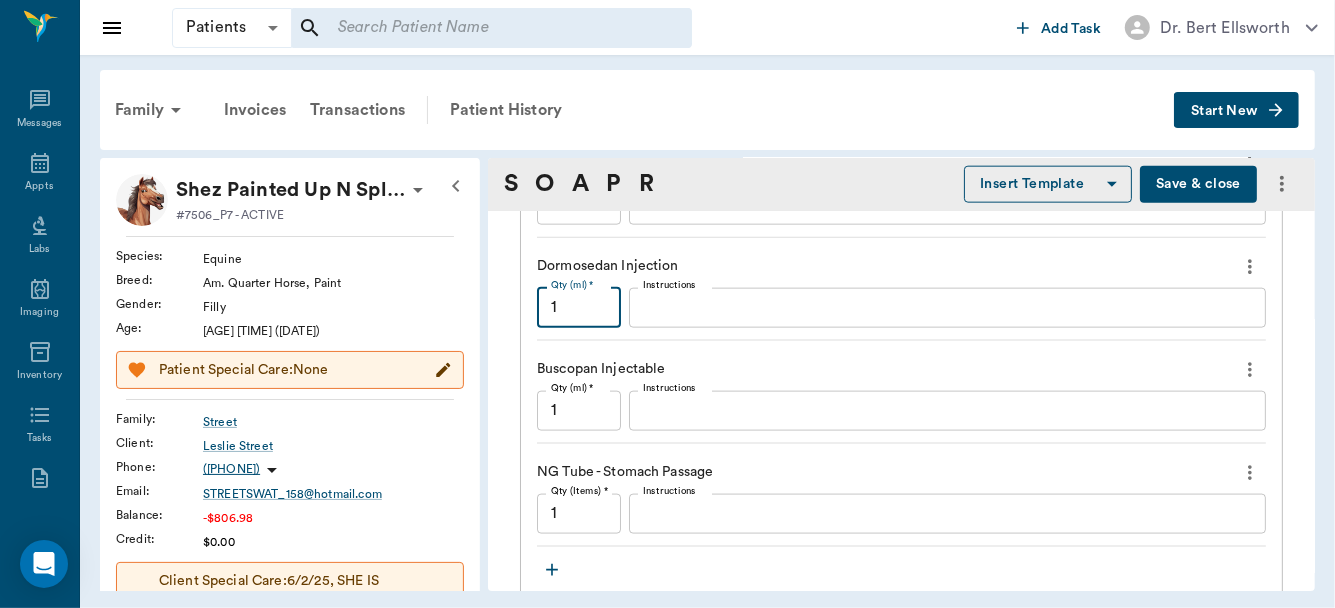 click on "1" at bounding box center (579, 308) 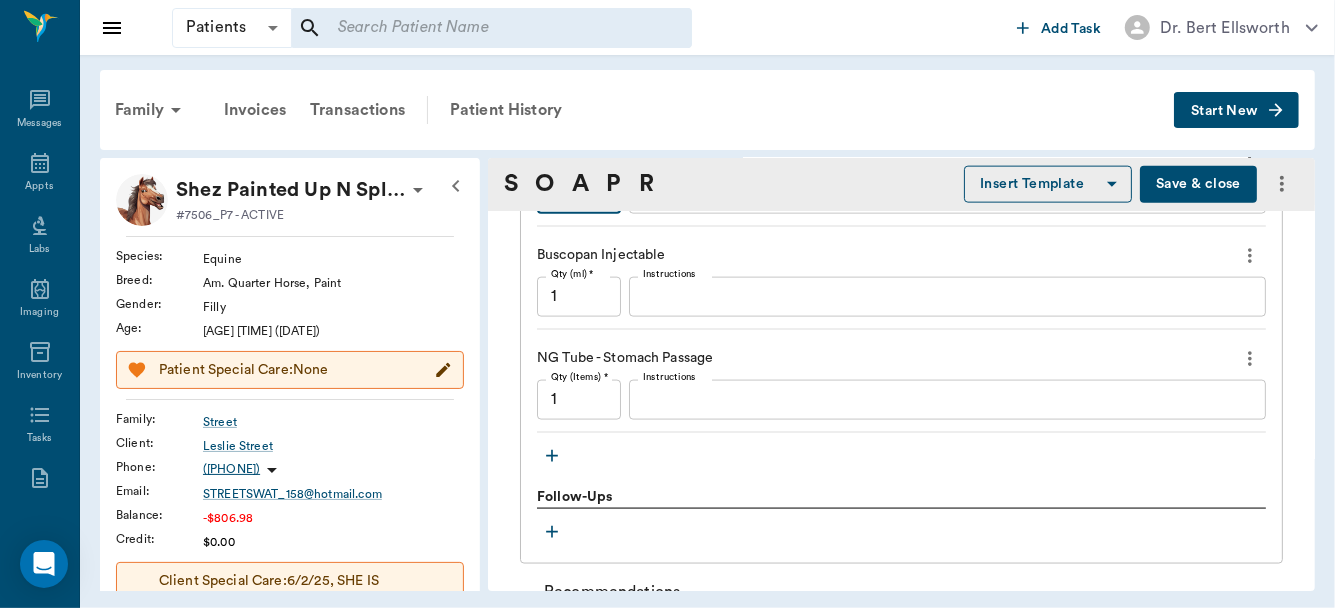scroll, scrollTop: 1742, scrollLeft: 0, axis: vertical 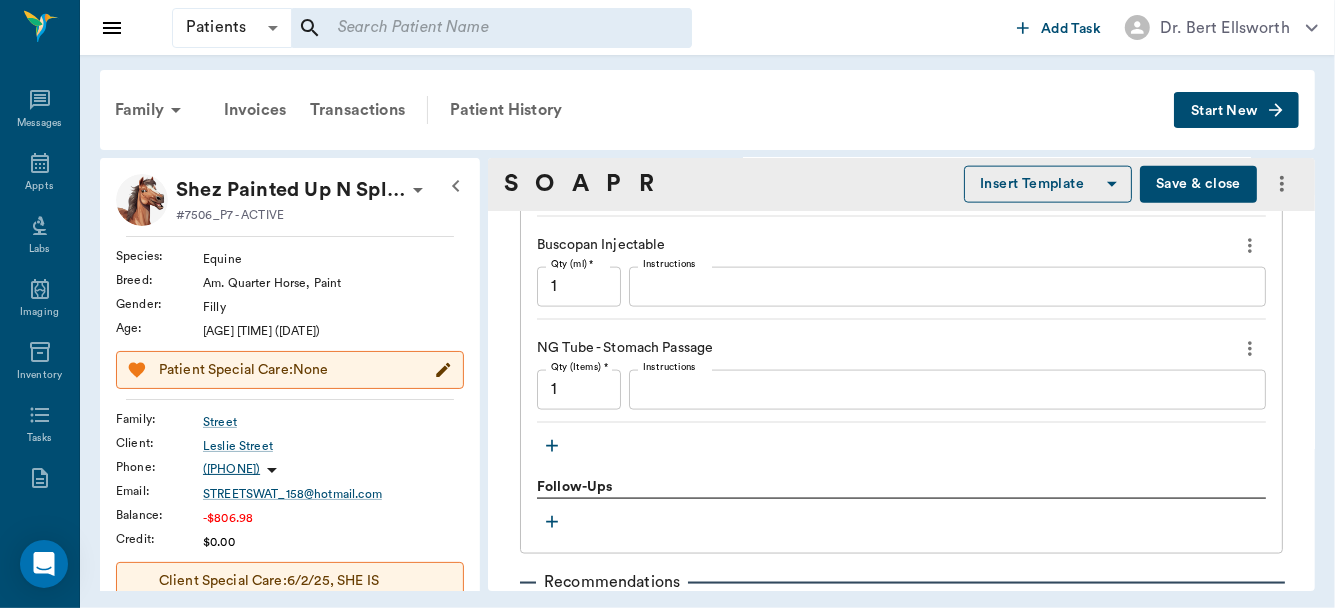 type on ".25" 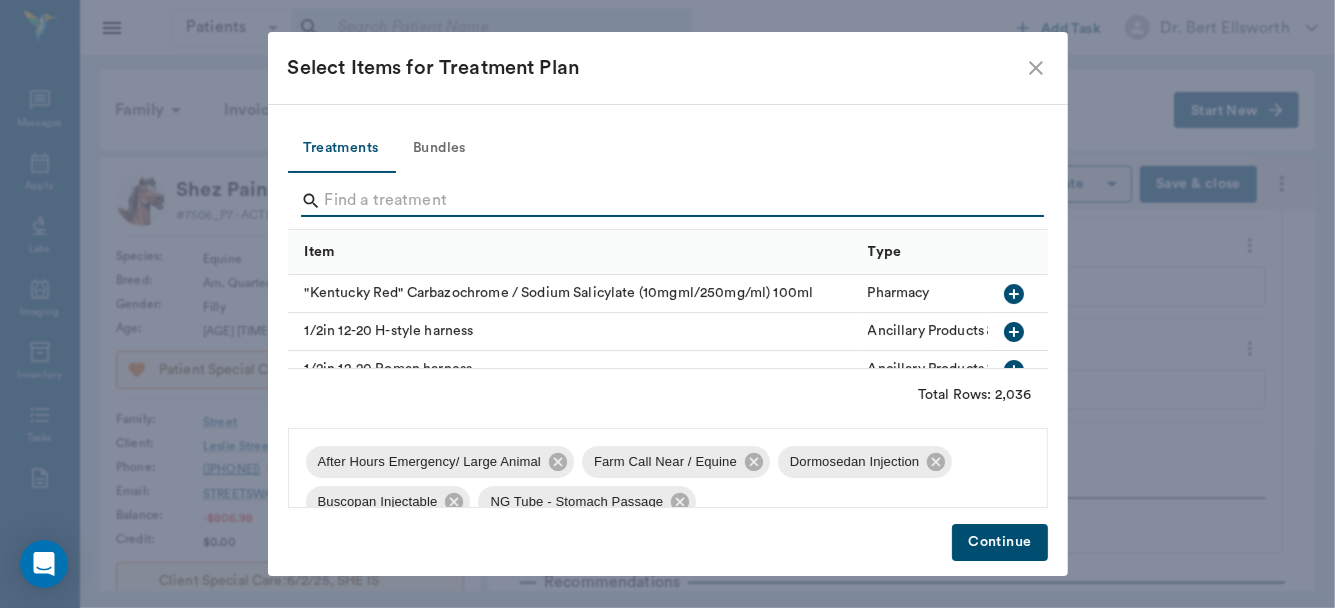 click at bounding box center (669, 201) 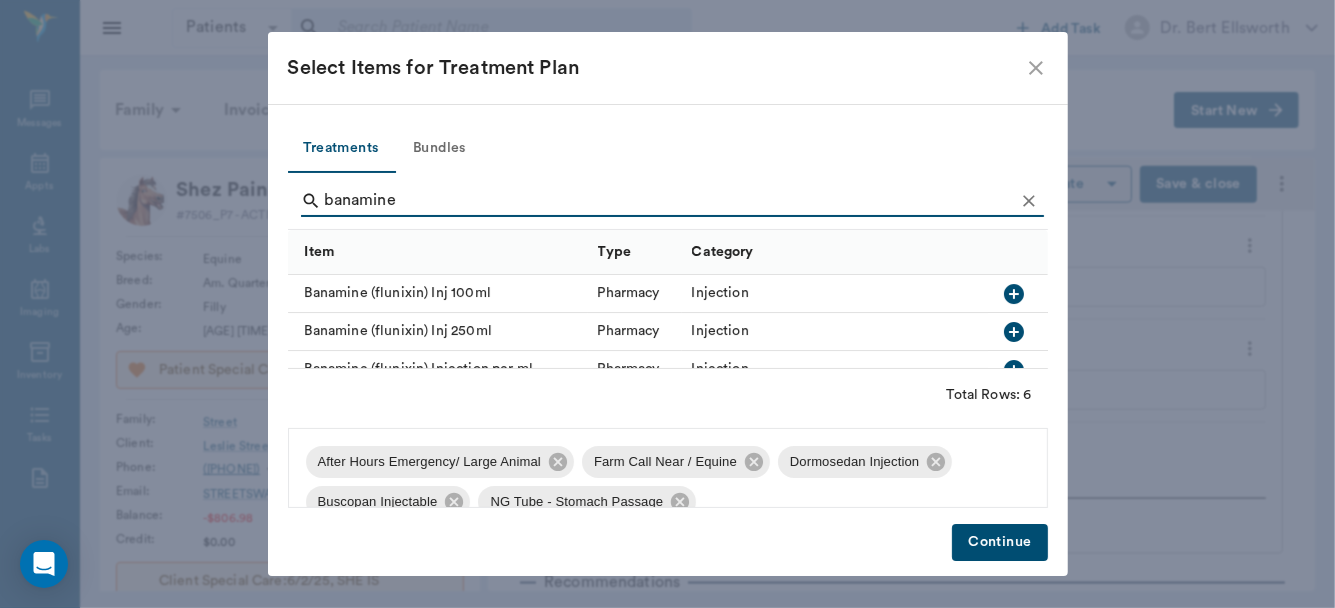 type on "banamine" 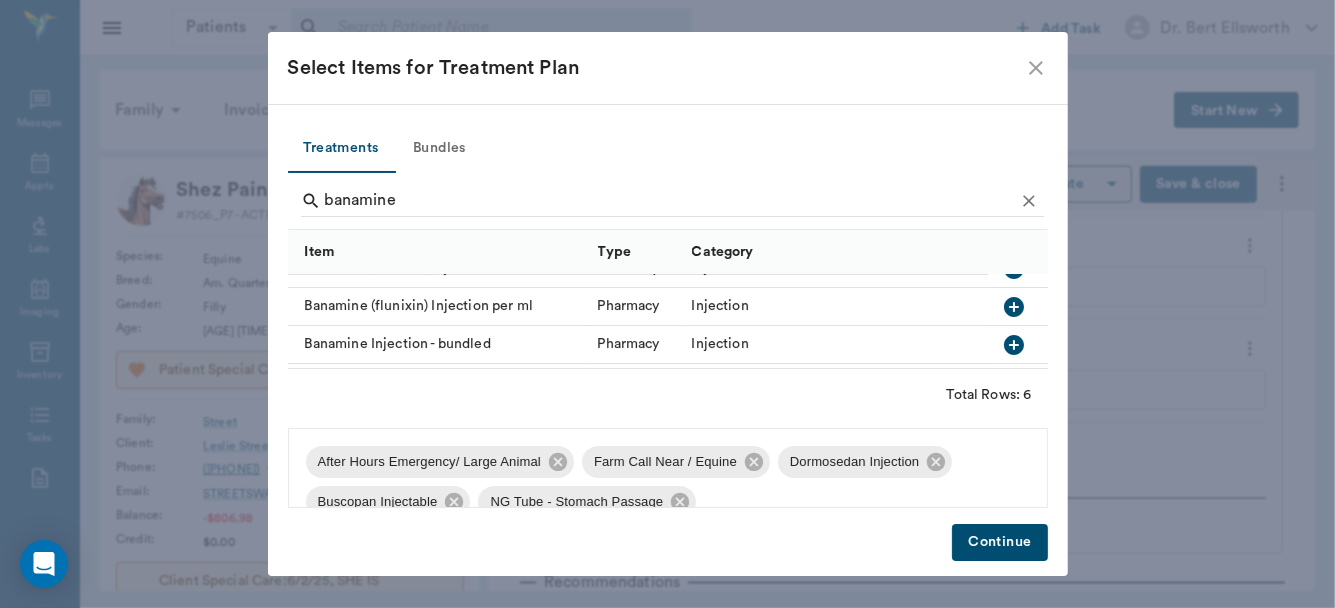 scroll, scrollTop: 71, scrollLeft: 0, axis: vertical 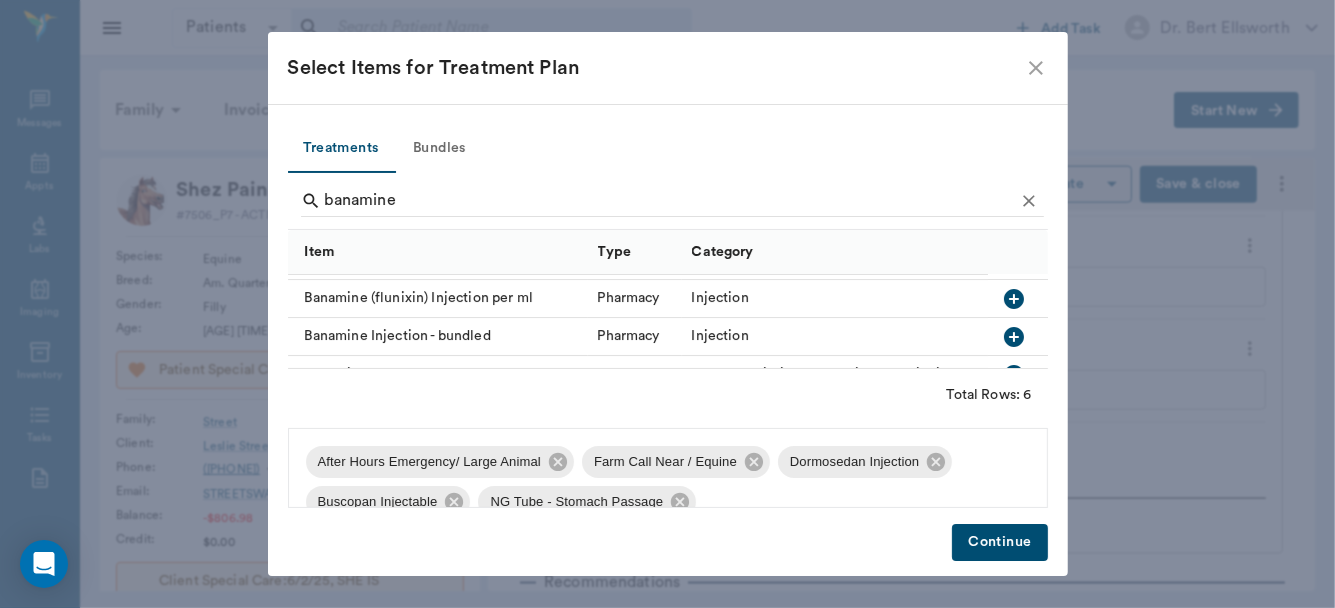 click 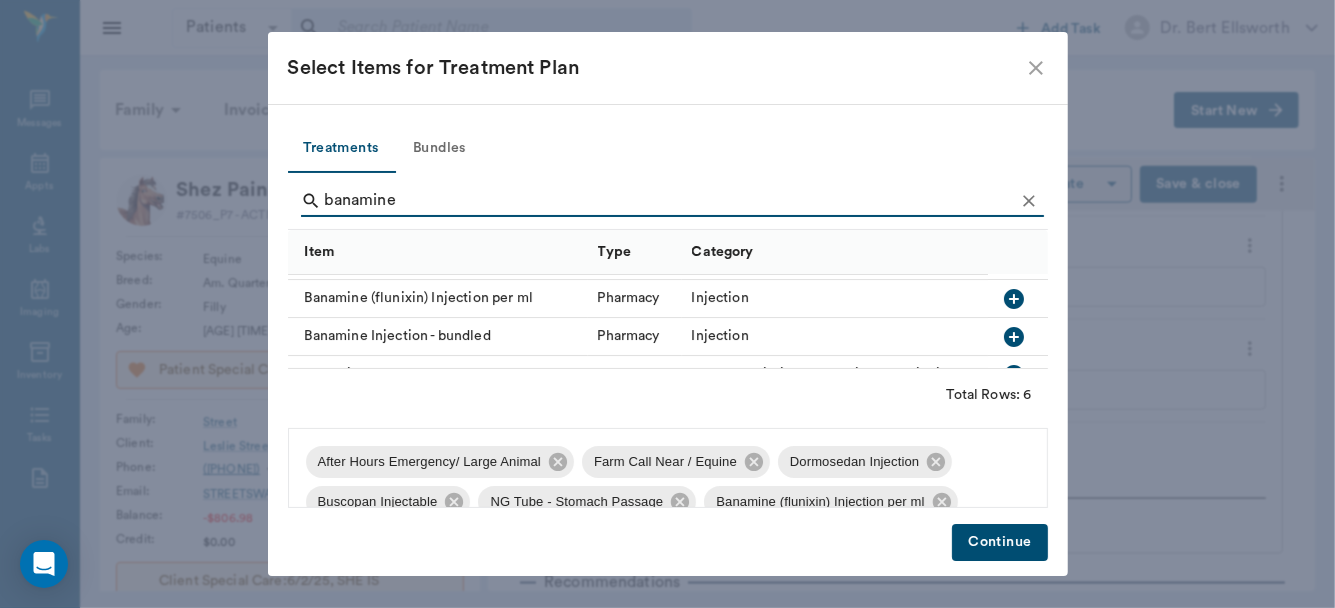 click on "Continue" at bounding box center [999, 542] 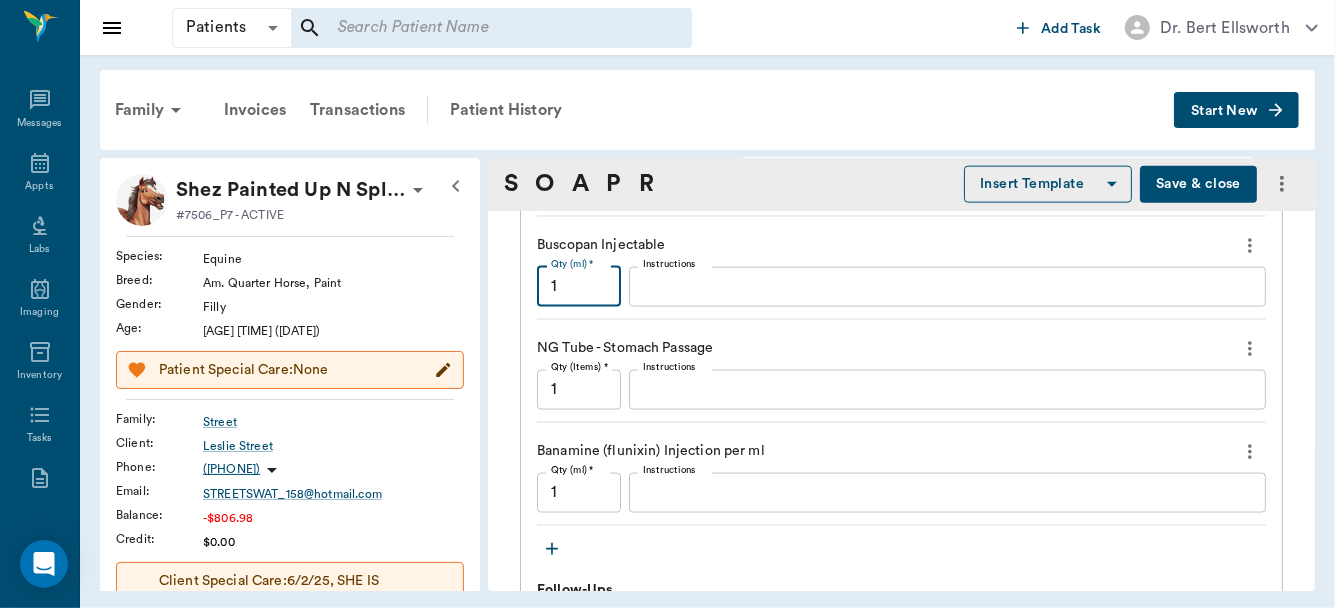 click on "1" at bounding box center (579, 287) 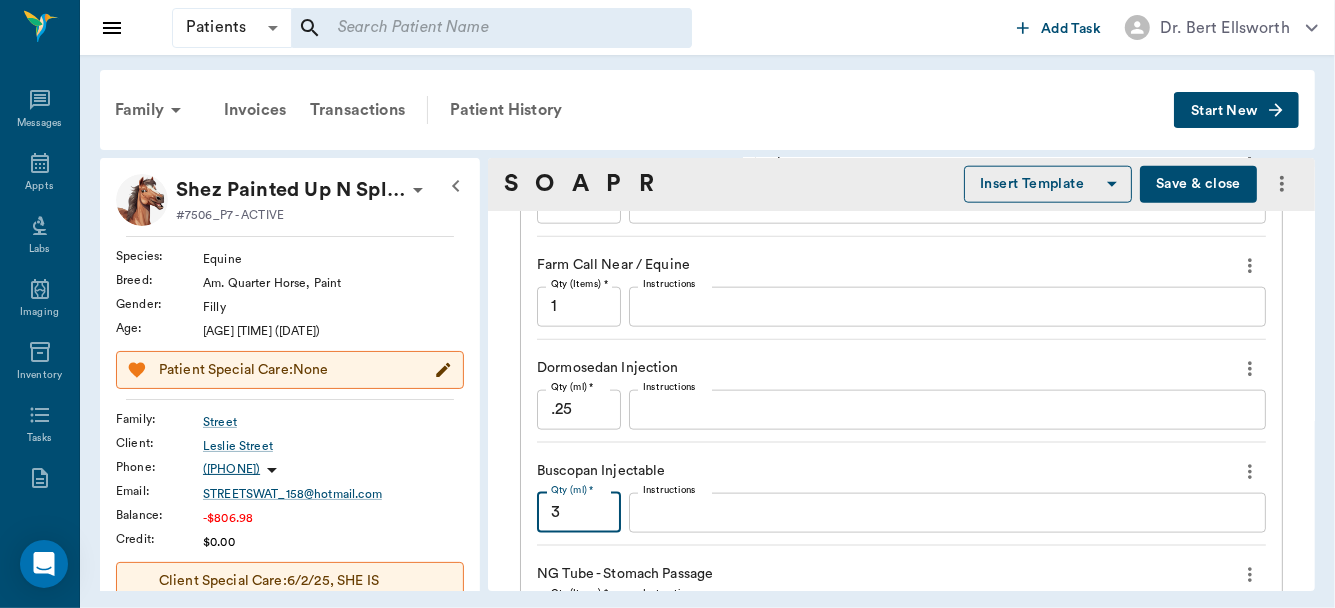 scroll, scrollTop: 1500, scrollLeft: 0, axis: vertical 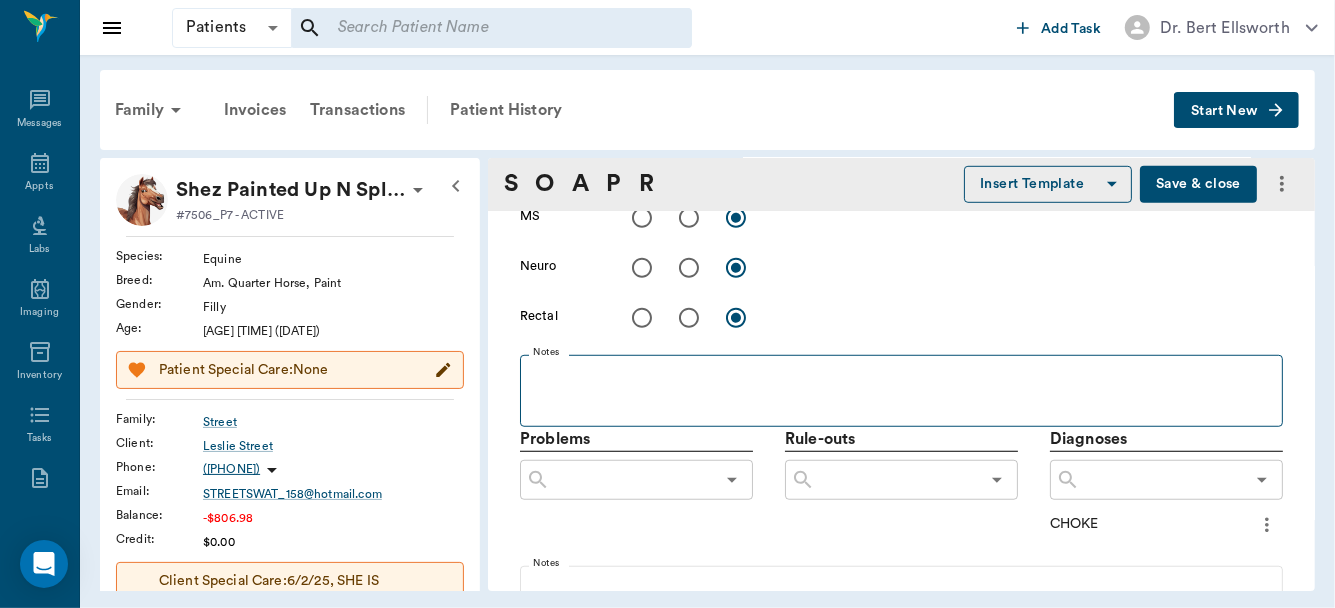 type on "3" 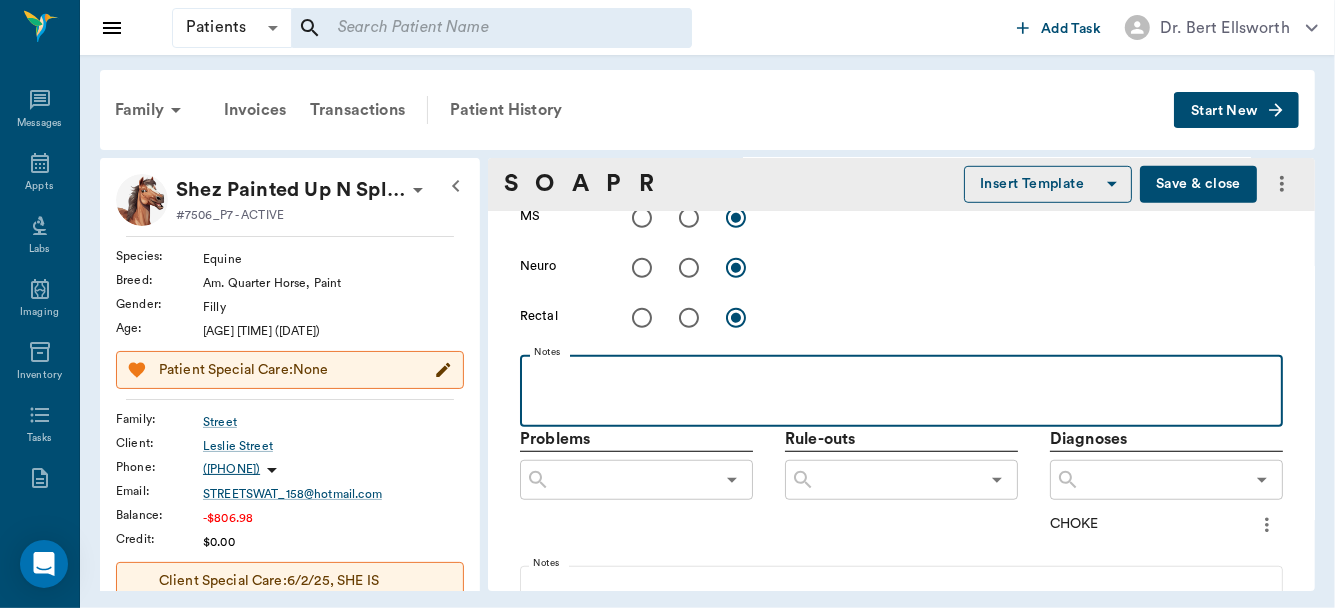 click at bounding box center (901, 377) 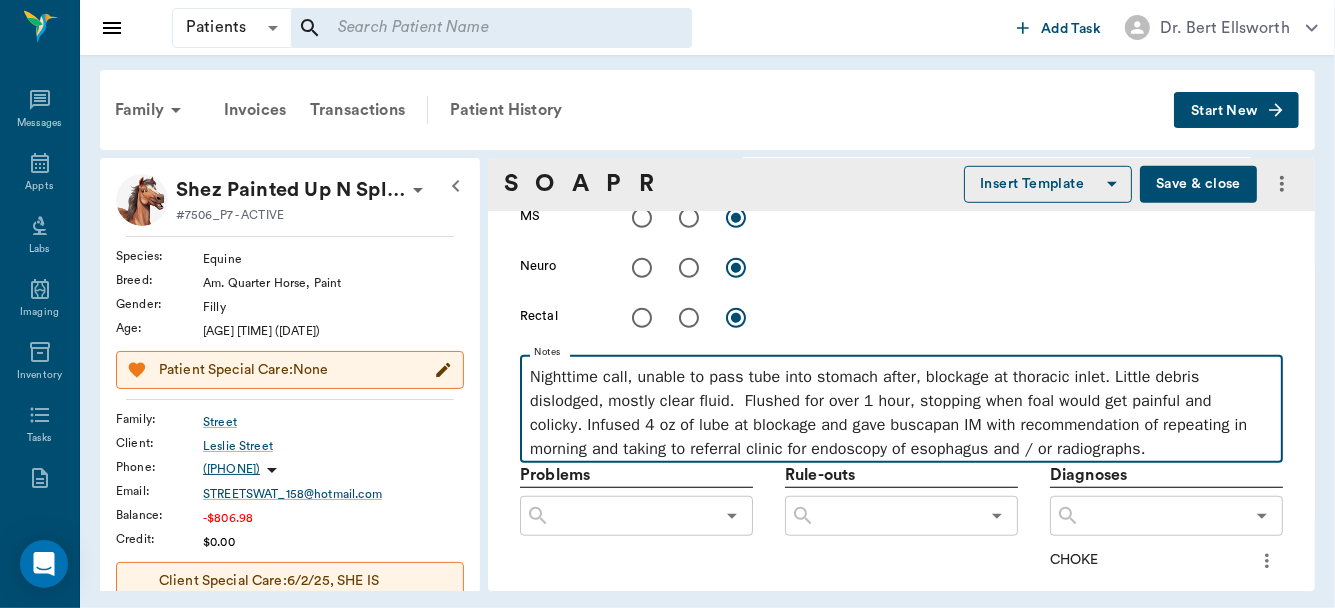 click on "Nighttime call, unable to pass tube into stomach after, blockage at thoracic inlet. Little debris dislodged, mostly clear fluid.  Flushed for over 1 hour, stopping when foal would get painful and colicky. Infused 4 oz of lube at blockage and gave buscapan IM with recommendation of repeating in morning and taking to referral clinic for endoscopy of esophagus and / or radiographs." at bounding box center [901, 413] 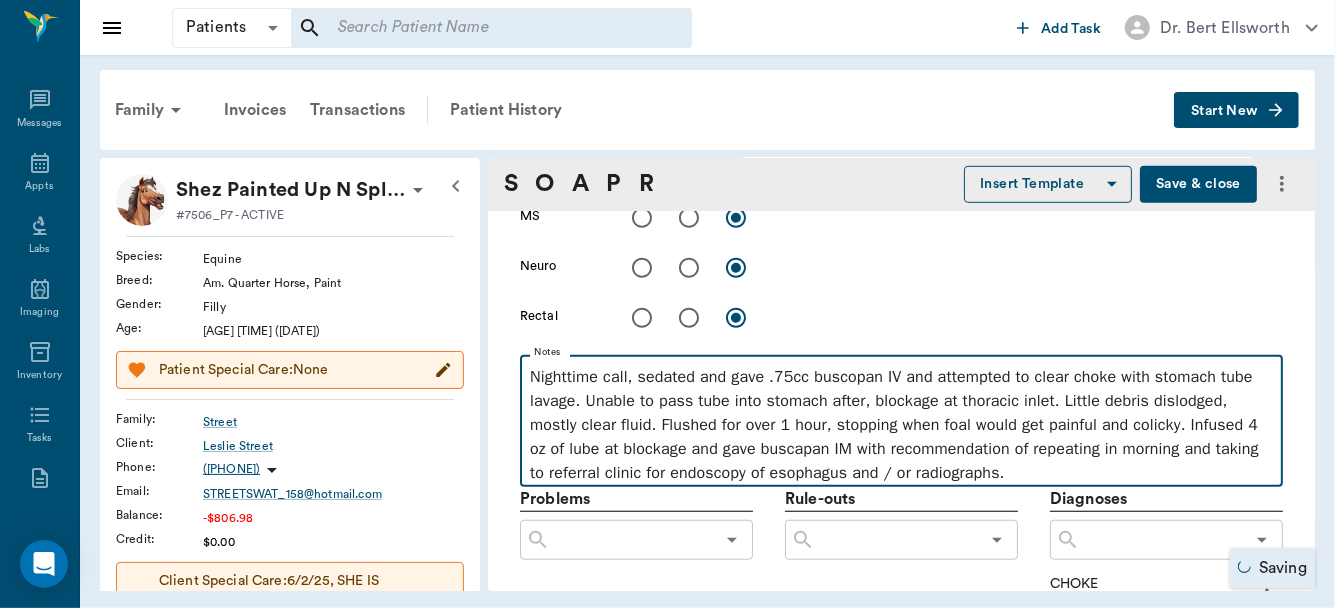 click on "Nighttime call, sedated and gave .75cc buscopan IV and attempted to clear choke with stomach tube lavage. Unable to pass tube into stomach after, blockage at thoracic inlet. Little debris dislodged, mostly clear fluid. Flushed for over 1 hour, stopping when foal would get painful and colicky. Infused 4 oz of lube at blockage and gave buscapan IM with recommendation of repeating in morning and taking to referral clinic for endoscopy of esophagus and / or radiographs." at bounding box center [901, 425] 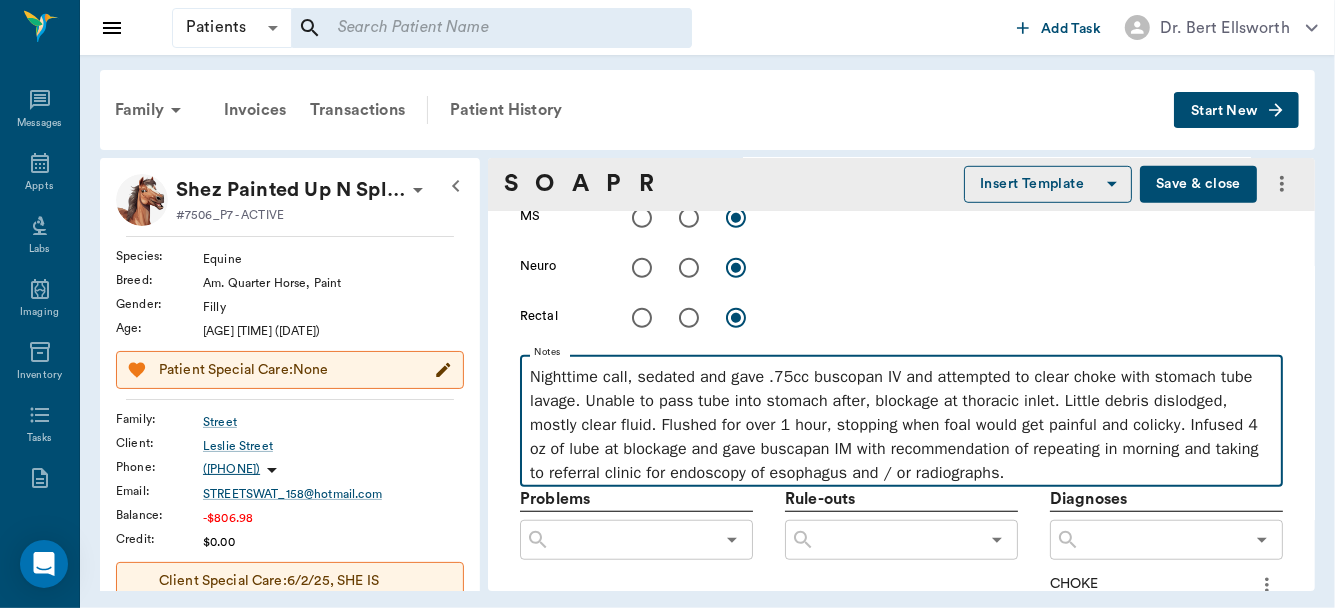 click on "Nighttime call, sedated and gave .75cc buscopan IV and attempted to clear choke with stomach tube lavage. Unable to pass tube into stomach after, blockage at thoracic inlet. Little debris dislodged, mostly clear fluid. Flushed for over 1 hour, stopping when foal would get painful and colicky. Infused 4 oz of lube at blockage and gave buscapan IM with recommendation of repeating in morning and taking to referral clinic for endoscopy of esophagus and / or radiographs." at bounding box center (901, 425) 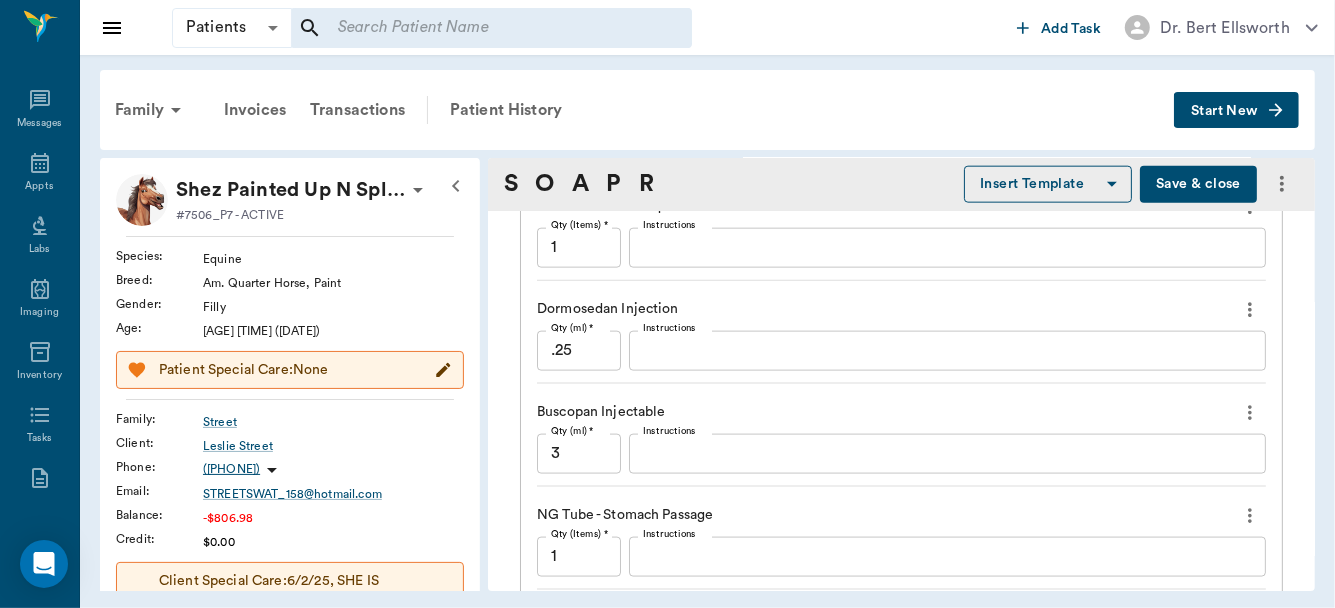 scroll, scrollTop: 2207, scrollLeft: 0, axis: vertical 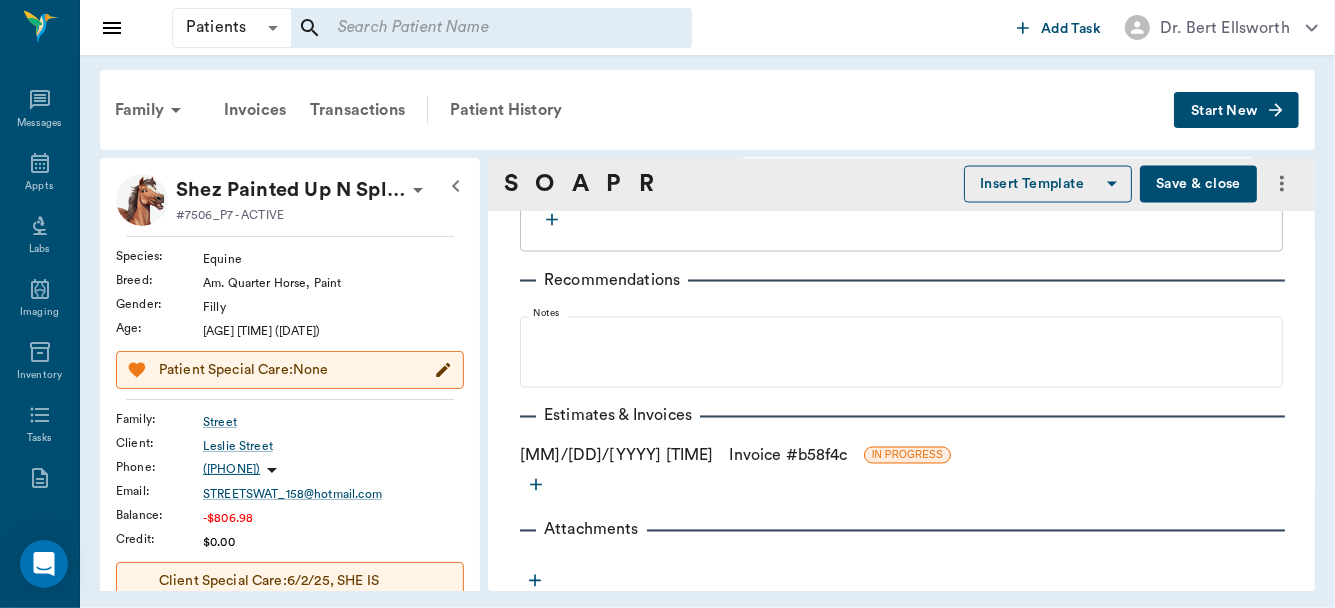 click on "Invoice # b58f4c" at bounding box center (788, 456) 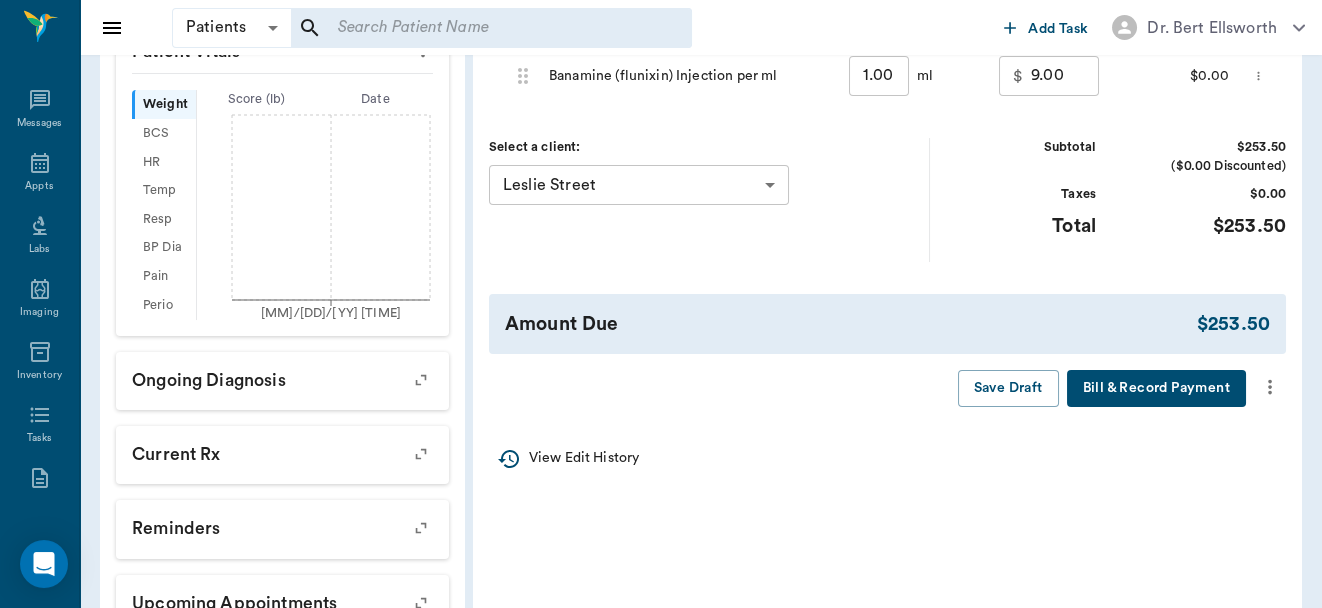scroll, scrollTop: 631, scrollLeft: 0, axis: vertical 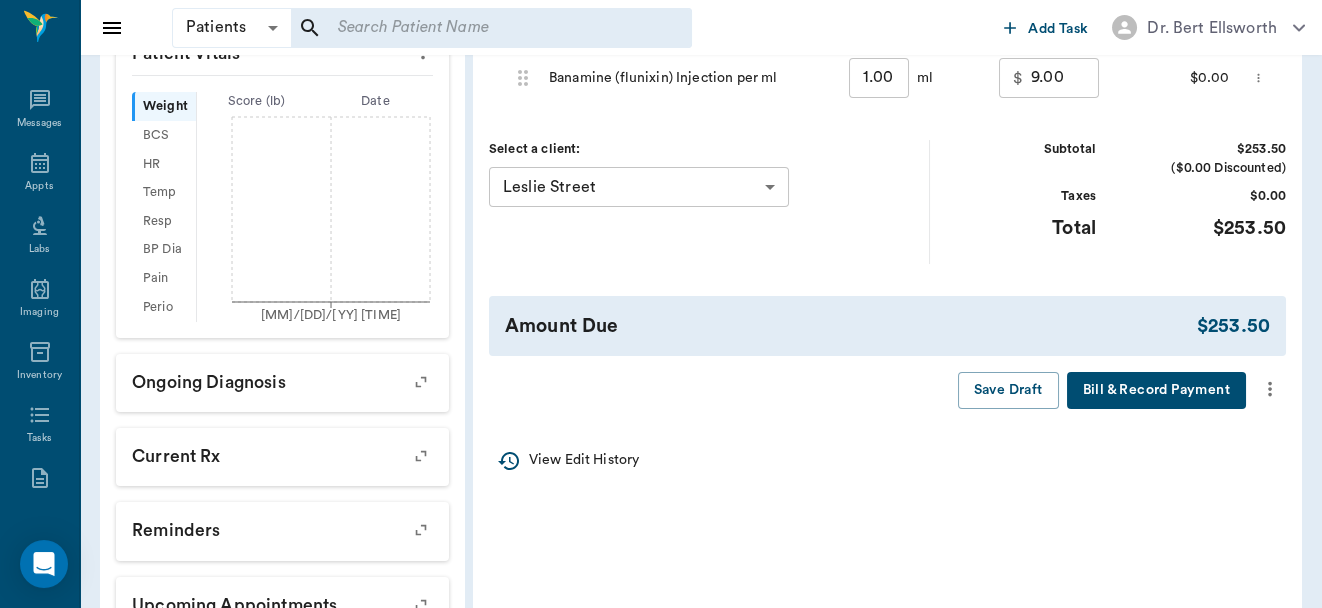 click 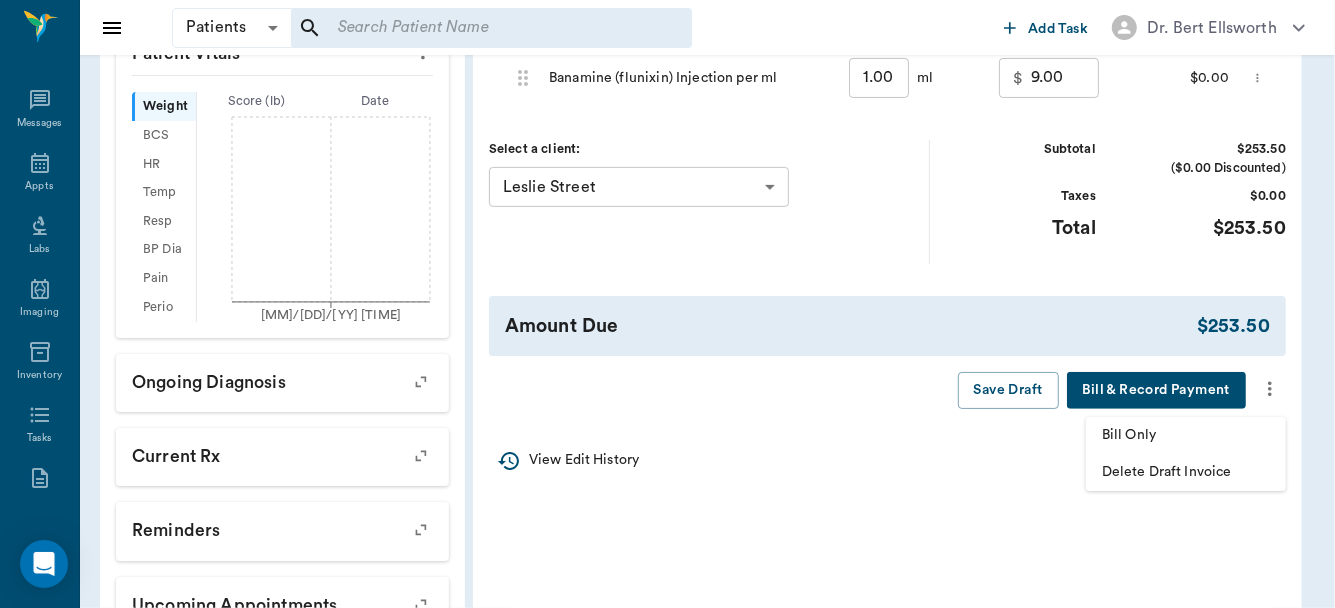 click on "Bill Only" at bounding box center [1186, 435] 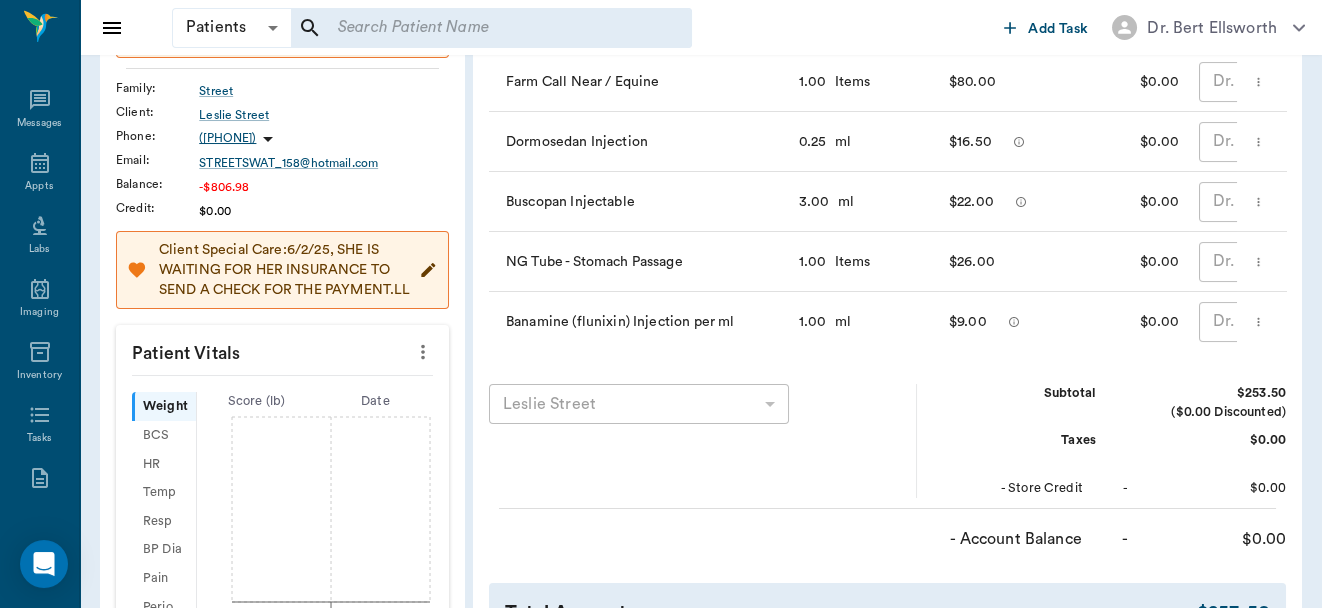 scroll, scrollTop: 0, scrollLeft: 0, axis: both 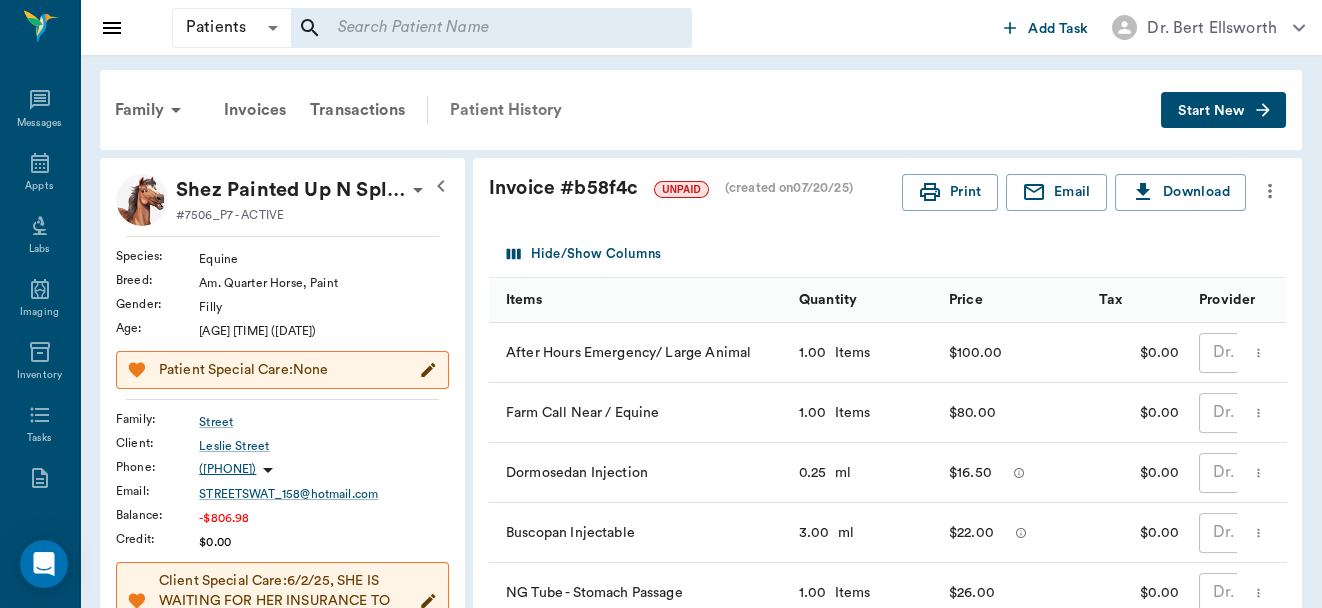 click on "Patient History" at bounding box center (506, 110) 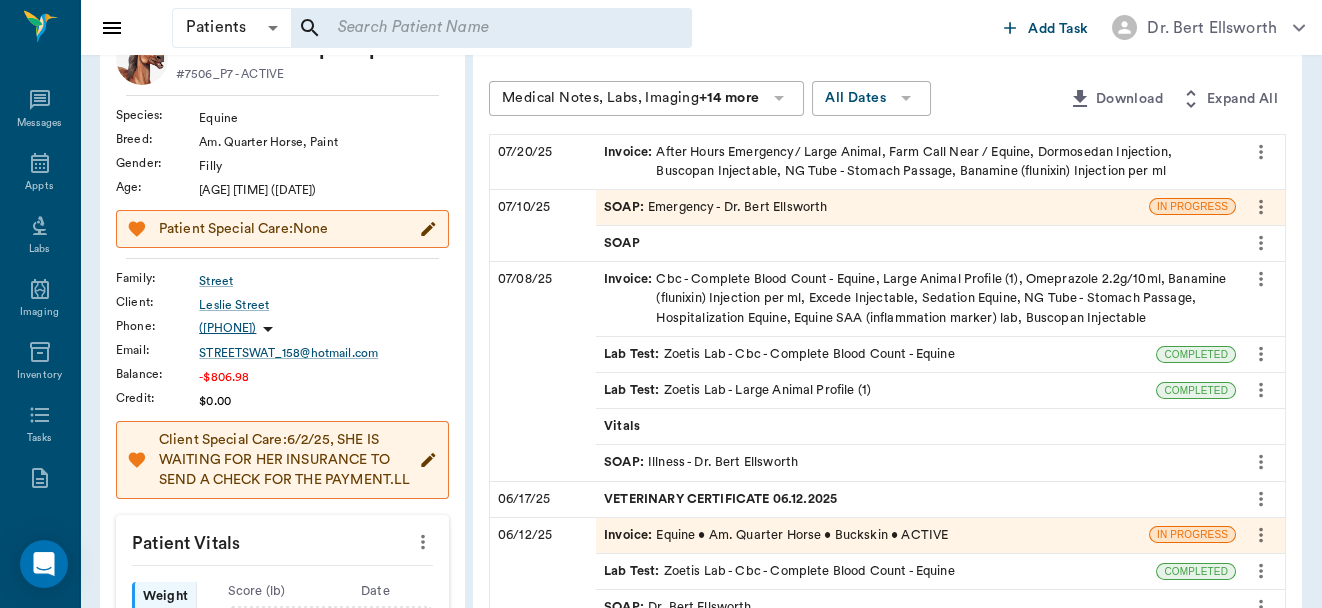 scroll, scrollTop: 145, scrollLeft: 0, axis: vertical 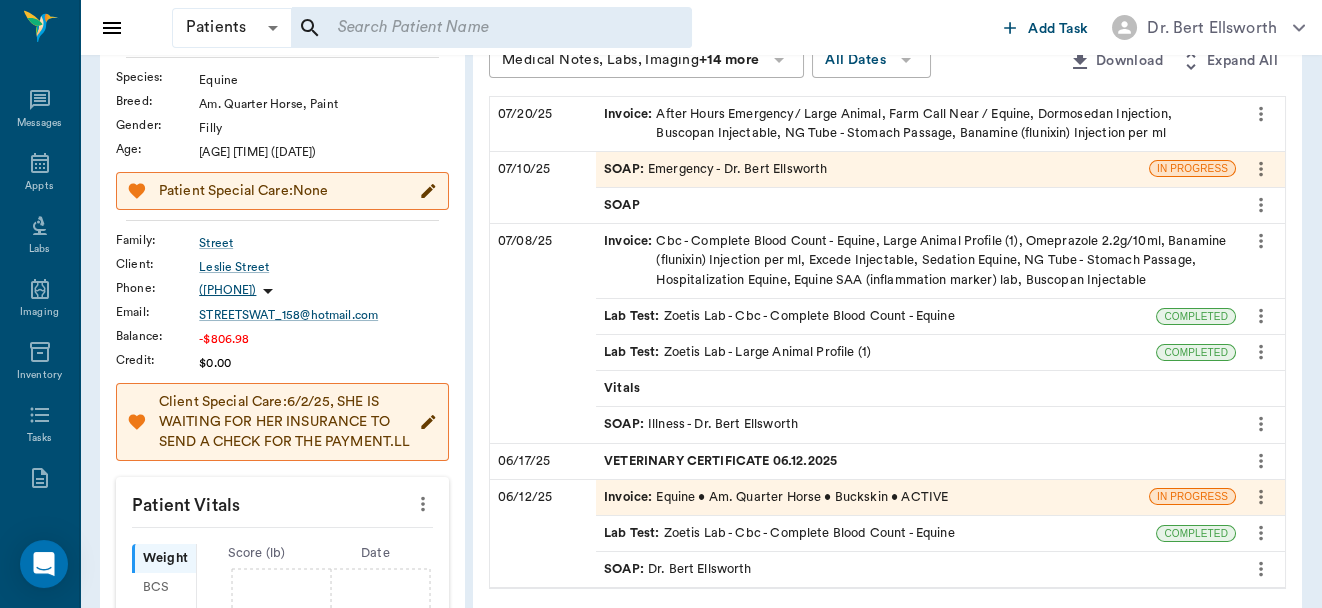 click at bounding box center (491, 28) 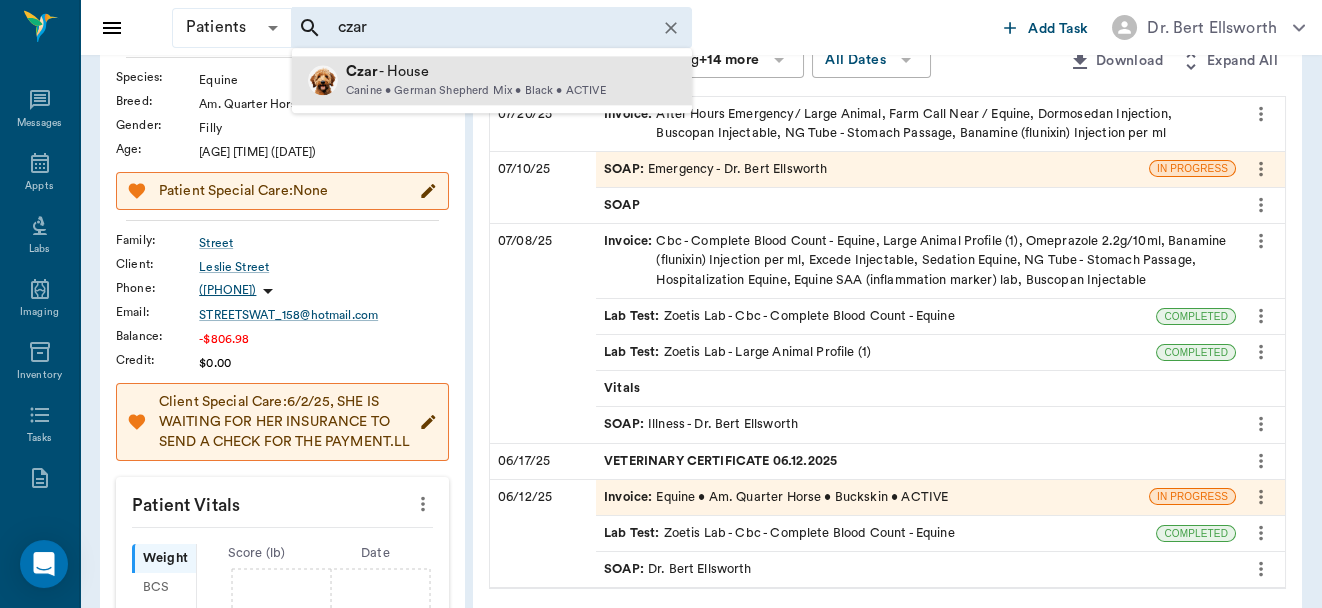 click on "[FIRST] - House" at bounding box center [476, 72] 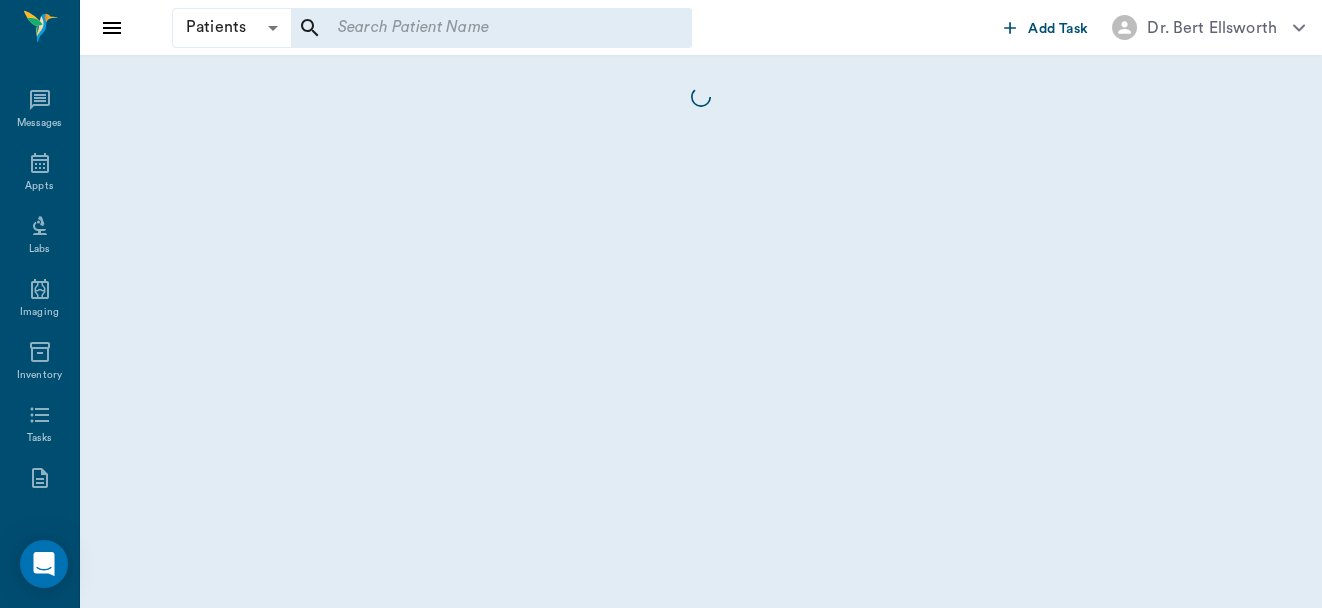 scroll, scrollTop: 0, scrollLeft: 0, axis: both 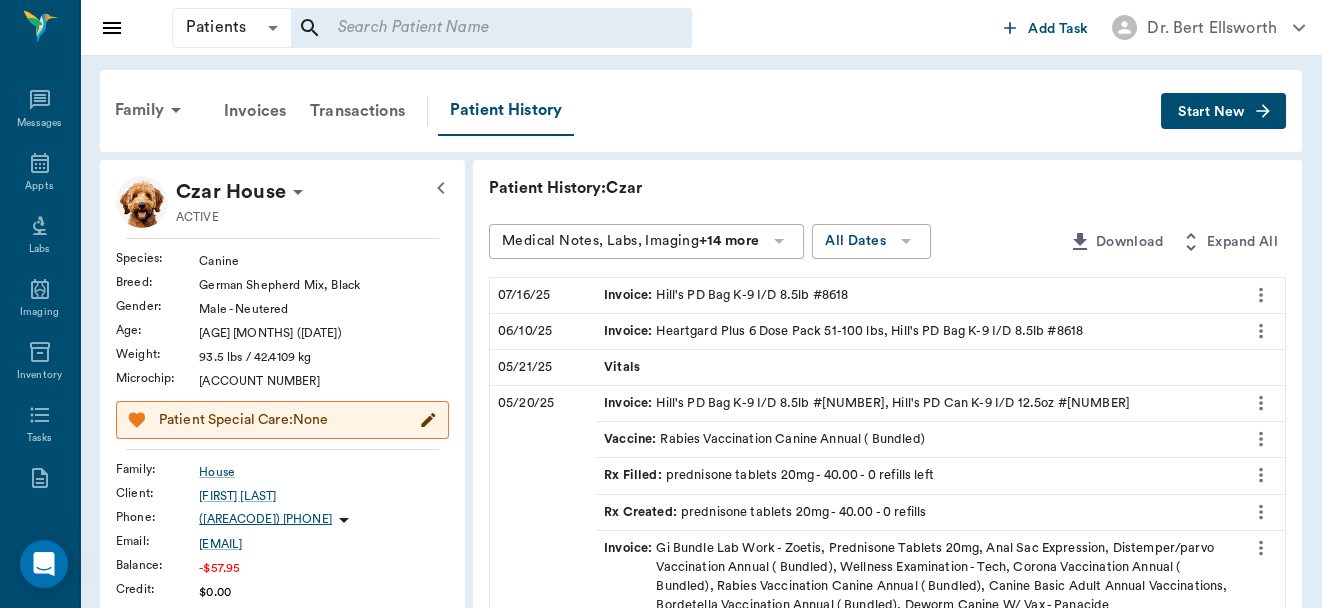 click on "Start New" at bounding box center [1211, 112] 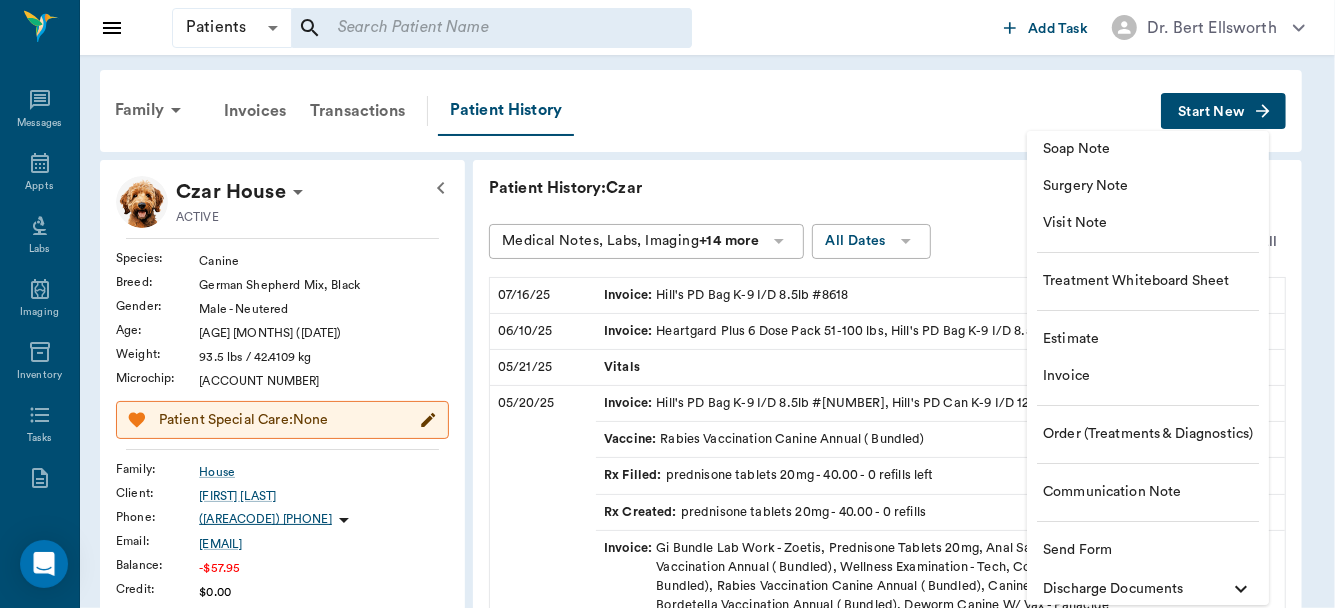 click on "Communication Note" at bounding box center (1148, 492) 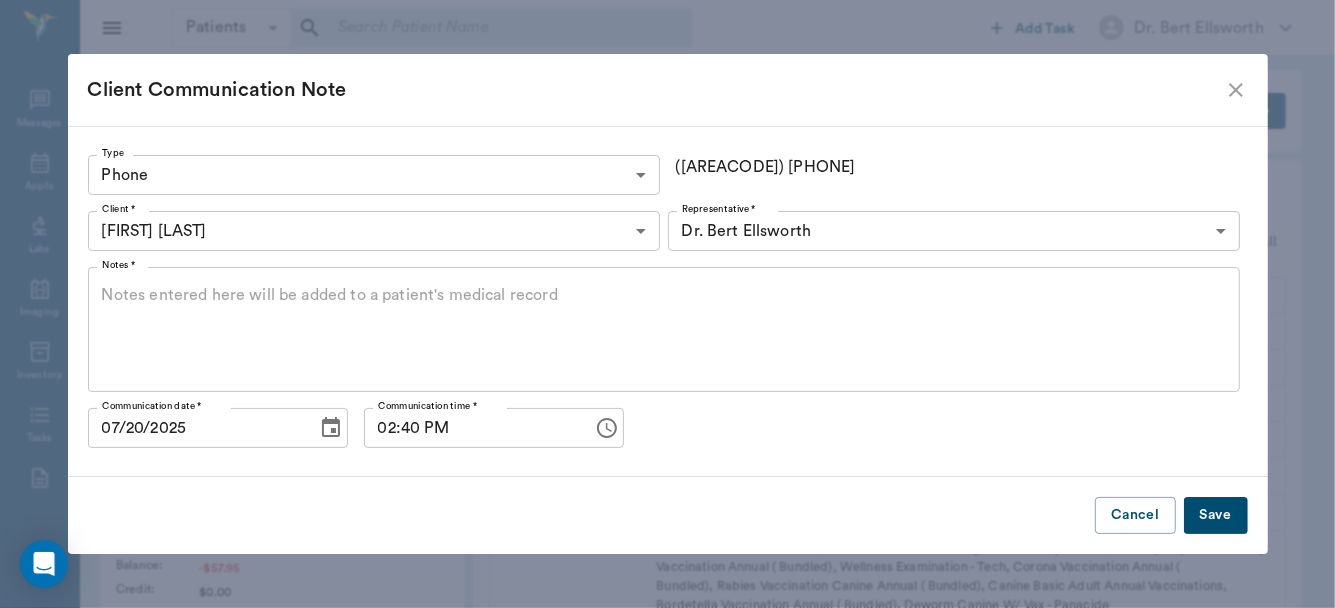 click on "Notes *" at bounding box center [664, 330] 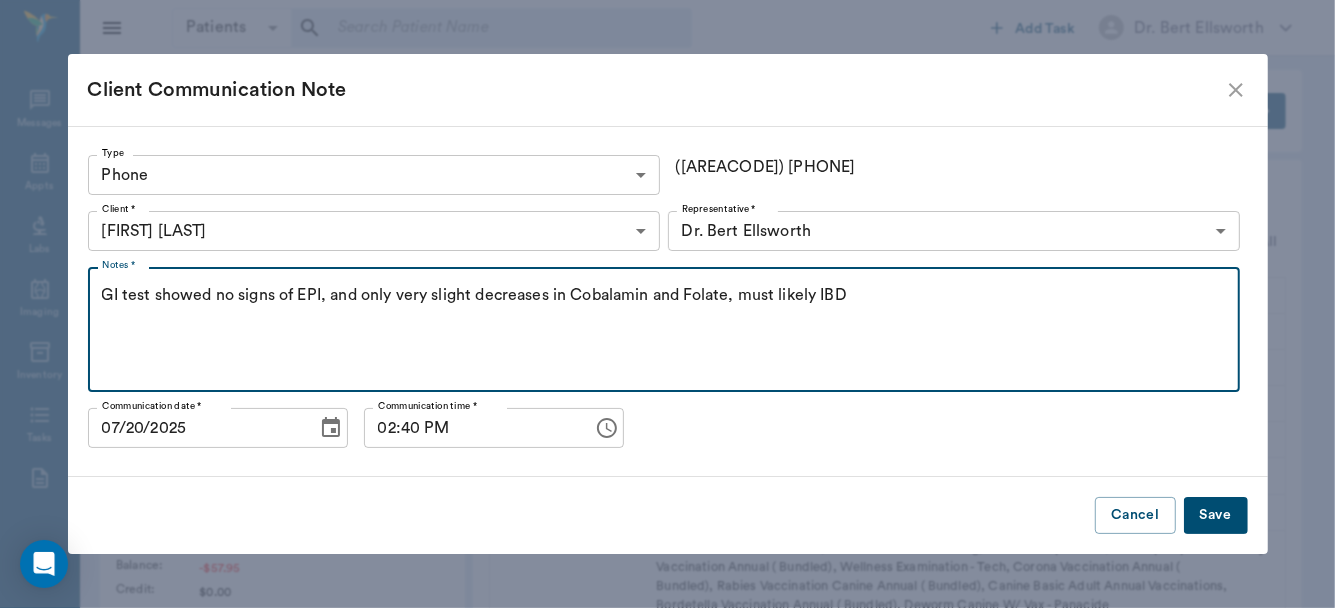 click on "GI test showed no signs of EPI, and only very slight decreases in Cobalamin and Folate, must likely IBD" at bounding box center (664, 330) 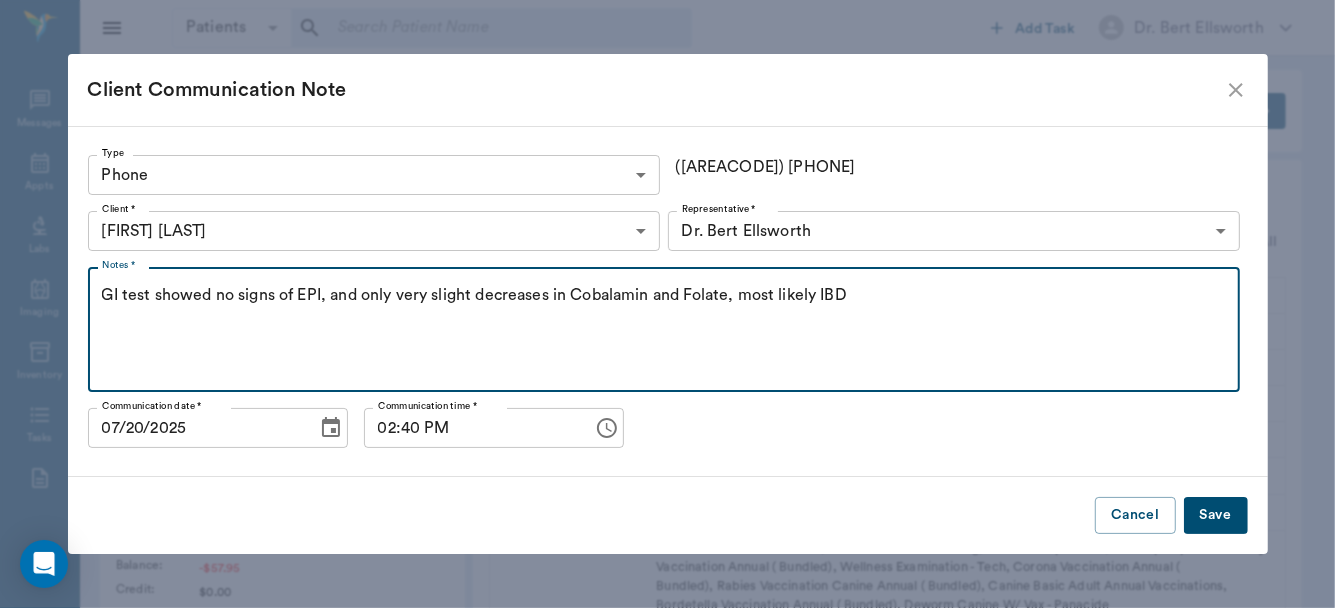 click on "GI test showed no signs of EPI, and only very slight decreases in Cobalamin and Folate, most likely IBD" at bounding box center (664, 330) 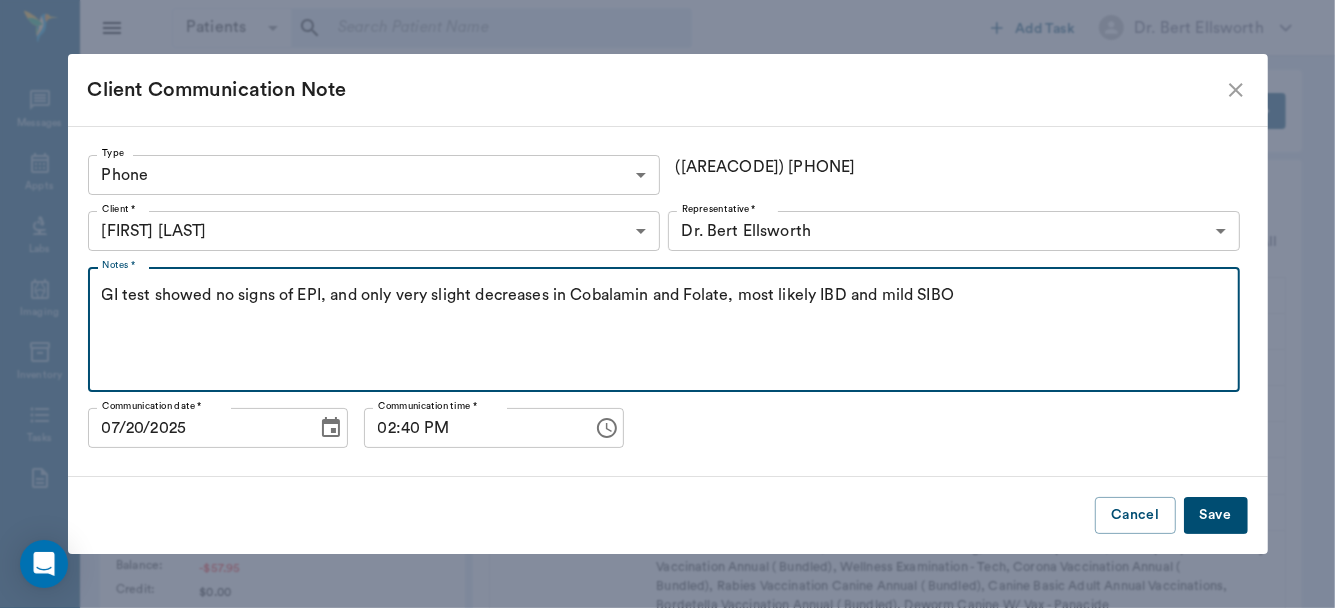 type on "GI test showed no signs of EPI, and only very slight decreases in Cobalamin and Folate, most likely IBD and mild SIBO" 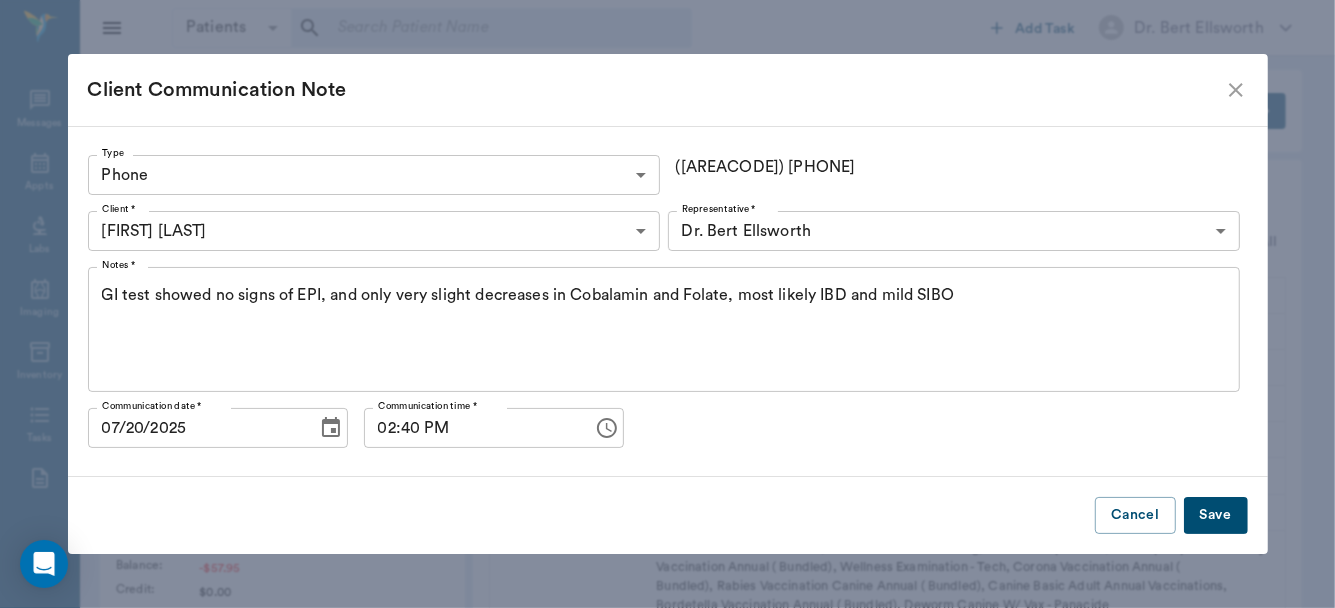 click on "Save" at bounding box center (1216, 515) 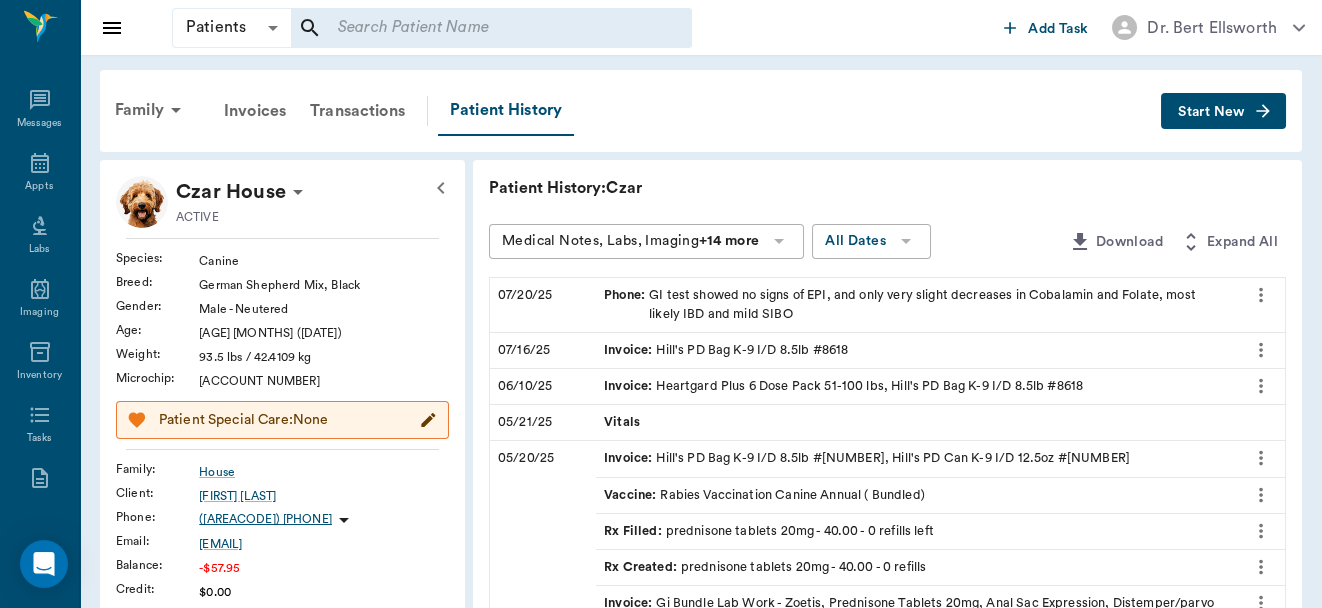 click 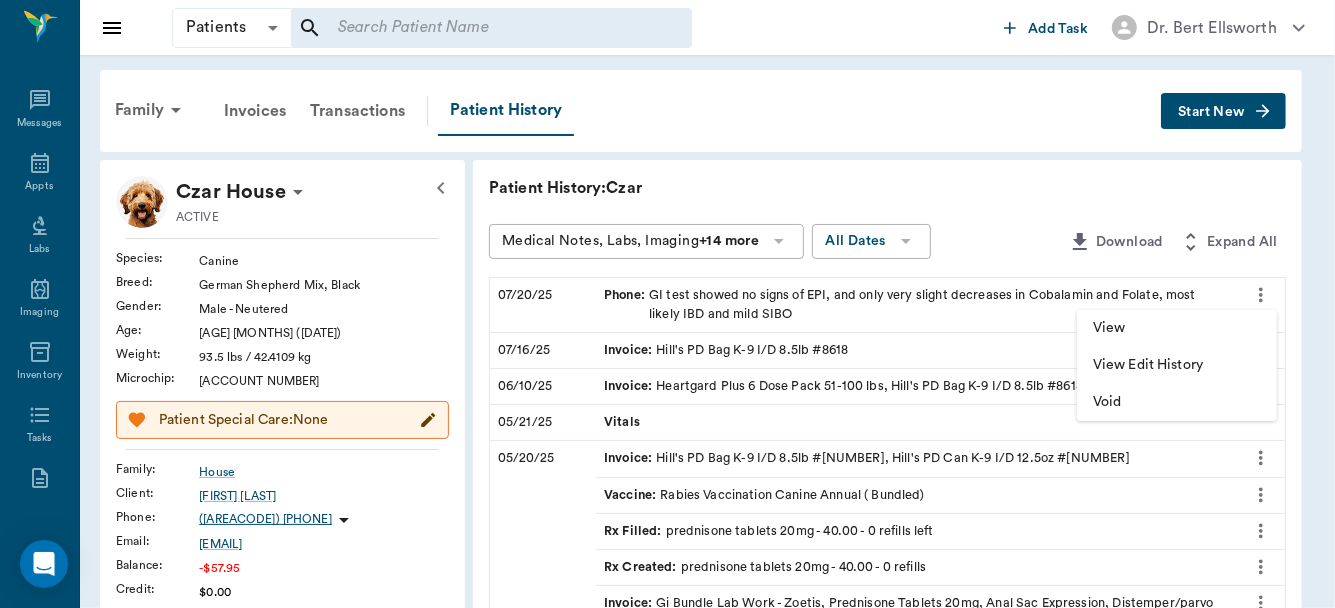 click on "View Edit History" at bounding box center [1177, 365] 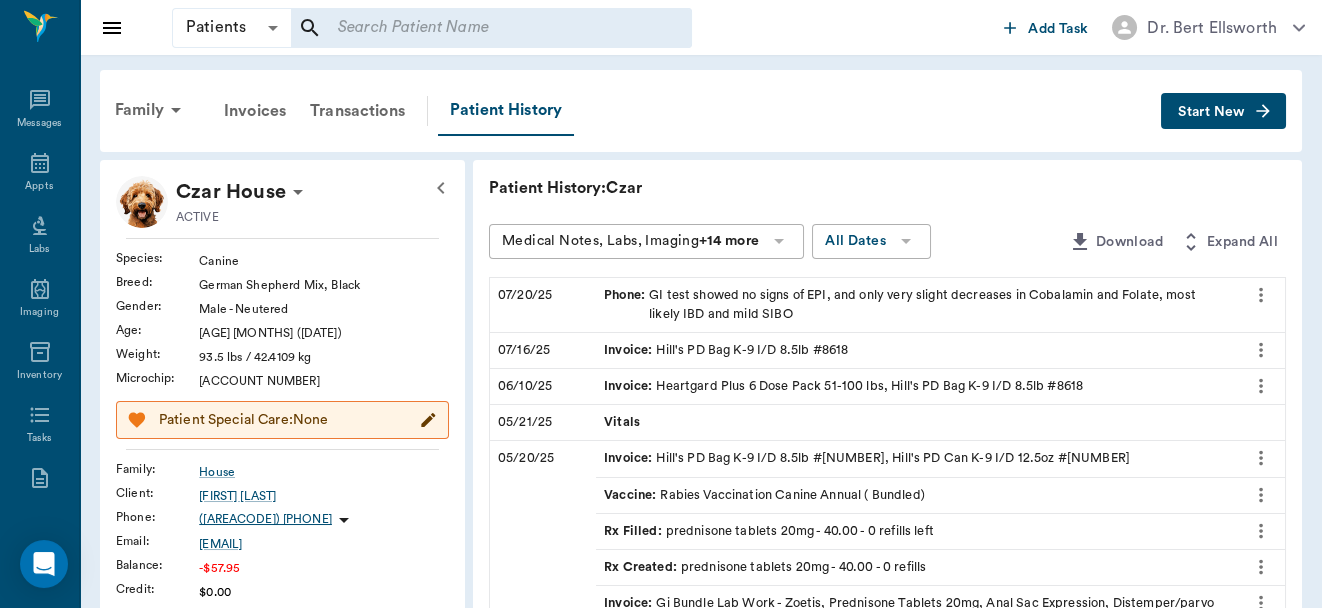 click 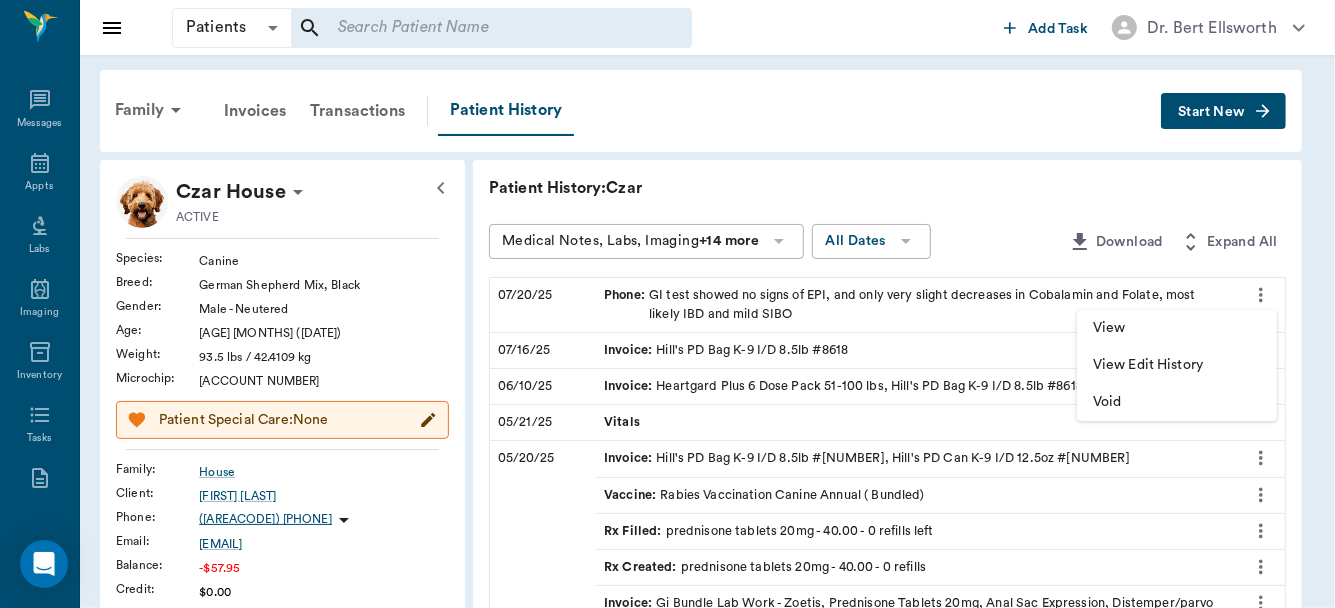 click on "View" at bounding box center [1177, 328] 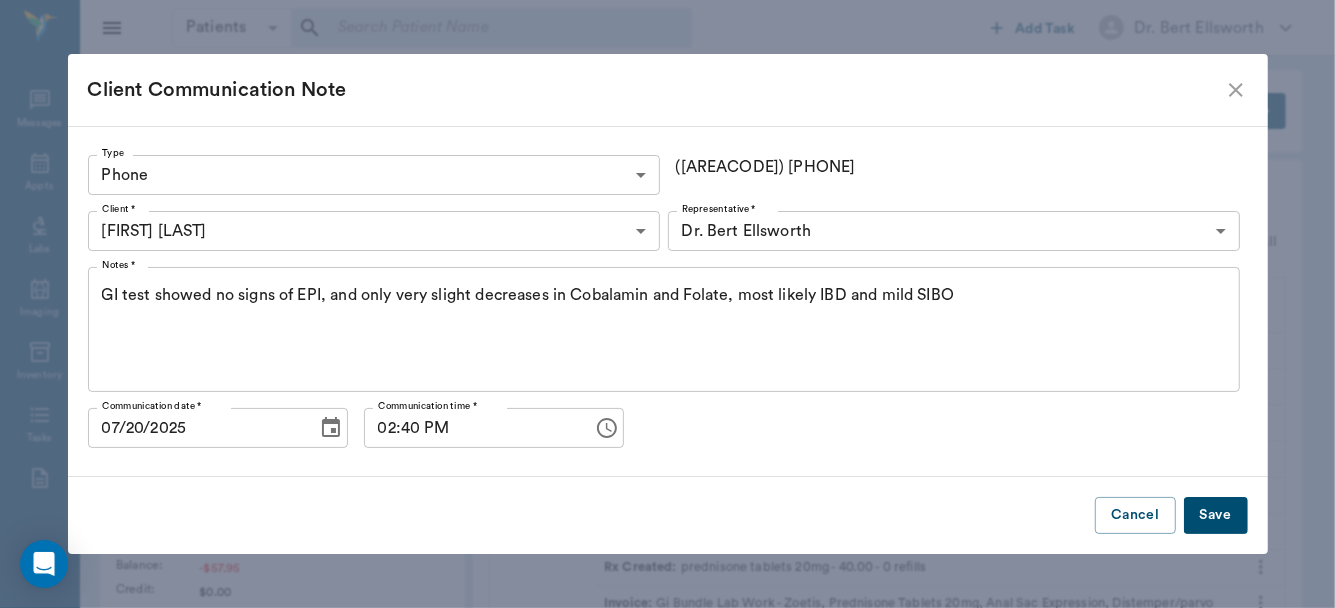 click 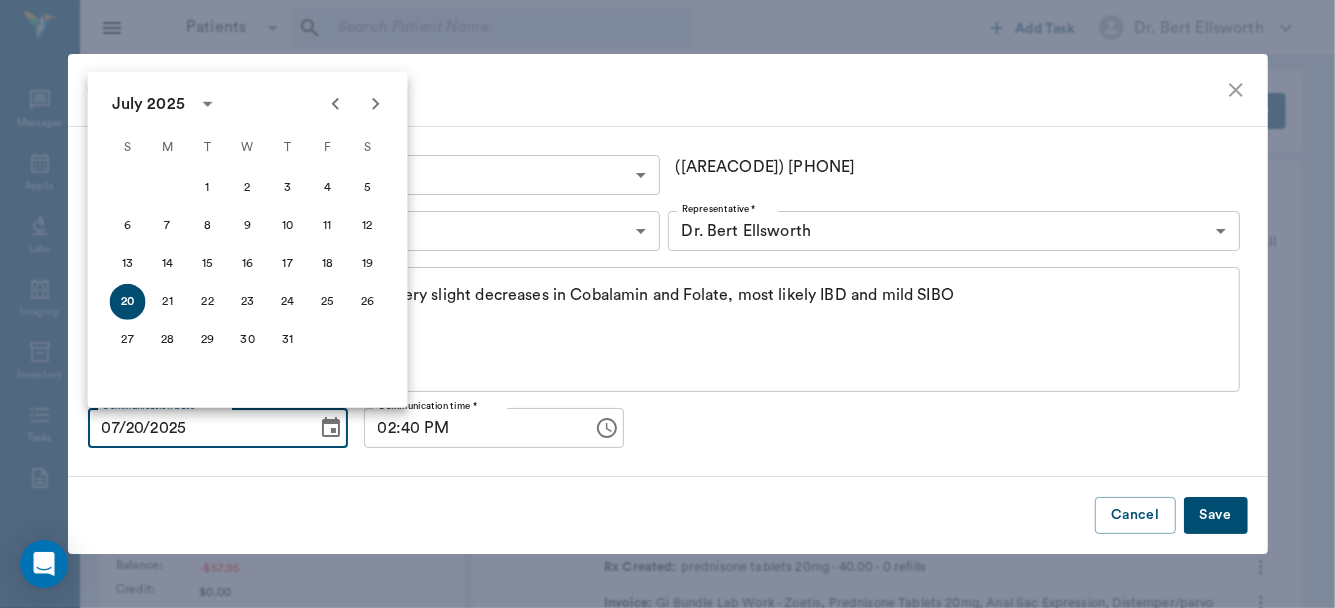 click 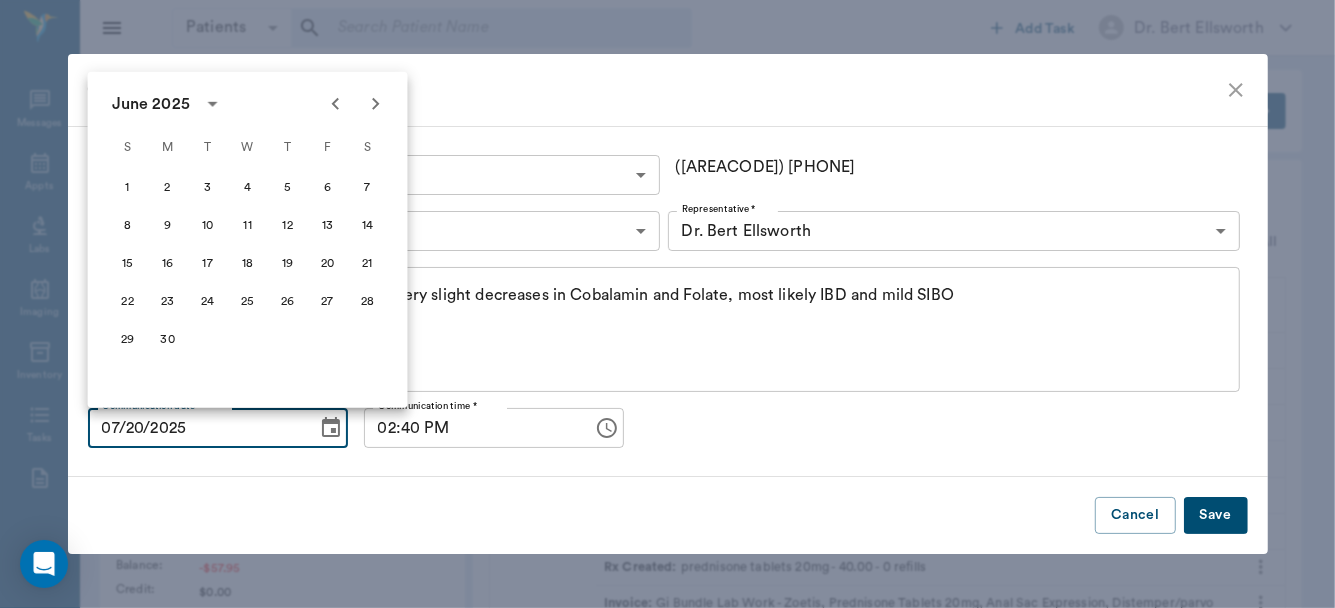 click 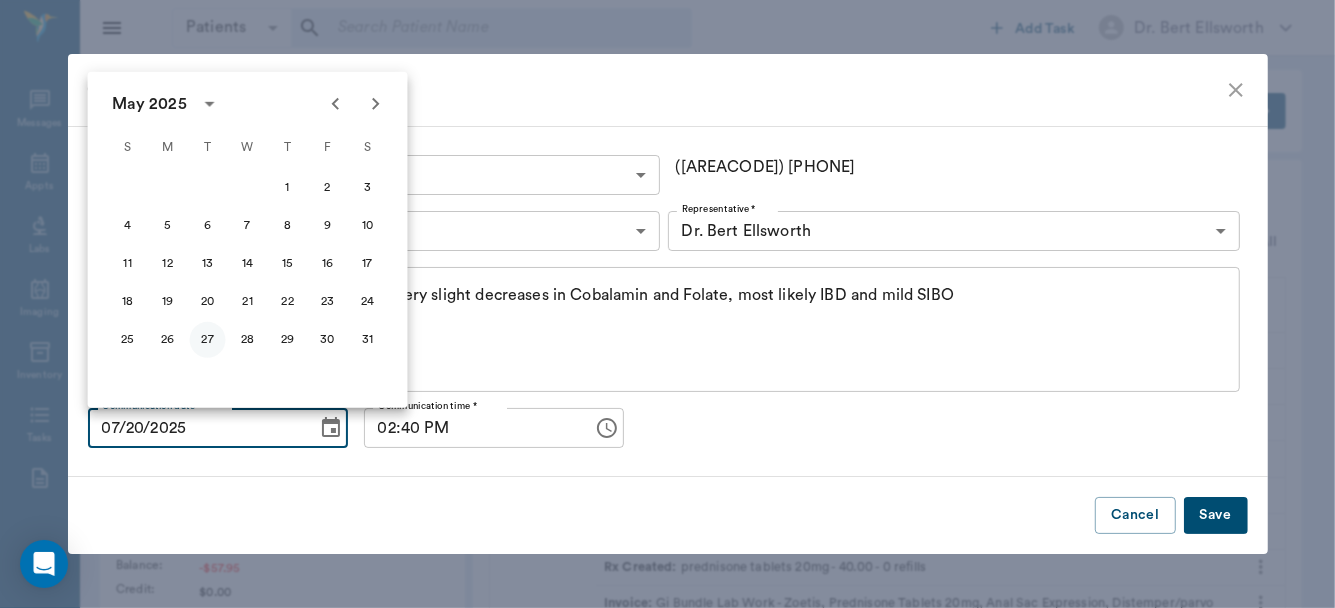 click on "27" at bounding box center (208, 340) 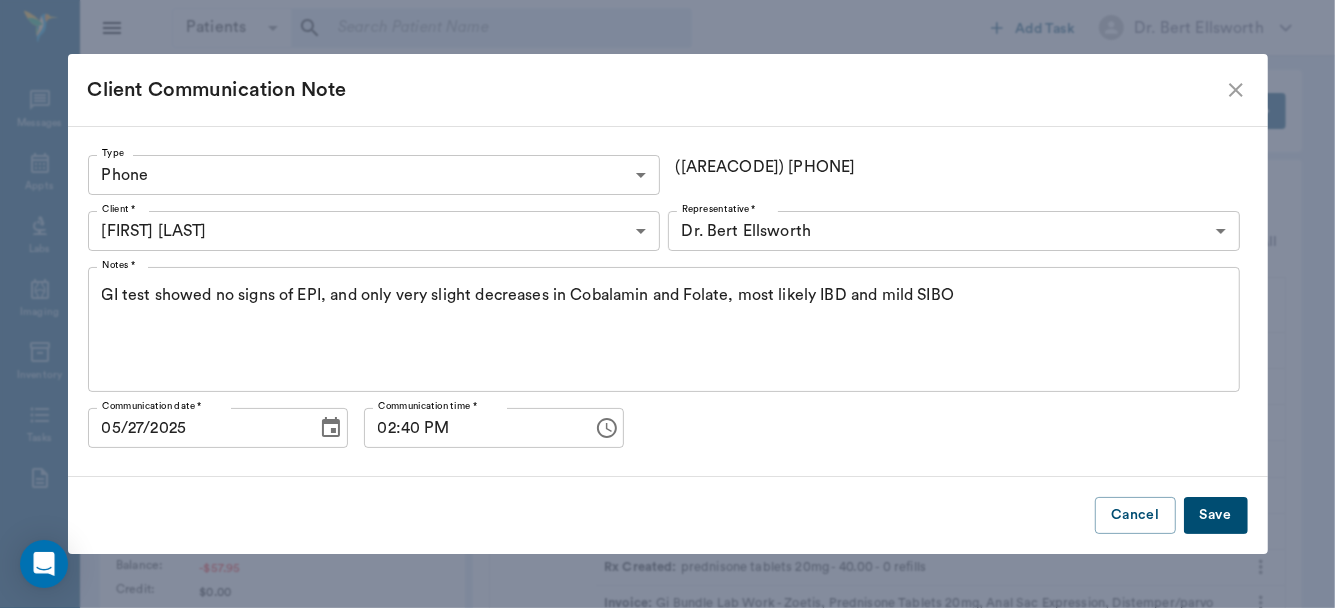 drag, startPoint x: 1134, startPoint y: 377, endPoint x: 1066, endPoint y: 329, distance: 83.23461 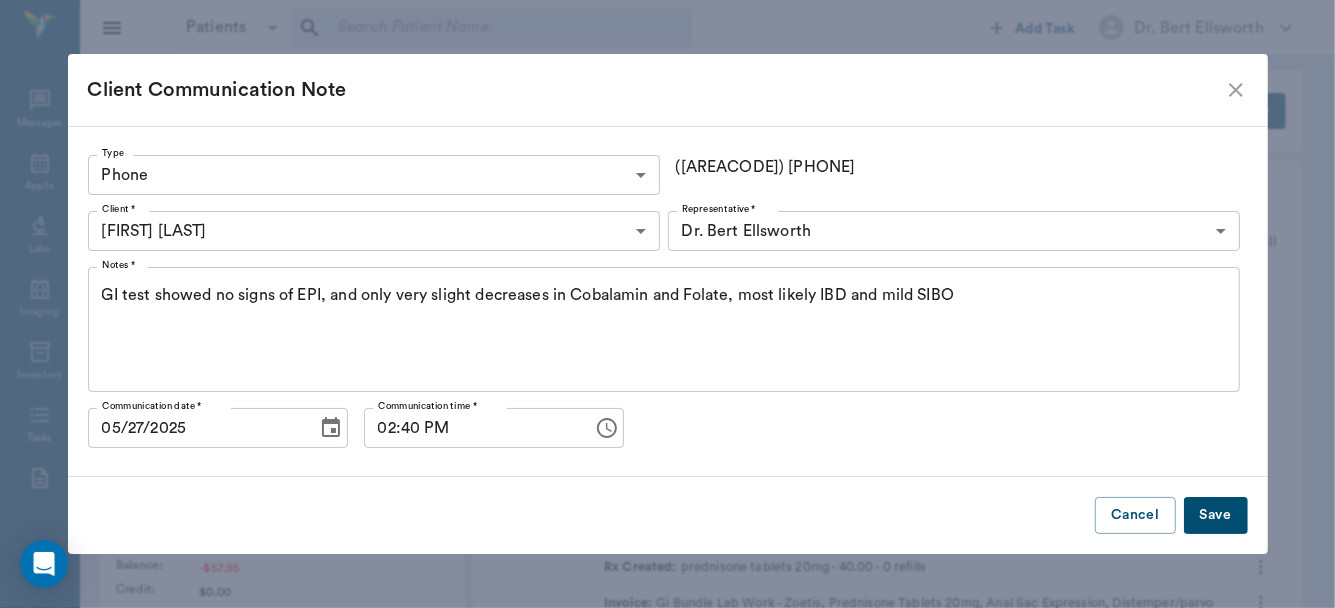 click on "GI test showed no signs of EPI, and only very slight decreases in Cobalamin and Folate, most likely IBD and mild SIBO x Notes *" at bounding box center [664, 329] 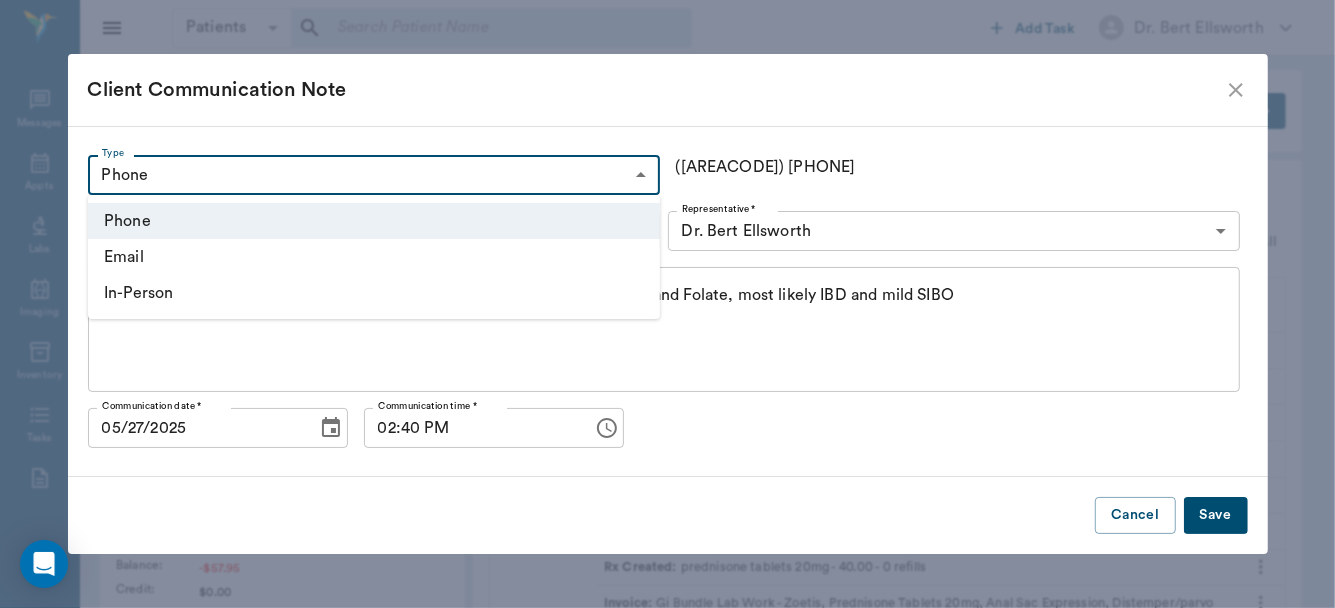 click on "Patients Patients ​ ​ Add Task Dr. [LAST] [FIRST] Nectar Messages Appts Labs Imaging Inventory Tasks Forms Staff Reports Lookup Settings Family Invoices Transactions Patient History Start New Czar House     ACTIVE   Species : Canine Breed : German Shepherd Mix, Black Gender : Male - Neutered Age : 4 yr 9 mo ([MM]/[DD]/[YYYY]) Weight : 93.5 lbs / 42.4109 kg Microchip : 981020039103877 Patient Special Care:  None Family : House Client : [FIRST] [LAST] Phone : [PHONE] Email : [EMAIL] Balance : -$57.95 Credit : $0.00 Client Special Care:  None Patient Vitals Weight BCS HR Temp Resp BP Dia Pain Perio Score ( lb ) Date 02/13/24 11AM 05/21/25 10PM 0 25 50 75 100 Ongoing diagnosis Current Rx prednisone tablets 20mg 05/20/26 Reminders Heartworm Antigen Test 02/11/25 Distemper/Parvo Vaccination Annual 05/19/26 Corona Vaccination Annual 05/19/26 Rabies Vaccination Canine Annual ( Bundled) 05/19/26 Upcoming appointments Schedule Appointment Patient History:  Czar Medical Notes, Labs, Imaging  +14 more Phone" at bounding box center (667, 783) 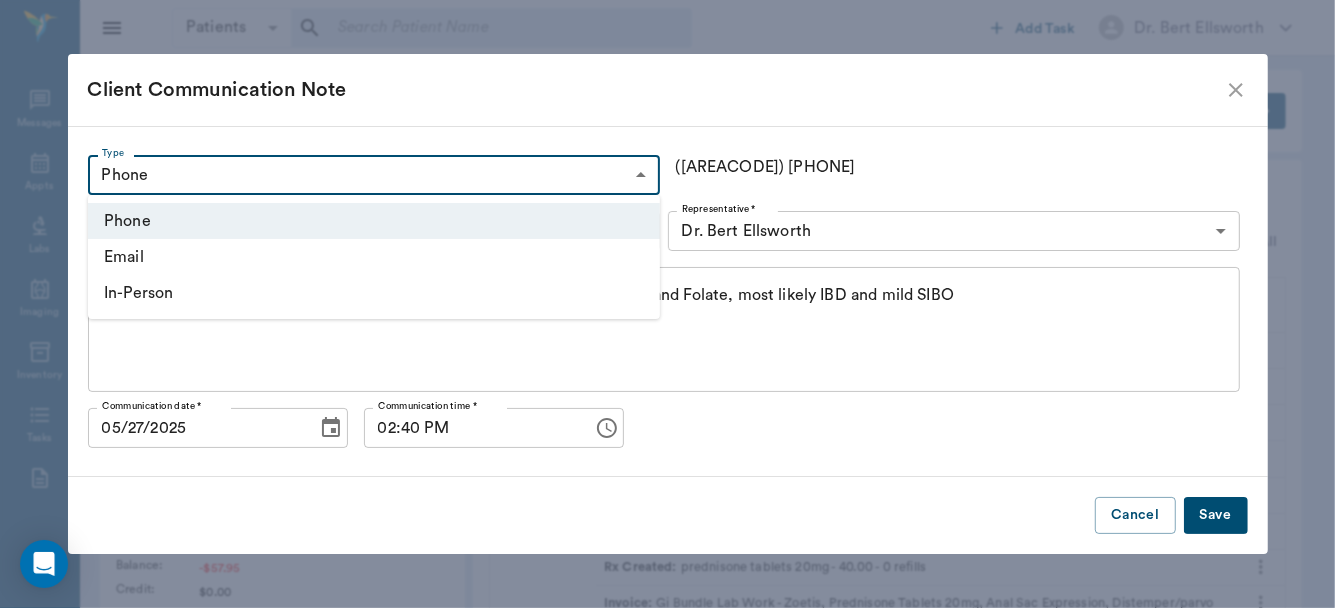 click on "In-Person" at bounding box center [374, 293] 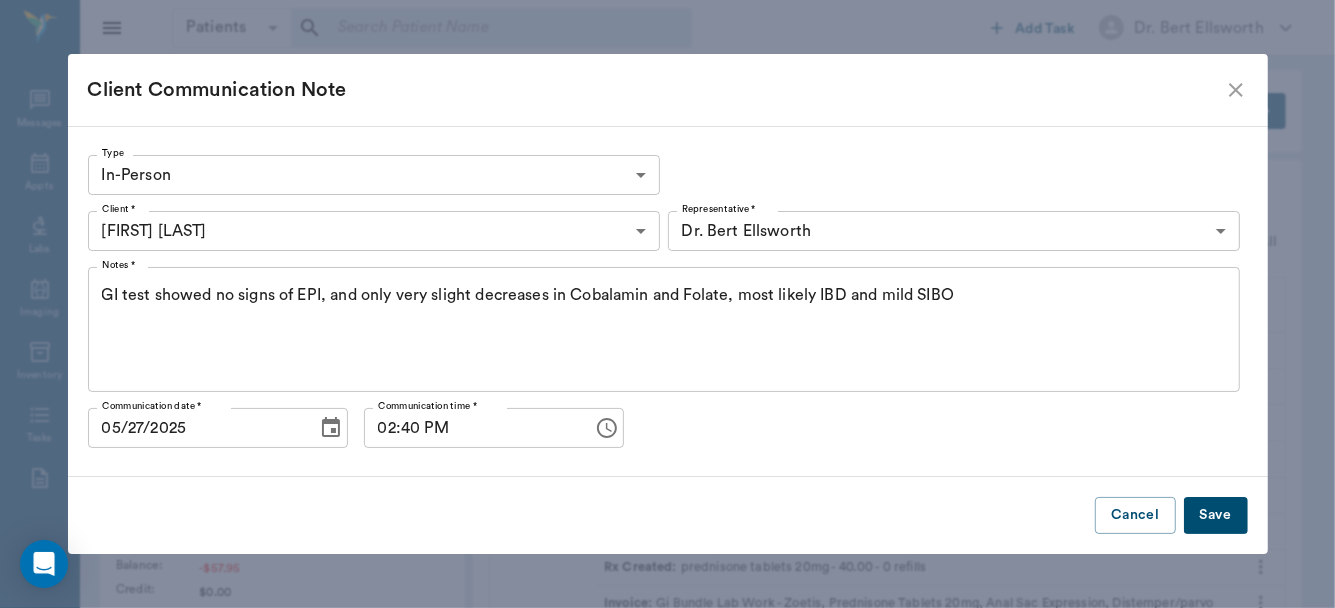 click on "Save" at bounding box center [1216, 515] 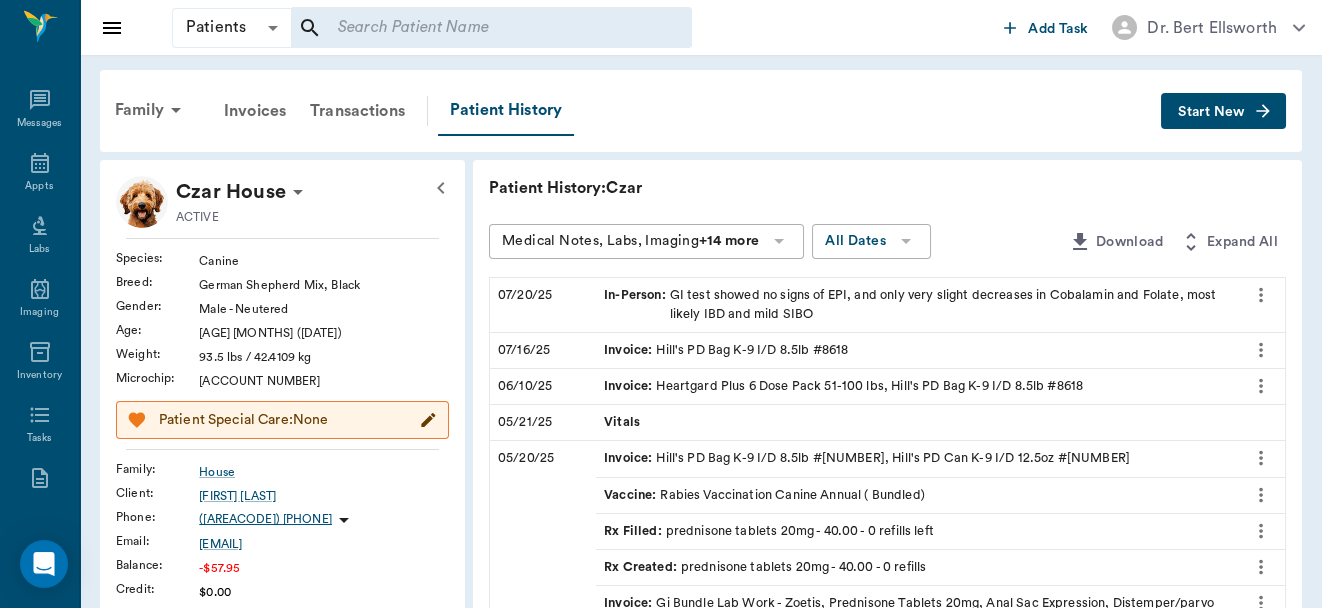 click at bounding box center (491, 28) 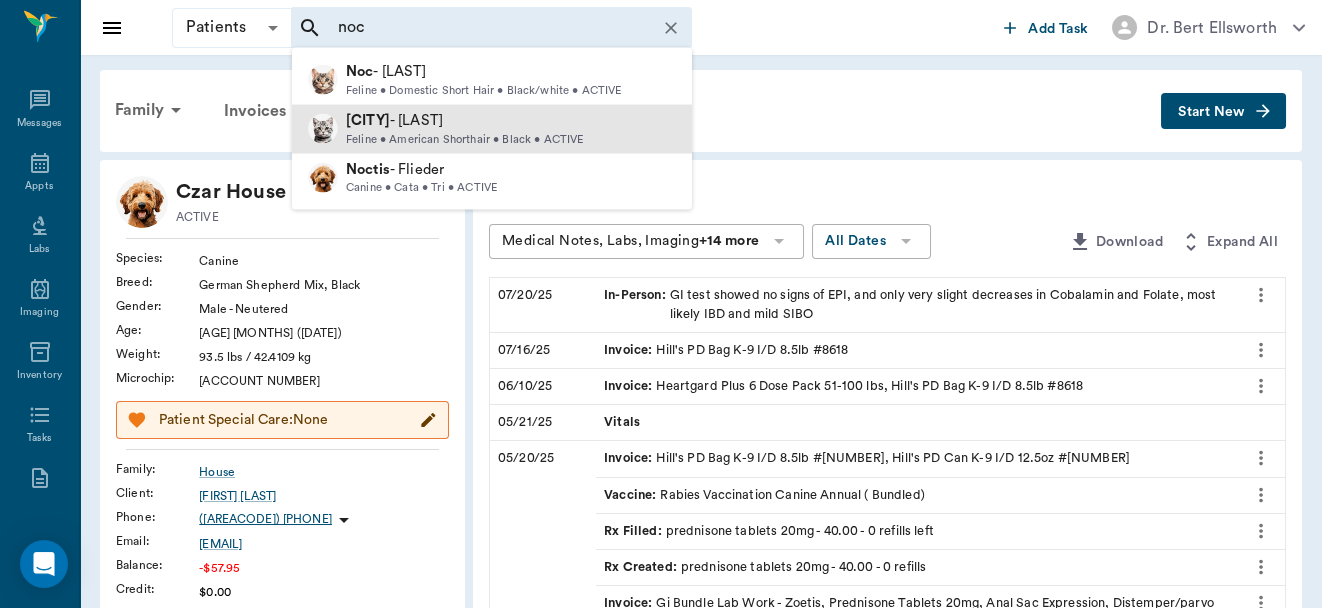 click on "[NAME] - Karr" at bounding box center (465, 120) 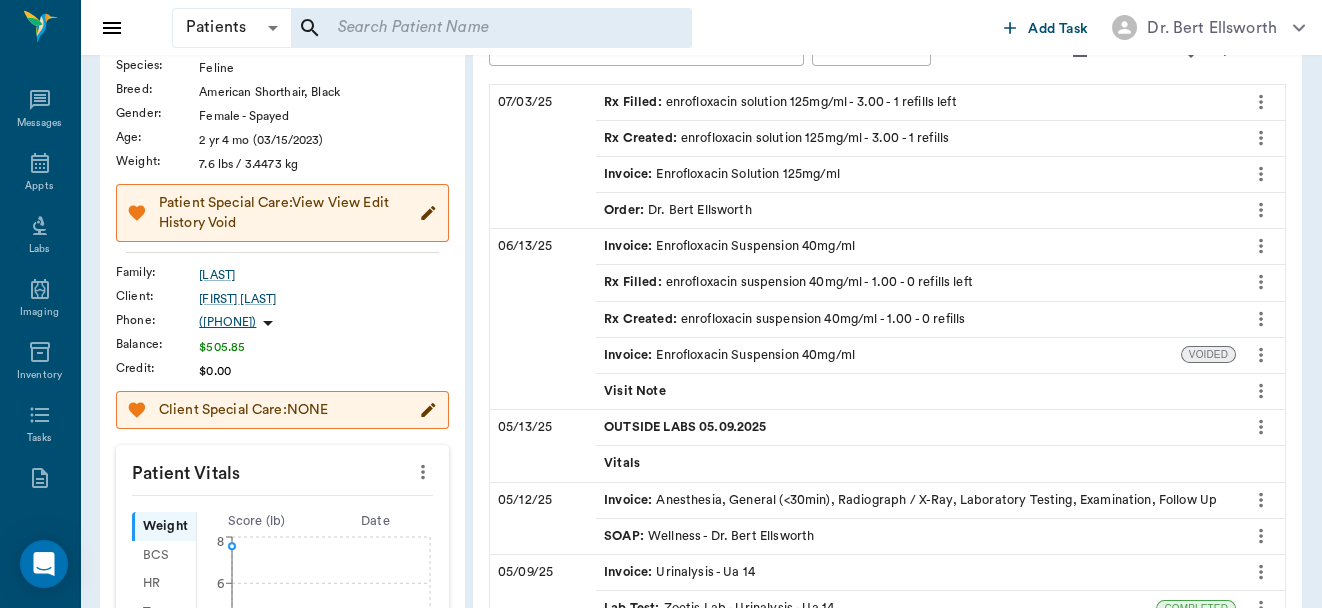 scroll, scrollTop: 257, scrollLeft: 0, axis: vertical 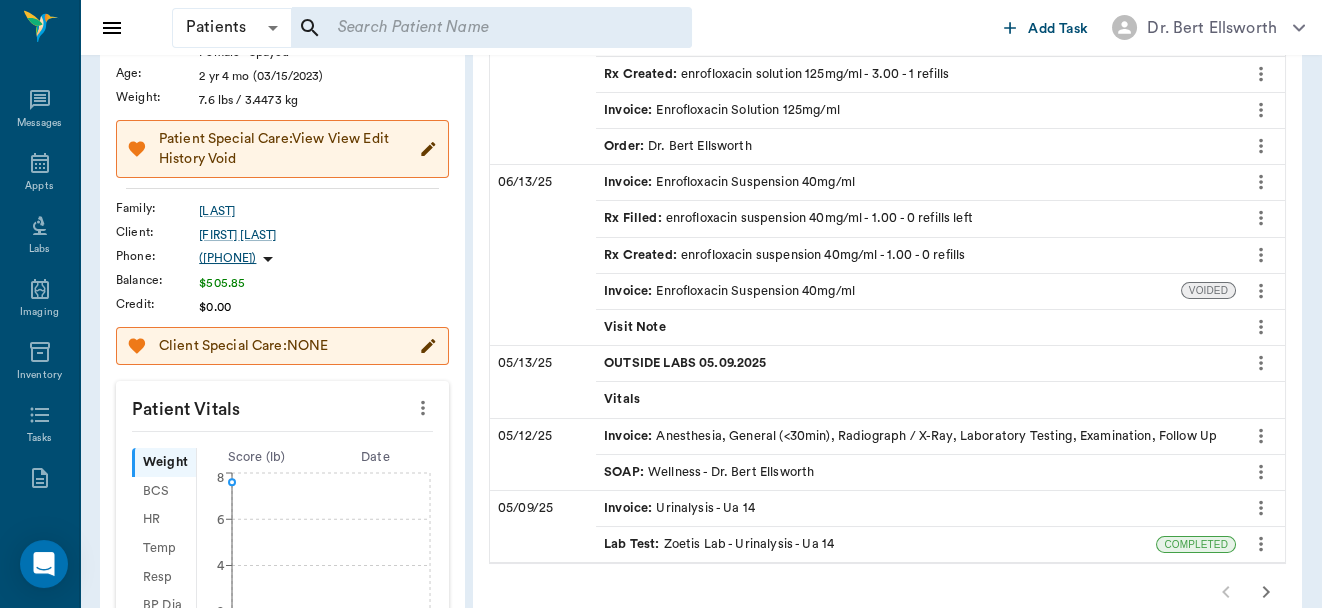 click at bounding box center (491, 28) 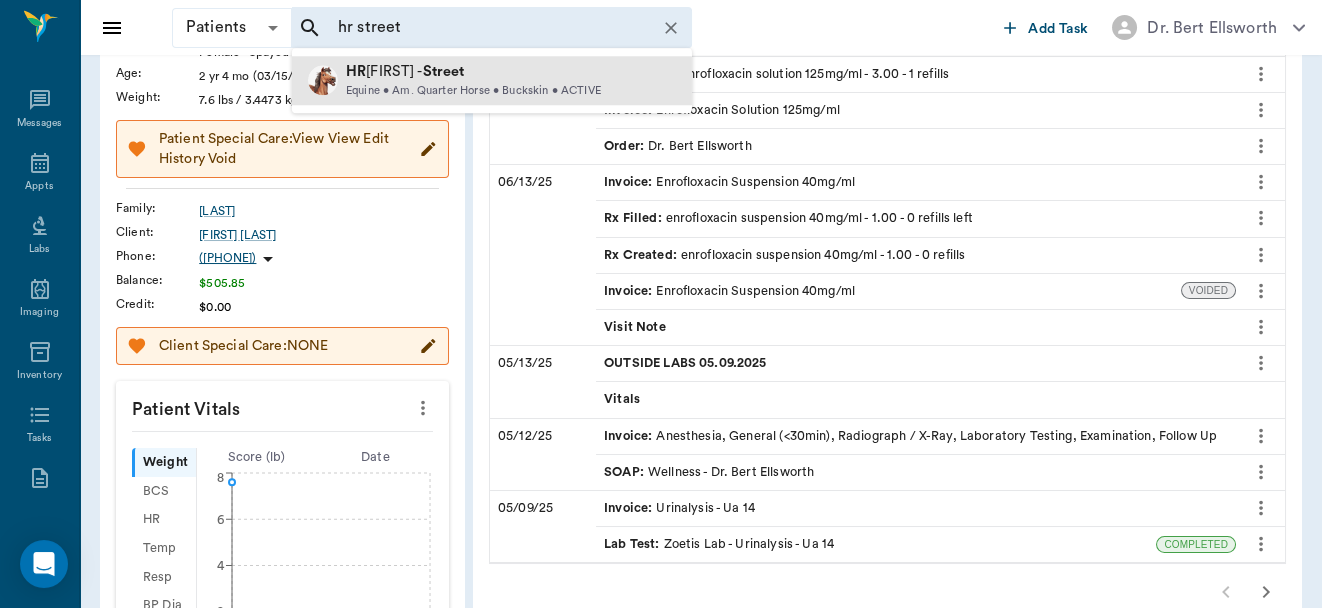 click on "Equine • Am. Quarter Horse • Buckskin • ACTIVE" at bounding box center (473, 91) 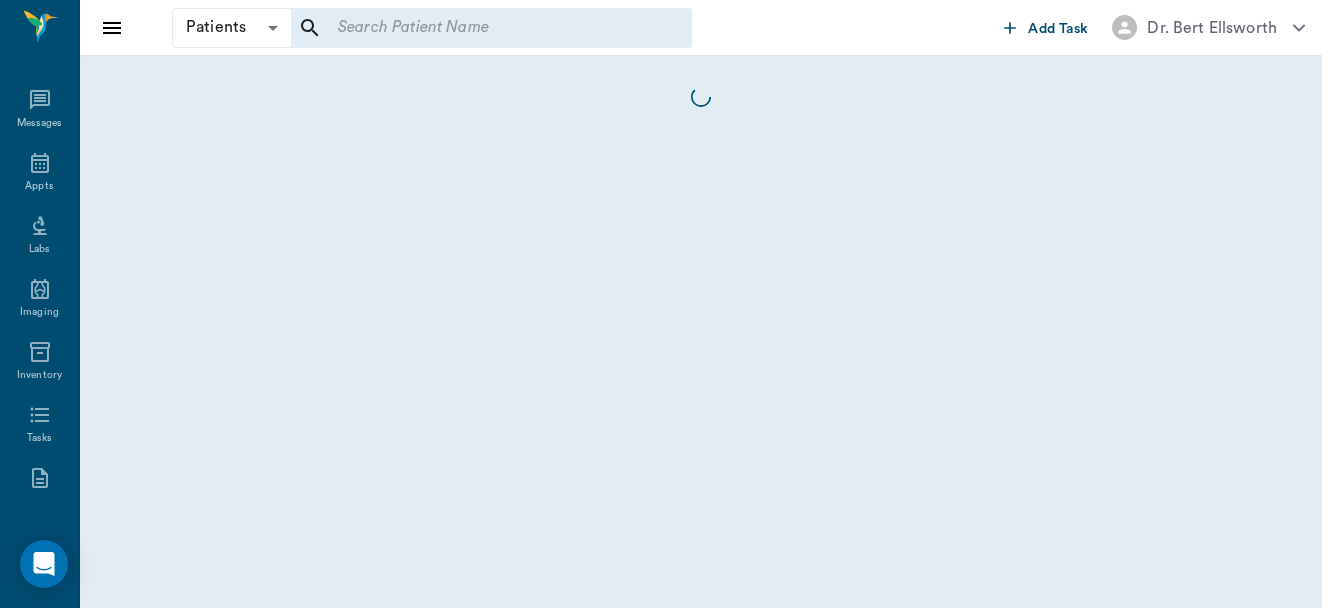 scroll, scrollTop: 0, scrollLeft: 0, axis: both 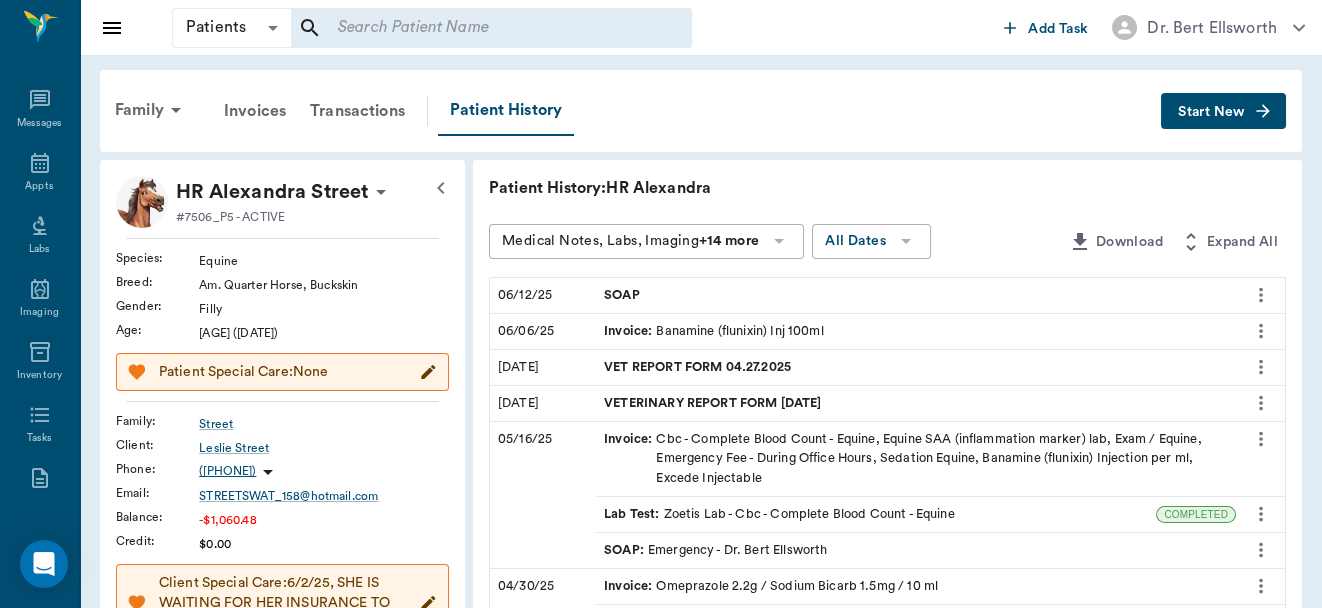 click on "VET REPORT FORM 04.27.2025" at bounding box center (699, 367) 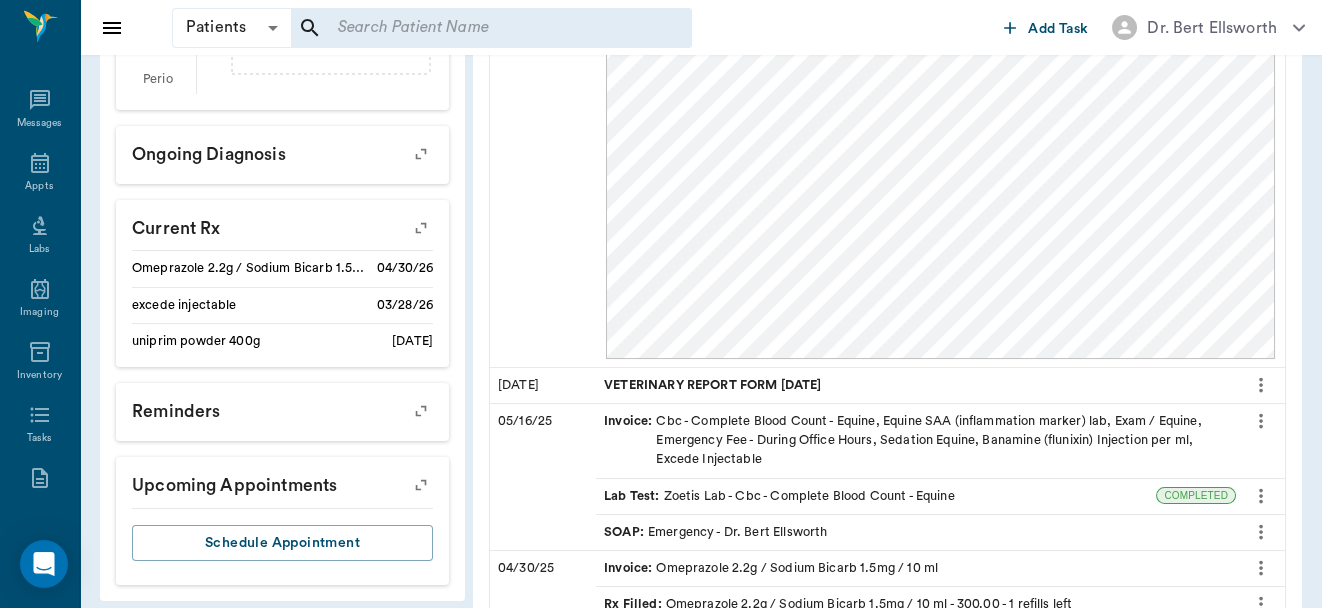 scroll, scrollTop: 979, scrollLeft: 0, axis: vertical 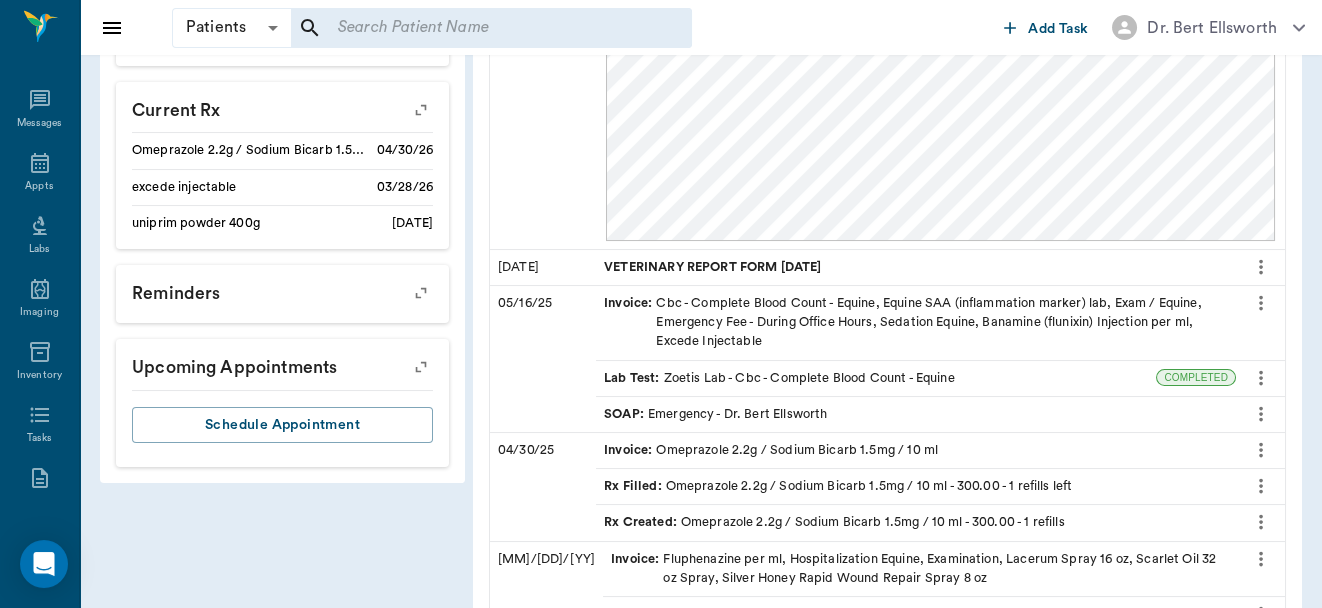 click at bounding box center (1260, 267) 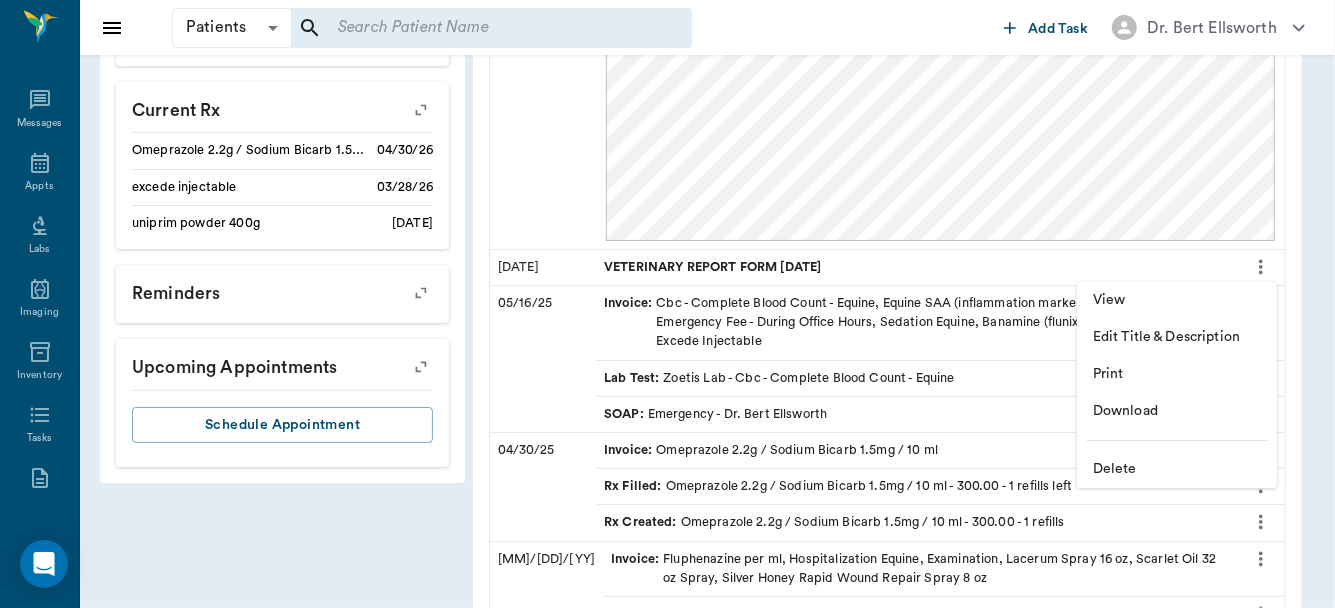 click on "View" at bounding box center [1177, 300] 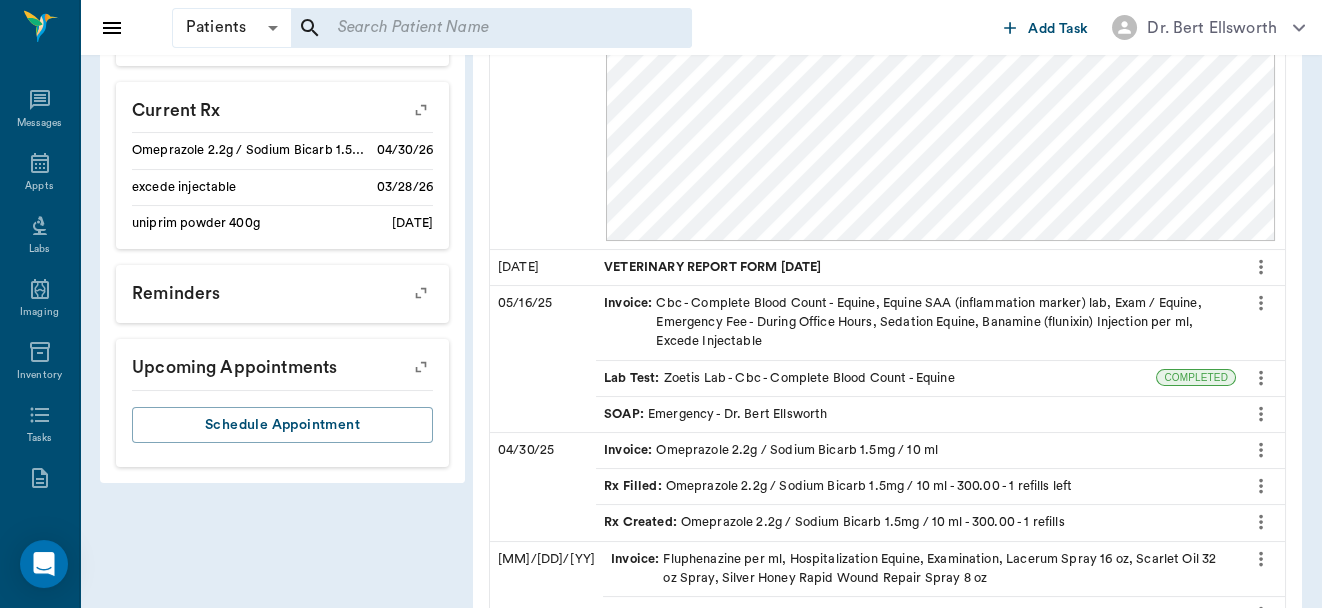 scroll, scrollTop: 447, scrollLeft: 0, axis: vertical 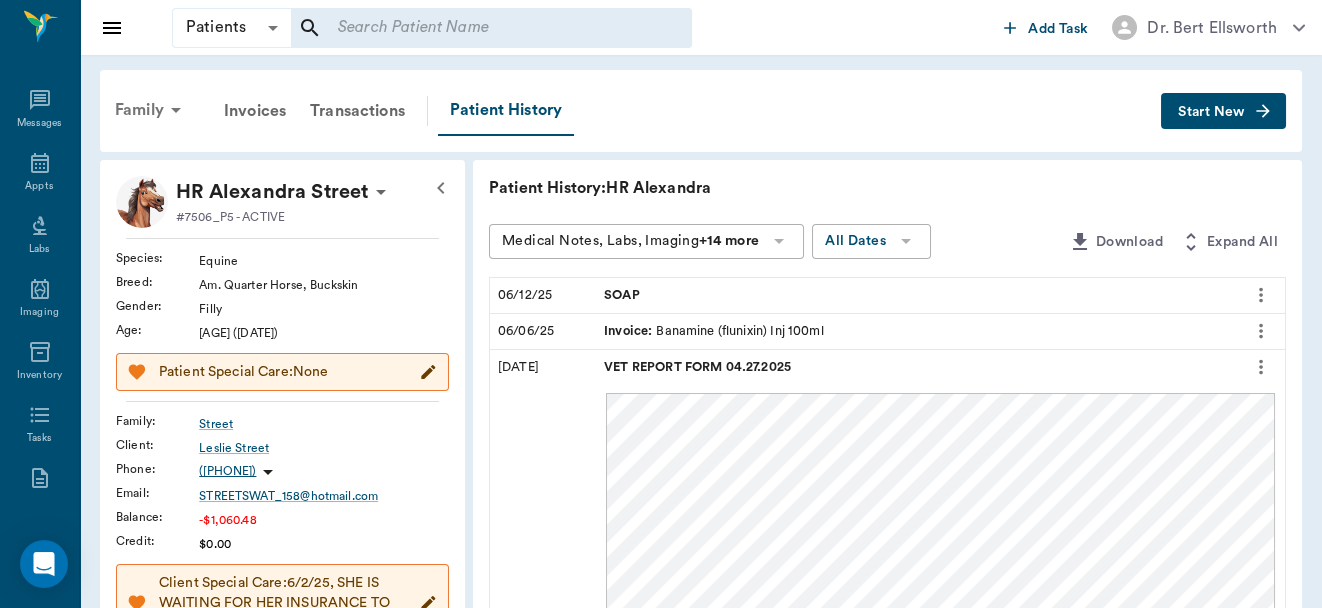 click on "Family" at bounding box center [151, 110] 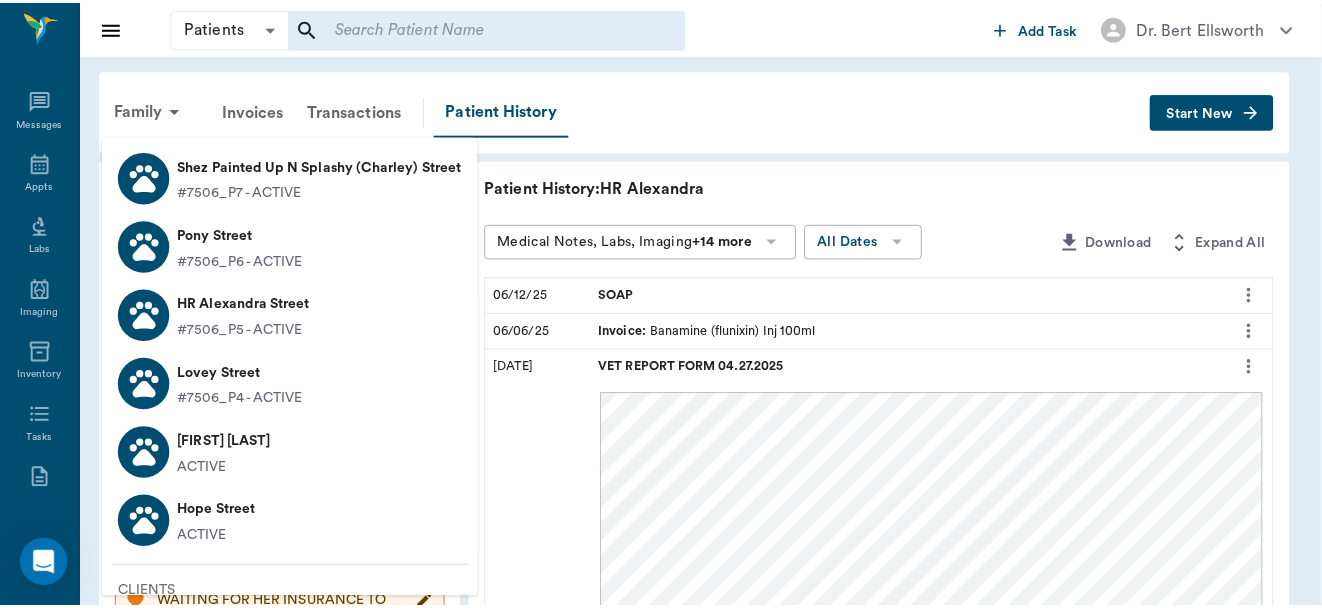 scroll, scrollTop: 100, scrollLeft: 0, axis: vertical 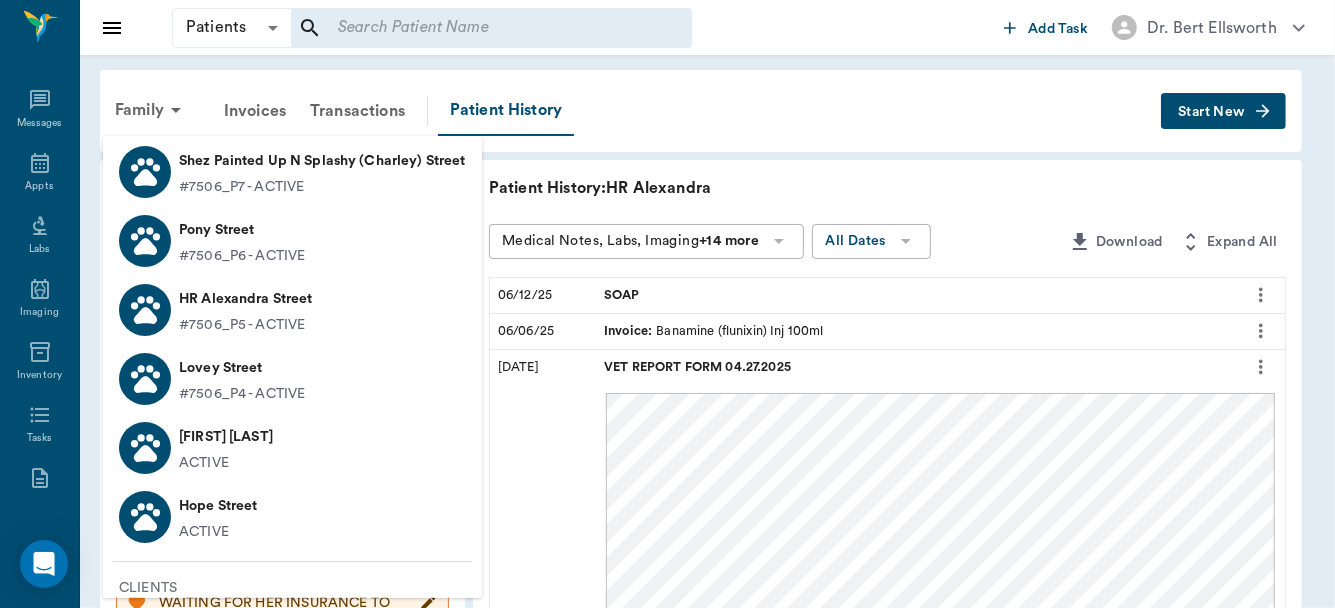 click on "Hope Street" at bounding box center (218, 506) 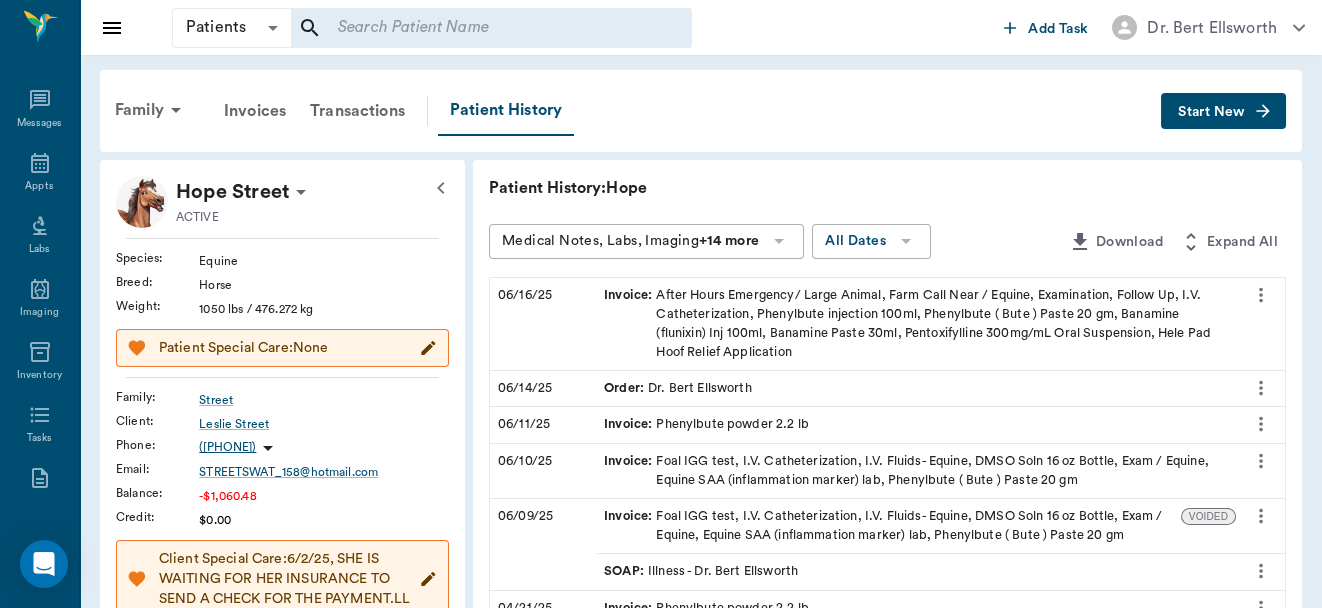 click 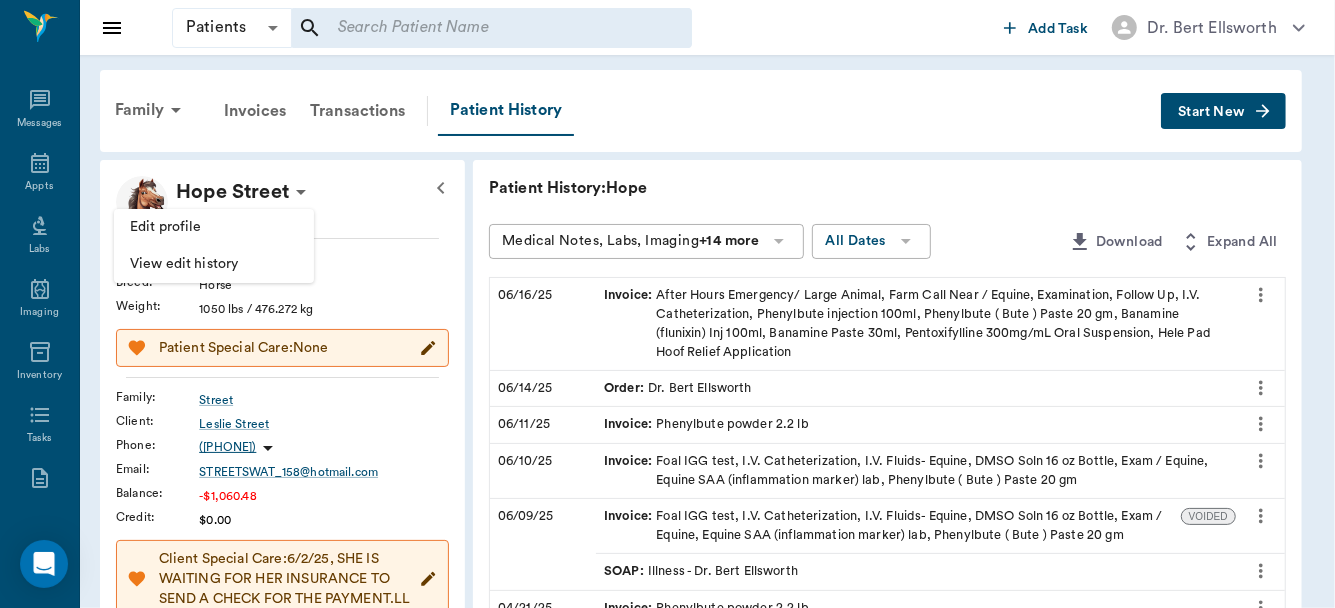 click on "Edit profile" at bounding box center (214, 227) 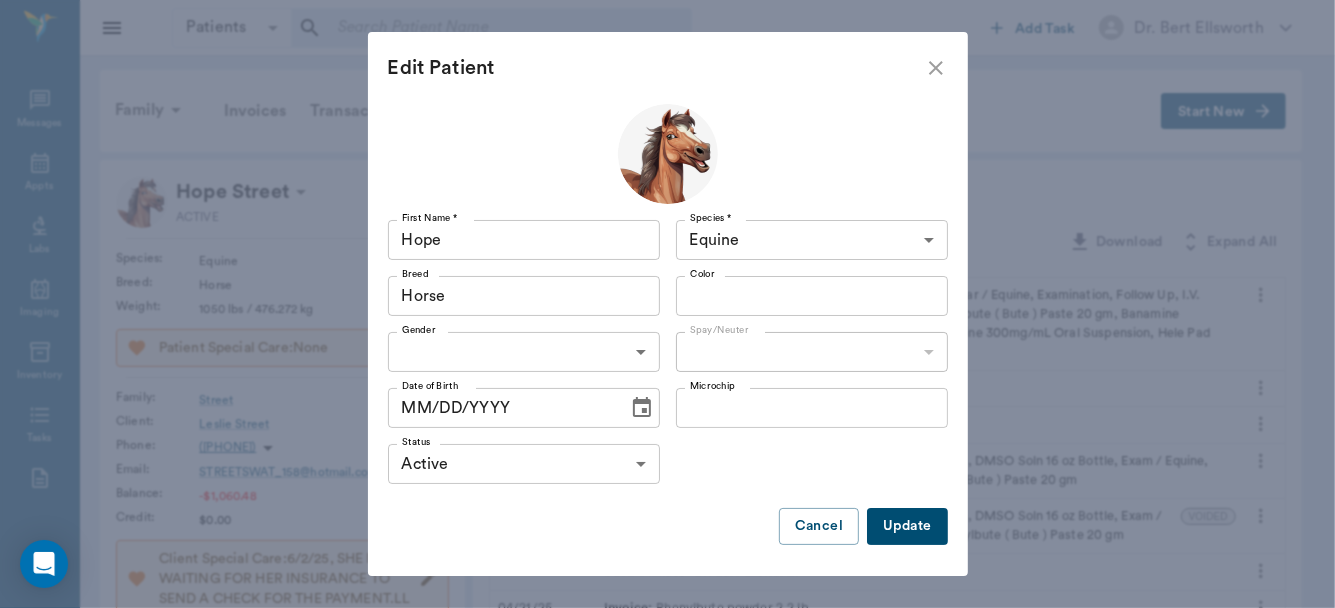 click on "Patients Patients &nbsp;&nbsp; Add Task Dr. [FIRST] [LAST] Nectar Messages Appts Labs Imaging Inventory Tasks Forms Staff Reports Lookup Settings Family Invoices Transactions Patient History Start New Hope Street ACTIVE Species : Equine Breed : Horse Weight : 1050 lbs / 476.272 kg Patient Special Care: None Family : Street Client : [FIRST] [LAST] Phone : ([AREACODE]) [EXCHANGENUMBER]-[LINENUMBER] Email : [EMAIL] Balance : -$1,060.48 Credit : $0.00 Client Special Care: 6/2/25, SHE IS WAITING FOR HER INSURANCE TO SEND A CHECK FOR THE PAYMENT.LL Patient Vitals Weight BCS HR Temp Resp BP Dia Pain Perio Score ( lb ) Date 02/11/25 4PM 0 300 600 900 1200 Ongoing diagnosis Current Rx Reminders Equine Vaccine - 5 Way(EWT/R/F) + West Nile 03/20/26 Upcoming appointments Schedule Appointment Patient History: Hope Medical Notes, Labs, Imaging +14 more All Dates Download Expand All 06/16/25 Invoice : 06/14/25 Order : Dr. [FIRST] [LAST] 06/11/25 Invoice : Phenylbute powder 2.2 lb 06/10/25 Invoice : 06/09/25 Invoice : VOIDED : :" at bounding box center [667, 694] 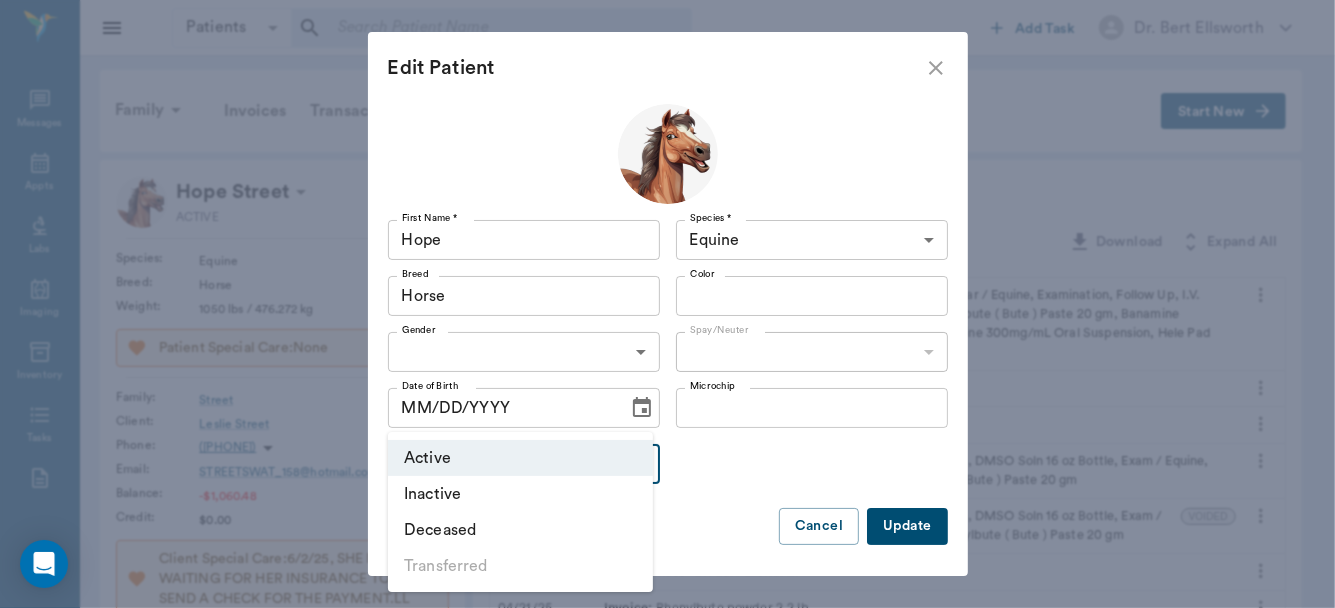 click on "Deceased" at bounding box center (520, 530) 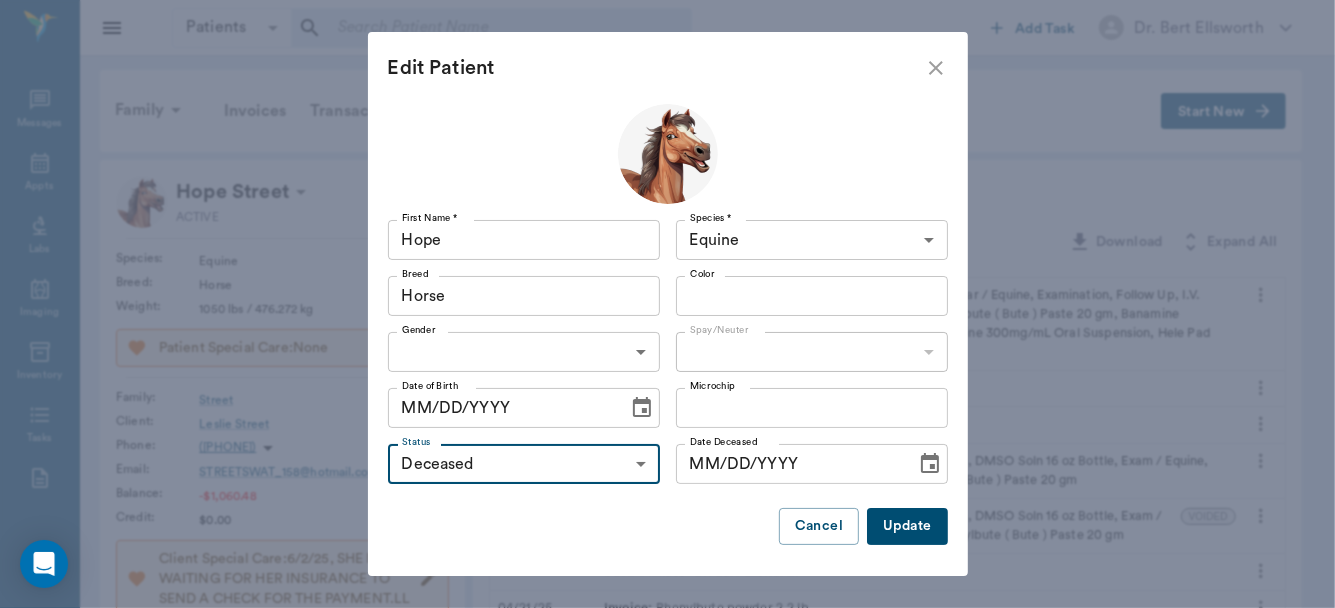 click on "Patients Patients &nbsp;&nbsp; Add Task Dr. [FIRST] [LAST] Nectar Messages Appts Labs Imaging Inventory Tasks Forms Staff Reports Lookup Settings Family Invoices Transactions Patient History Start New Hope Street ACTIVE Species : Equine Breed : Horse Weight : 1050 lbs / 476.272 kg Patient Special Care: None Family : Street Client : [FIRST] [LAST] Phone : ([AREACODE]) [EXCHANGENUMBER]-[LINENUMBER] Email : [EMAIL] Balance : -$1,060.48 Credit : $0.00 Client Special Care: 6/2/25, SHE IS WAITING FOR HER INSURANCE TO SEND A CHECK FOR THE PAYMENT.LL Patient Vitals Weight BCS HR Temp Resp BP Dia Pain Perio Score ( lb ) Date 02/11/25 4PM 0 300 600 900 1200 Ongoing diagnosis Current Rx Reminders Equine Vaccine - 5 Way(EWT/R/F) + West Nile 03/20/26 Upcoming appointments Schedule Appointment Patient History: Hope Medical Notes, Labs, Imaging +14 more All Dates Download Expand All 06/16/25 Invoice : 06/14/25 Order : Dr. [FIRST] [LAST] 06/11/25 Invoice : Phenylbute powder 2.2 lb 06/10/25 Invoice : 06/09/25 Invoice : VOIDED : :" at bounding box center [667, 694] 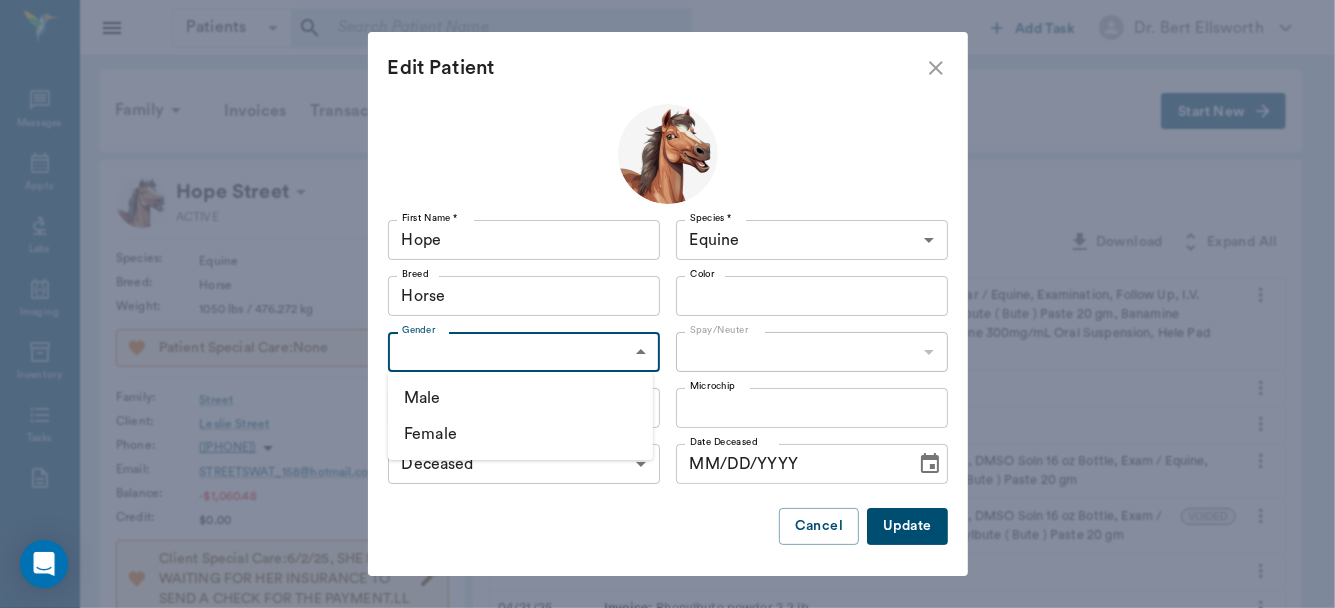 click on "Female" at bounding box center [520, 434] 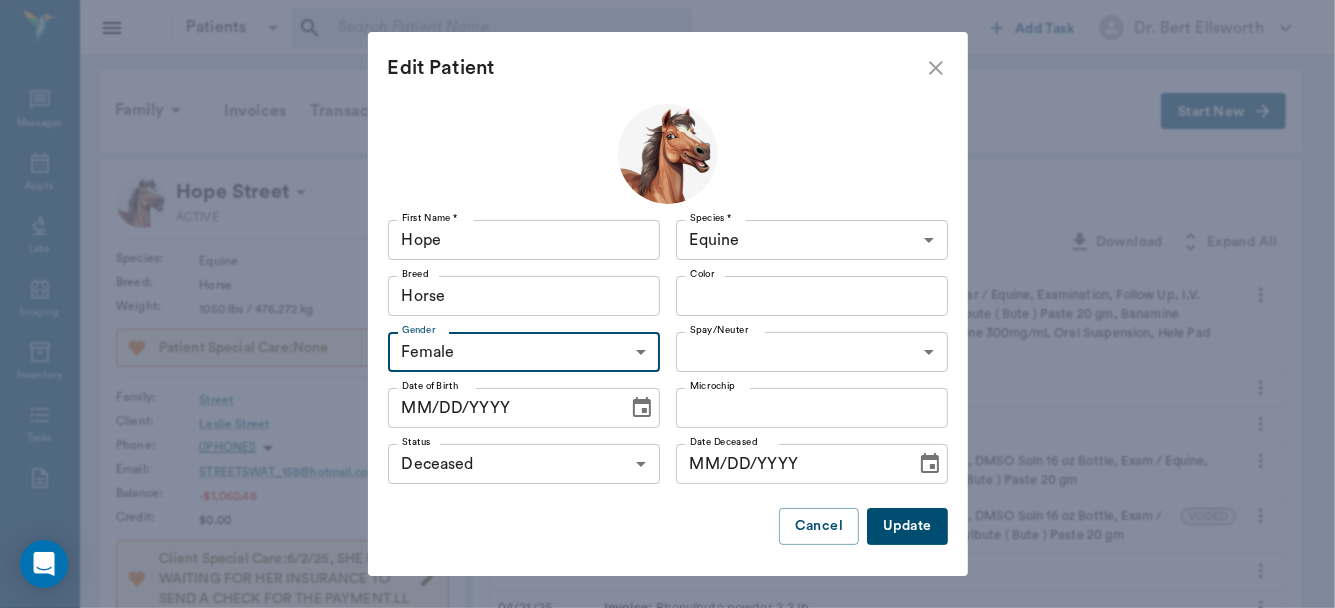click 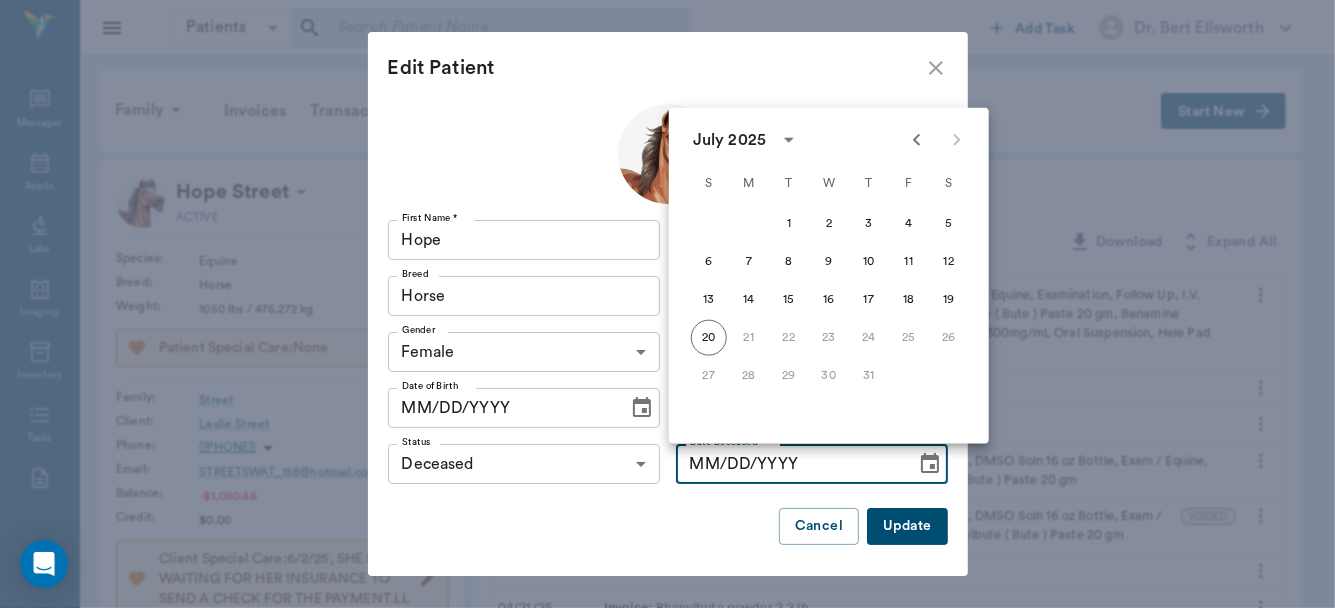 click 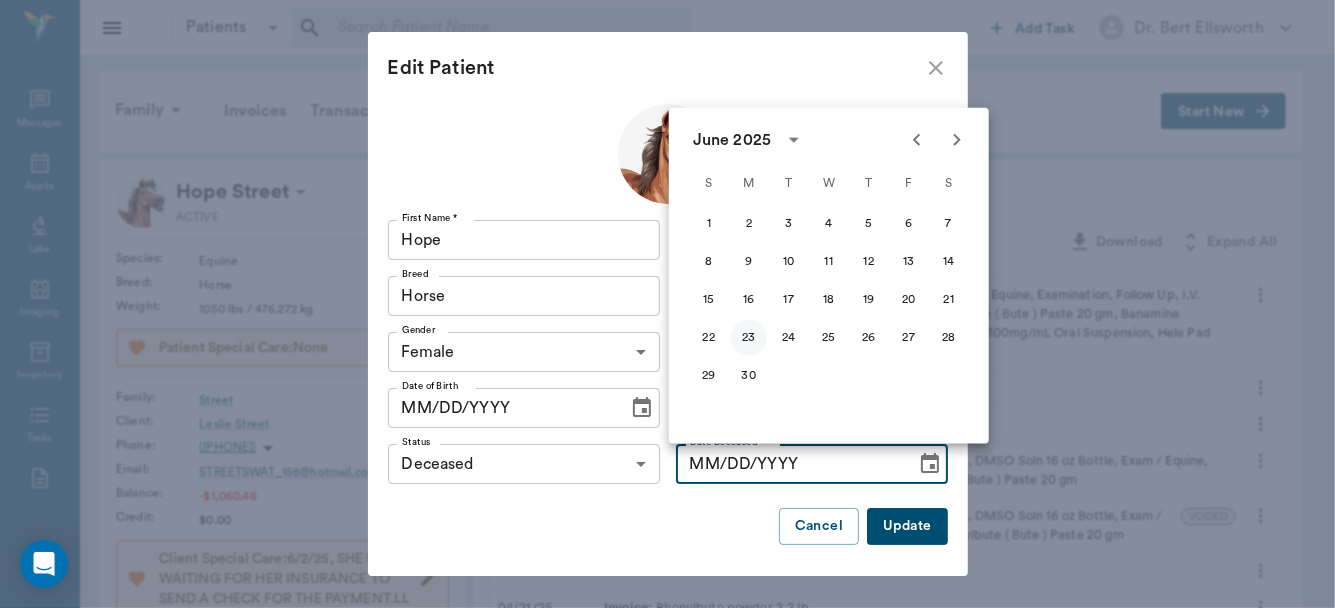 click on "23" at bounding box center [749, 338] 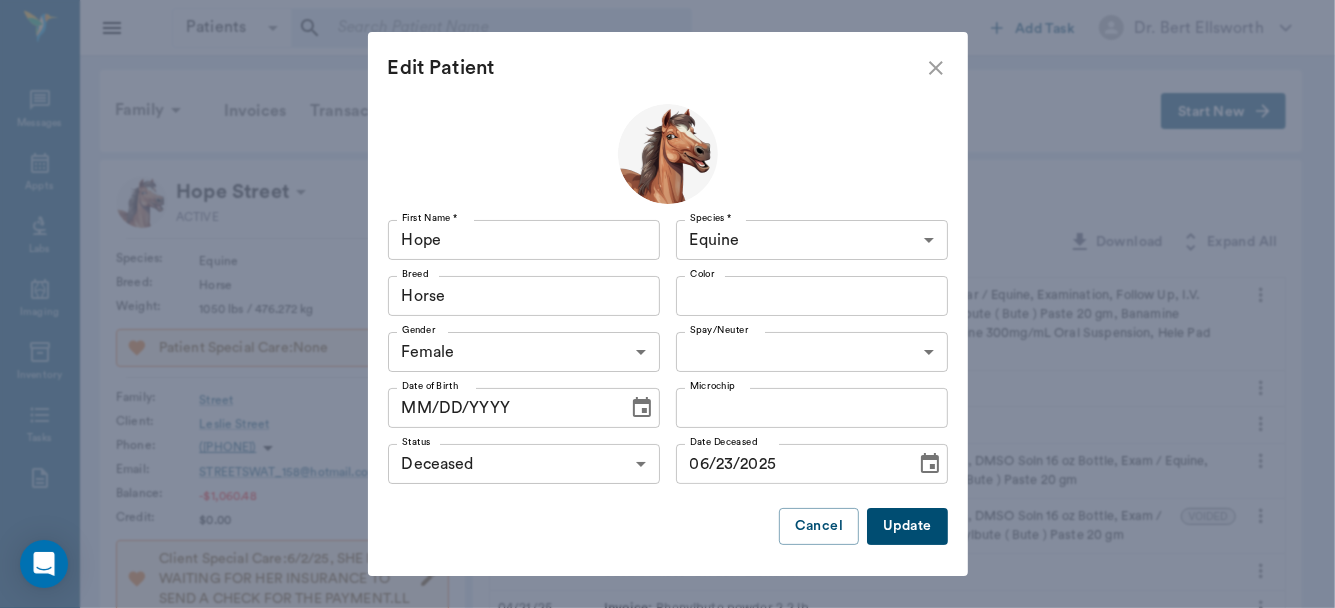 click on "Update" at bounding box center [907, 526] 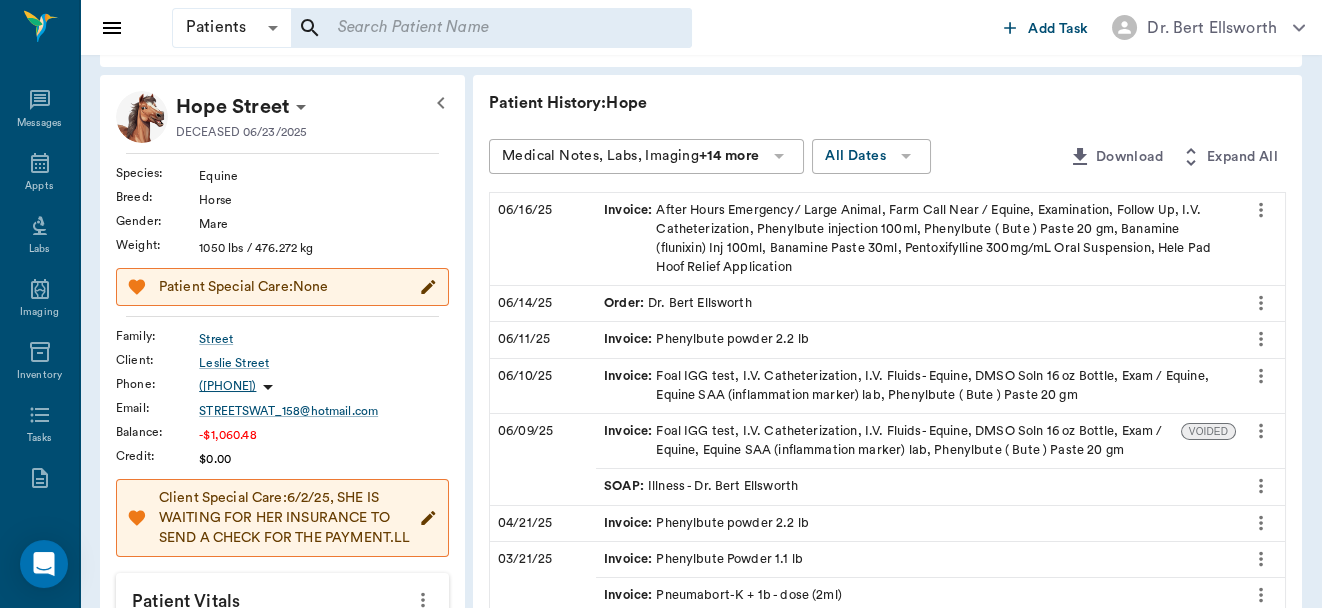 scroll, scrollTop: 75, scrollLeft: 0, axis: vertical 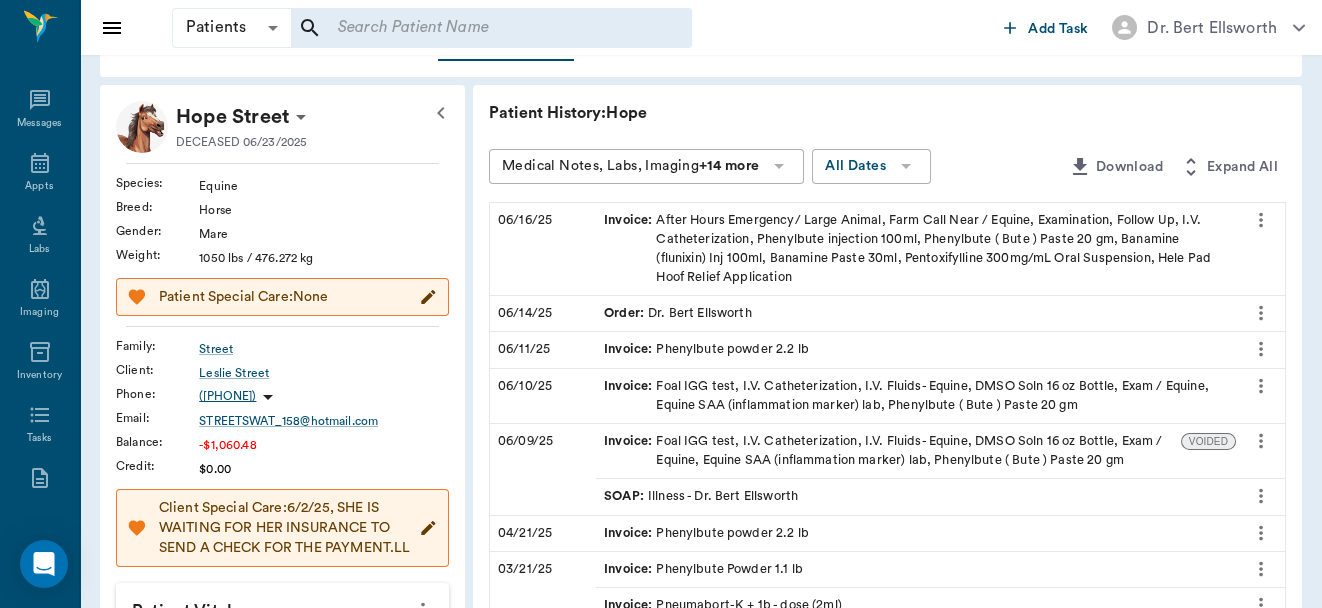 click on "Order : Dr. Bert Ellsworth" at bounding box center (678, 313) 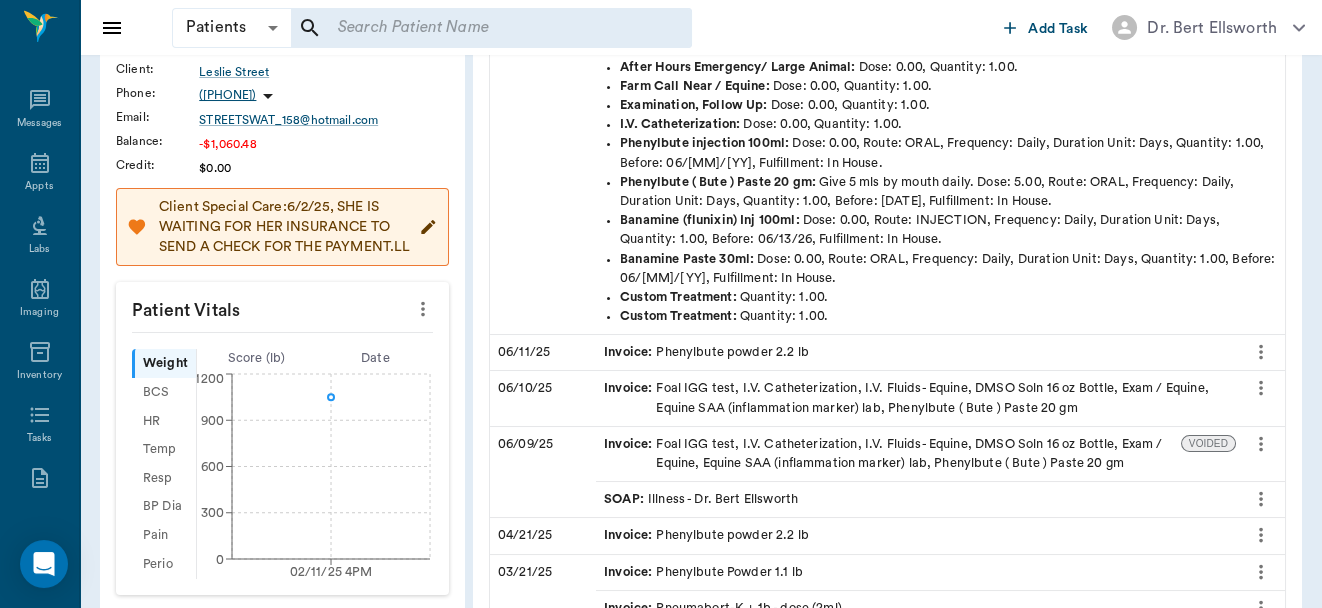 scroll, scrollTop: 377, scrollLeft: 0, axis: vertical 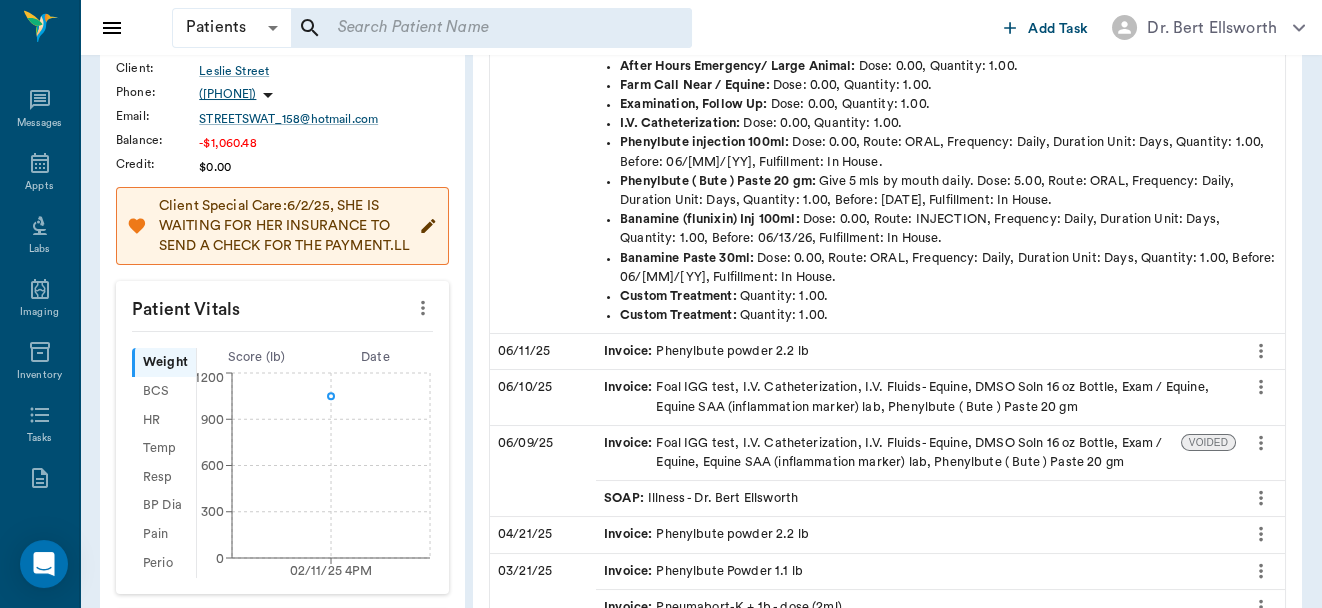 click on "SOAP : Illness - Dr. Bert Ellsworth" at bounding box center (701, 498) 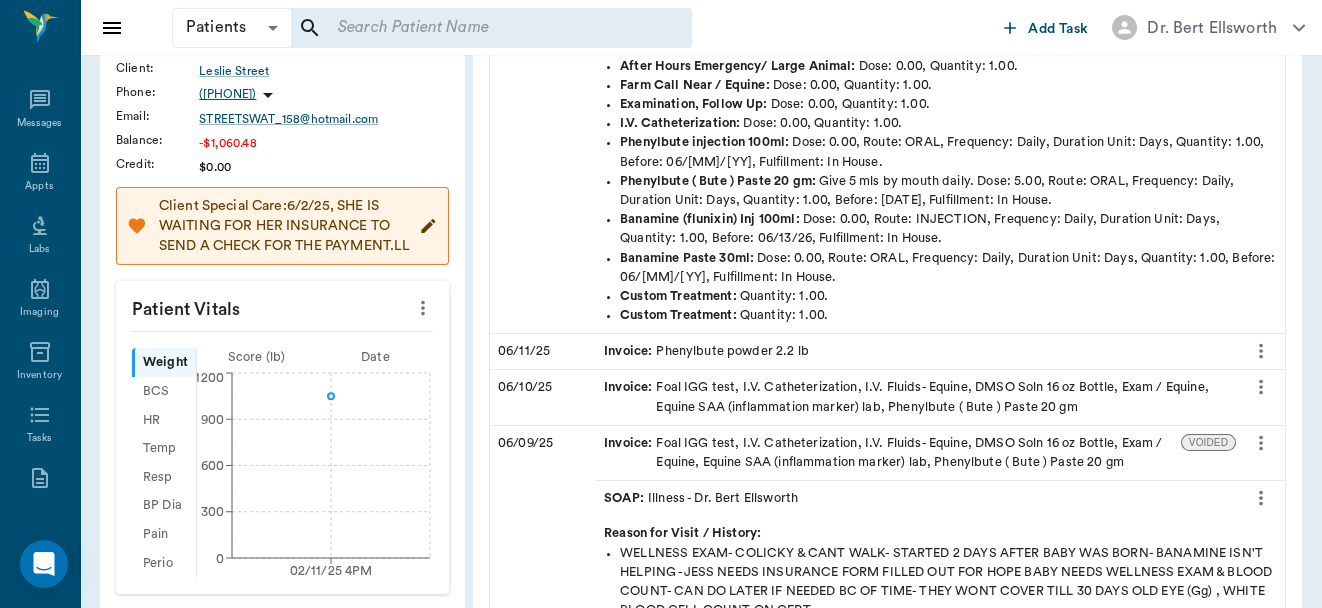 click 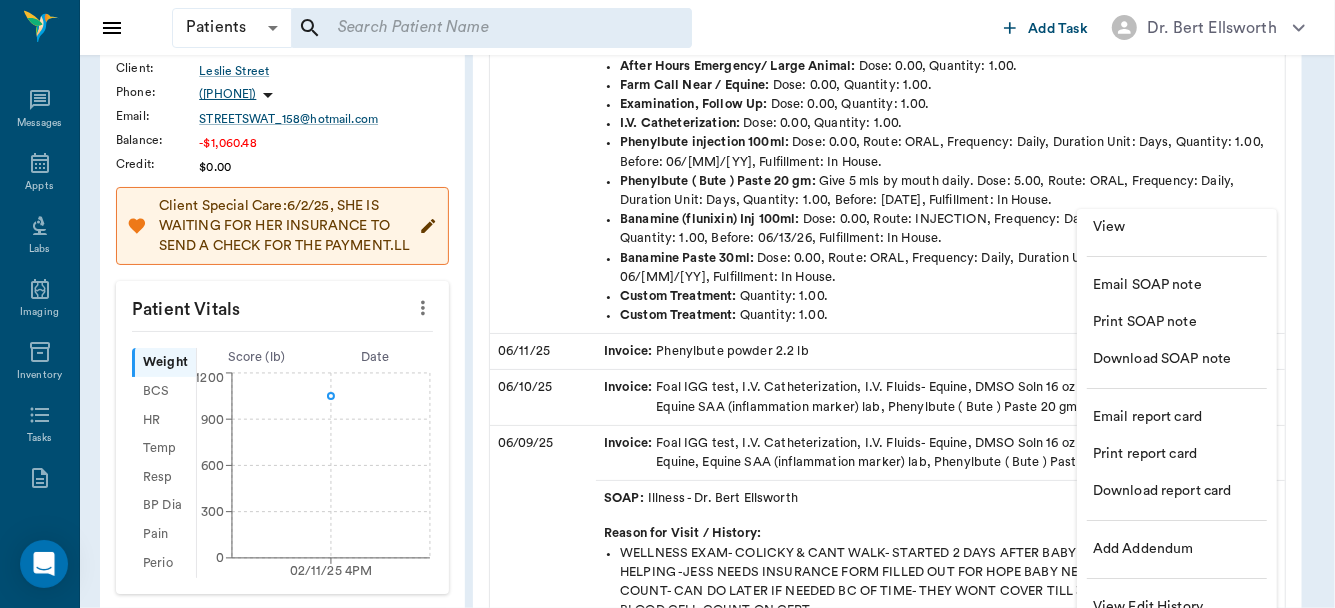 click on "View" at bounding box center [1177, 227] 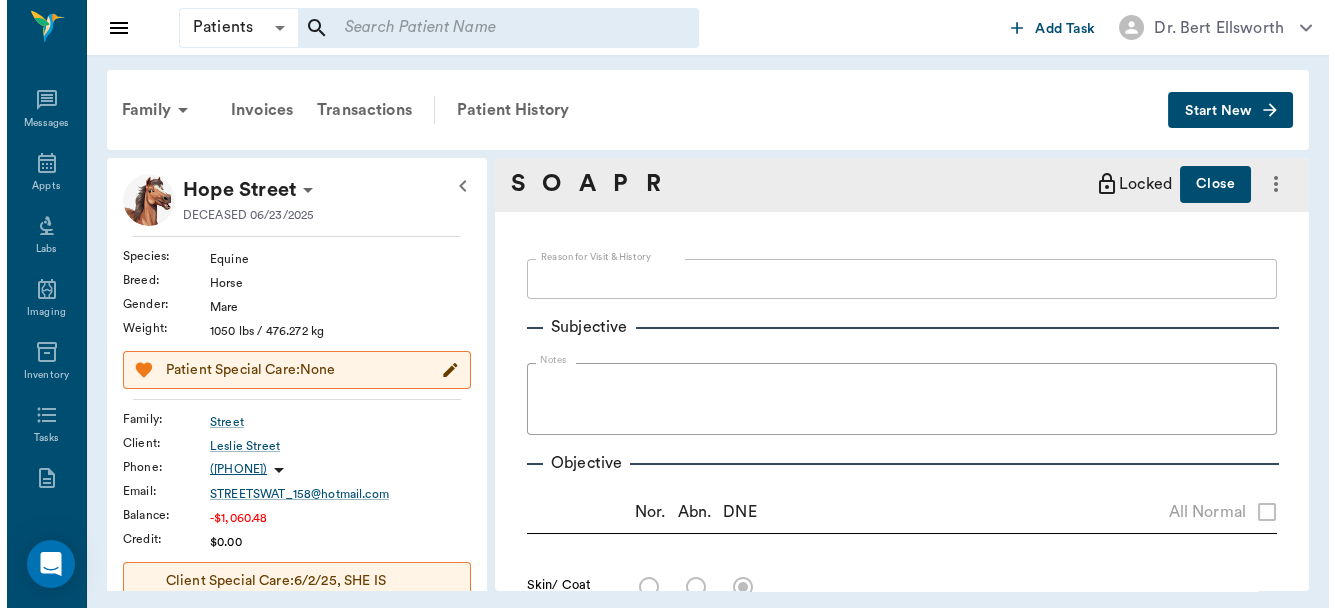 scroll, scrollTop: 0, scrollLeft: 0, axis: both 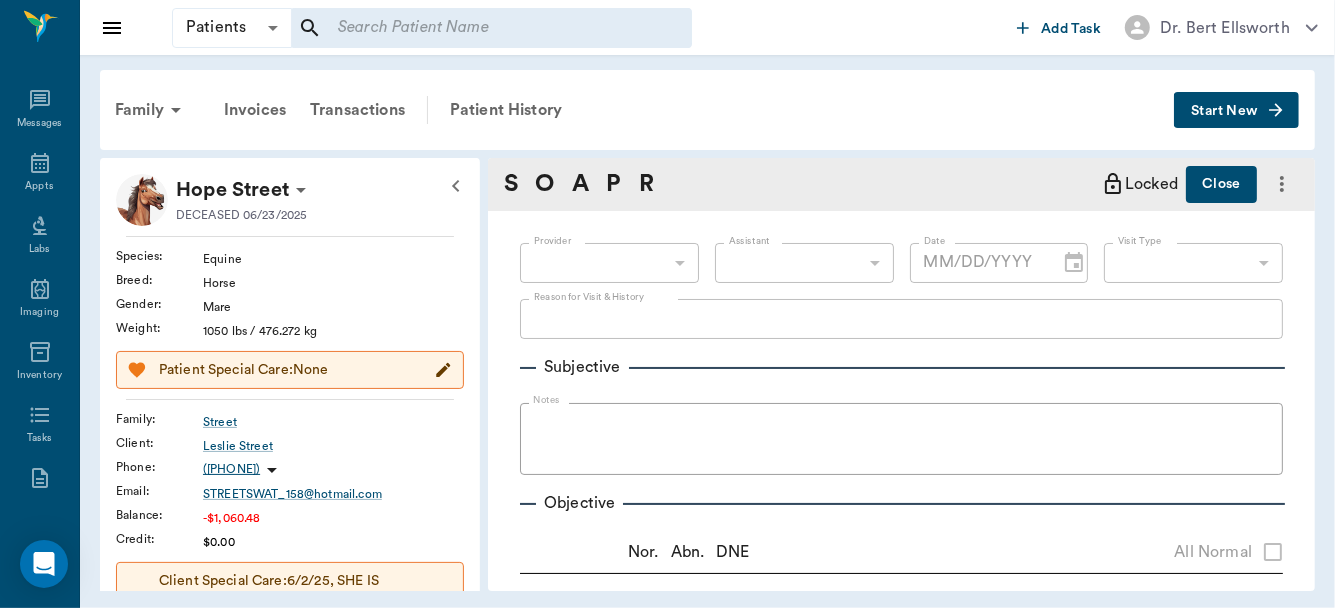 type on "WELLNESS EXAM- COLICKY & CANT WALK- STARTED 2 DAYS AFTER BABY WAS BORN- BANAMINE ISN'T HELPING
-JESS
NEEDS INSURANCE FORM FILLED OUT FOR HOPE
BABY NEEDS WELLNESS EXAM & BLOOD COUNT- CAN DO LATER IF NEEDED BC OF TIME- THEY WONT COVER TILL 30 DAYS OLD
EYE (Gg) , WHITE BLOOD CELL COUNT ON CERT" 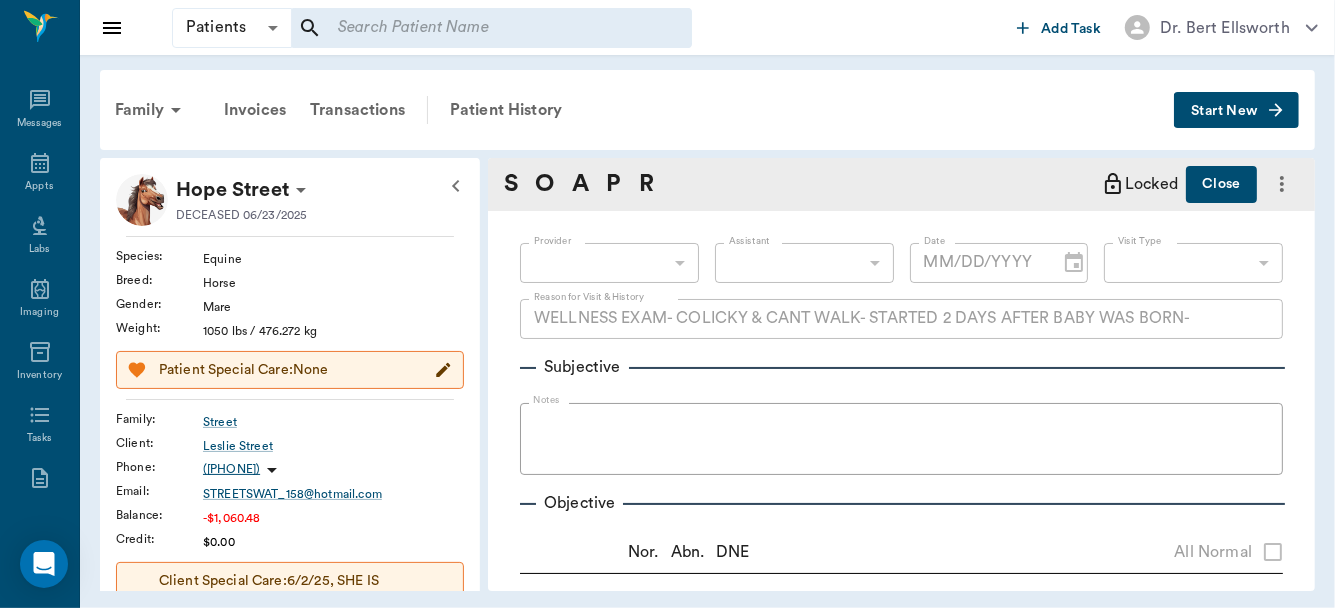 radio on "true" 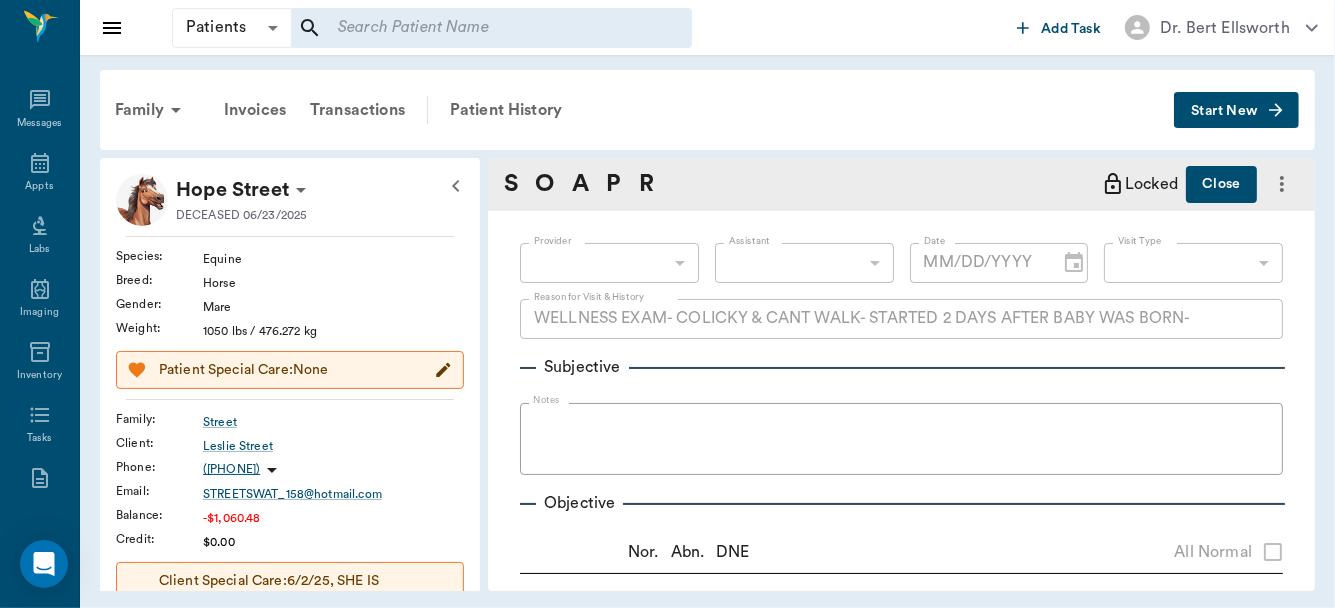 radio on "true" 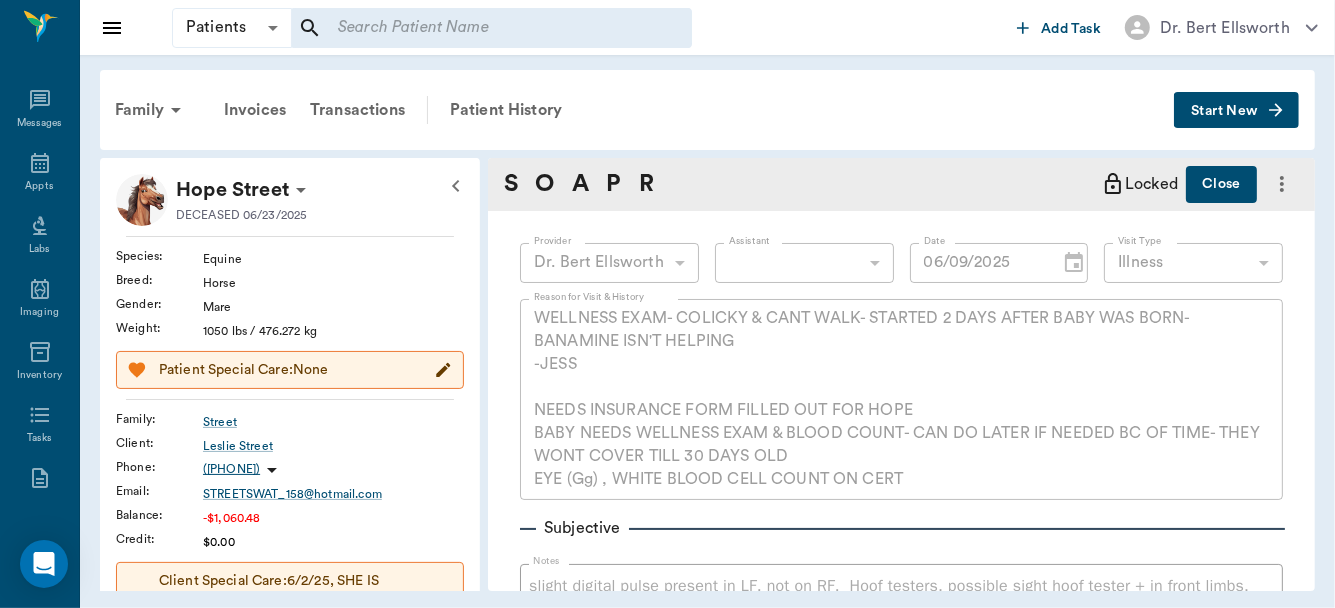 type on "06/09/2025" 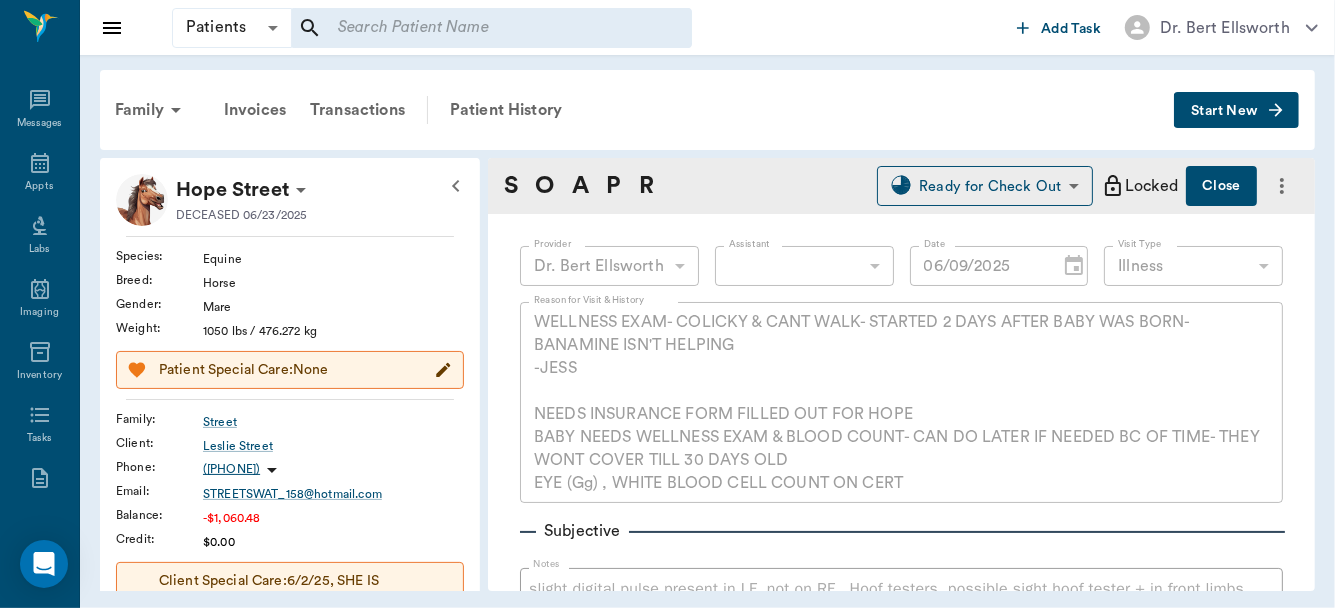 scroll, scrollTop: 379, scrollLeft: 0, axis: vertical 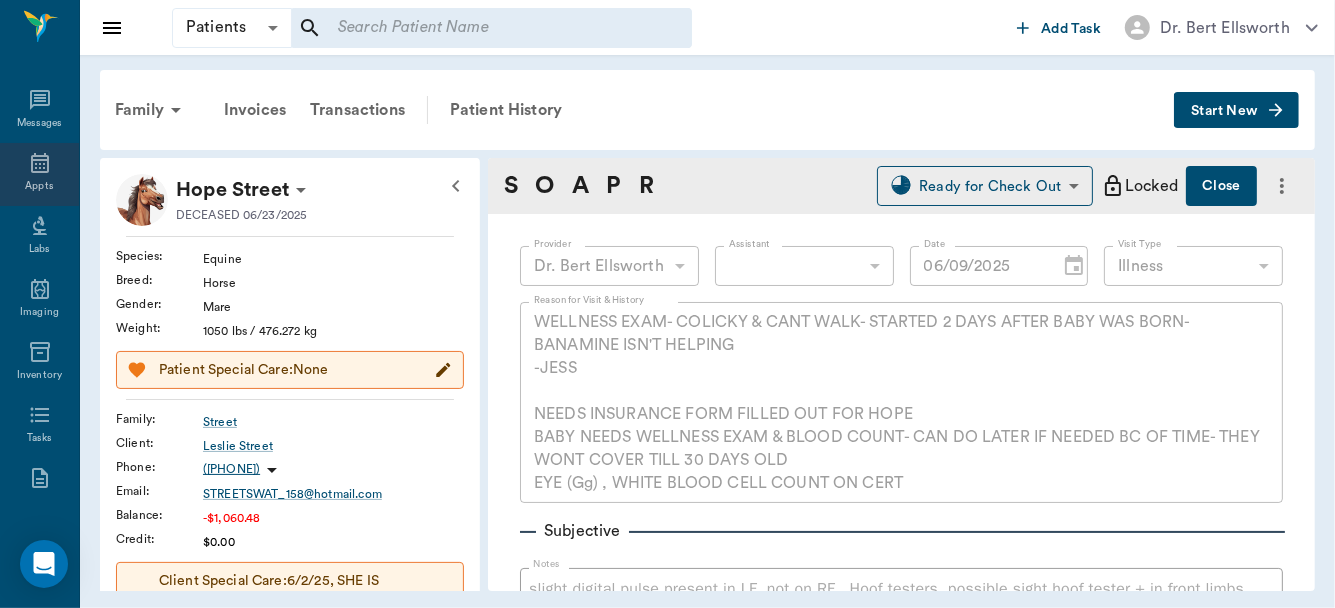 click 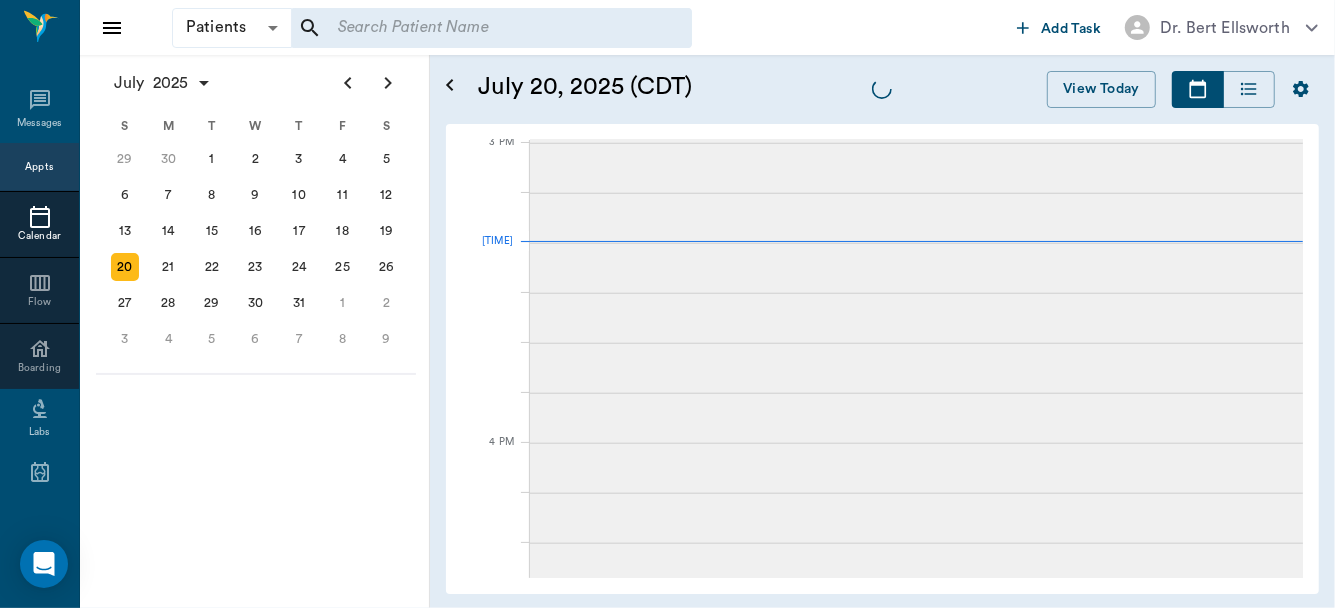 scroll, scrollTop: 1805, scrollLeft: 0, axis: vertical 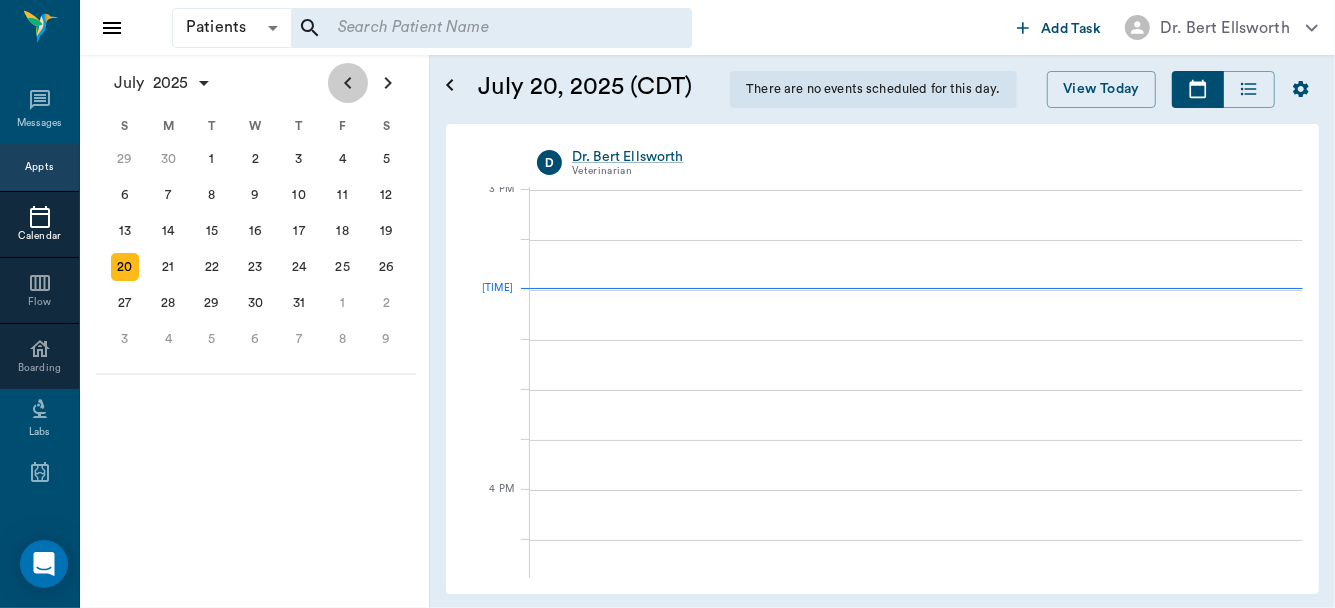 click 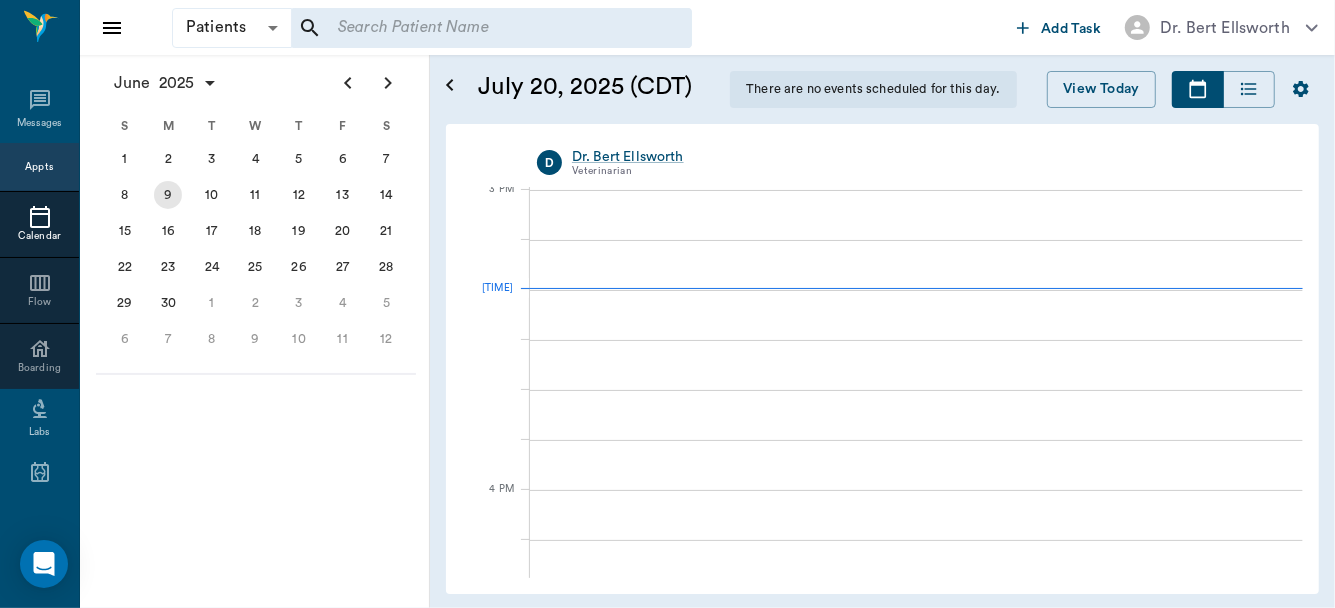 click on "9" at bounding box center [168, 195] 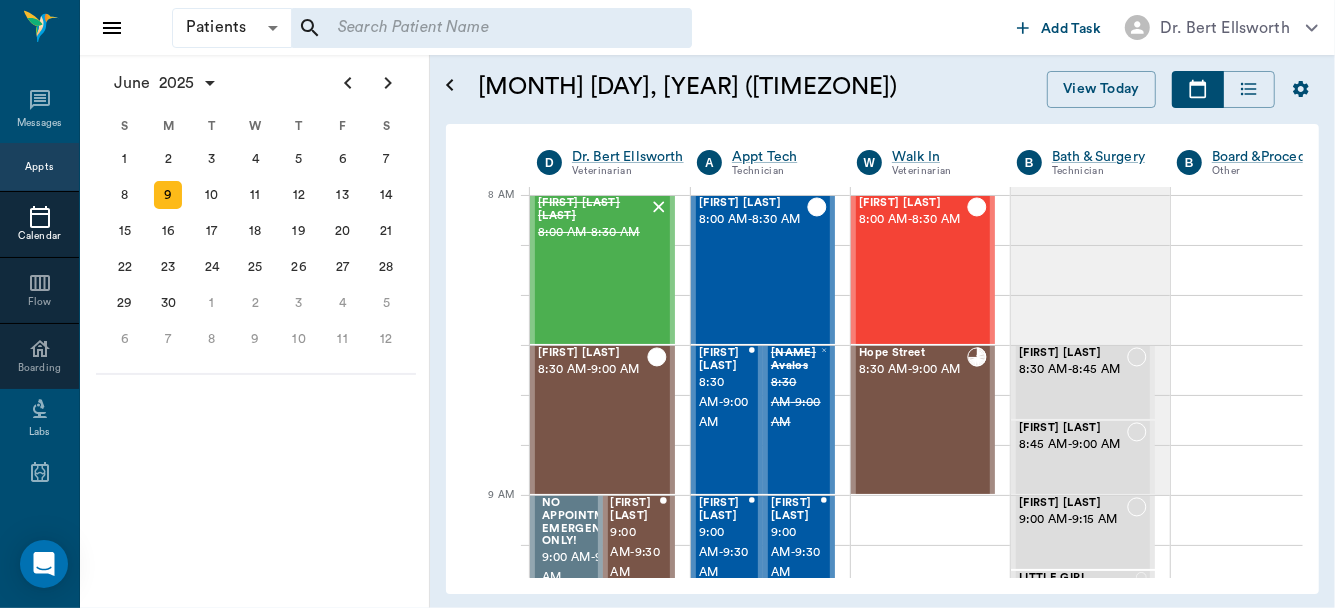 scroll, scrollTop: 0, scrollLeft: 0, axis: both 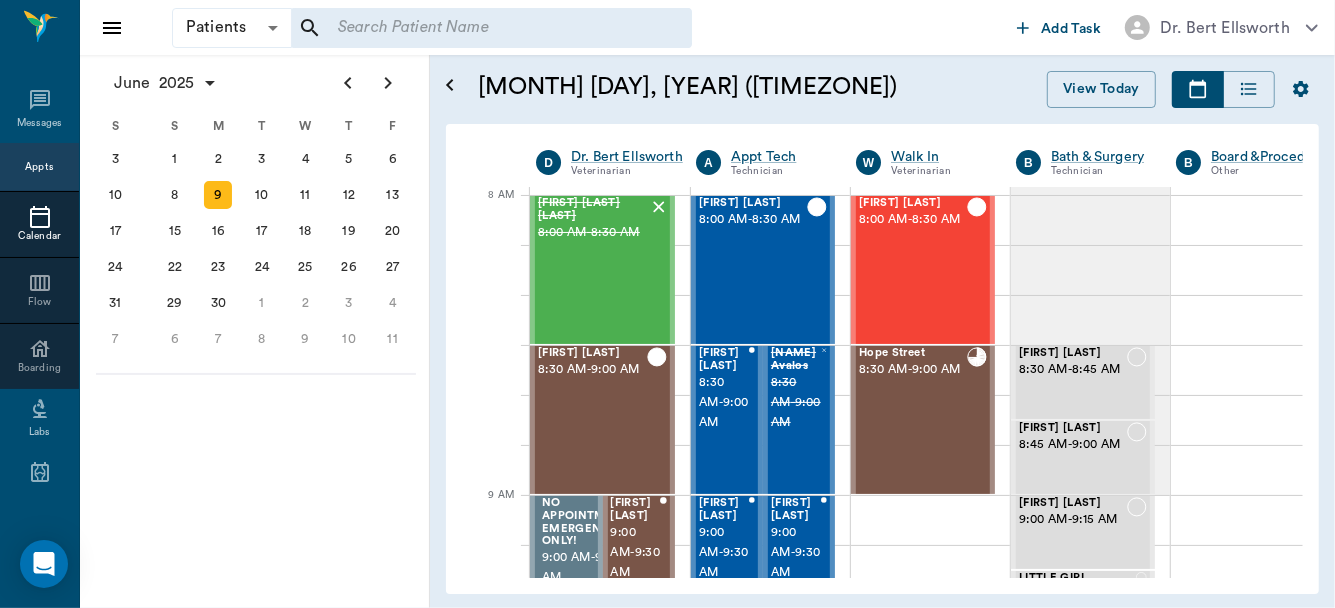 drag, startPoint x: 161, startPoint y: 195, endPoint x: 283, endPoint y: 202, distance: 122.20065 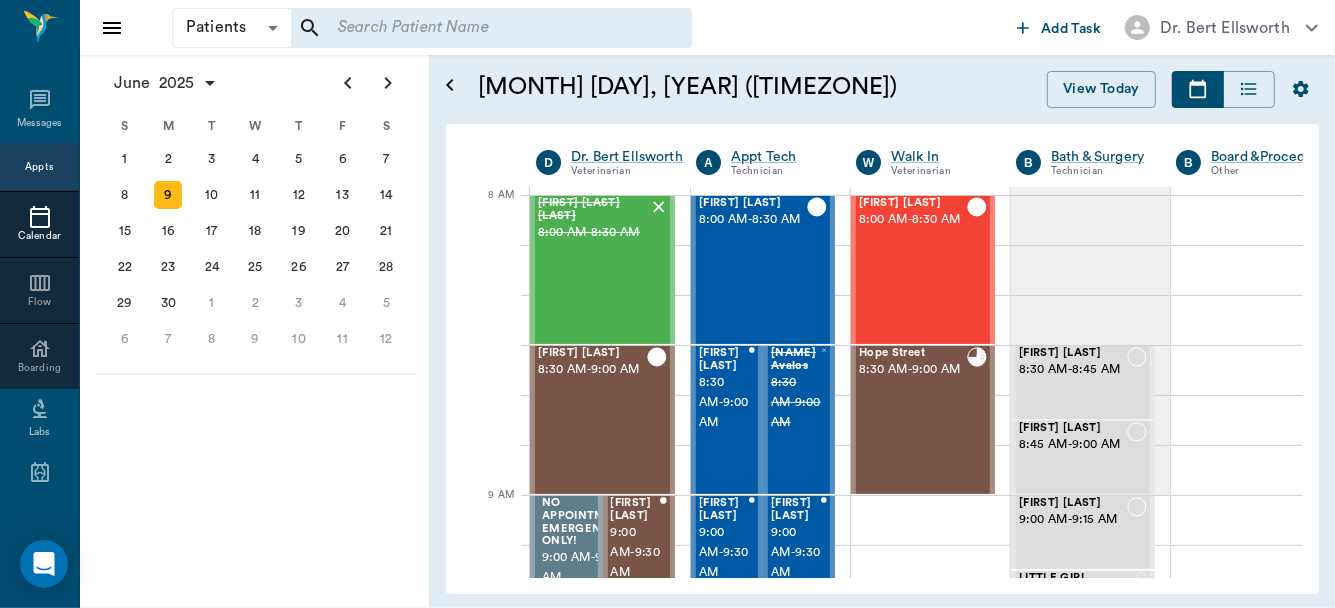 drag, startPoint x: 268, startPoint y: 68, endPoint x: 249, endPoint y: 54, distance: 23.600847 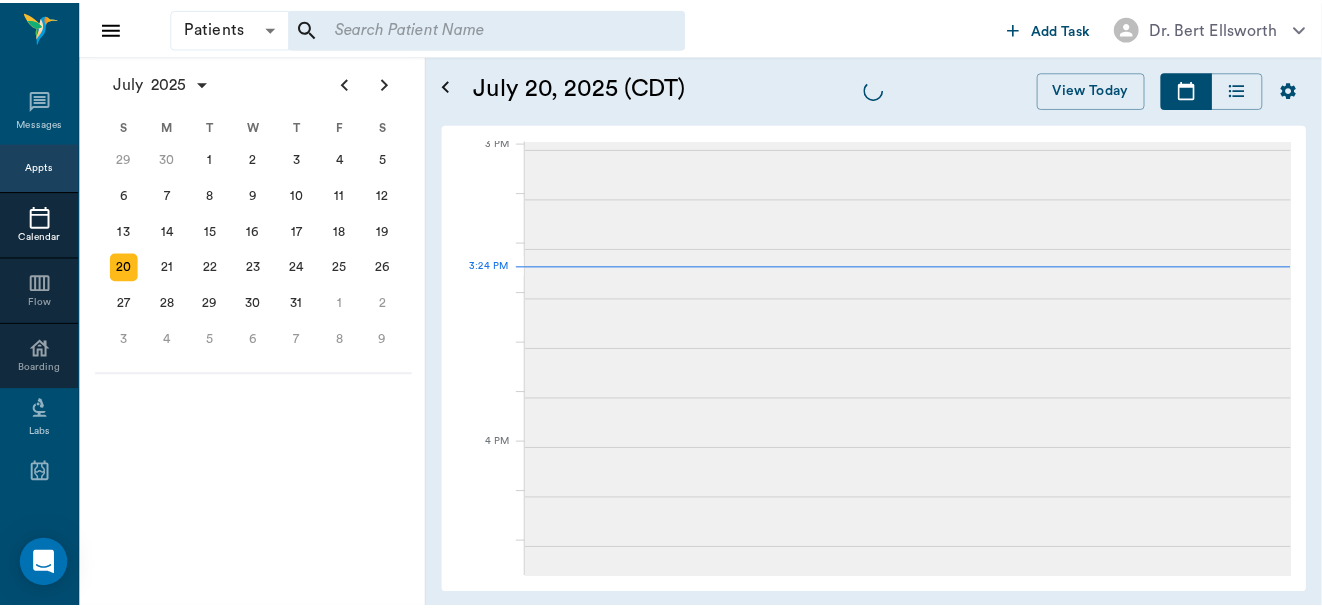 scroll, scrollTop: 1805, scrollLeft: 0, axis: vertical 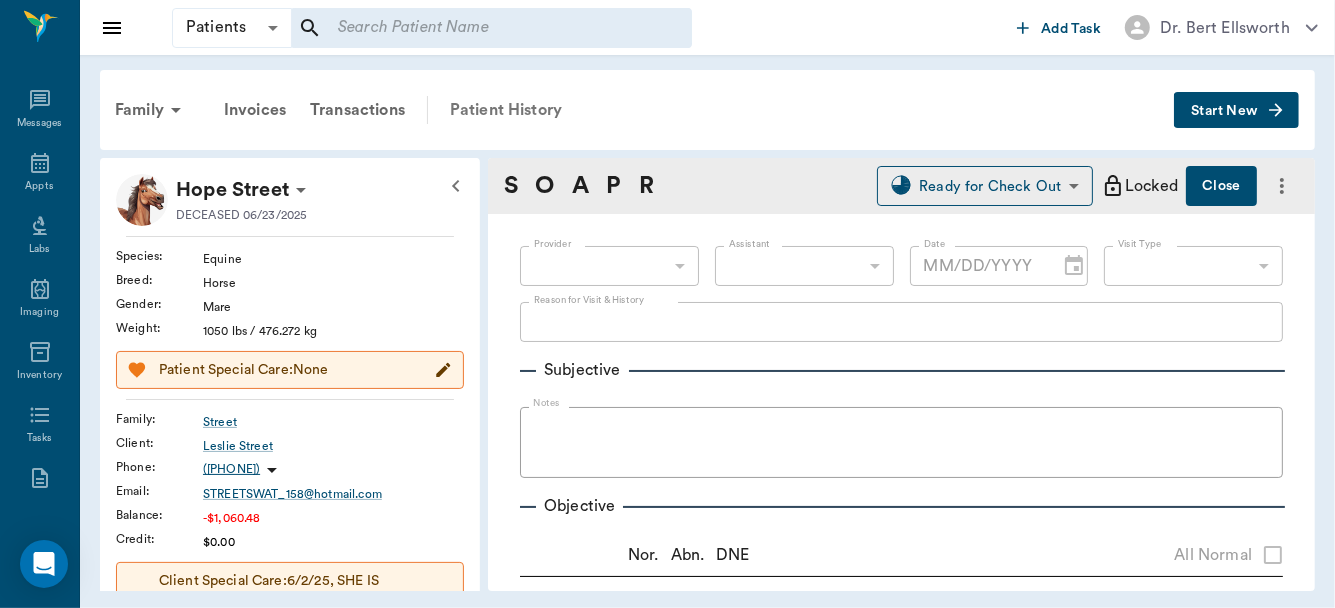 type on "63ec2f075fda476ae8351a4d" 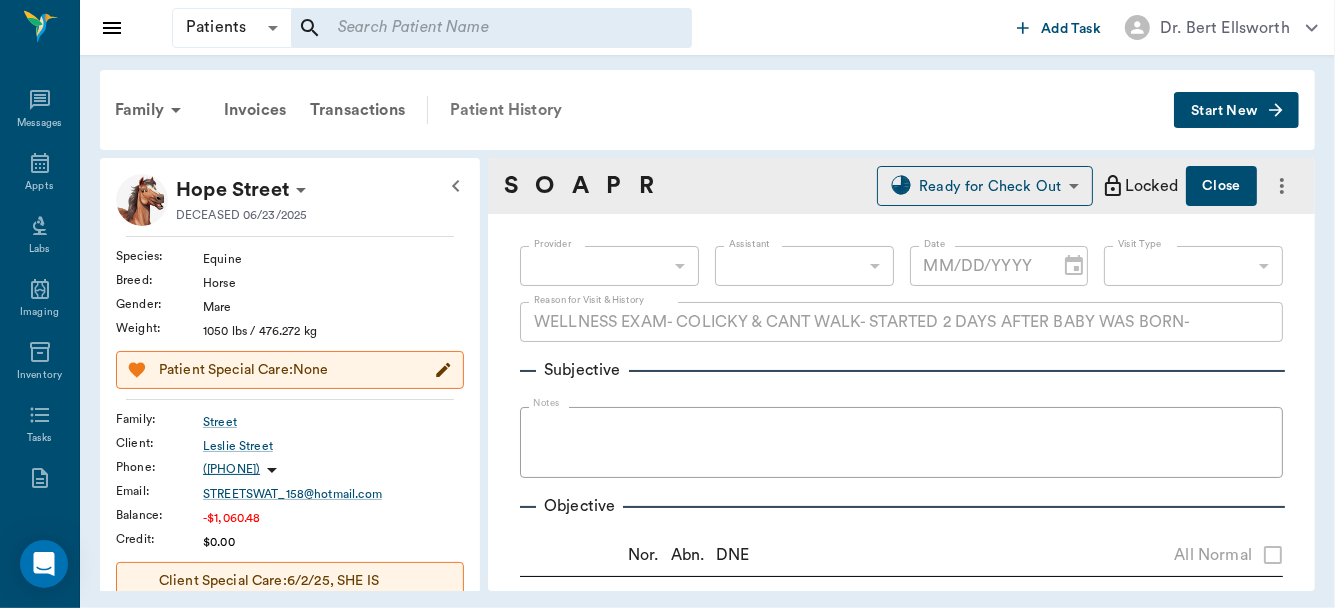 radio on "true" 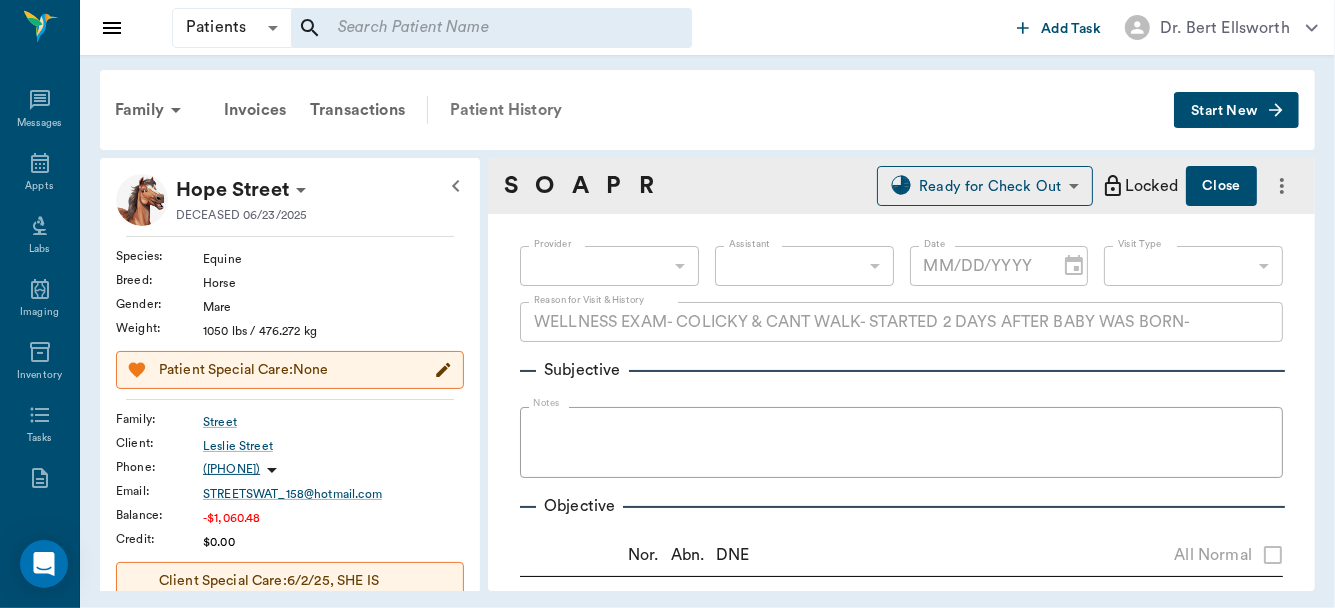 radio on "true" 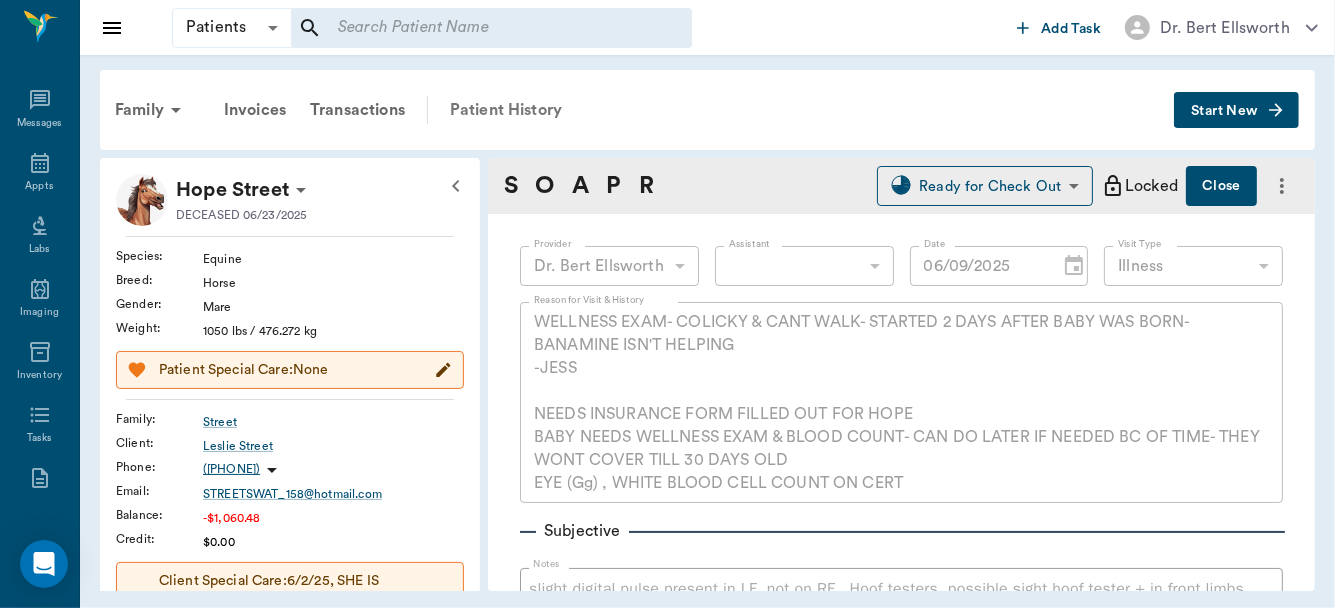 type on "06/09/2025" 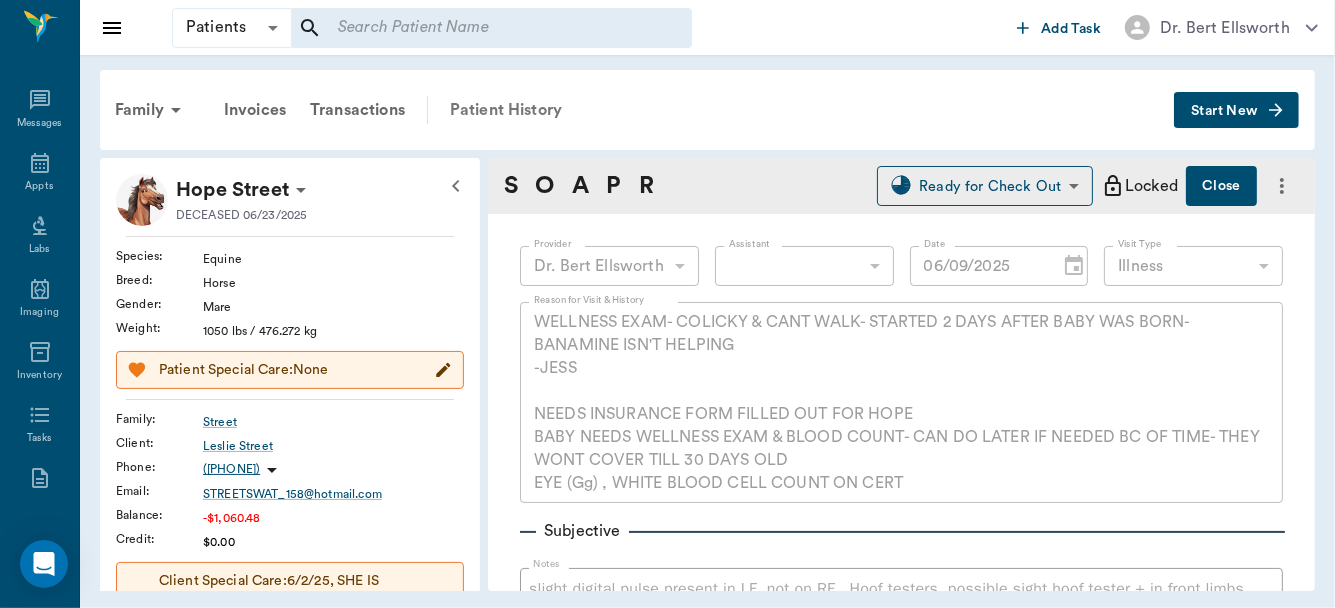 click on "Patient History" at bounding box center [506, 110] 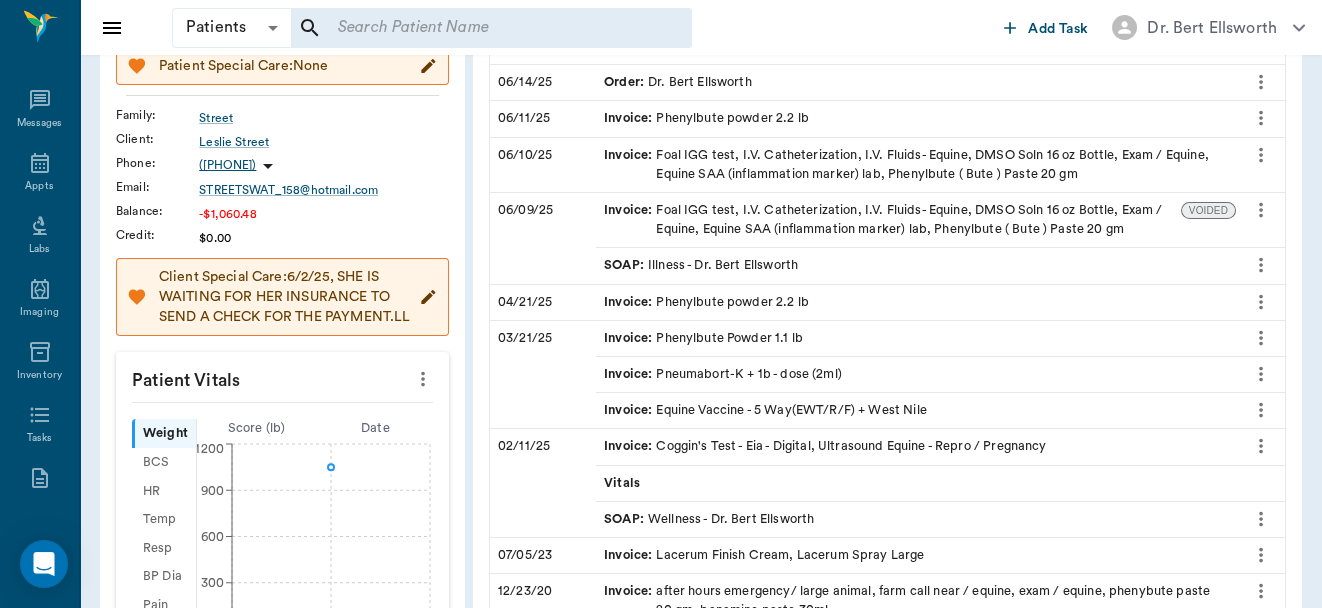 scroll, scrollTop: 326, scrollLeft: 0, axis: vertical 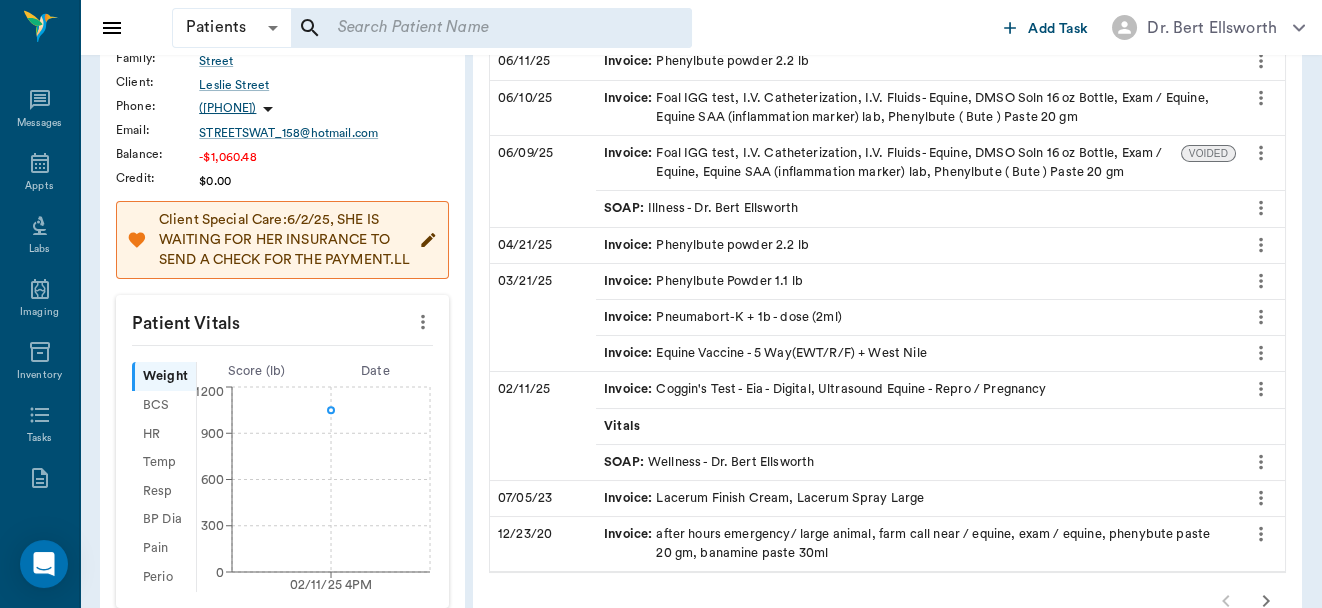 click on "SOAP : Wellness - Dr. Bert Ellsworth" at bounding box center [709, 462] 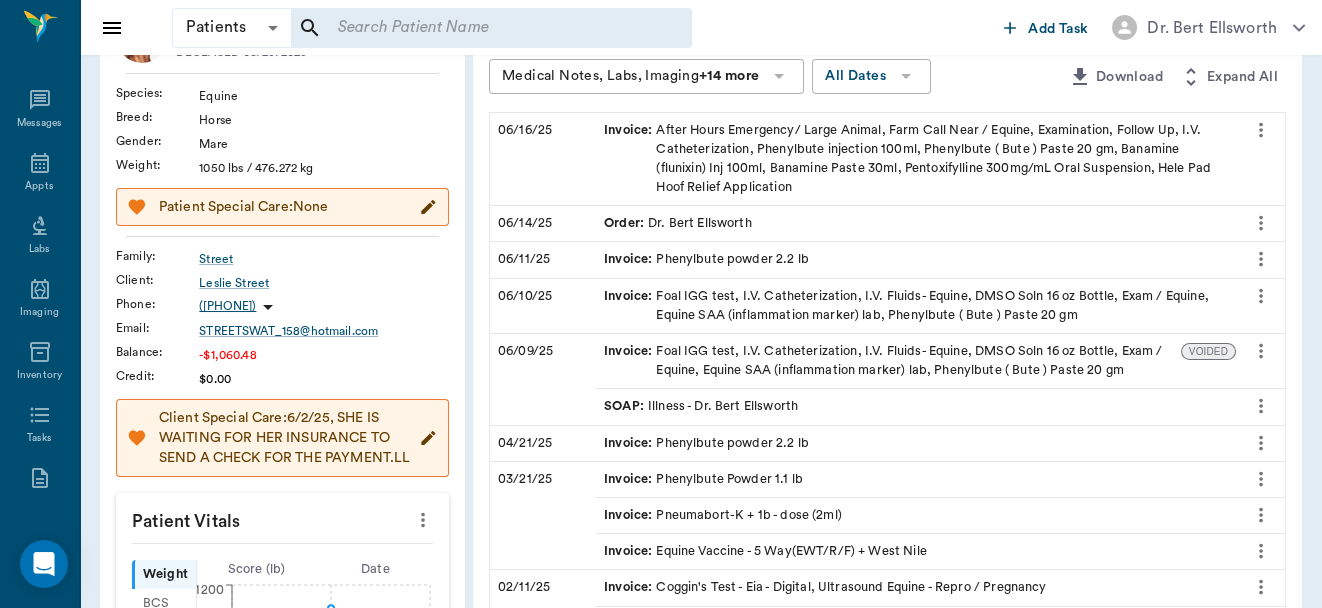 scroll, scrollTop: 163, scrollLeft: 0, axis: vertical 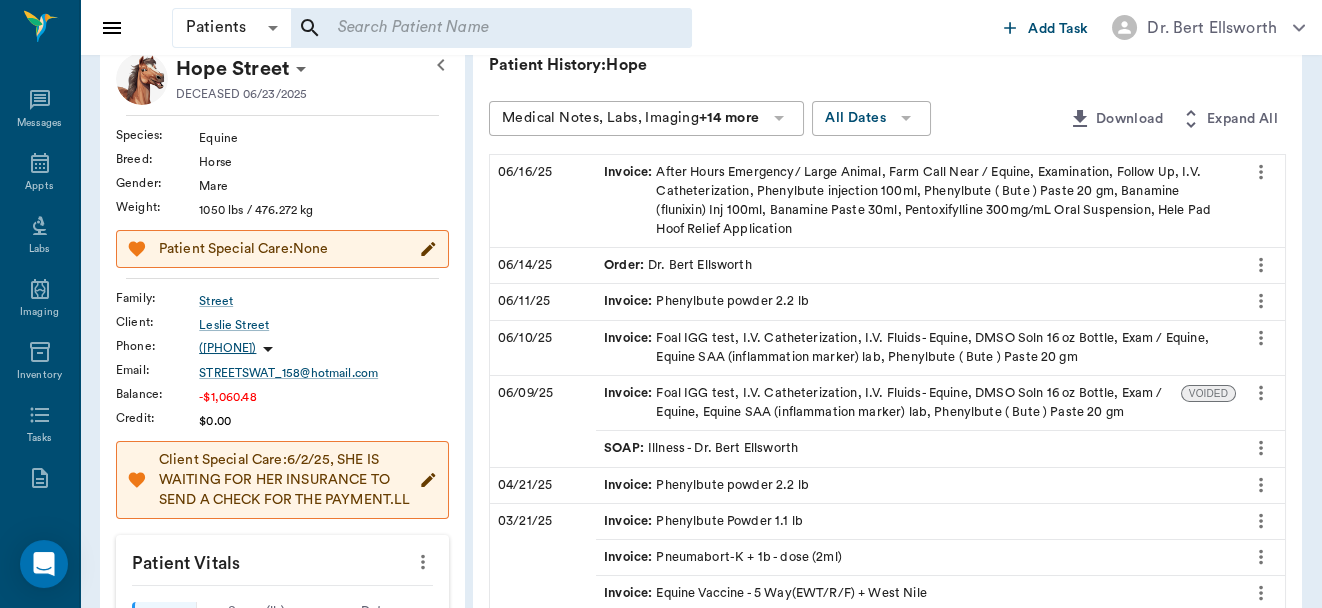 click on "Order : Dr. Bert Ellsworth" at bounding box center [678, 265] 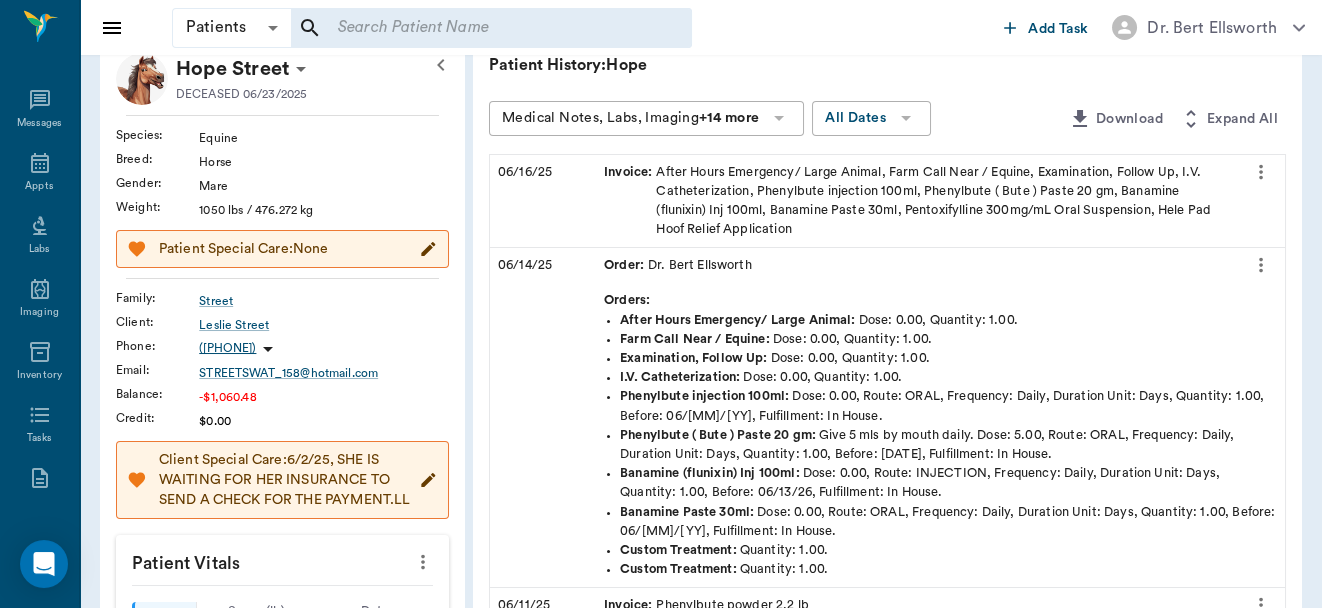 click on "Invoice : After Hours Emergency/ Large Animal, Farm Call Near / Equine, Examination, Follow Up, I.V. Catheterization, Phenylbute injection 100ml, Phenylbute ( Bute ) Paste 20 gm, Banamine (flunixin) Inj 100ml, Banamine Paste 30ml, Pentoxifylline 300mg/mL Oral Suspension, Hele Pad Hoof Relief Application" at bounding box center [916, 201] 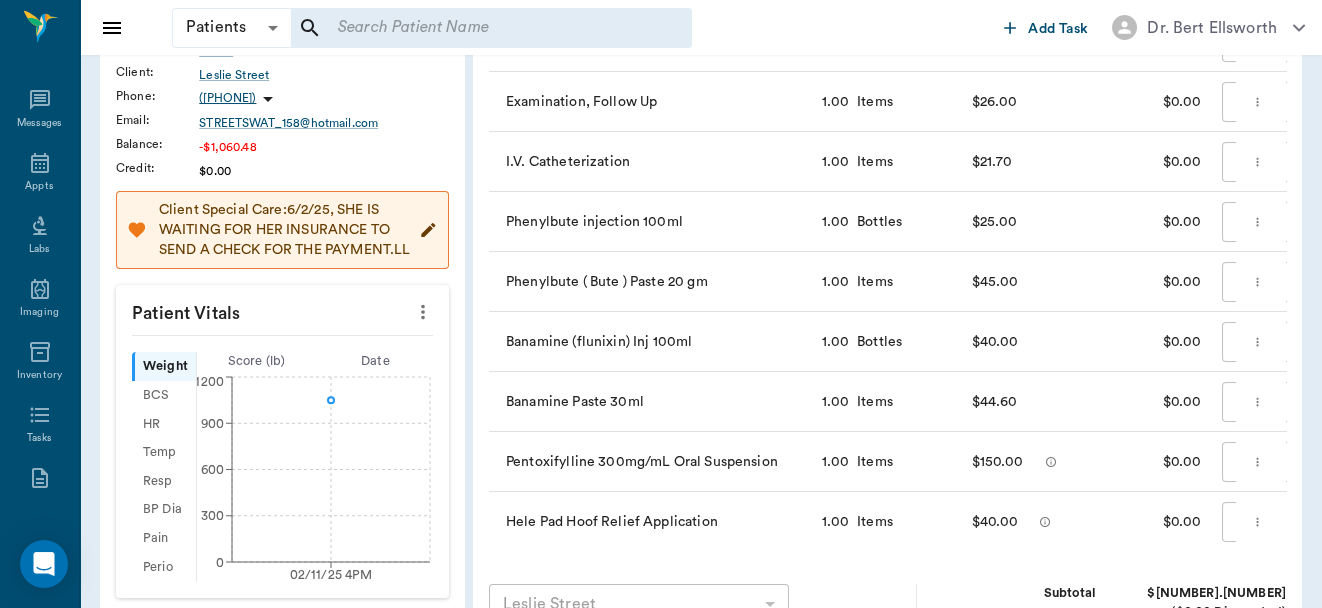 scroll, scrollTop: 376, scrollLeft: 0, axis: vertical 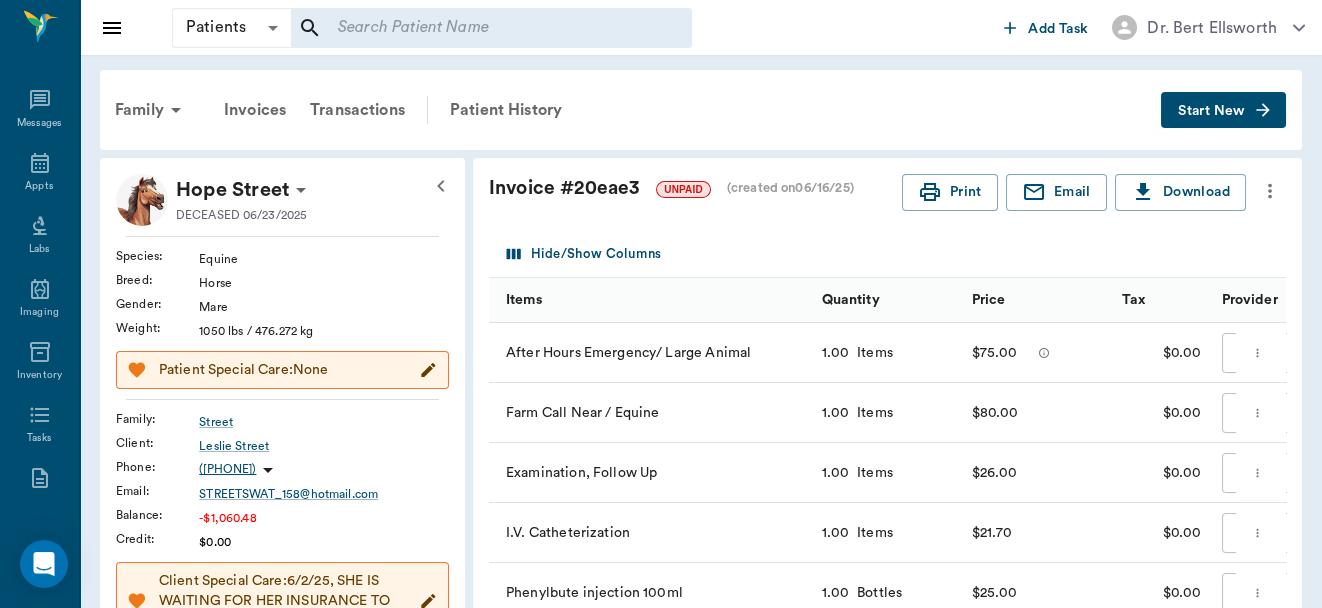 click on "Start New" at bounding box center [1211, 111] 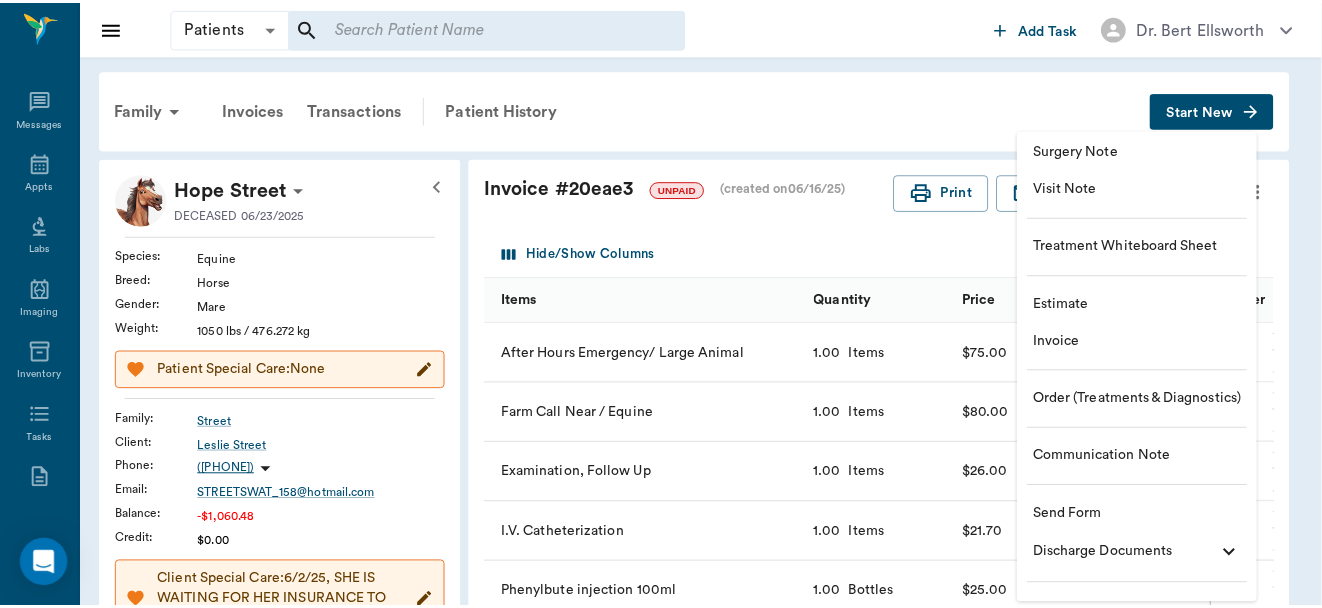 scroll, scrollTop: 0, scrollLeft: 0, axis: both 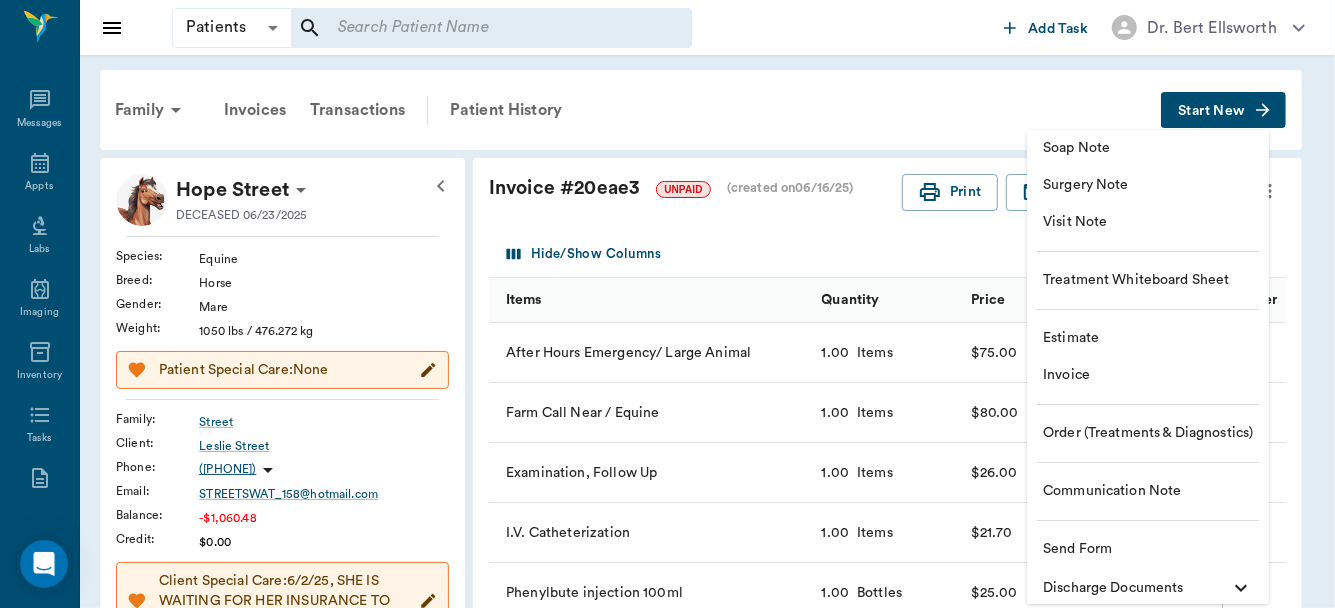 click at bounding box center (667, 304) 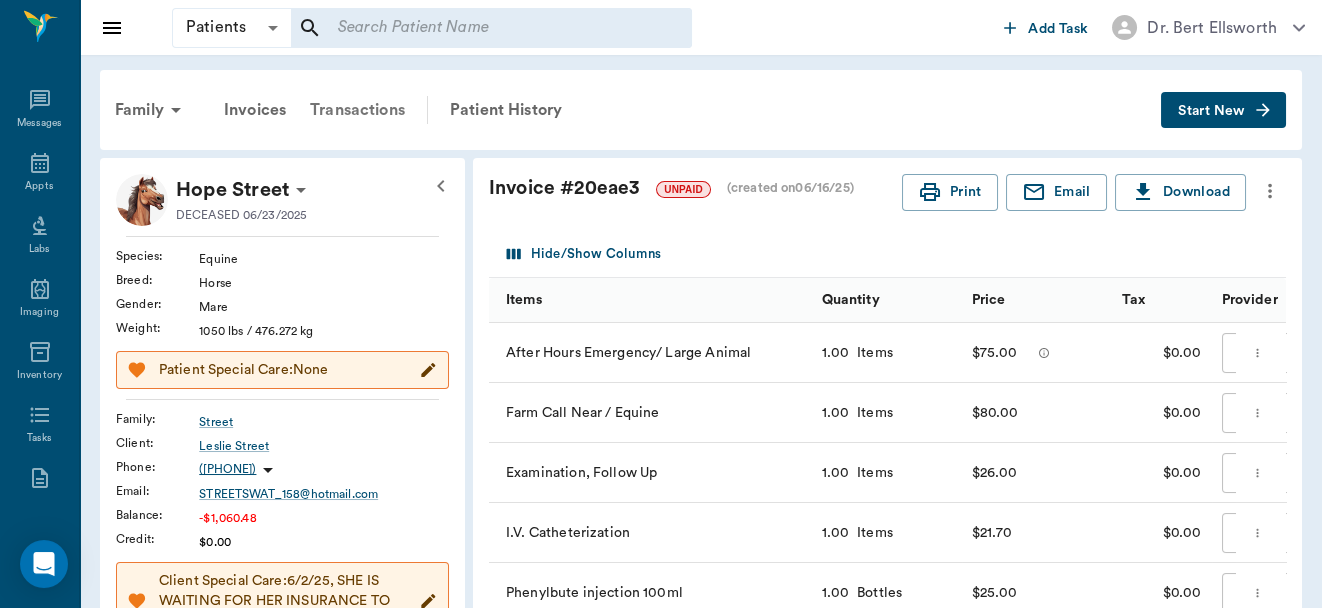 click on "Transactions" at bounding box center (357, 110) 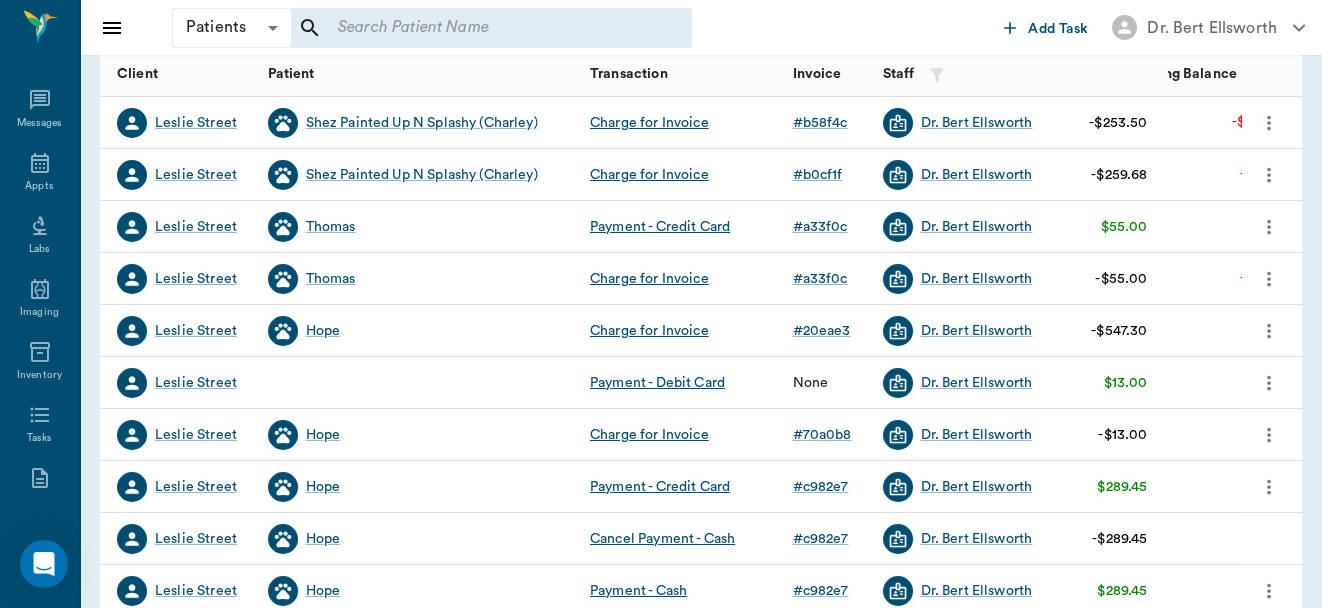 scroll, scrollTop: 262, scrollLeft: 0, axis: vertical 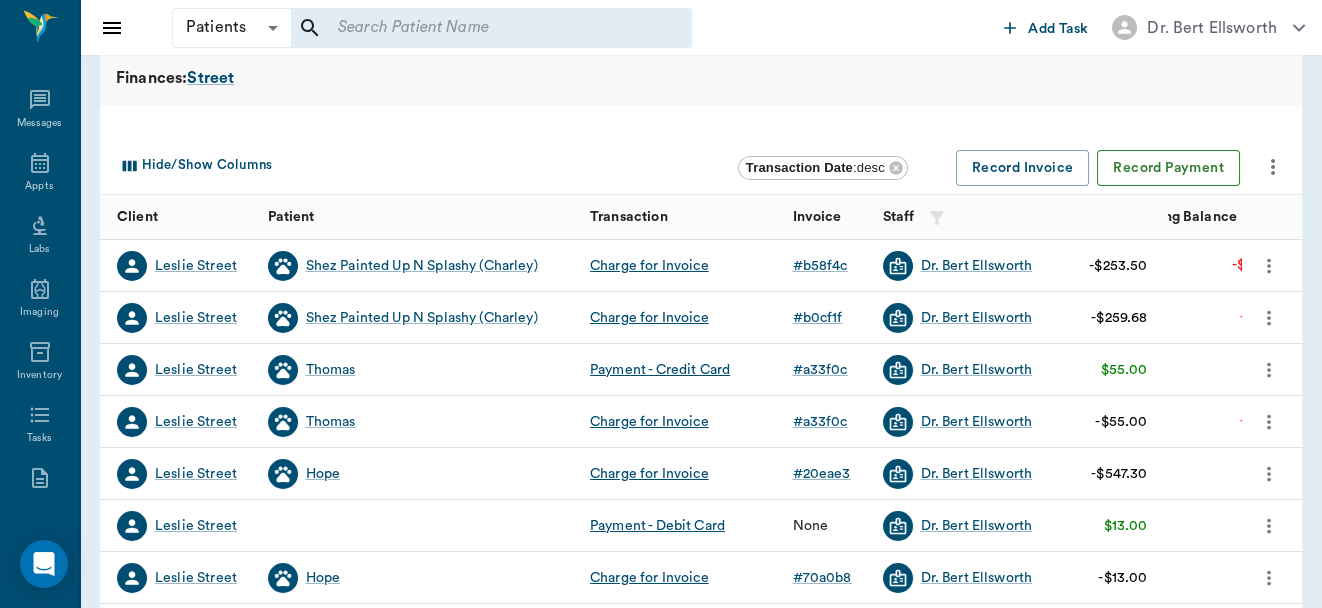 click on "Record Payment" at bounding box center (1168, 168) 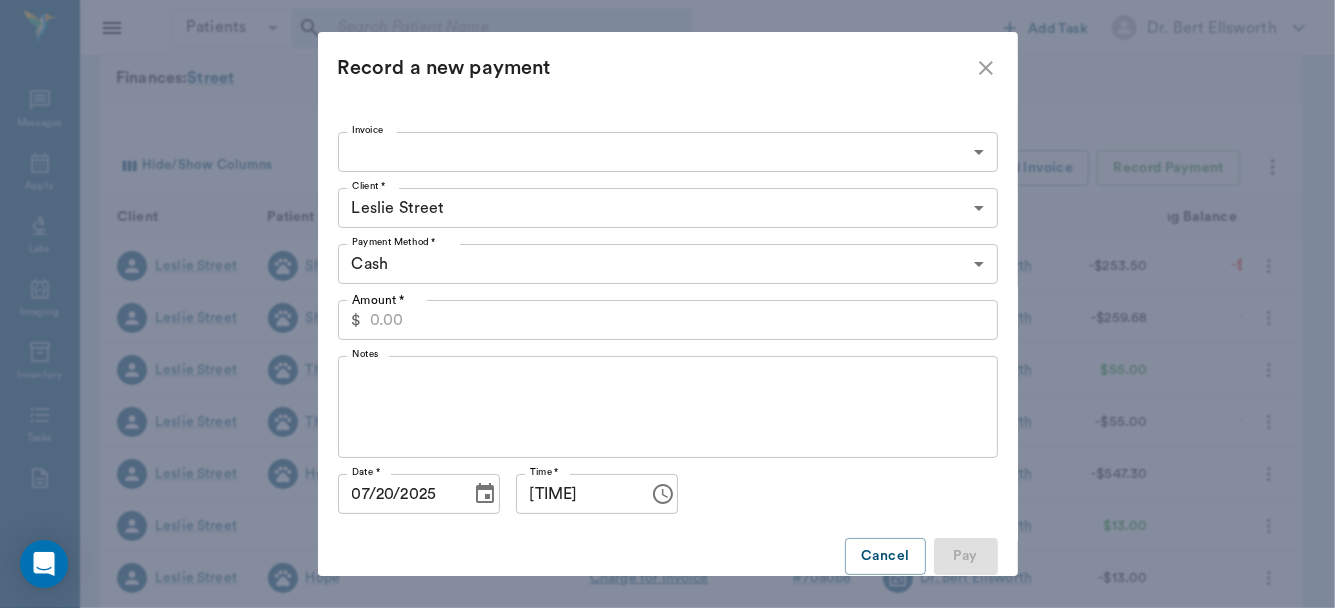 click 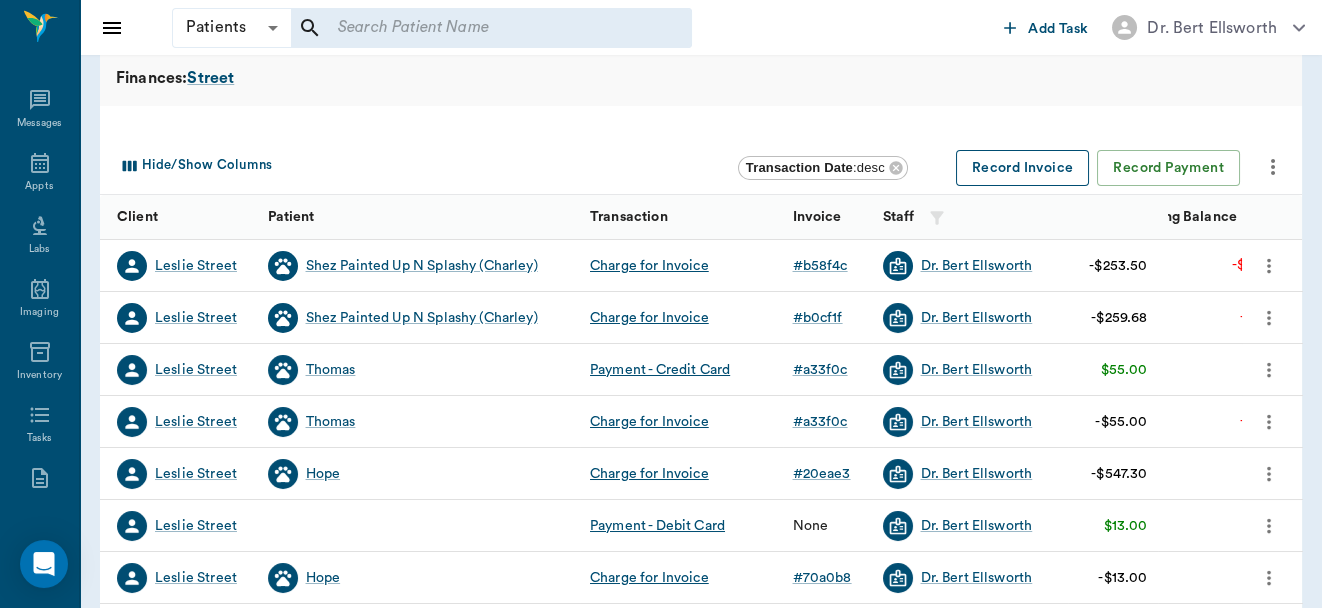 click on "Record Invoice" at bounding box center (1023, 168) 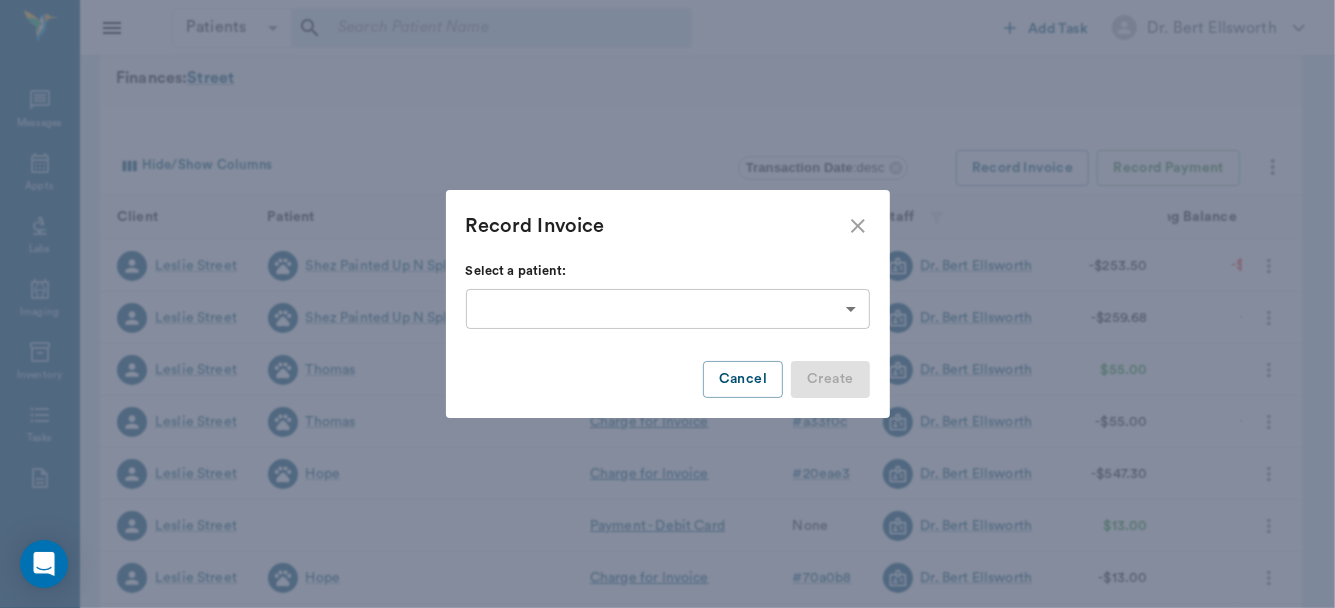 click on "Patients Patients ​ ​ Add Task Dr. Bert Ellsworth Nectar Messages Appts Labs Imaging Inventory Tasks Forms Staff Reports Lookup Settings Family Invoices Transactions -$1,060.48 Outstanding Balance $0.00 Credit Issued Finances:    Street Hide/Show Columns Transaction Date :  desc Record Invoice Record Payment Client Patient Transaction Invoice Staff Amount Outstanding Balance Transaction Date Leslie Street Shez Painted Up N Splashy (Charley) Charge for Invoice # b58f4c Dr. Bert Ellsworth -$253.50 -$1,060.48 07/20/25 Leslie Street Shez Painted Up N Splashy (Charley) Charge for Invoice # b0cf1f Dr. Bert Ellsworth -$259.68 -$806.98 07/09/25 Leslie Street Thomas Payment - Credit Card  # a33f0c Dr. Bert Ellsworth $55.00 -$547.30 06/25/25 Leslie Street Thomas Charge for Invoice # a33f0c Dr. Bert Ellsworth -$55.00 -$602.30 06/25/25 Leslie Street Hope Charge for Invoice # 20eae3 Dr. Bert Ellsworth -$547.30 -$547.30 06/16/25 Leslie Street Payment - Debit Card  None Dr. Bert Ellsworth $13.00 $0.00 06/11/25 Hope #" at bounding box center (667, 497) 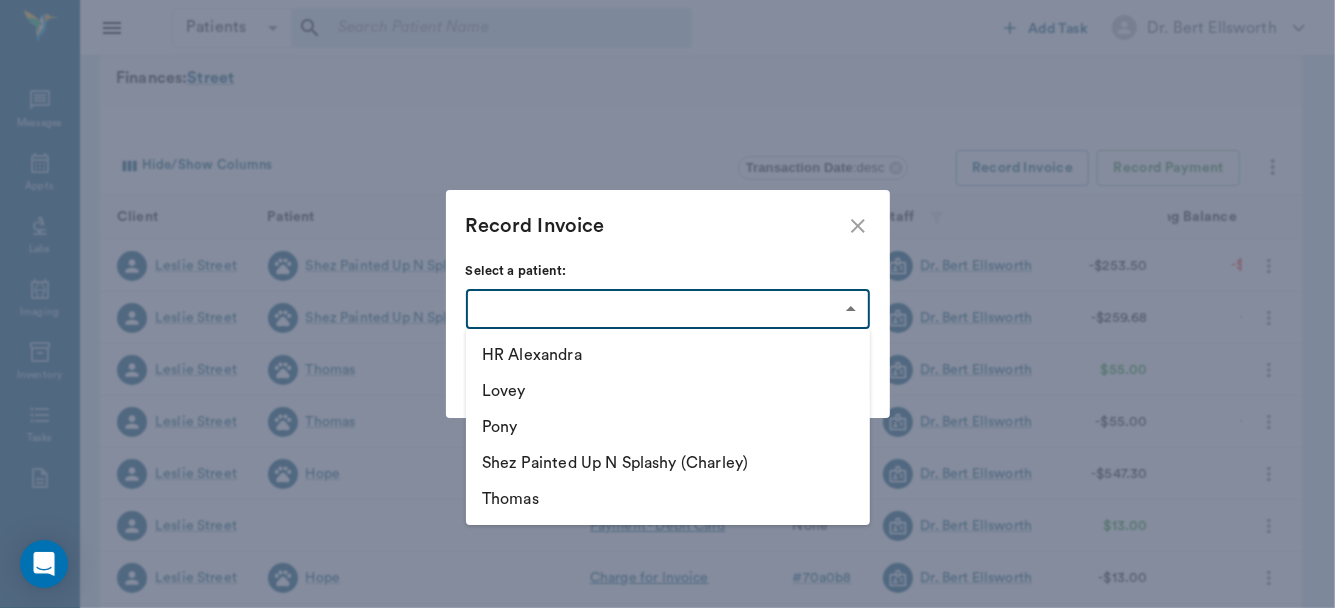 click at bounding box center (667, 304) 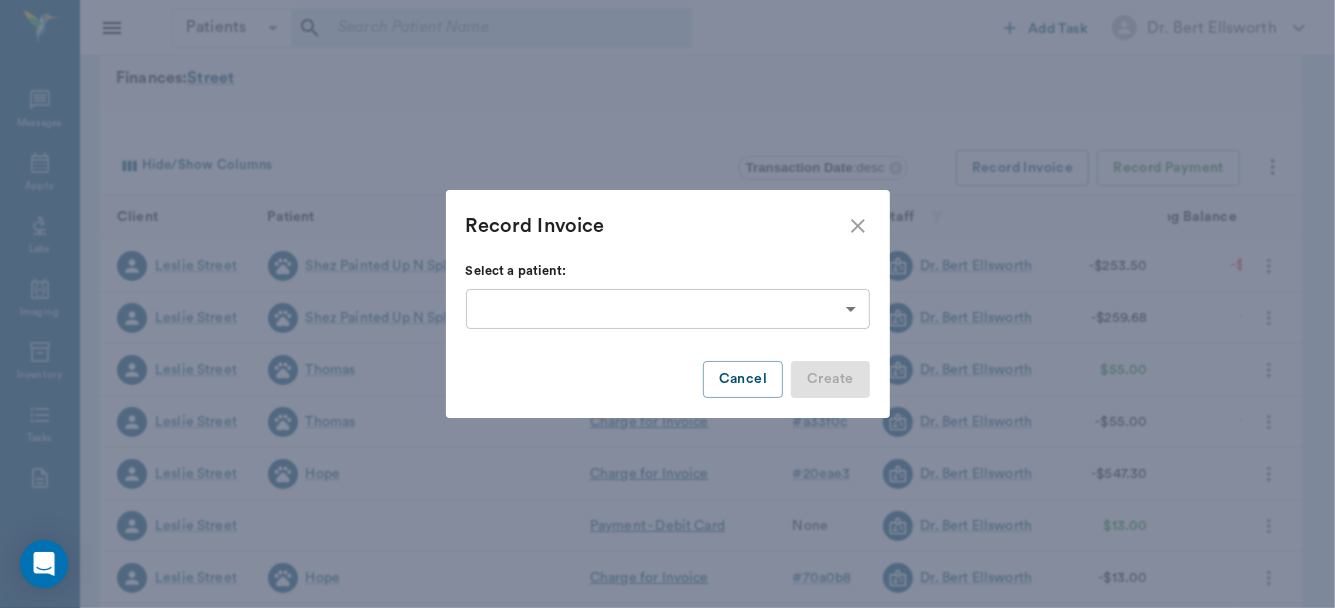 click 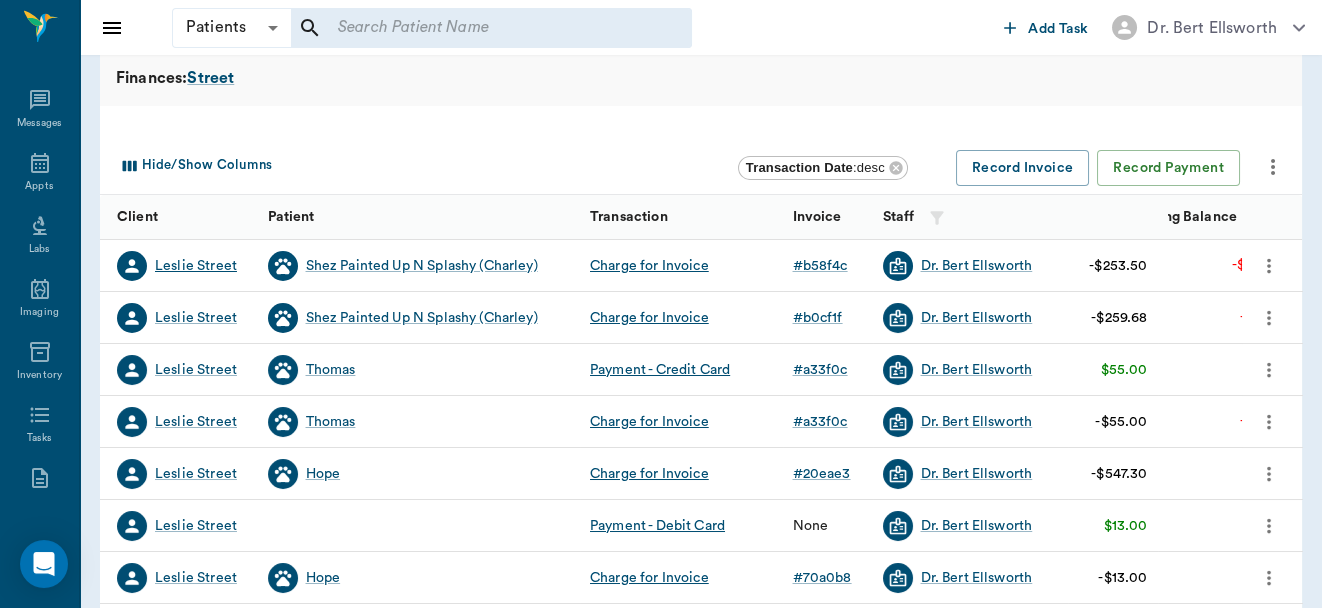 click on "Leslie Street" at bounding box center [196, 266] 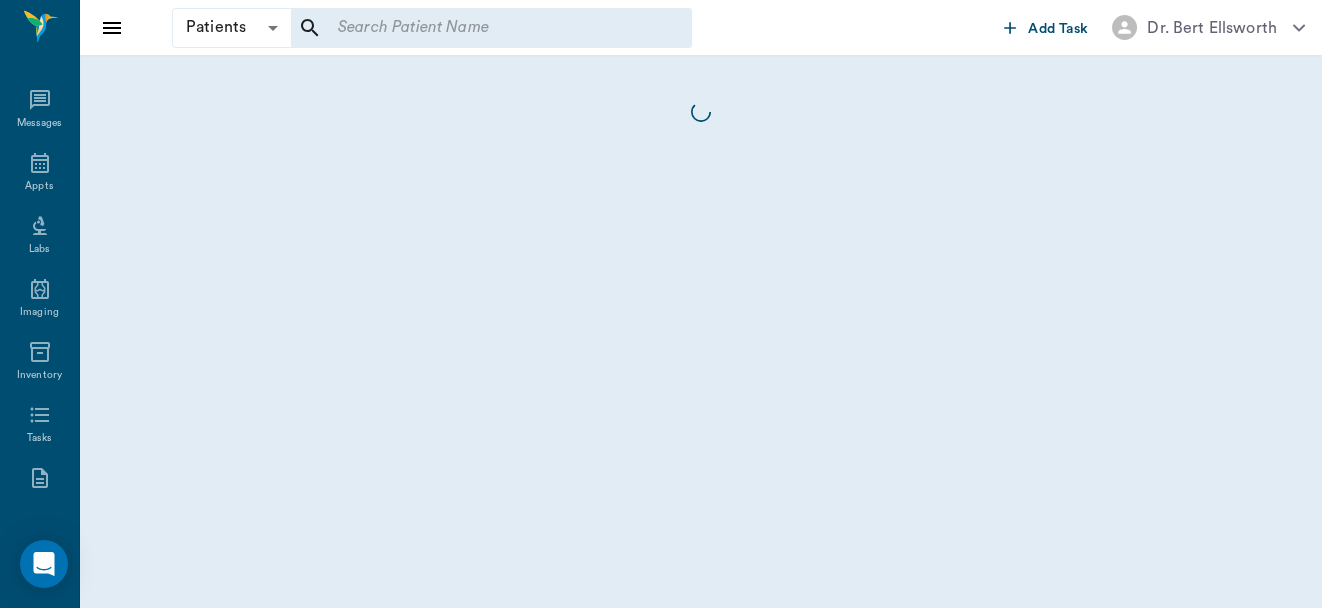 scroll, scrollTop: 0, scrollLeft: 0, axis: both 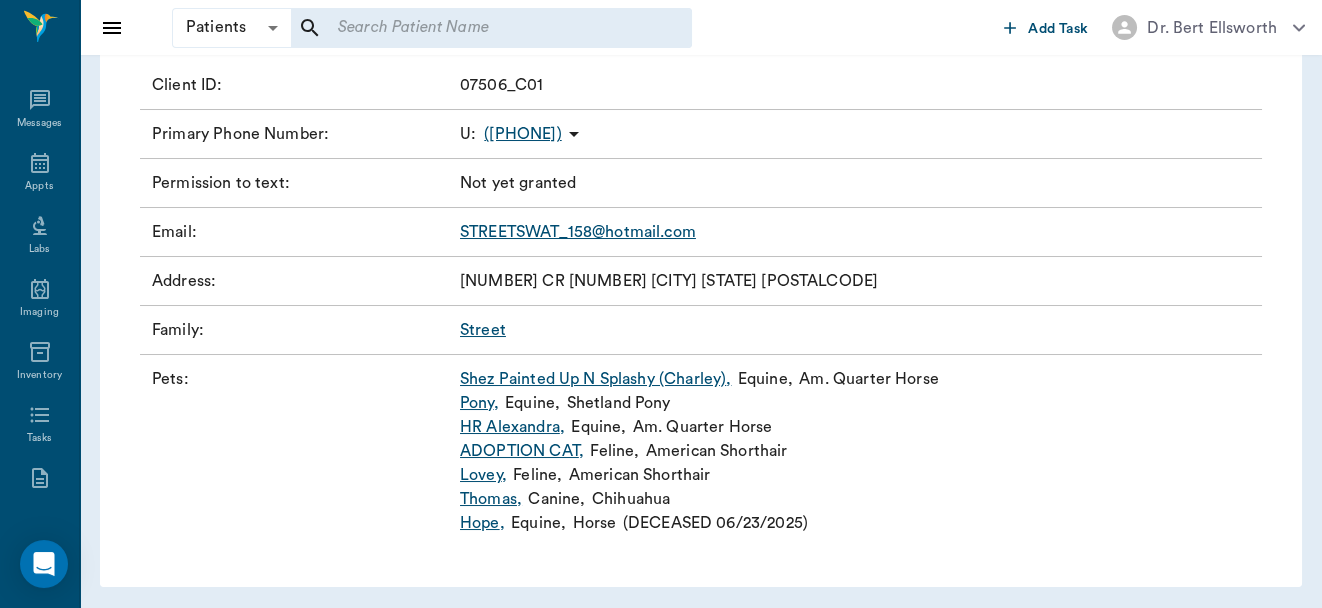click on "[FIRST] ," at bounding box center [482, 523] 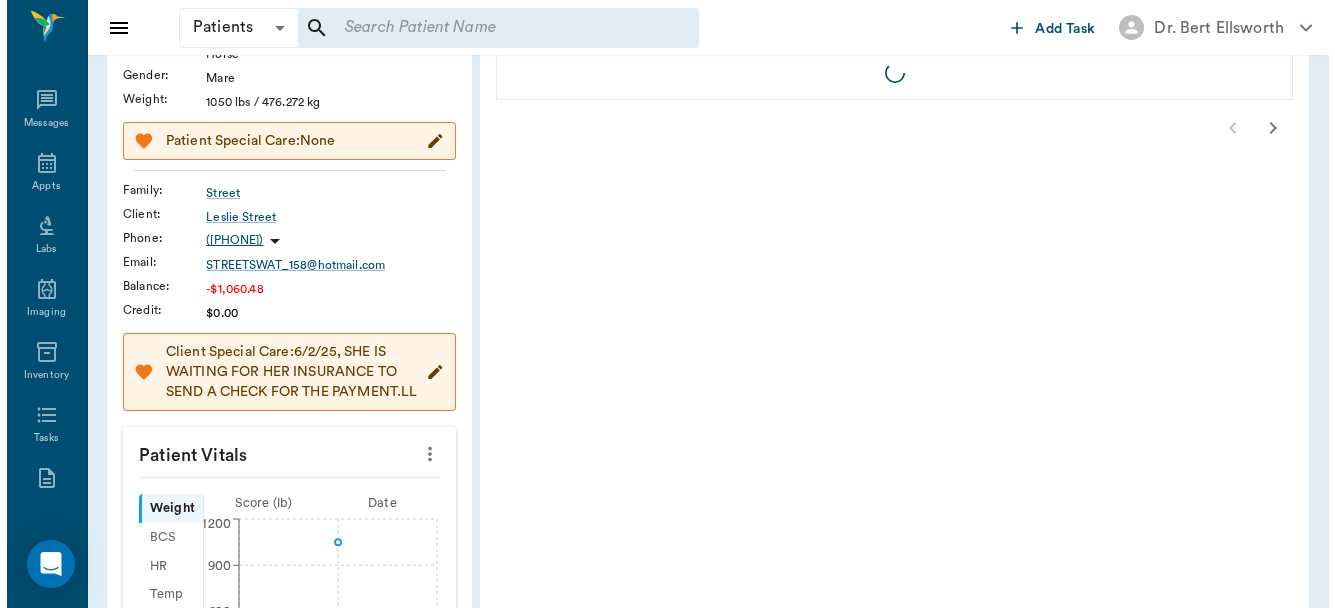 scroll, scrollTop: 0, scrollLeft: 0, axis: both 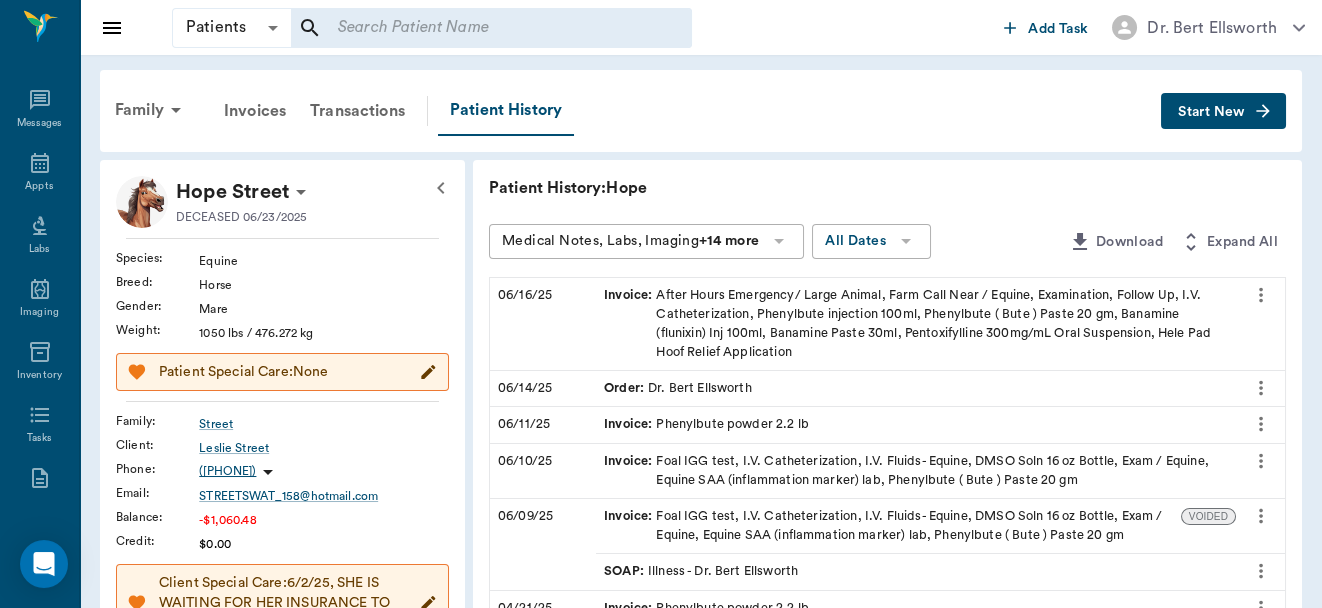 click 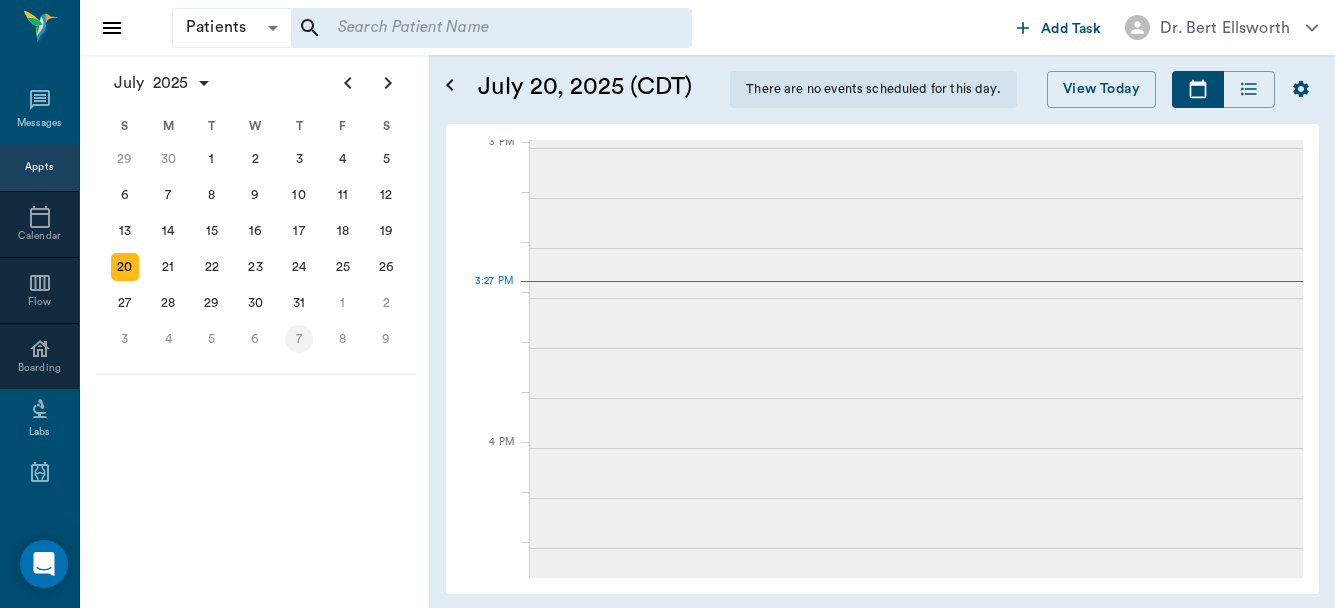 scroll, scrollTop: 0, scrollLeft: 0, axis: both 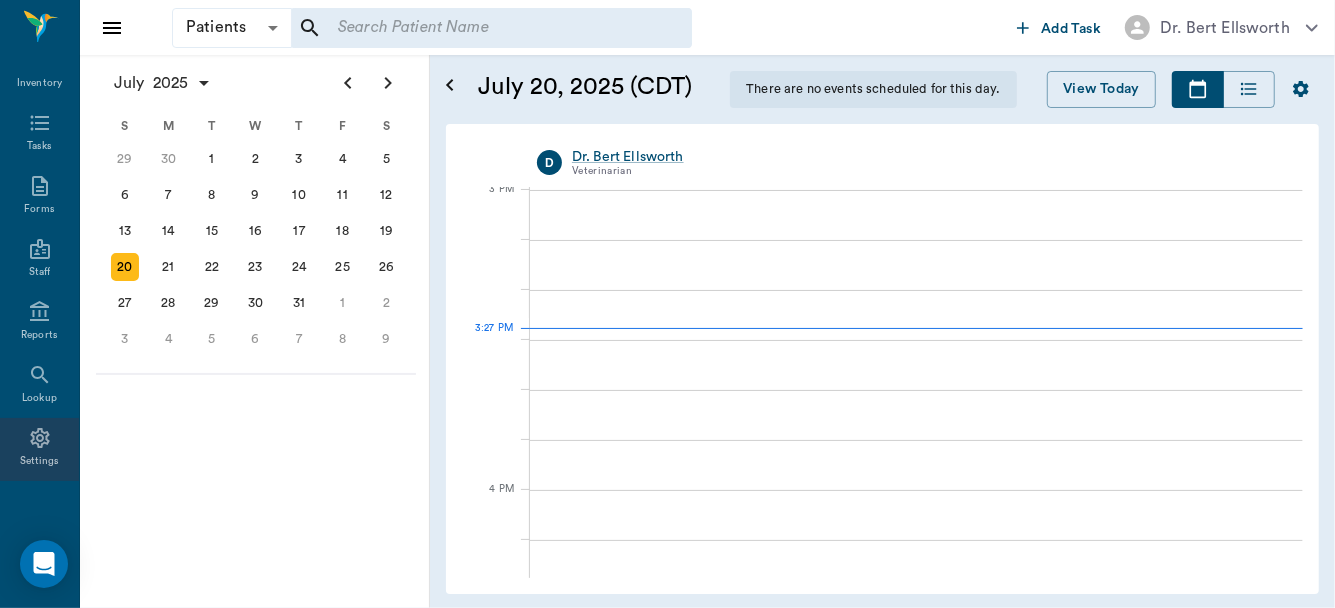 click 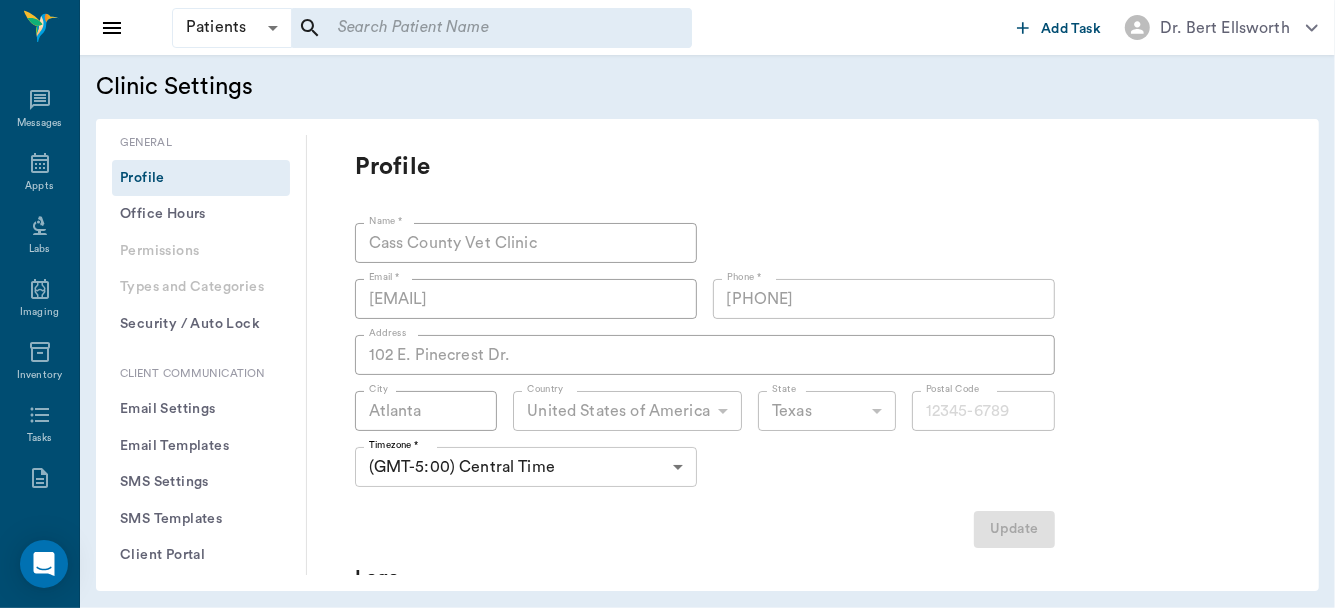 type on "75551" 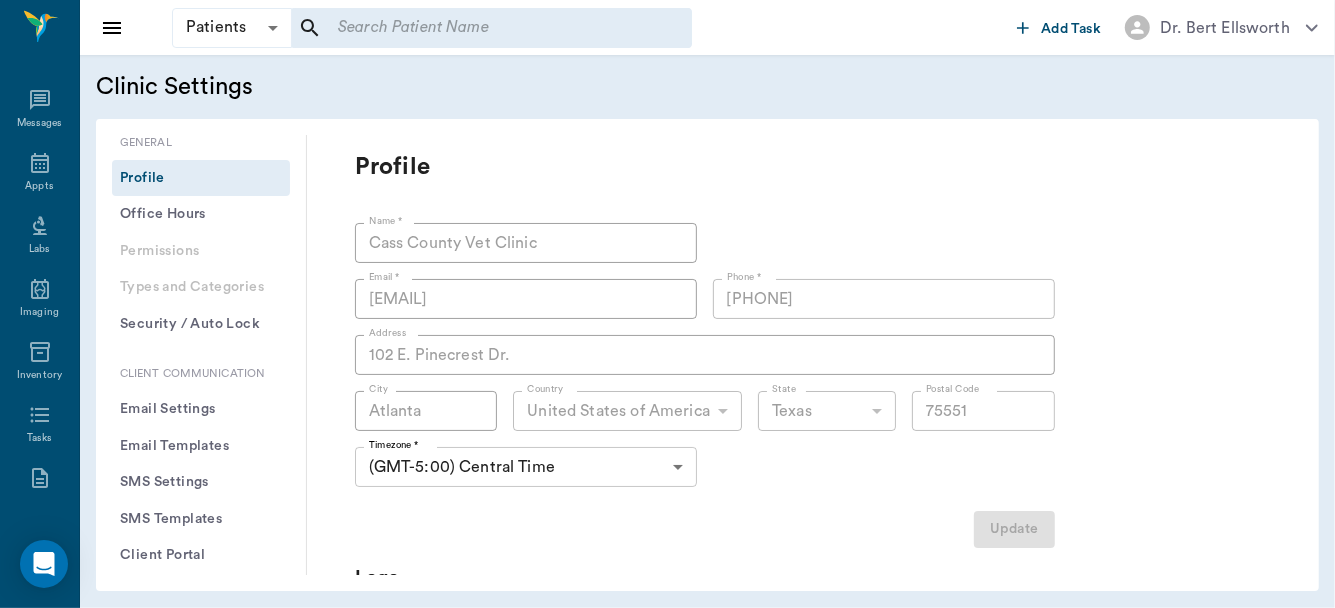 scroll, scrollTop: 291, scrollLeft: 0, axis: vertical 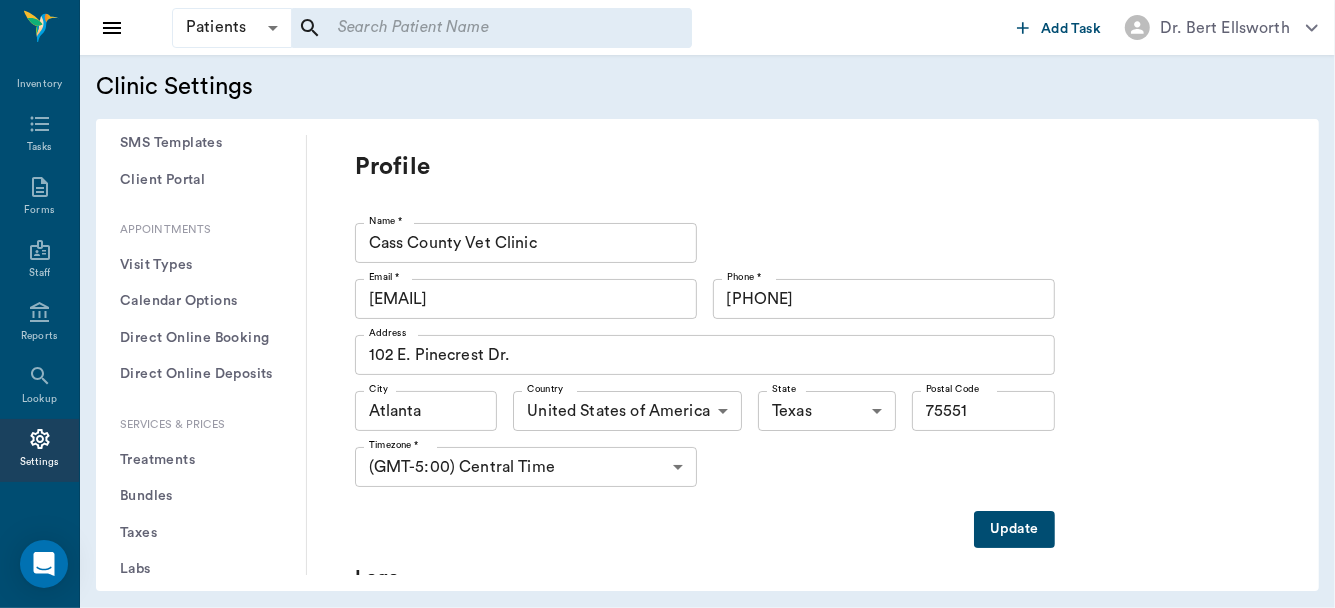 click on "Treatments" at bounding box center [201, 460] 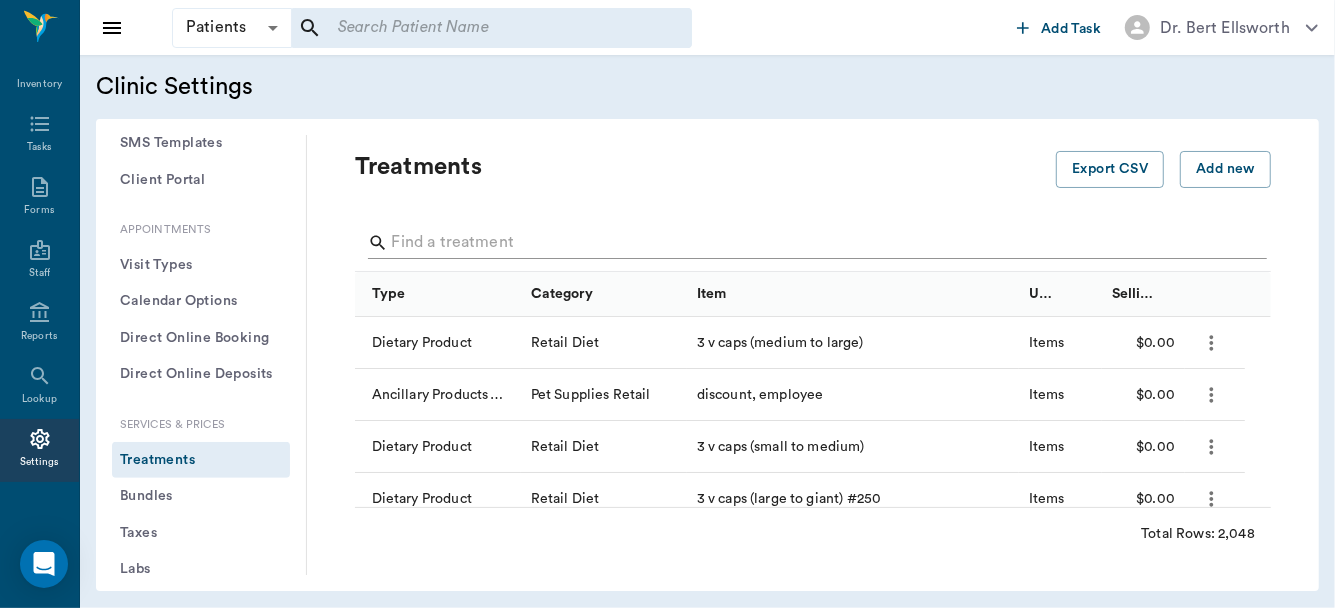 click at bounding box center (814, 243) 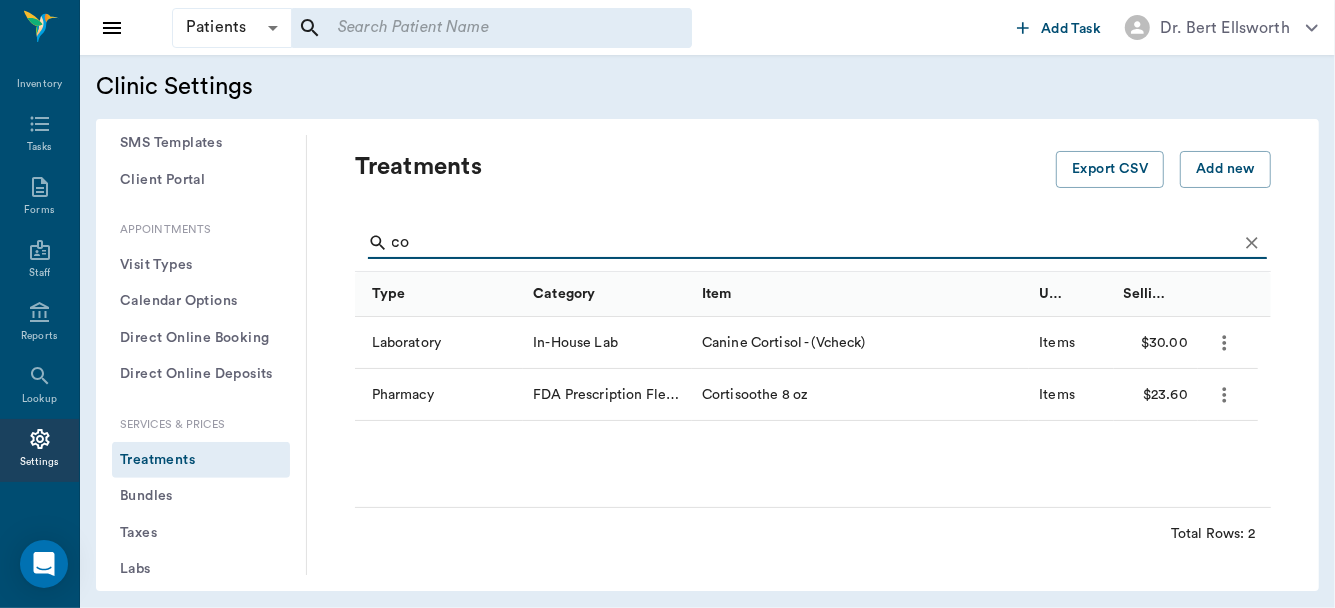 type on "c" 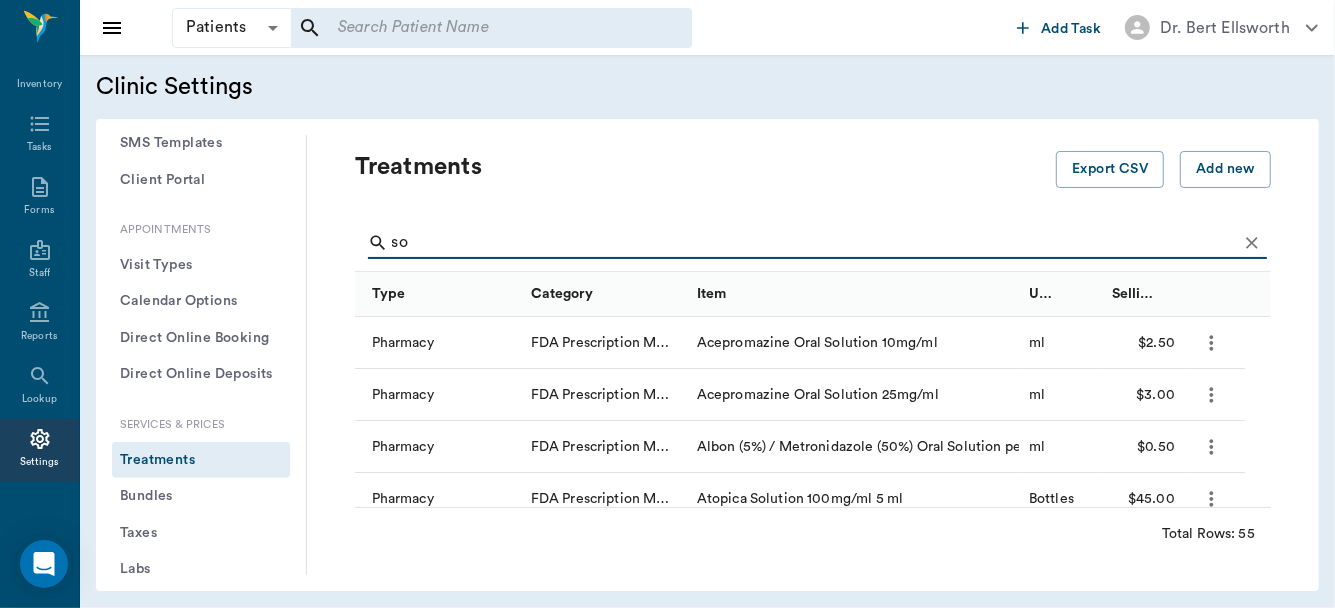type on "s" 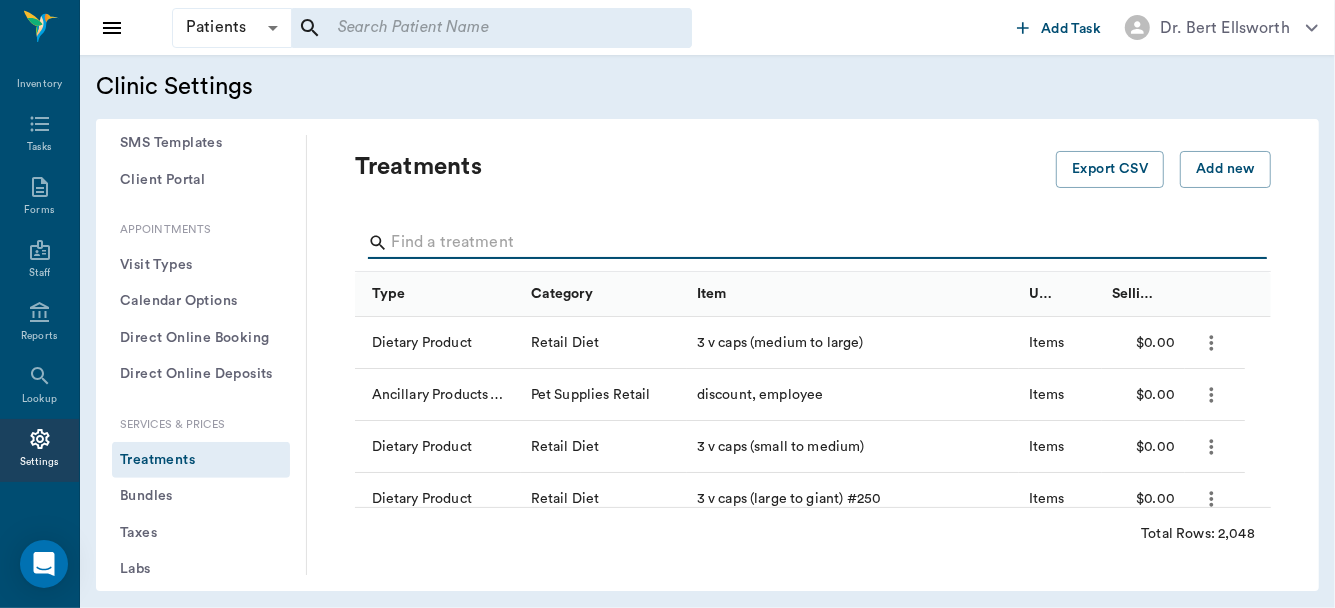 type on "c" 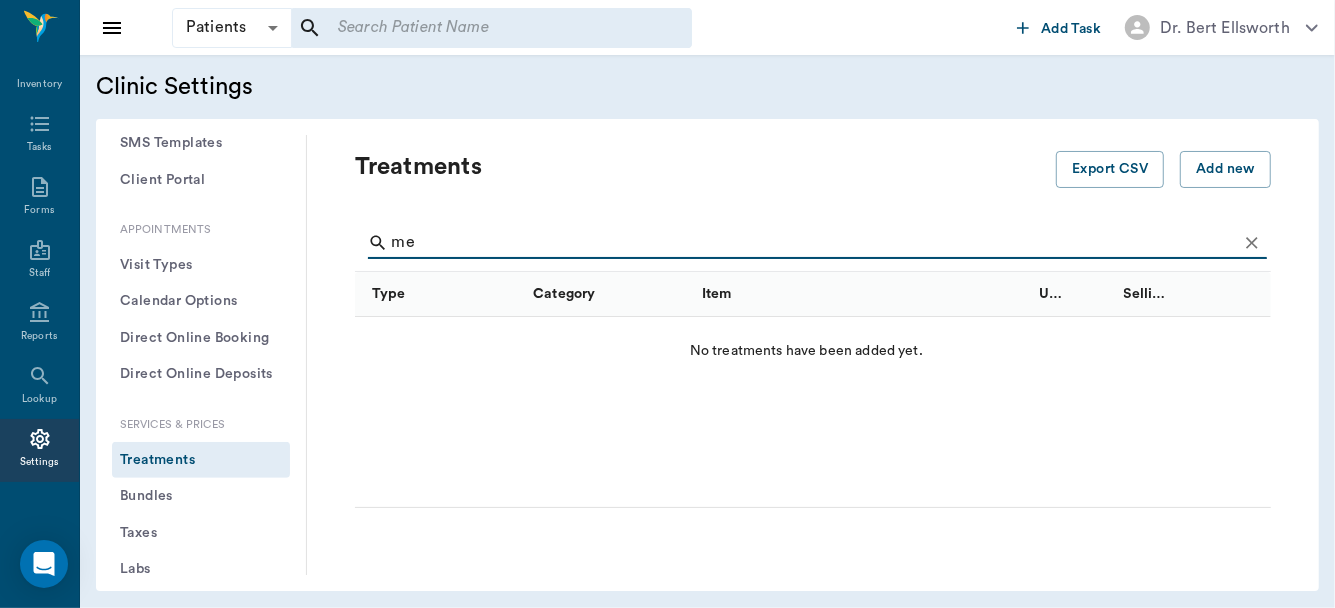 type on "m" 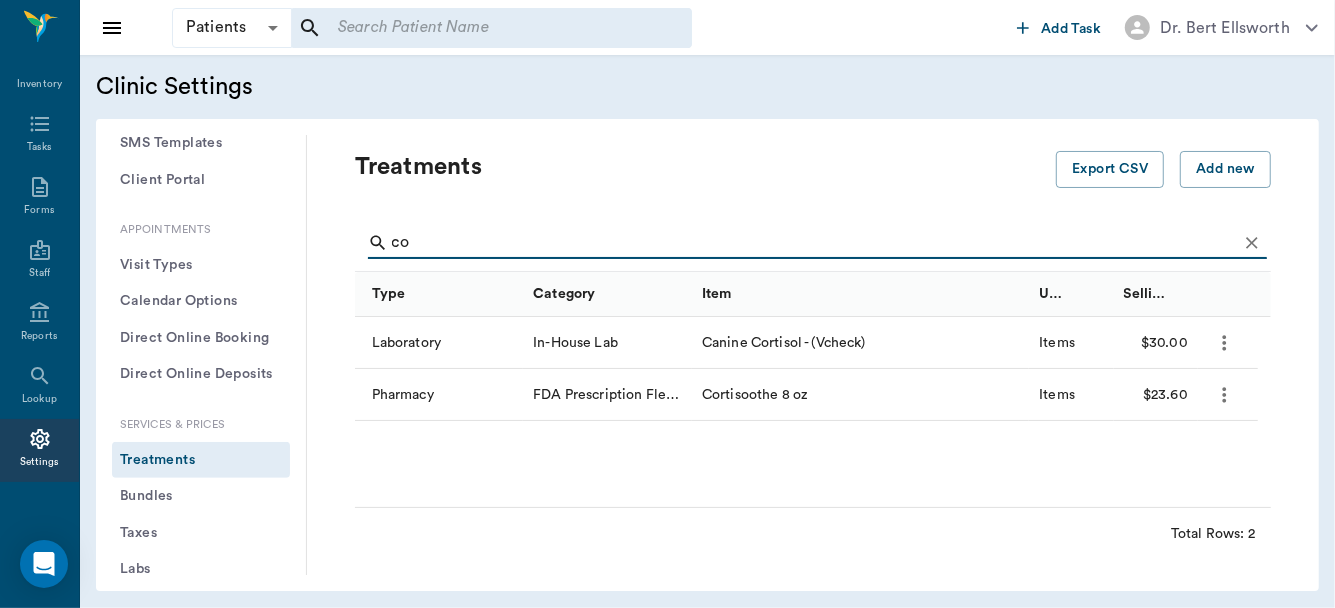 type on "c" 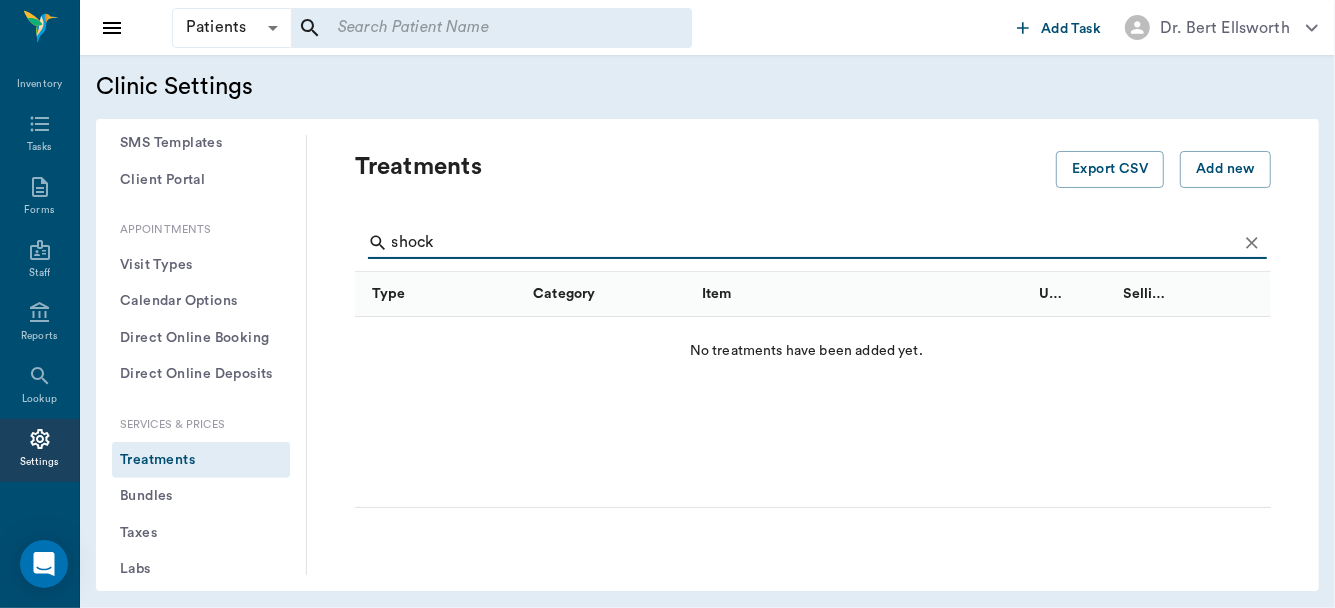 click on "Treatments" at bounding box center (706, 183) 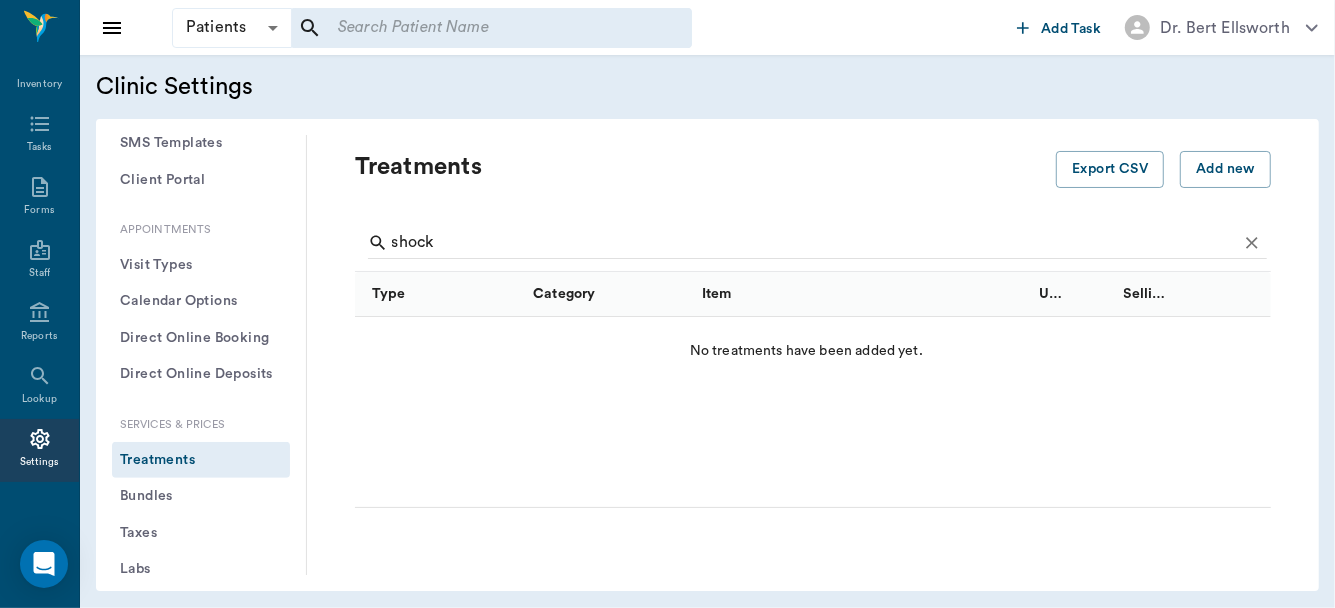 click on "Treatments" at bounding box center [706, 183] 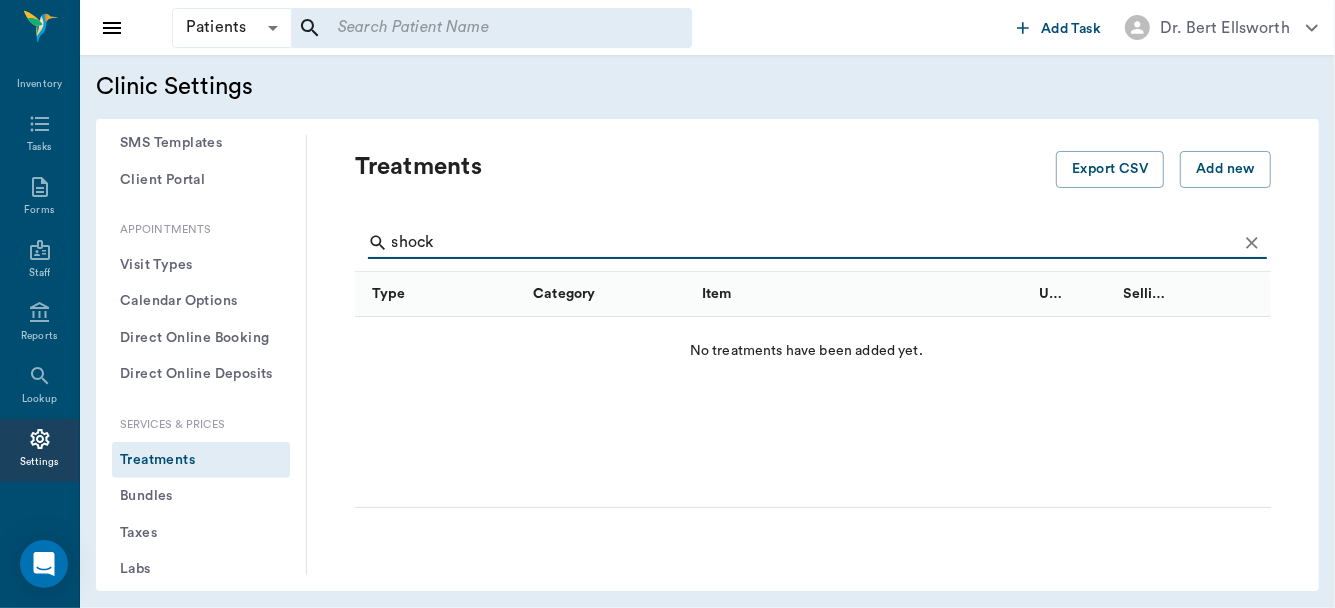 click on "shock" at bounding box center (814, 243) 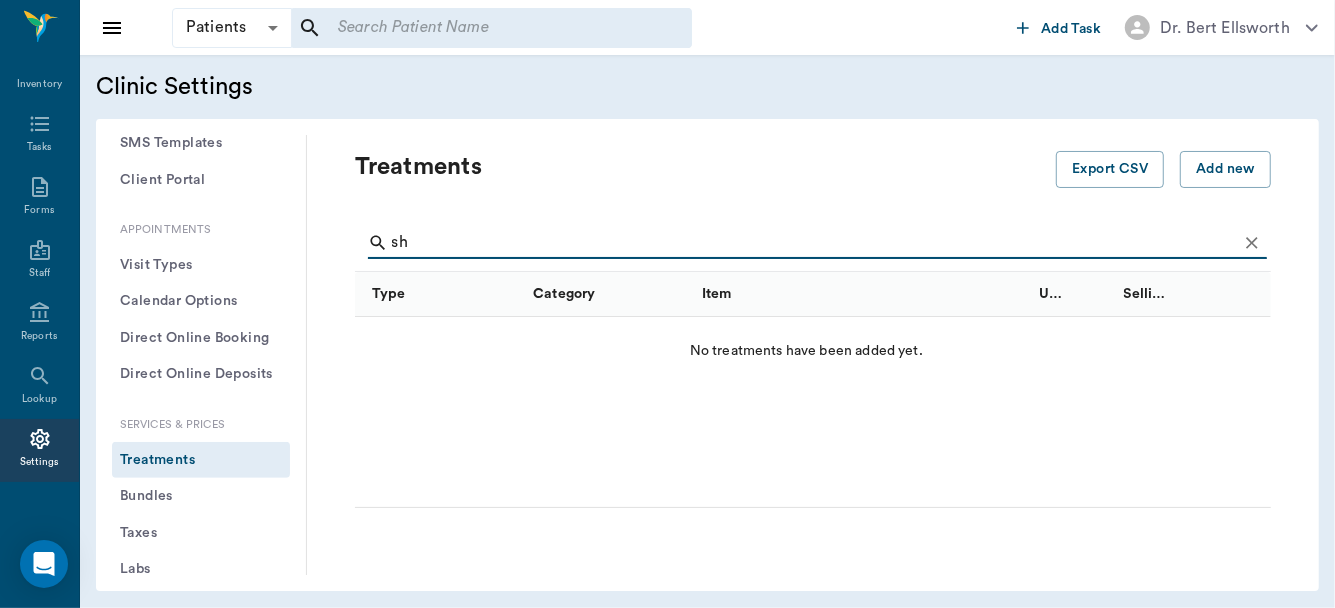 type on "s" 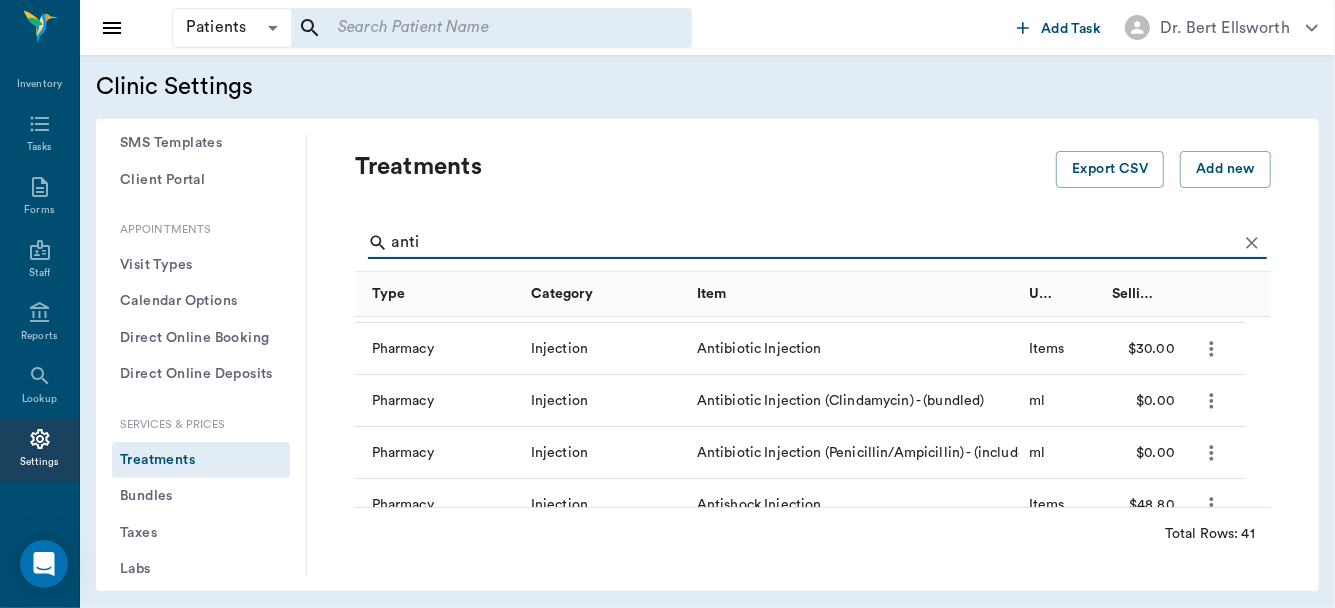 scroll, scrollTop: 273, scrollLeft: 0, axis: vertical 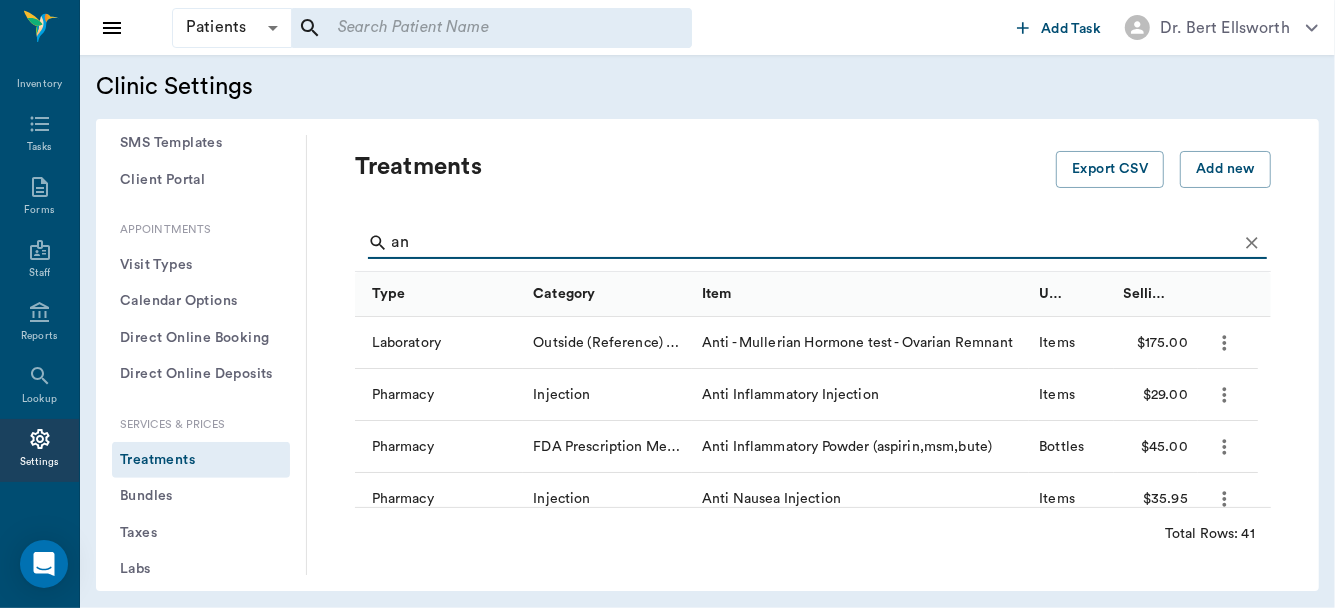 type on "a" 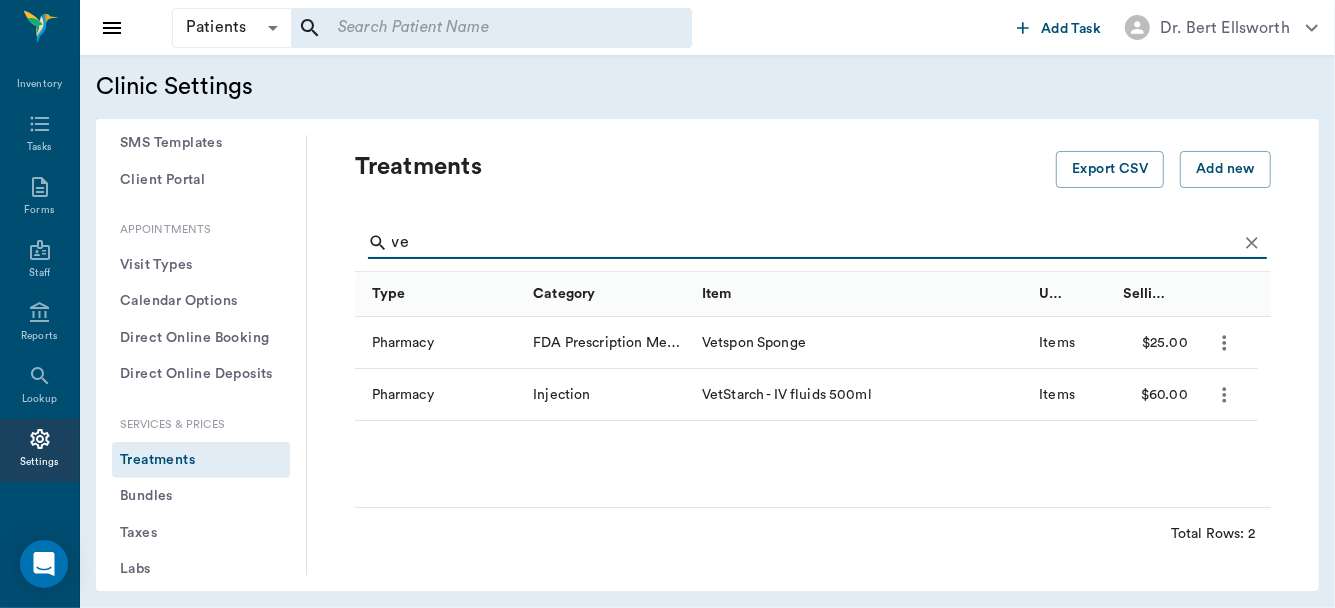 type on "v" 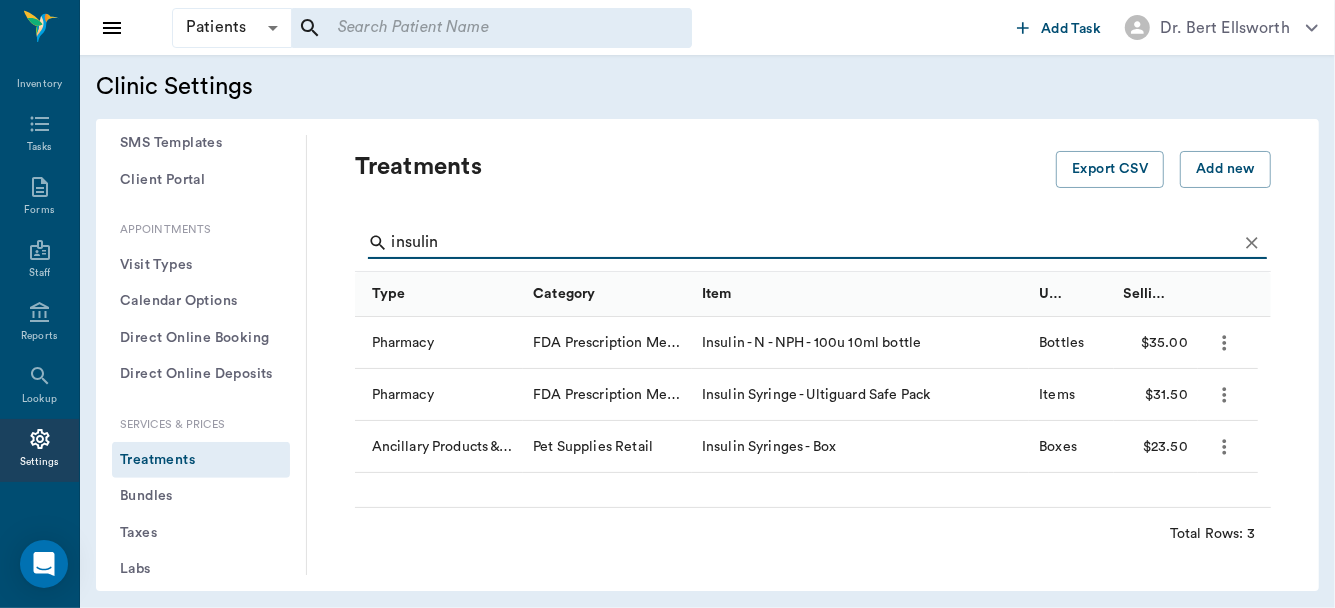 click on "insulin" at bounding box center [814, 243] 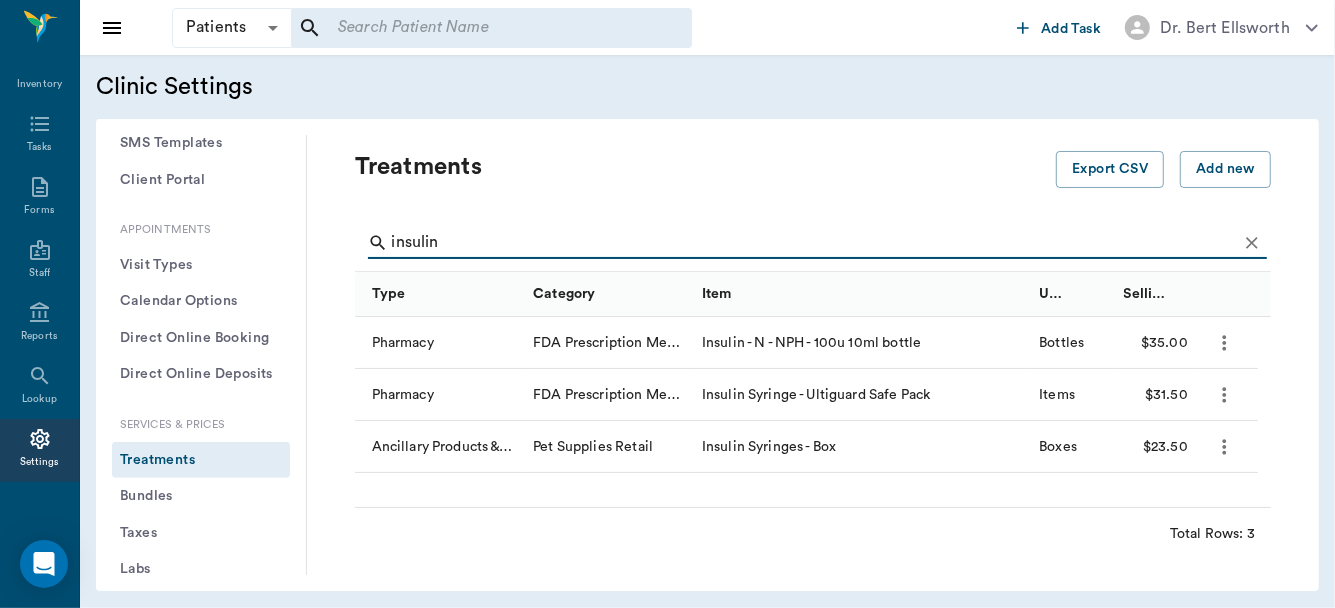 type on "insulin" 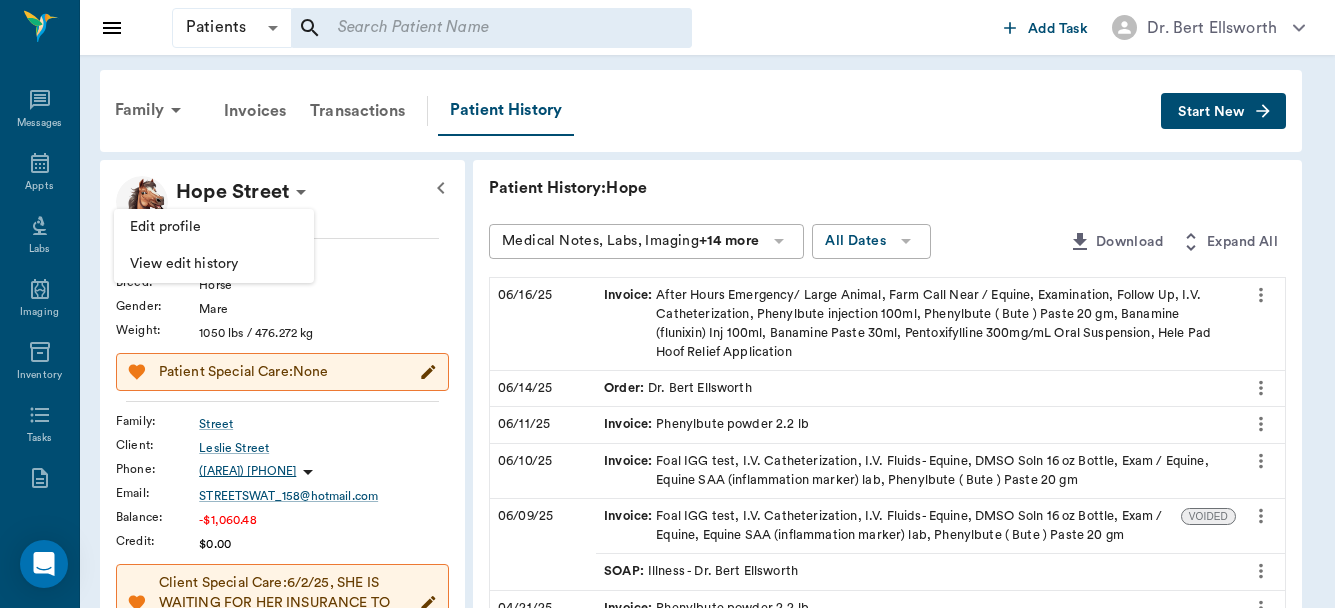 scroll, scrollTop: 0, scrollLeft: 0, axis: both 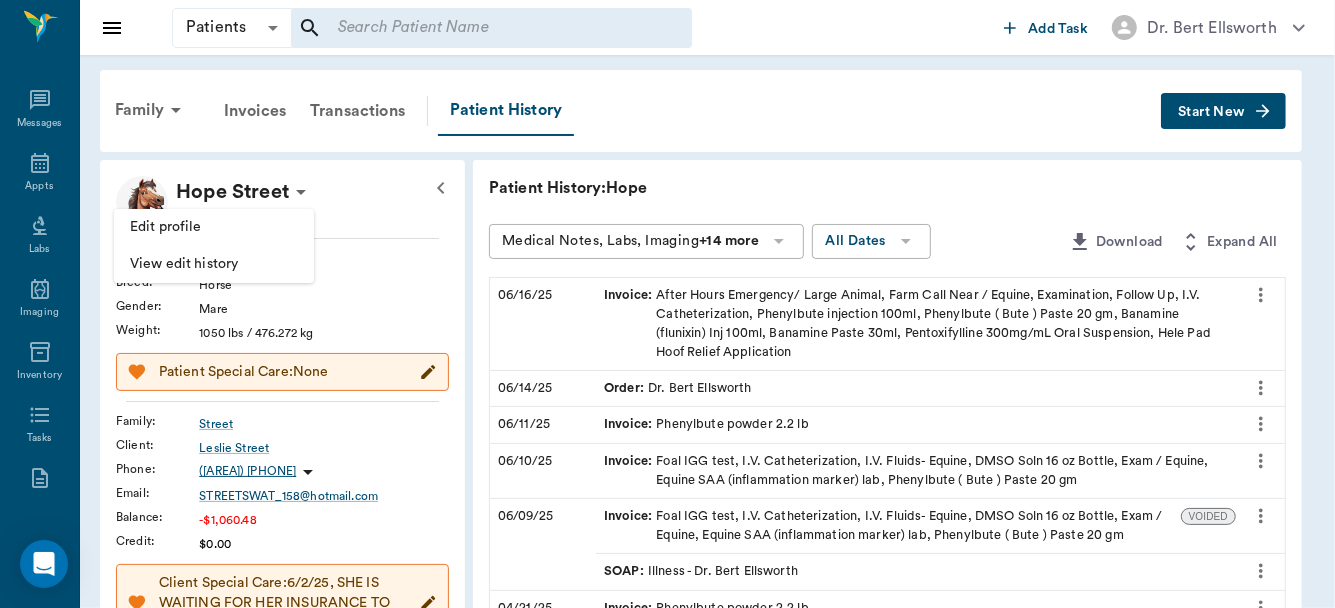click on "Edit profile" at bounding box center (214, 227) 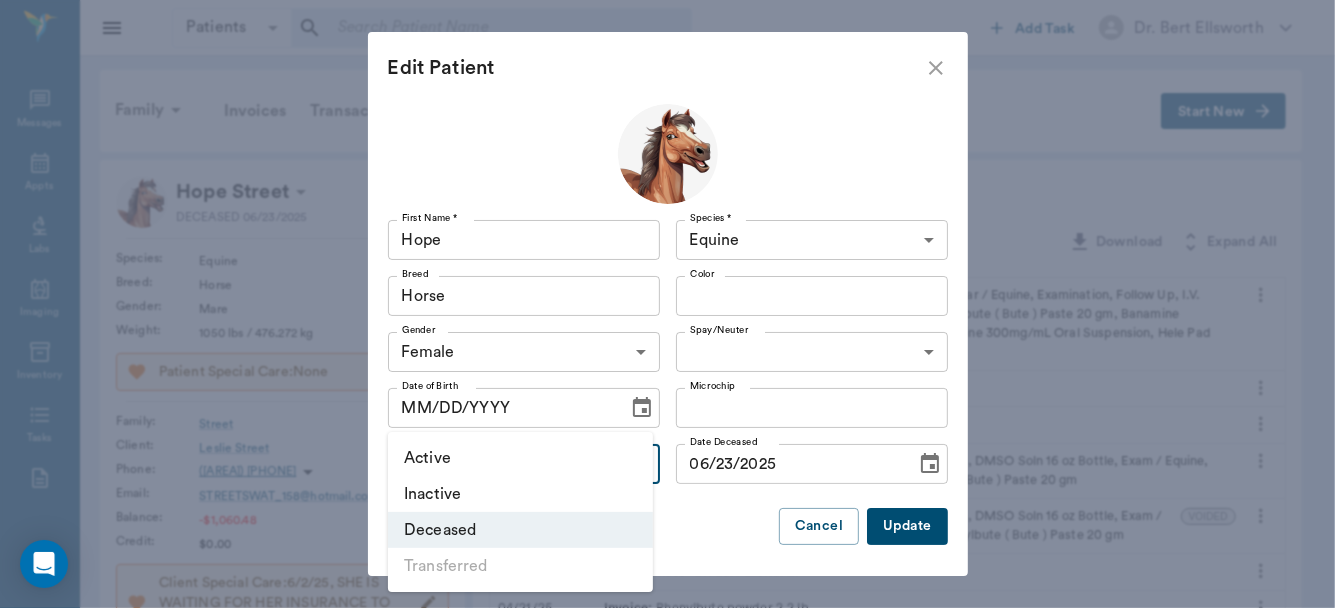 click on "Patients Patients ​ ​ Add Task Dr. Bert Ellsworth Nectar Messages Appts Labs Imaging Inventory Tasks Forms Staff Reports Lookup Settings Family Invoices Transactions Patient History Start New Hope Street     DECEASED   06/23/2025 Species : Equine Breed : Horse Gender : Mare Weight : 1050 lbs / 476.272 kg Patient Special Care:  None Family : Street Client : Leslie Street Phone : (903) 217-3966 Email : STREETSWAT_158@hotmail.com Balance : -$1,060.48 Credit : $0.00 Client Special Care:  6/2/25, SHE IS WAITING FOR HER INSURANCE TO SEND A CHECK FOR THE PAYMENT.LL Patient Vitals Weight BCS HR Temp Resp BP Dia Pain Perio Score ( lb ) Date 02/11/25 4PM 0 300 600 900 1200 Ongoing diagnosis Current Rx Reminders Upcoming appointments Schedule Appointment Patient History:  Hope Medical Notes, Labs, Imaging  +14 more All Dates Download Expand All 06/16/25 Invoice : 06/14/25 Order : Dr. Bert Ellsworth 06/11/25 Invoice : Phenylbute powder 2.2 lb 06/10/25 Invoice : 06/09/25 Invoice : VOIDED SOAP : 04/21/25 Invoice : : :" at bounding box center (667, 688) 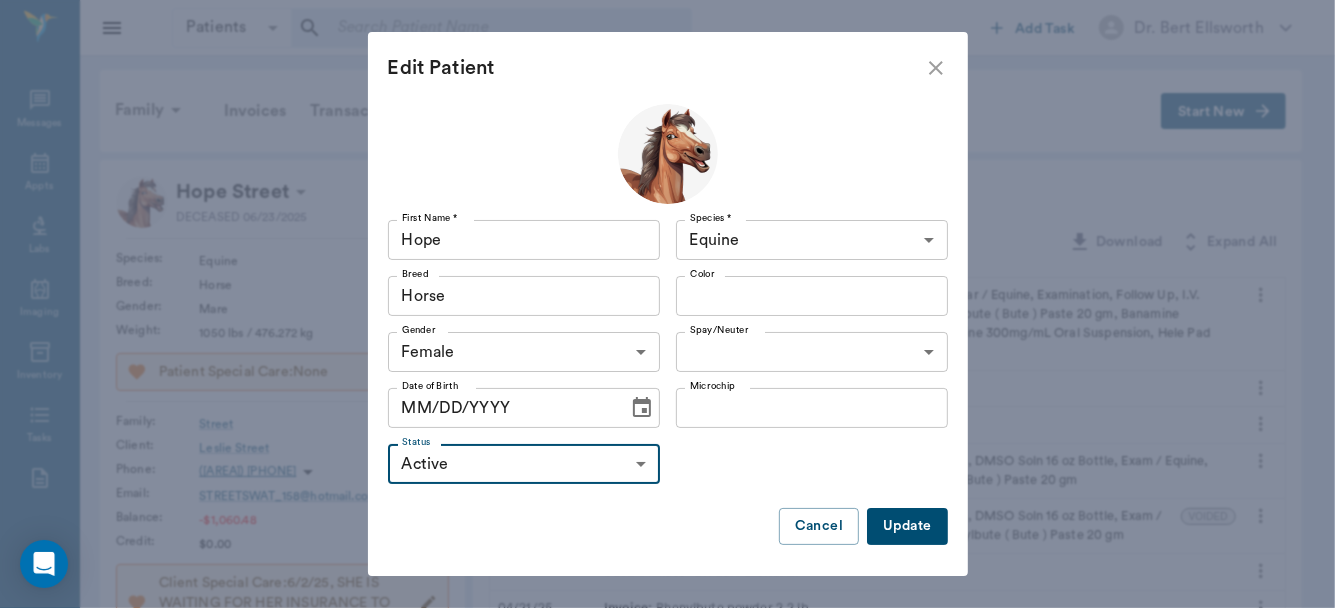 click on "Update" at bounding box center (907, 526) 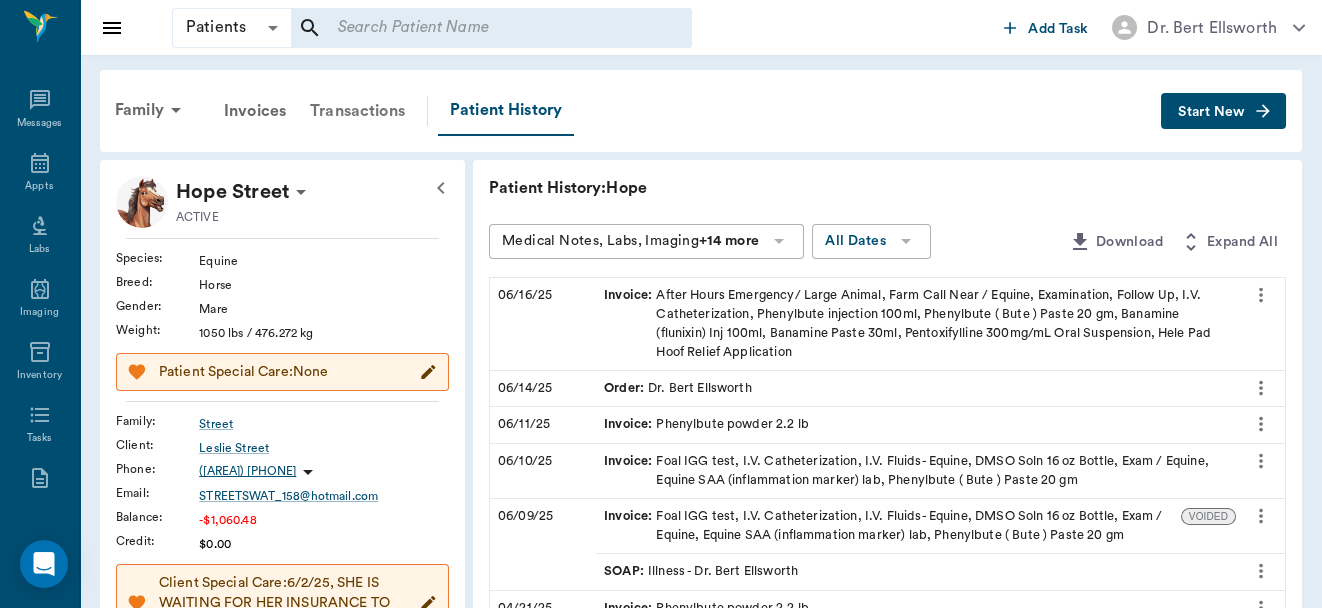 click on "Transactions" at bounding box center (357, 111) 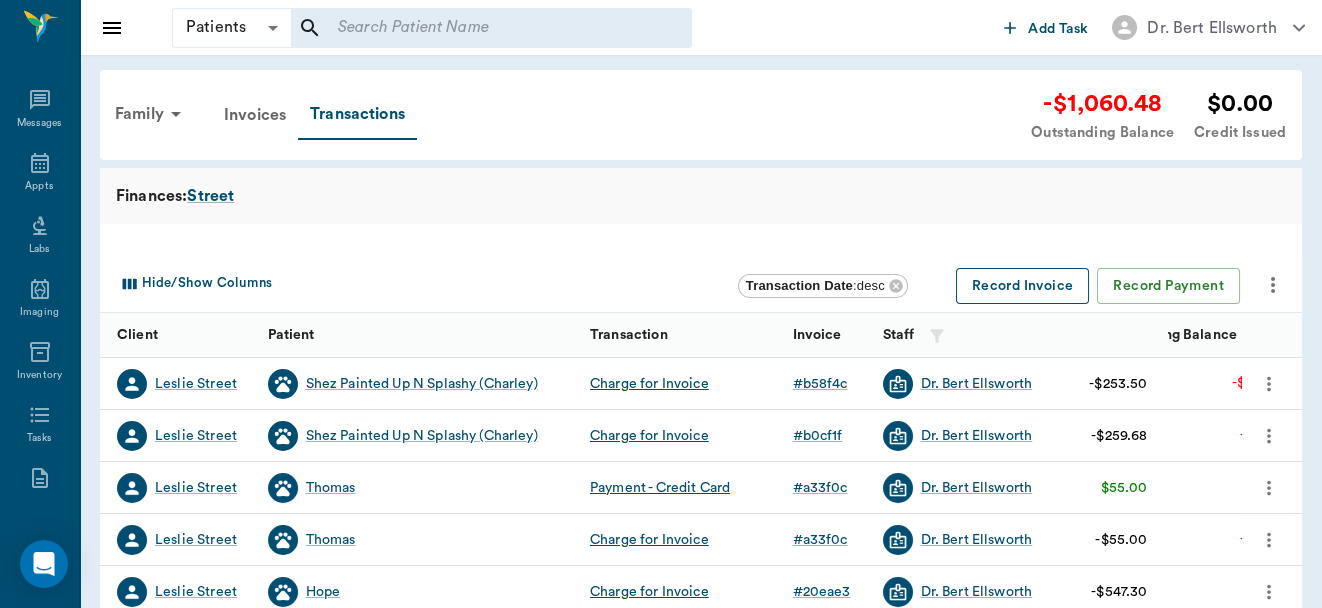 click on "Record Invoice" at bounding box center [1023, 286] 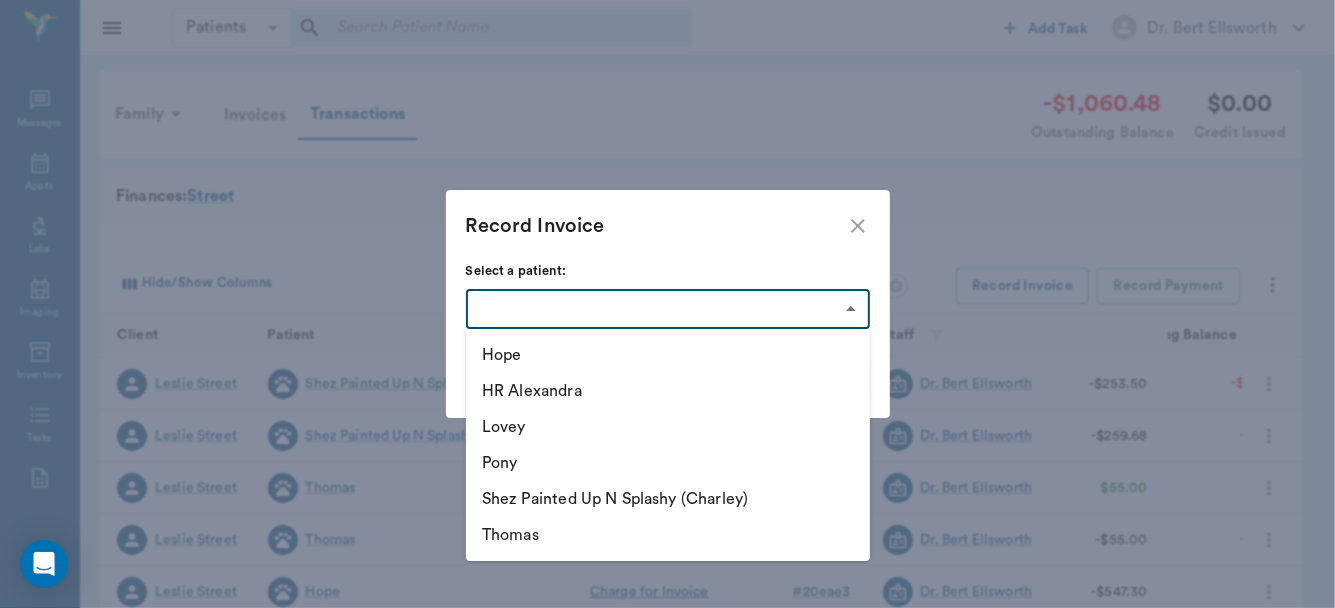 click on "Patients Patients ​ ​ Add Task Dr. Bert Ellsworth Nectar Messages Appts Labs Imaging Inventory Tasks Forms Staff Reports Lookup Settings Family Invoices Transactions -$1,060.48 Outstanding Balance $0.00 Credit Issued Finances:    Street Hide/Show Columns Transaction Date :  desc Record Invoice Record Payment Client Patient Transaction Invoice Staff Amount Outstanding Balance Transaction Date Leslie Street Shez Painted Up N Splashy (Charley) Charge for Invoice # b58f4c Dr. Bert Ellsworth -$253.50 -$1,060.48 07/20/25 Leslie Street Shez Painted Up N Splashy (Charley) Charge for Invoice # b0cf1f Dr. Bert Ellsworth -$259.68 -$806.98 07/09/25 Leslie Street Thomas Payment - Credit Card  # a33f0c Dr. Bert Ellsworth $55.00 -$547.30 06/25/25 Leslie Street Thomas Charge for Invoice # a33f0c Dr. Bert Ellsworth -$55.00 -$602.30 06/25/25 Leslie Street Hope Charge for Invoice # 20eae3 Dr. Bert Ellsworth -$547.30 -$547.30 06/16/25 Leslie Street Payment - Debit Card  None Dr. Bert Ellsworth $13.00 $0.00 06/11/25 Hope #" at bounding box center [667, 615] 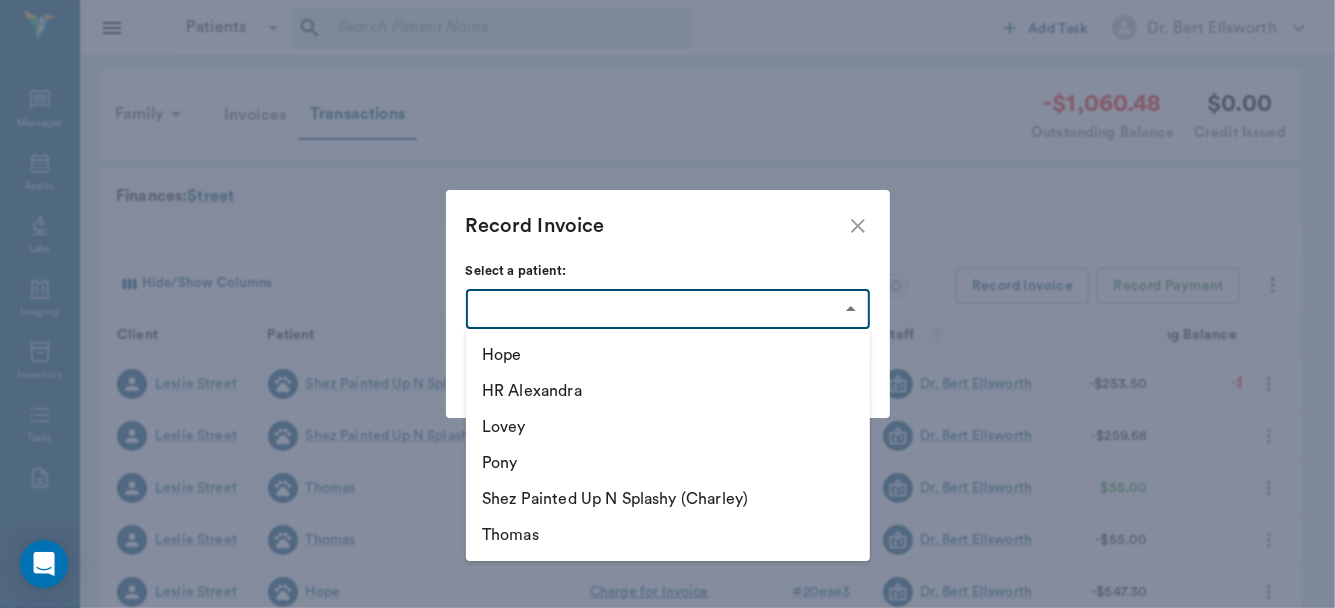 click on "Hope" at bounding box center [668, 355] 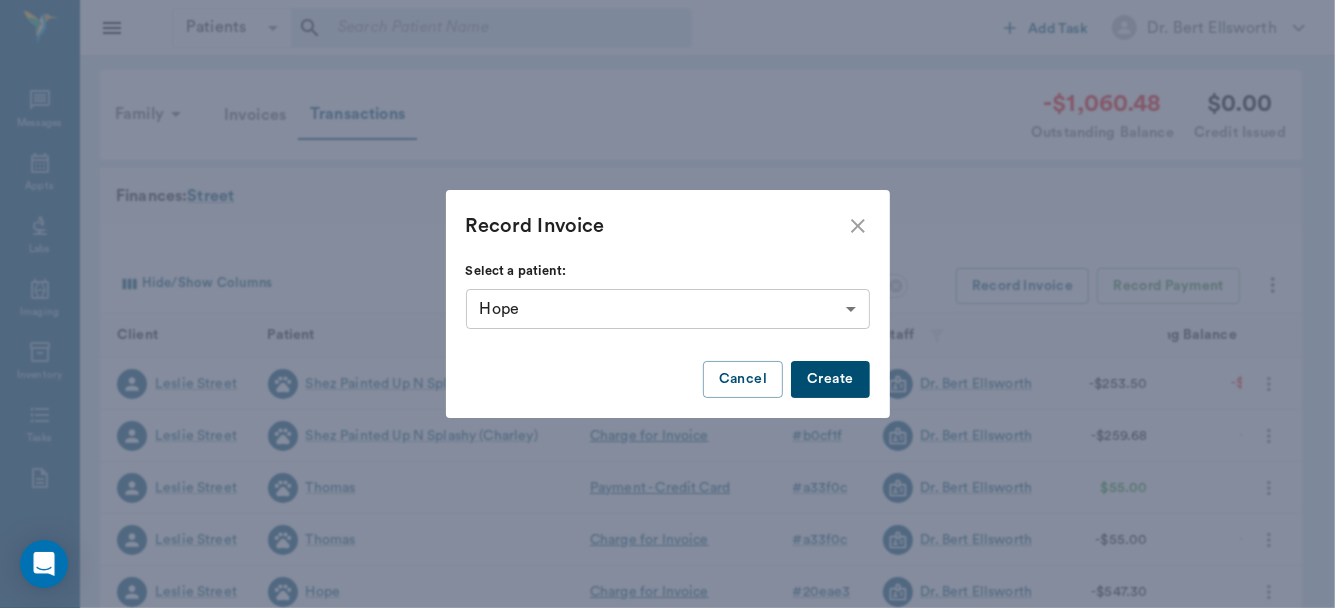 click on "Create" at bounding box center [830, 379] 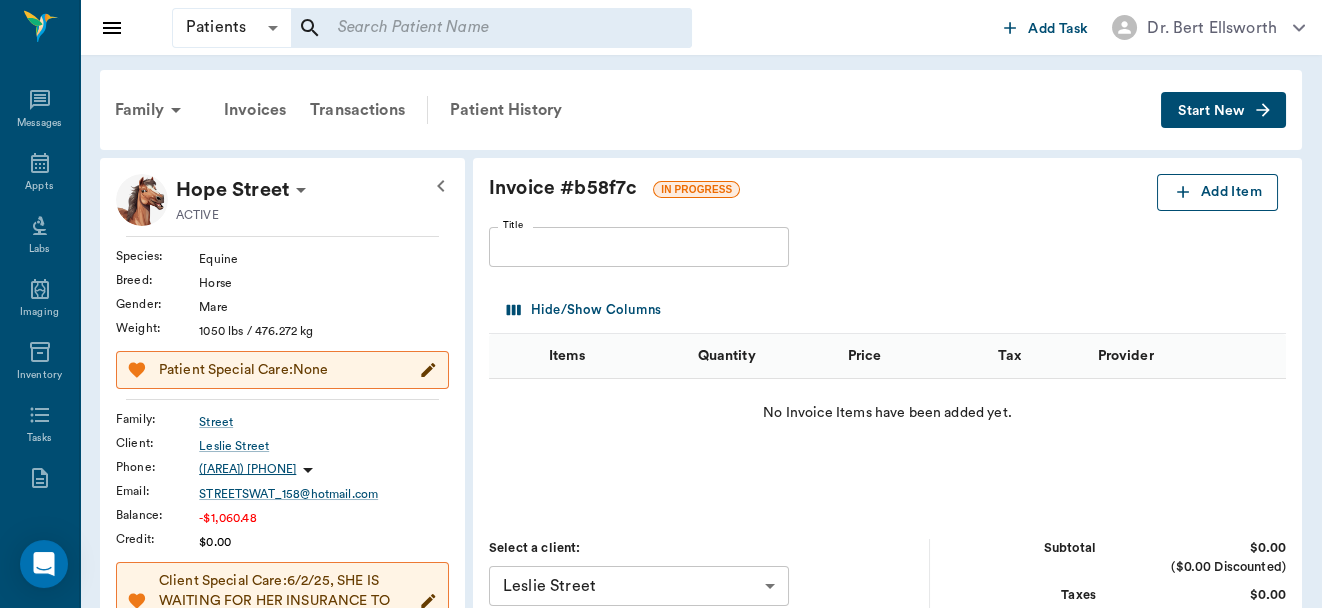 click on "Add Item" at bounding box center (1217, 192) 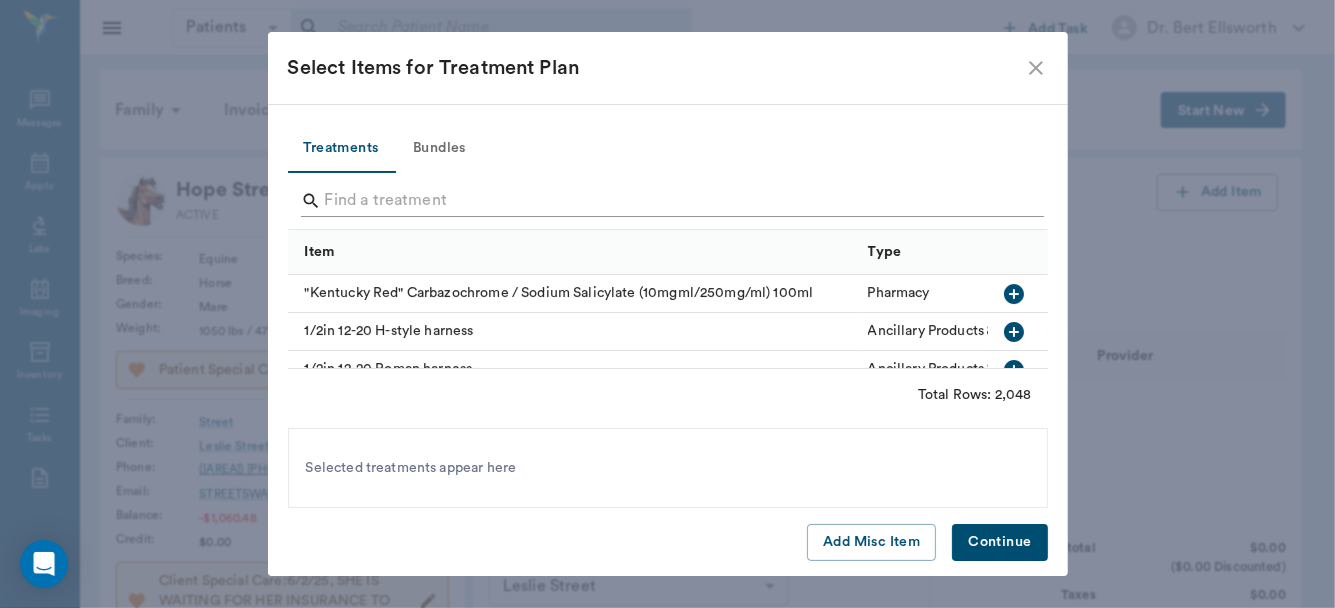 click at bounding box center (669, 201) 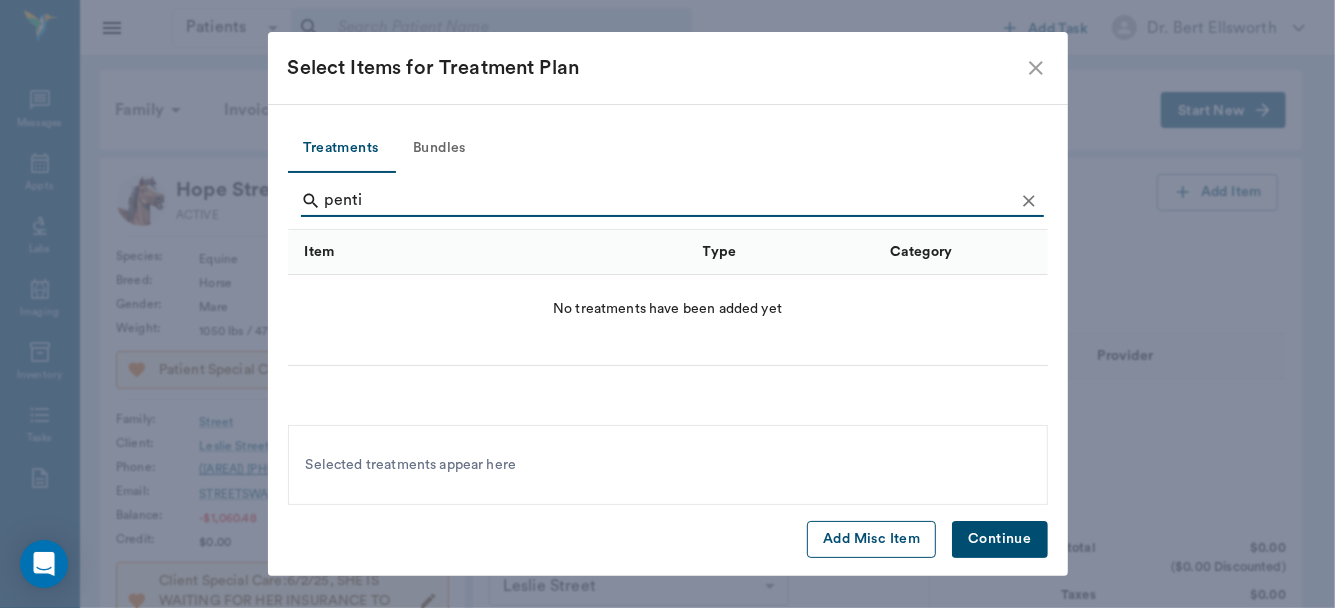type on "penti" 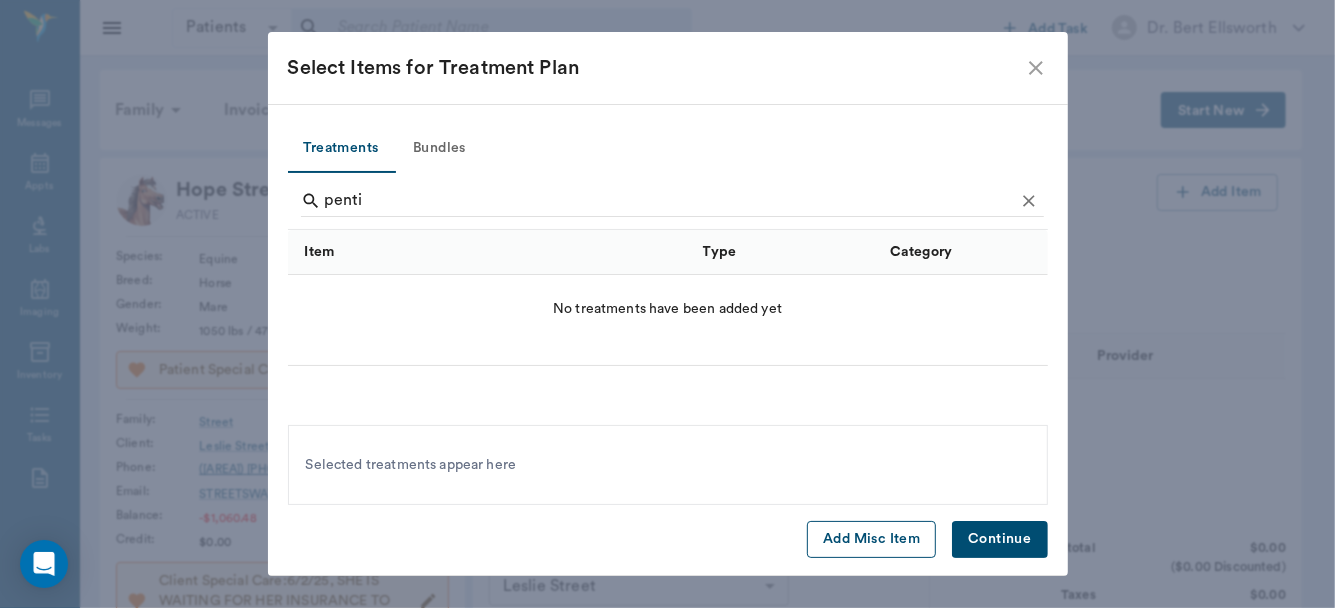 click on "Add Misc Item" at bounding box center [871, 539] 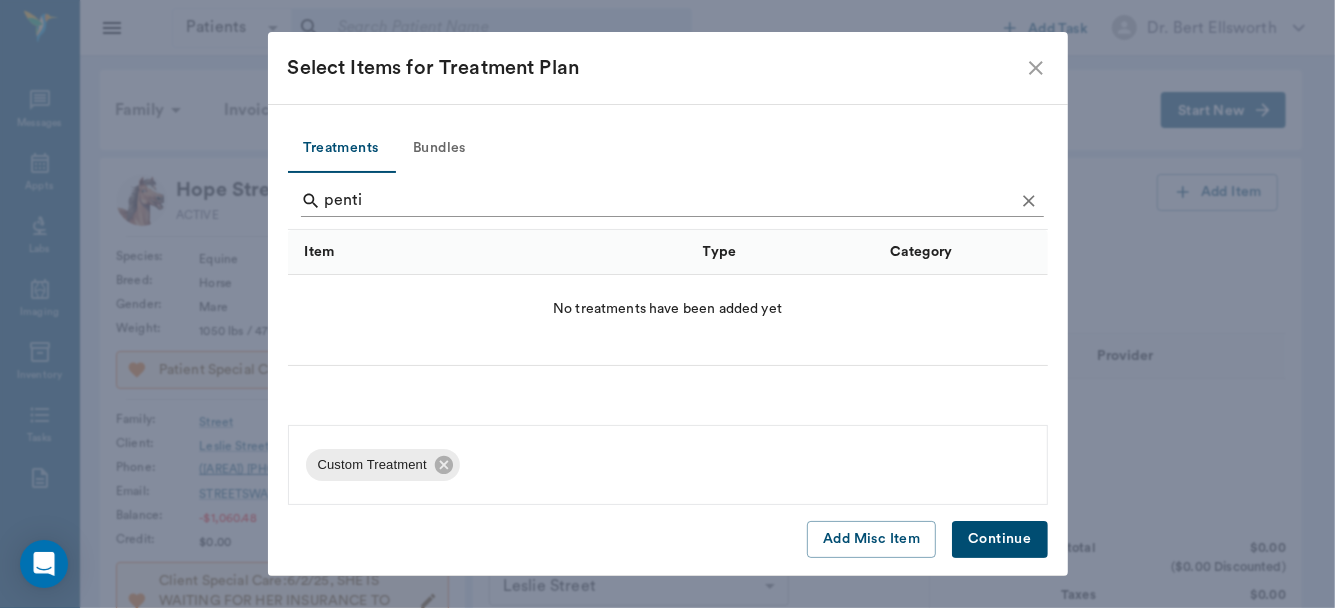 type 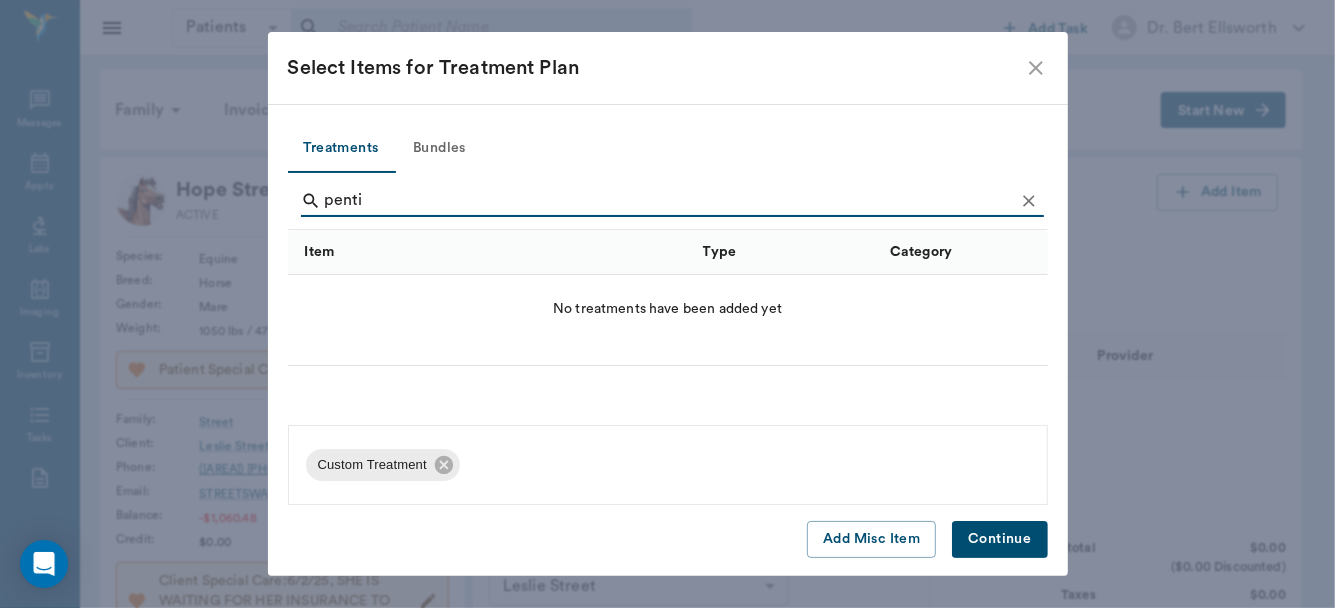 click on "penti" at bounding box center (669, 201) 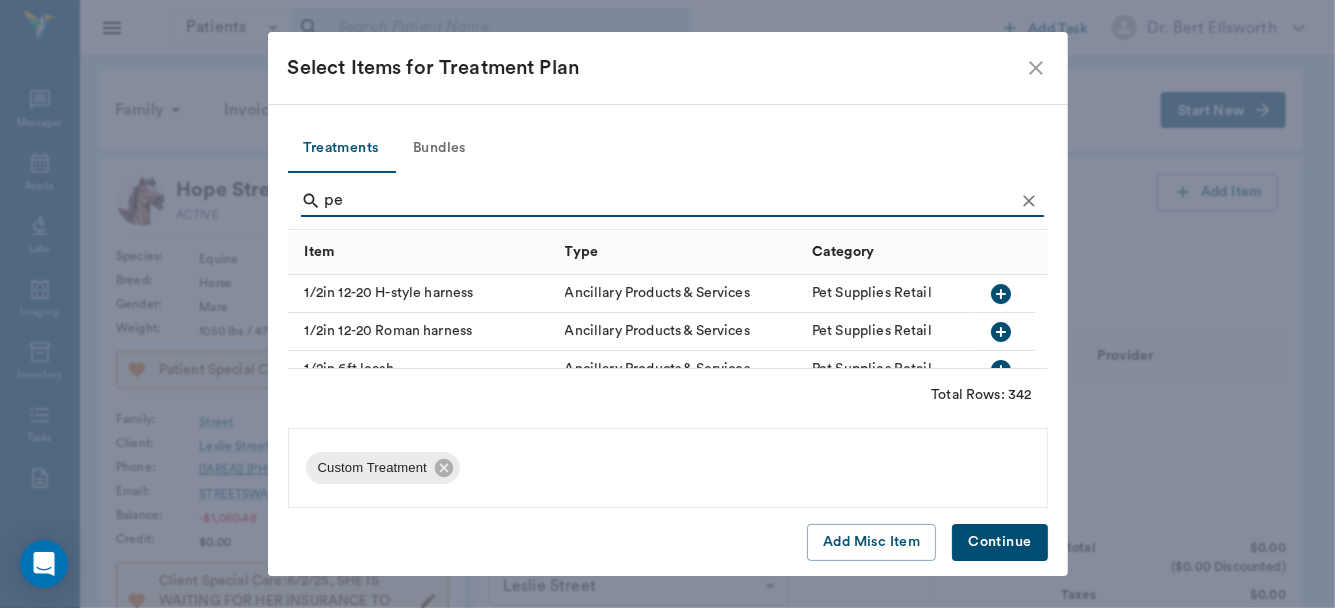 type on "p" 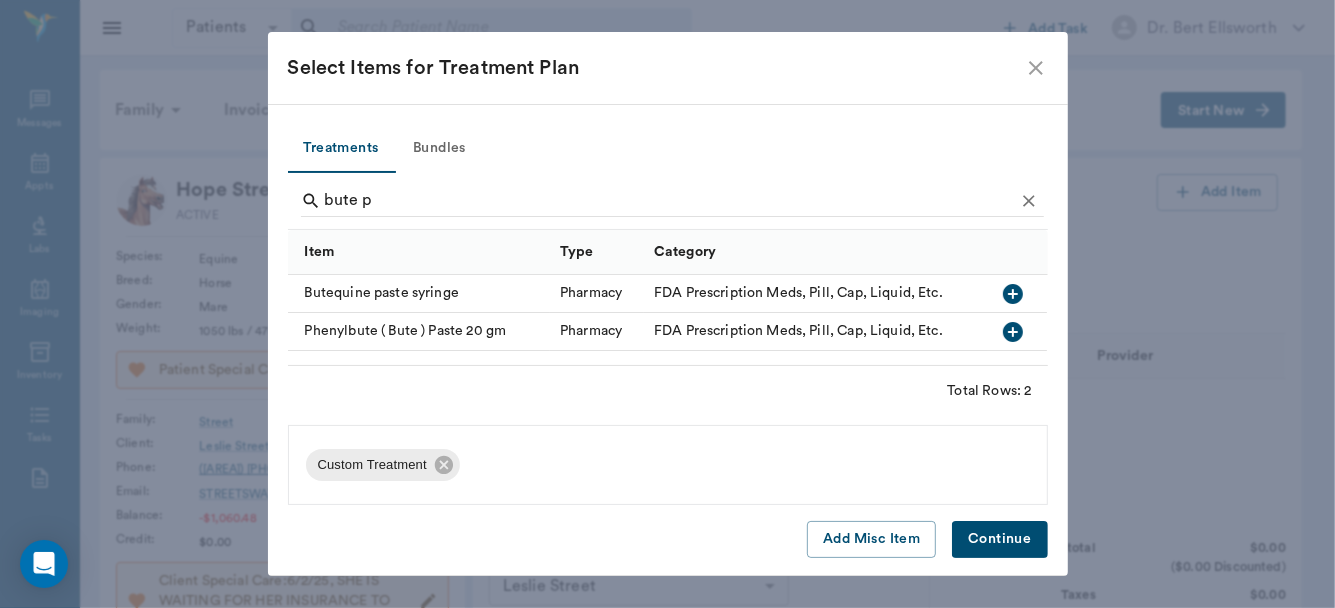 click 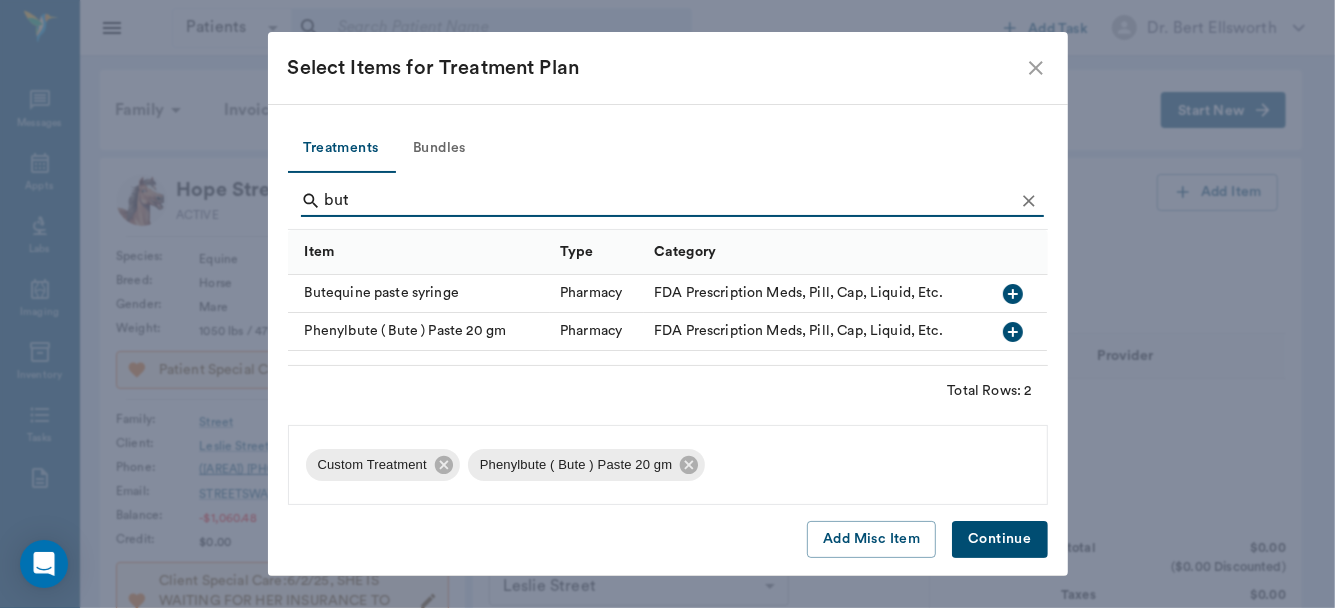 type on "bu" 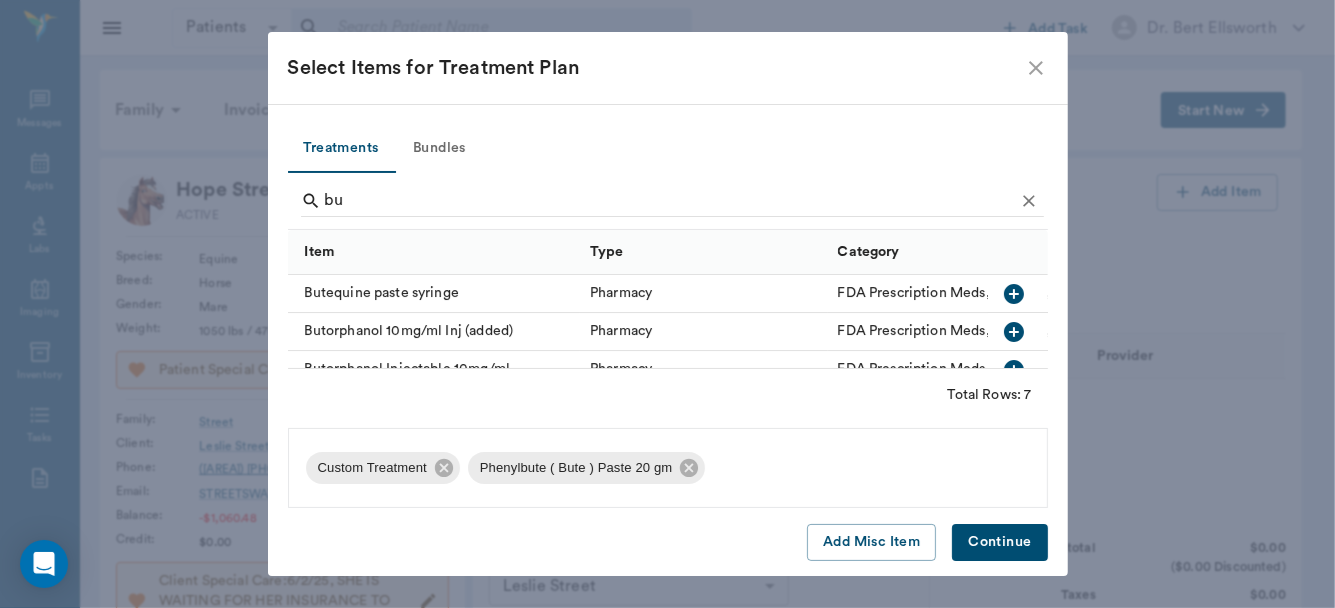 type 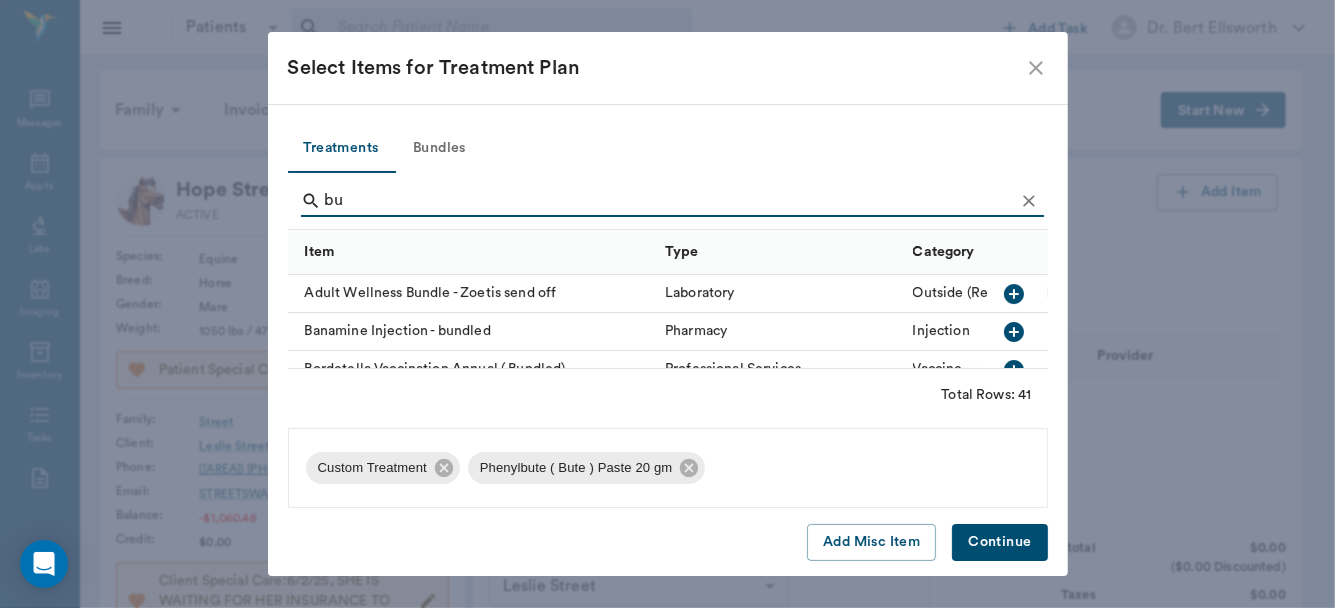 click on "bu" at bounding box center (669, 201) 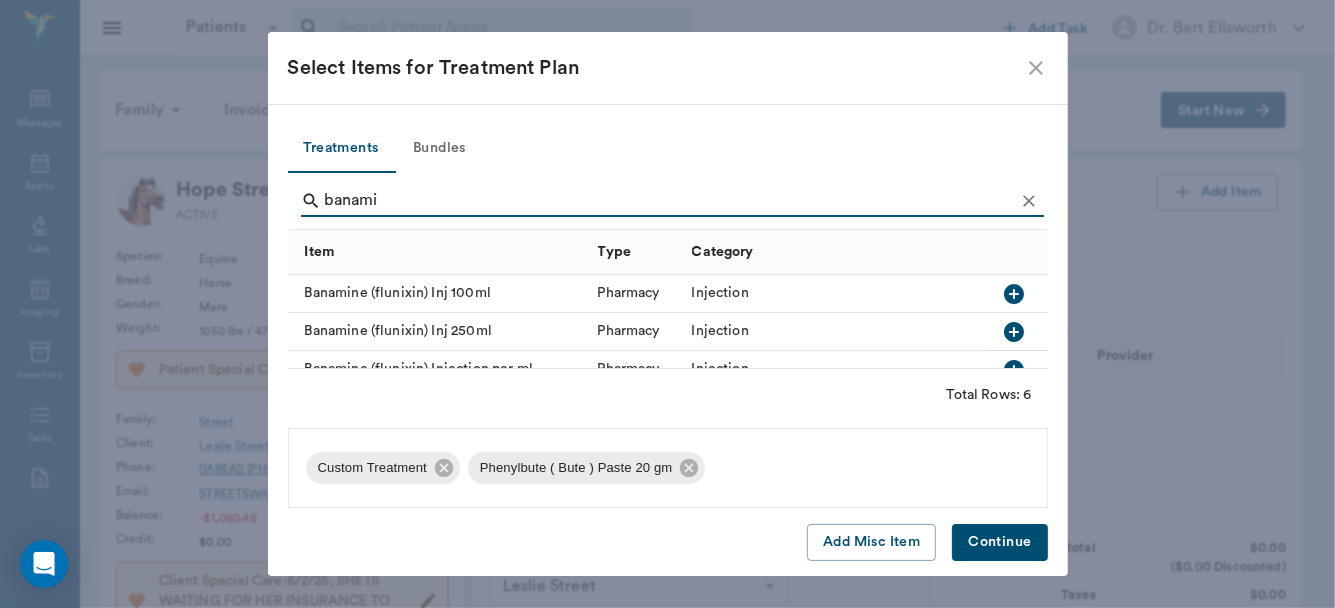 type on "banami" 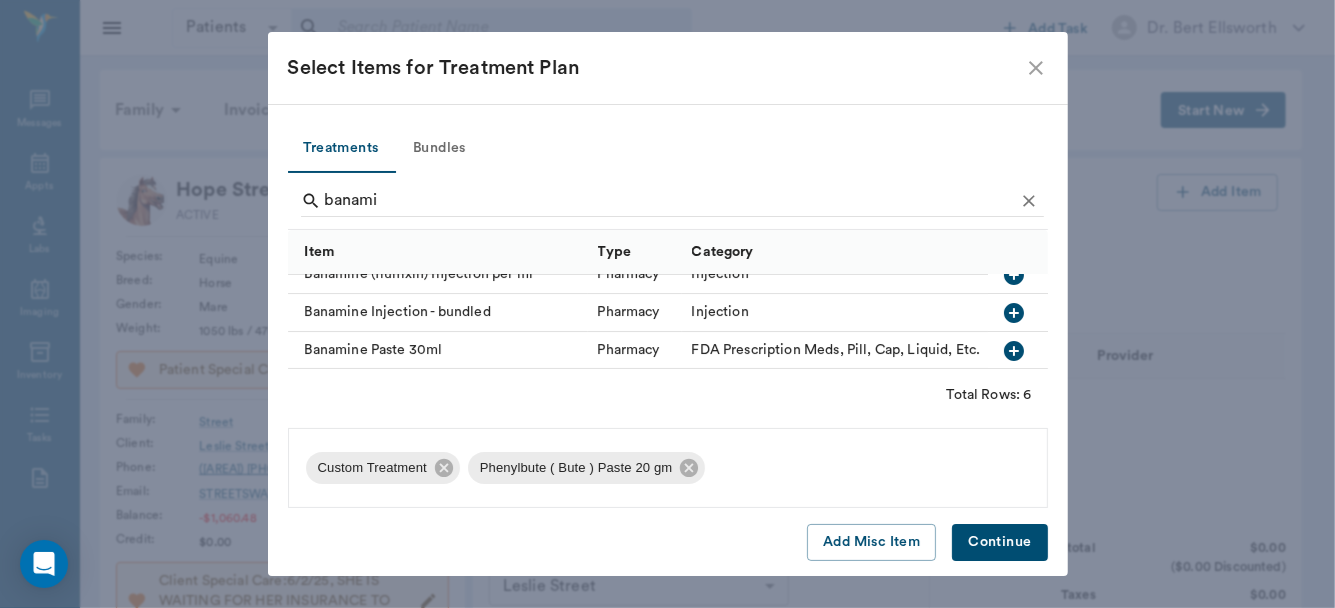 scroll, scrollTop: 123, scrollLeft: 0, axis: vertical 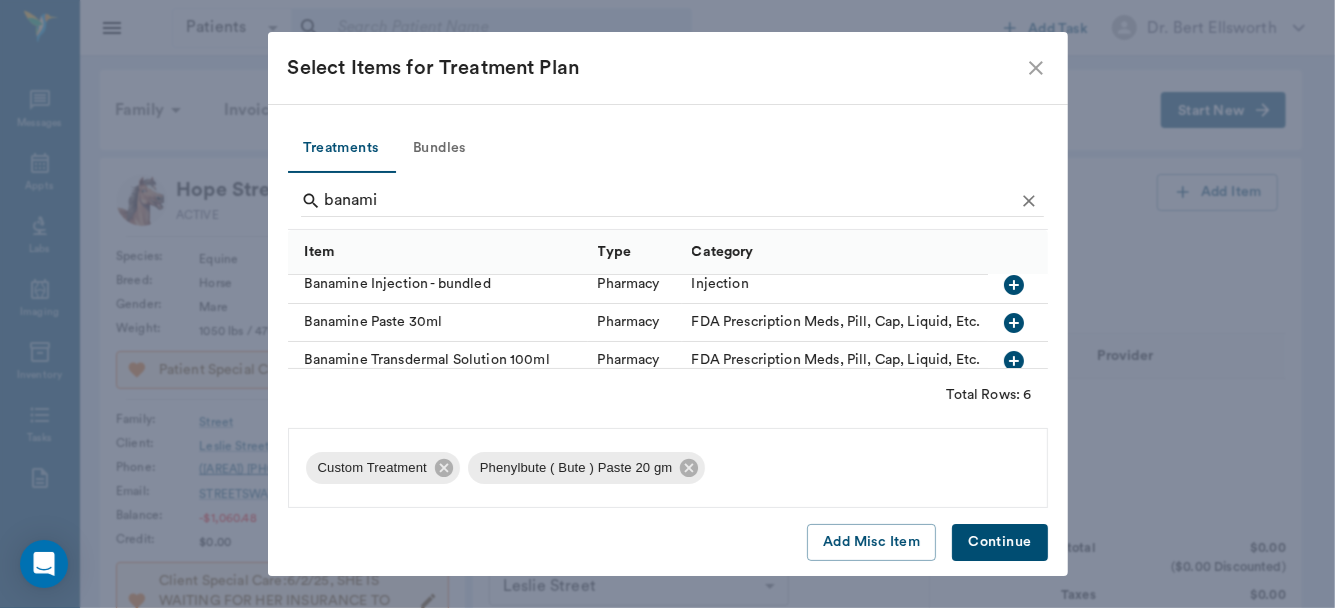 click 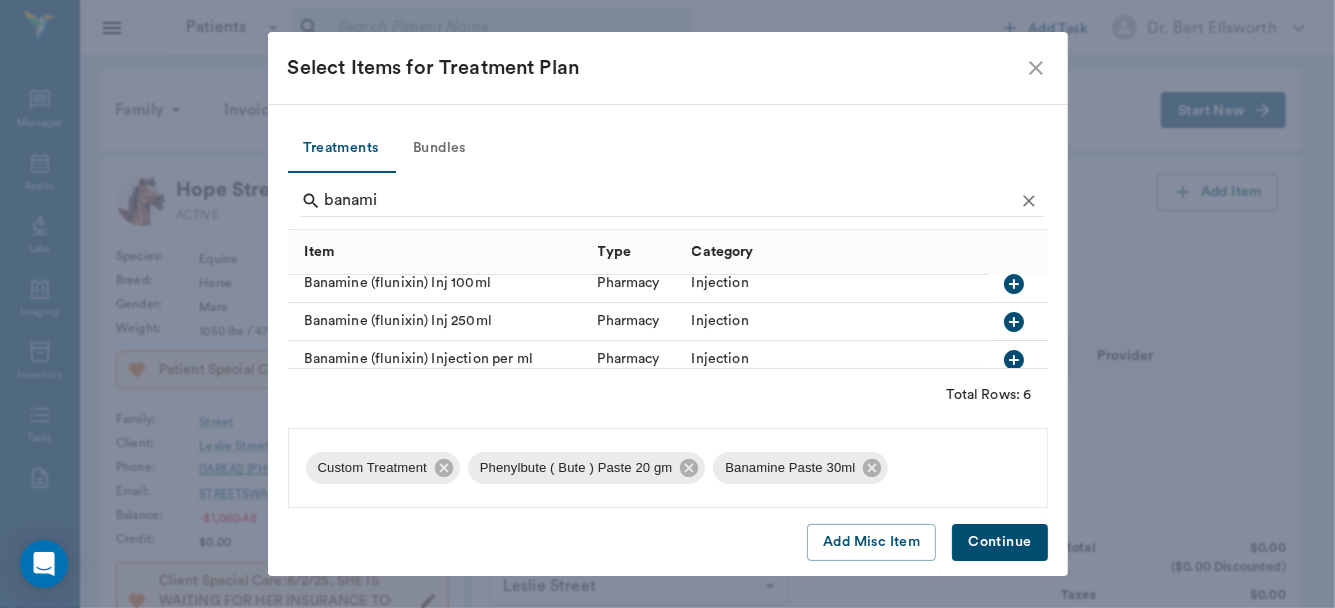scroll, scrollTop: 0, scrollLeft: 0, axis: both 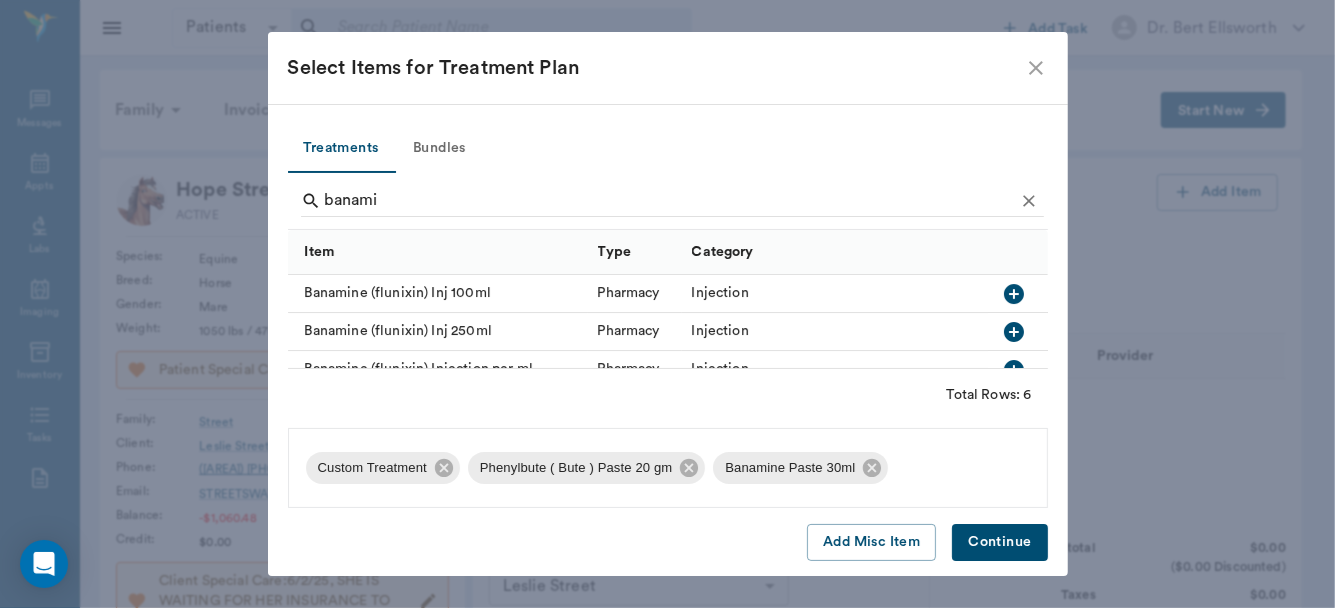 click 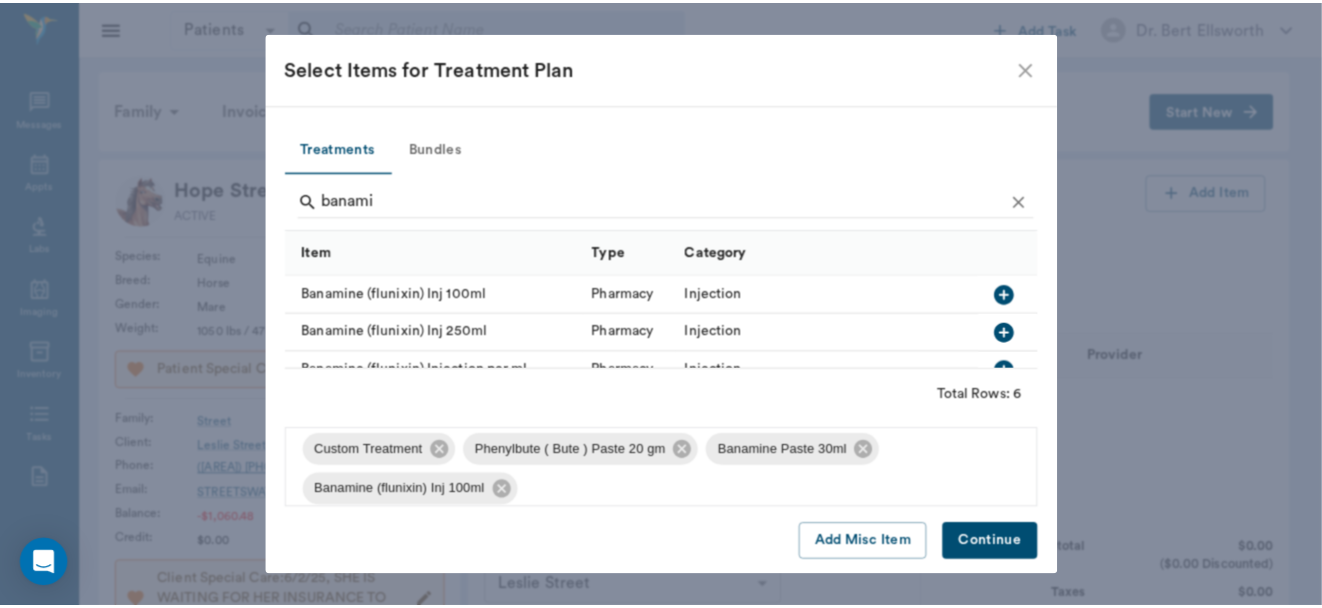 scroll, scrollTop: 5, scrollLeft: 0, axis: vertical 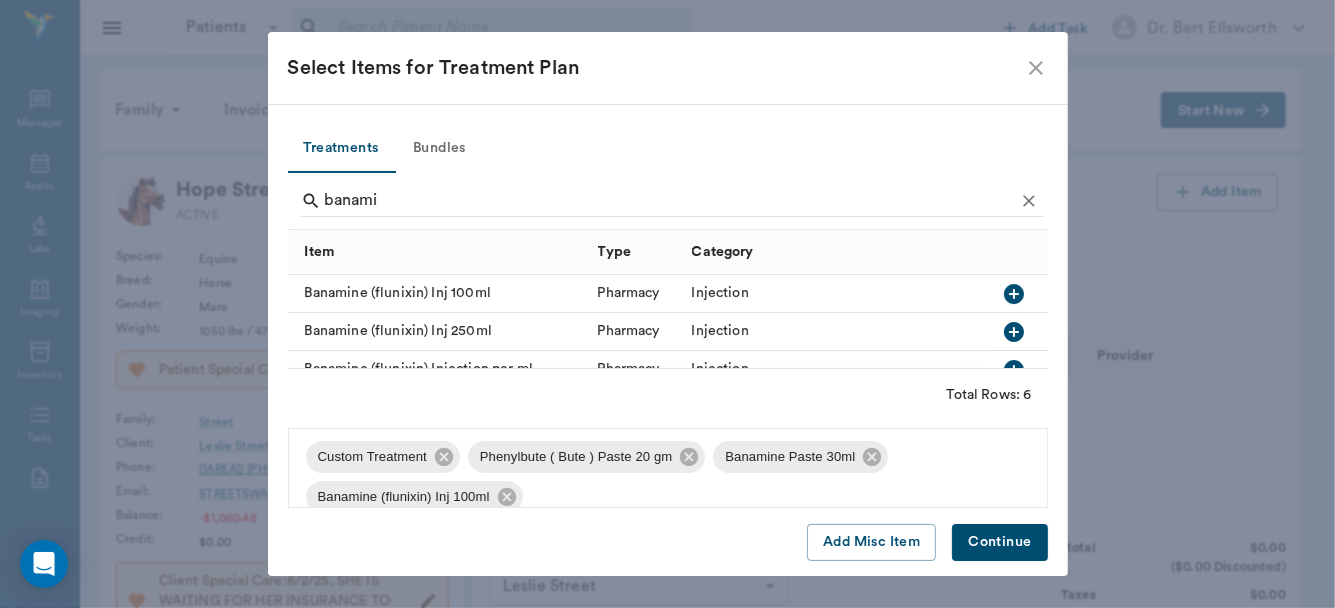 click on "Continue" at bounding box center [999, 542] 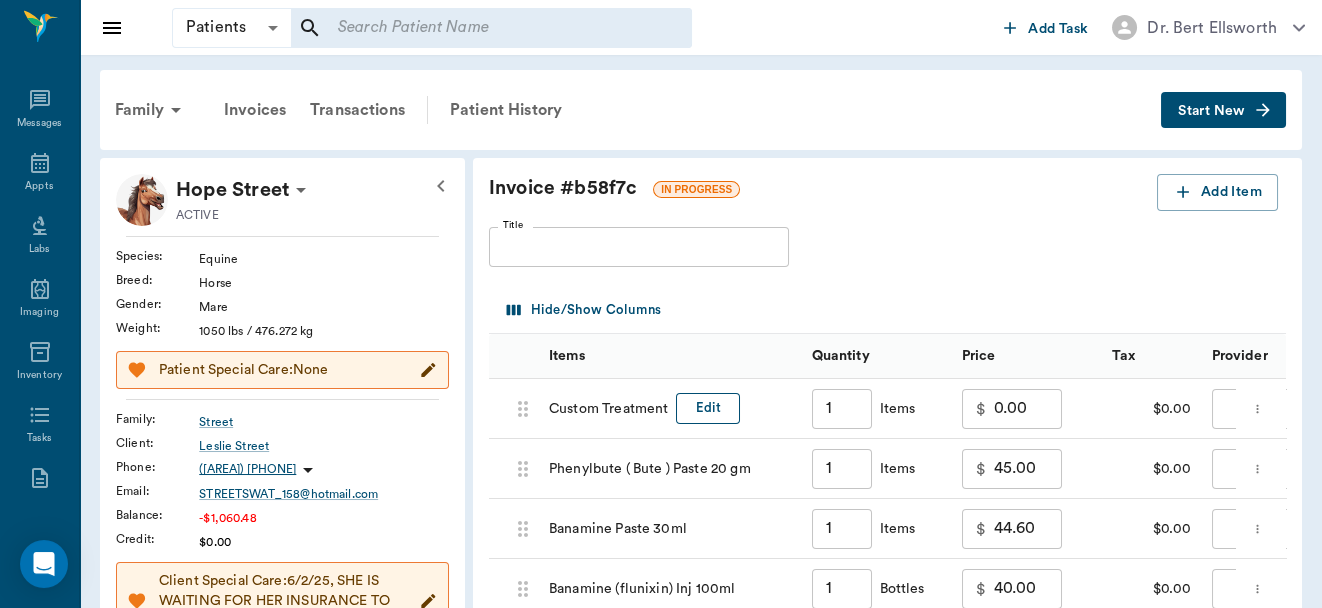 click on "Edit" at bounding box center [708, 408] 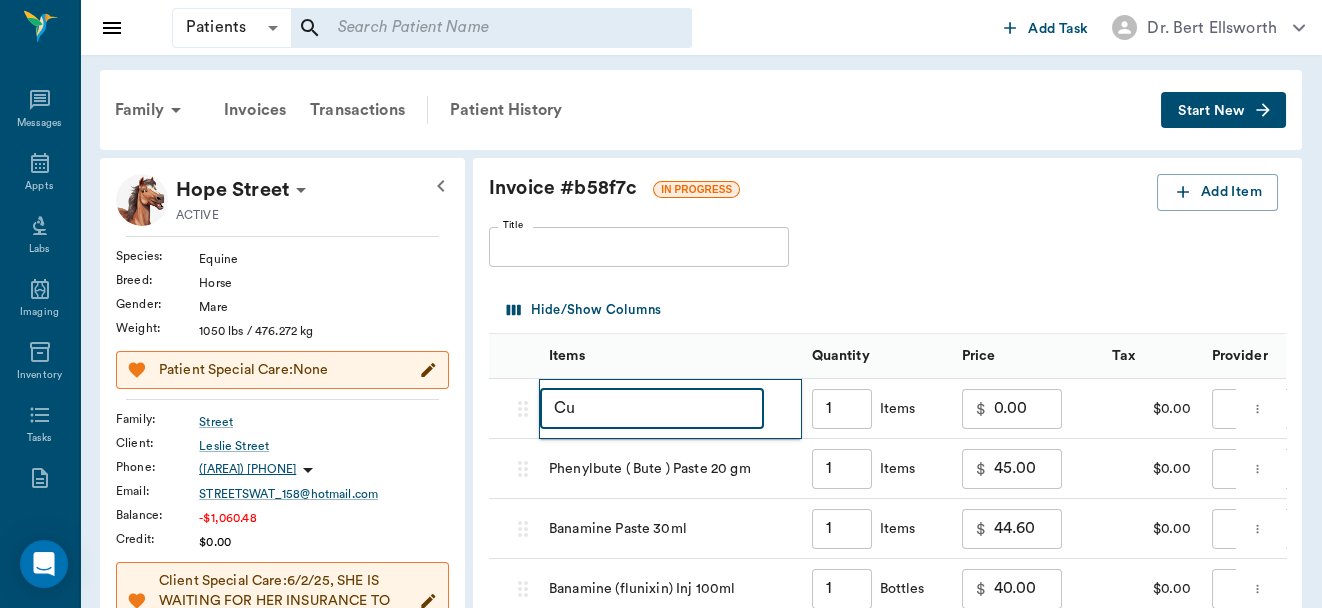 type on "C" 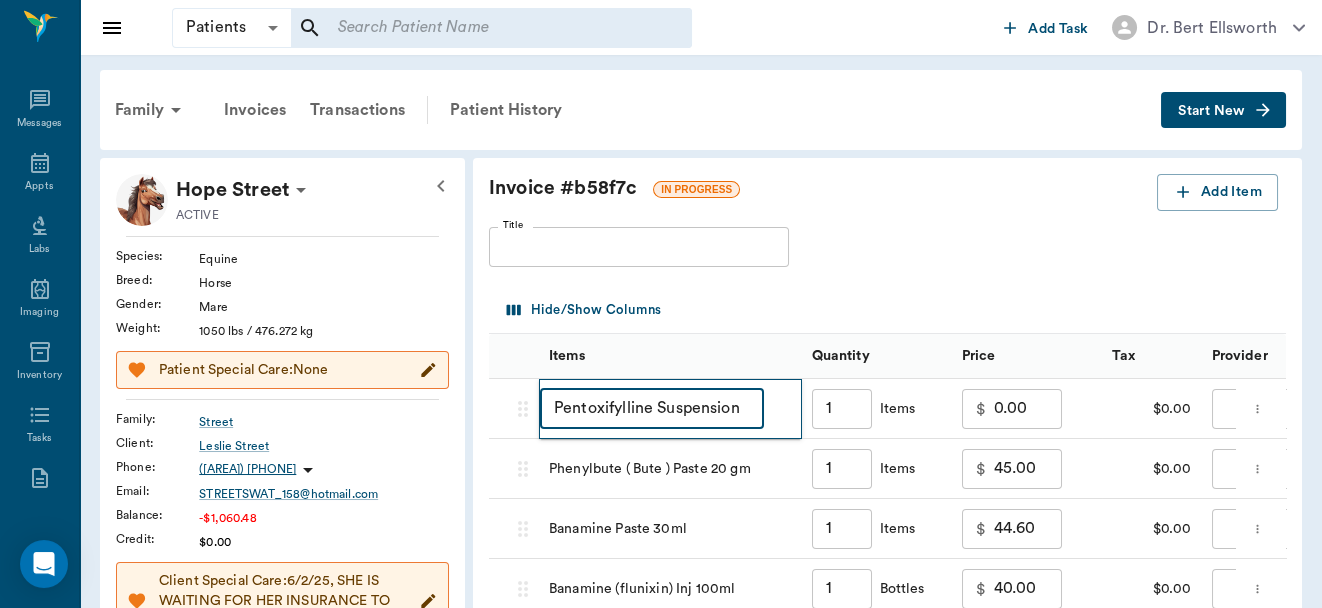 scroll, scrollTop: 0, scrollLeft: 13, axis: horizontal 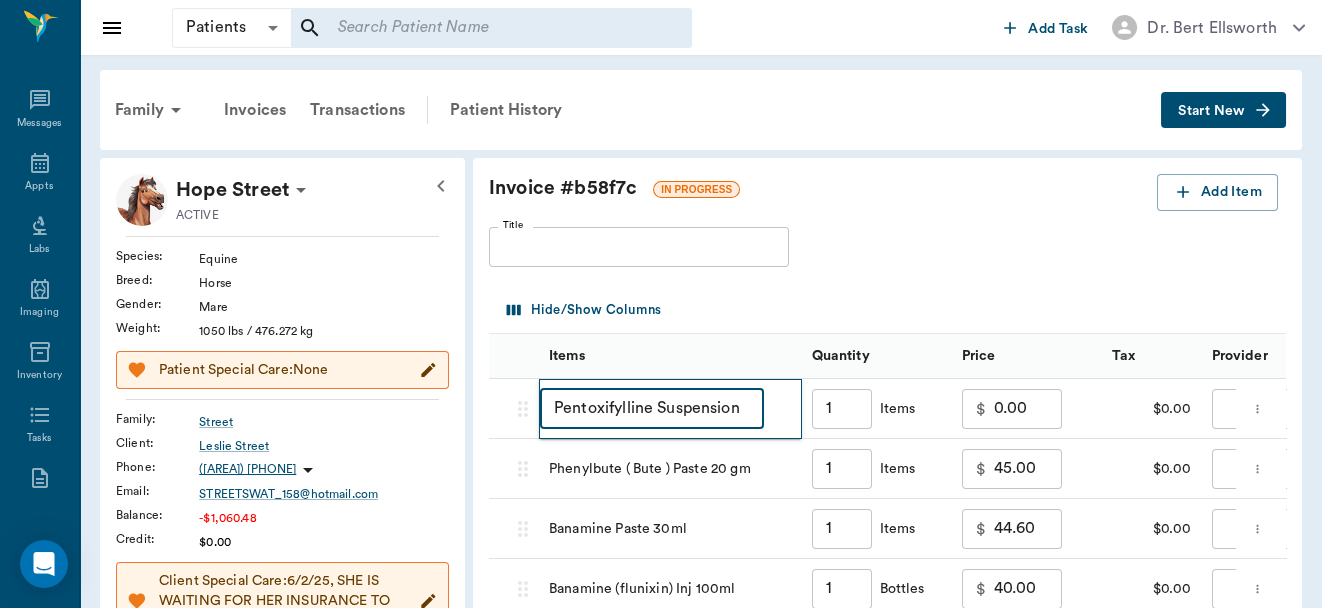 type on "Pentoxifylline Suspension" 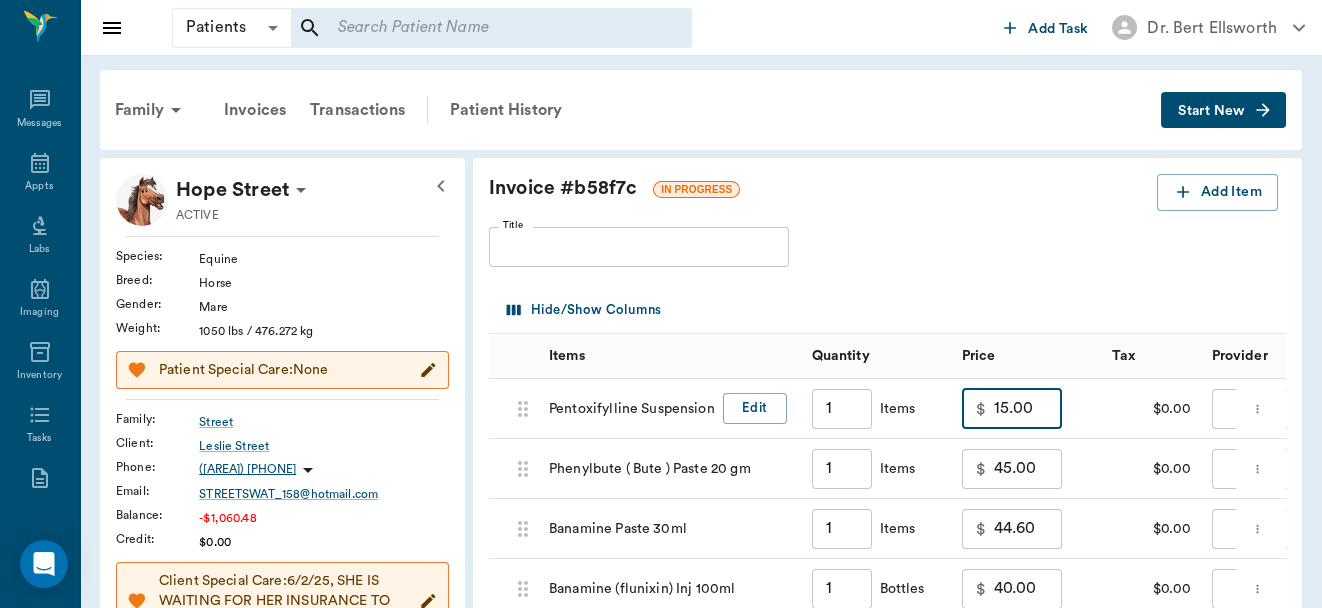 click on "$ 15.00 ​" at bounding box center [1012, 409] 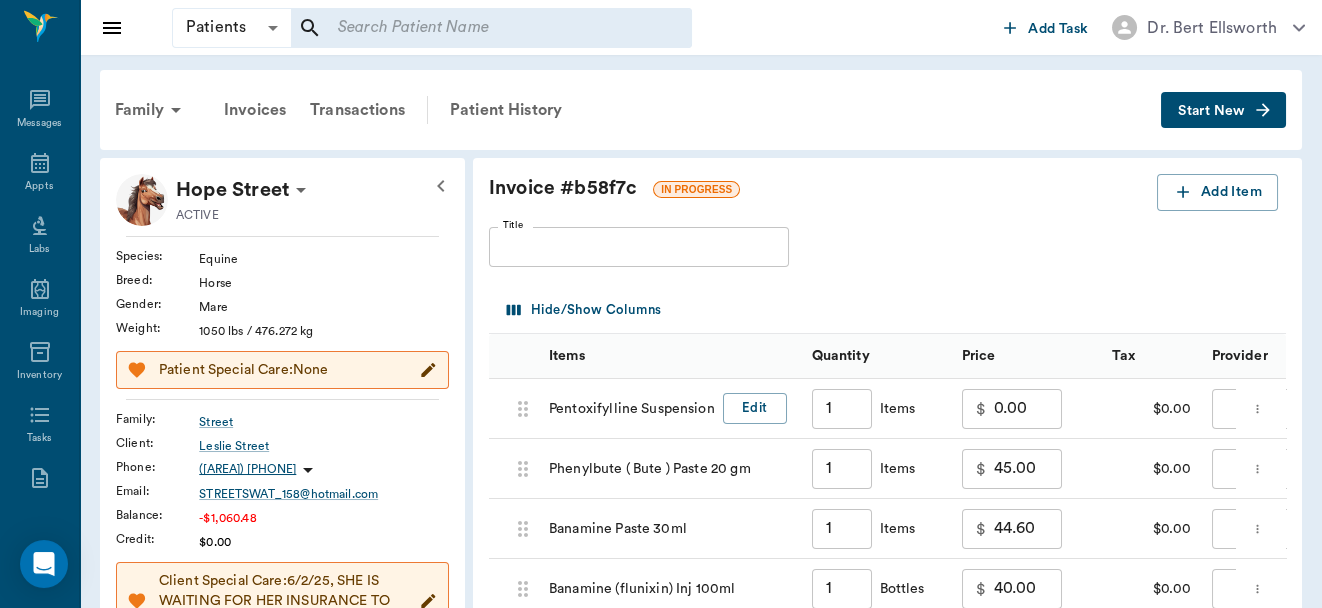 click on "$ 0.00 ​" at bounding box center [1012, 409] 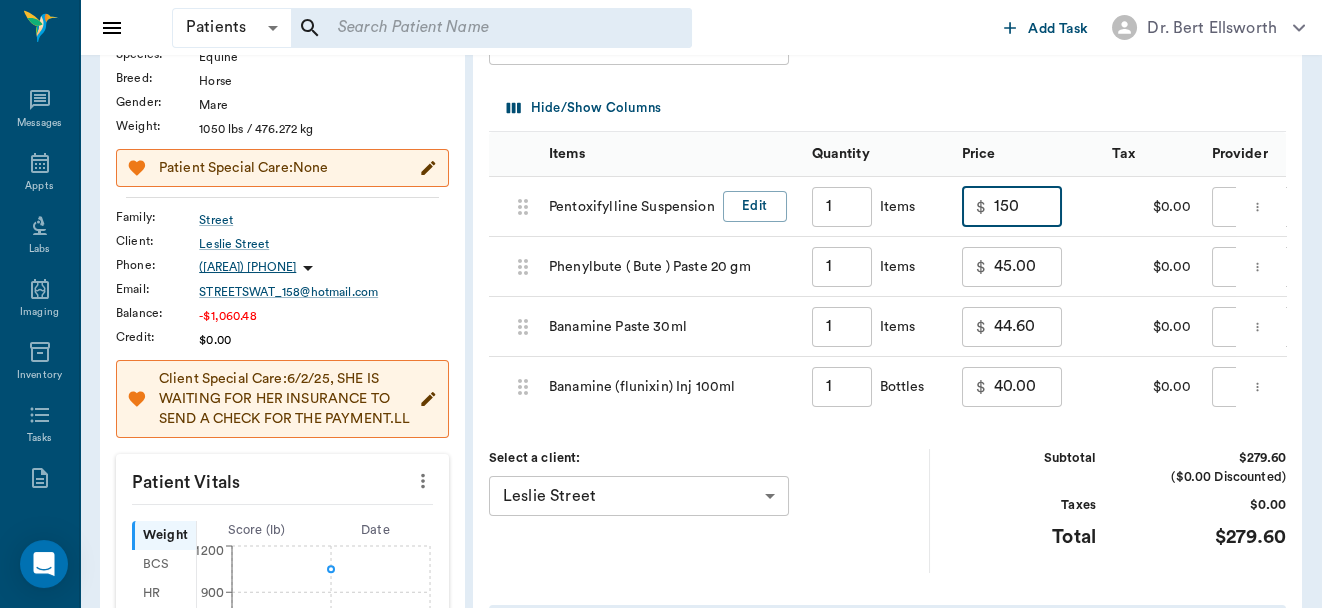 scroll, scrollTop: 221, scrollLeft: 0, axis: vertical 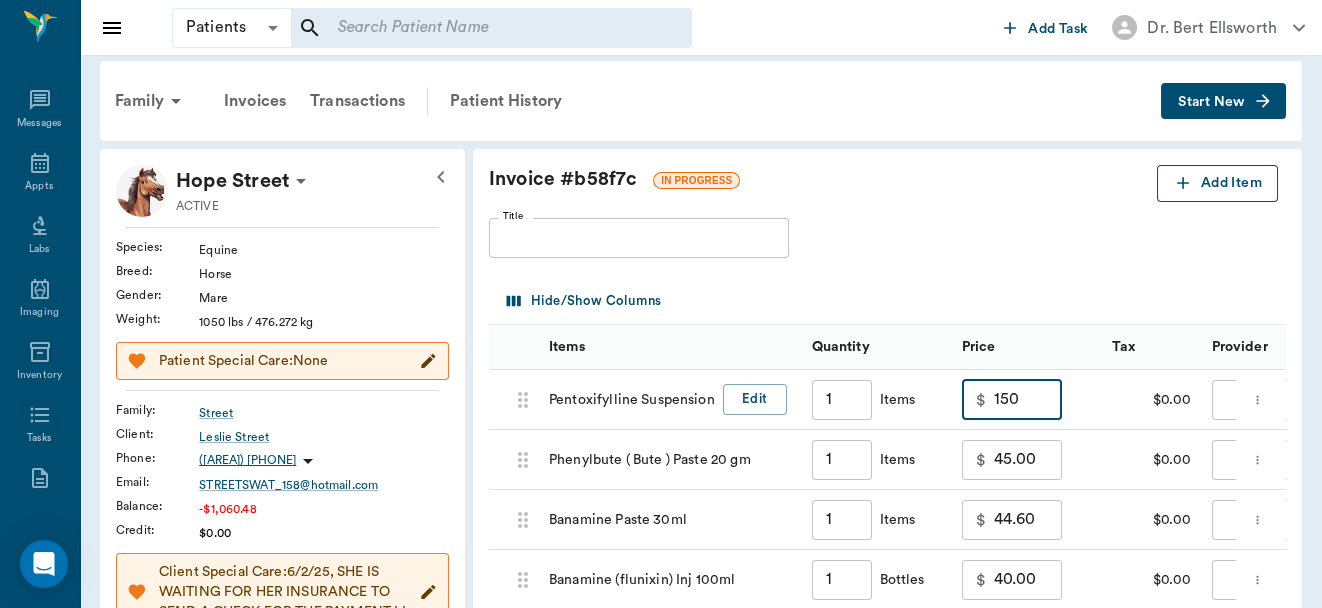 type on "150.00" 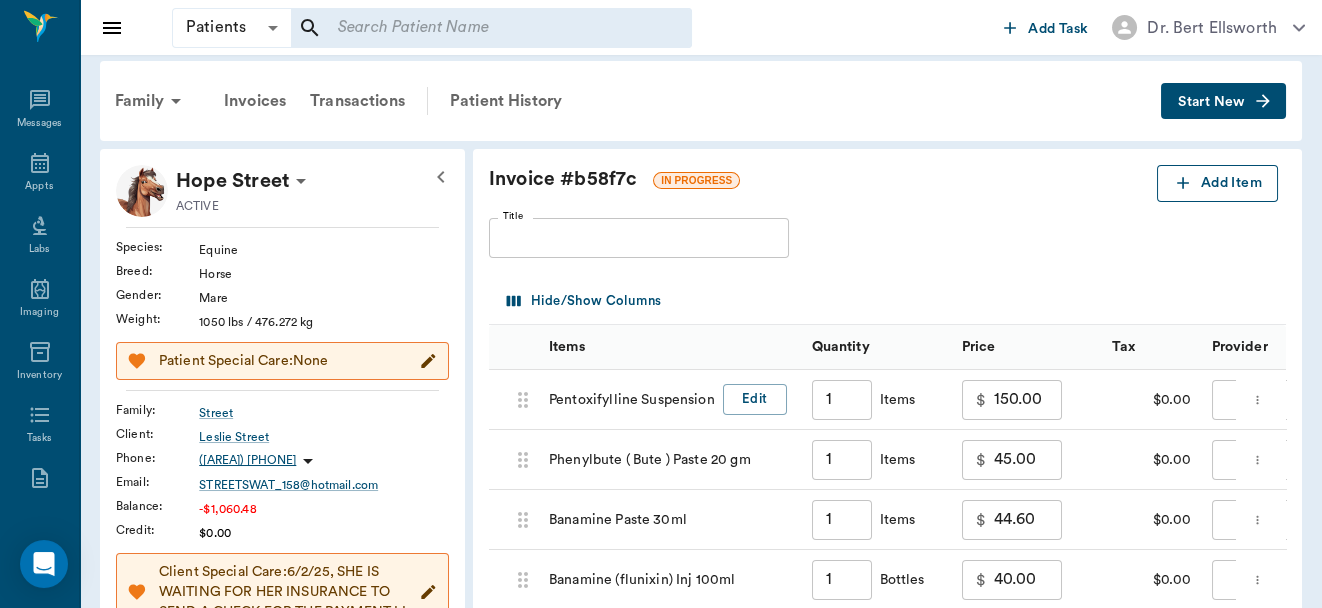 click on "Add Item" at bounding box center [1217, 183] 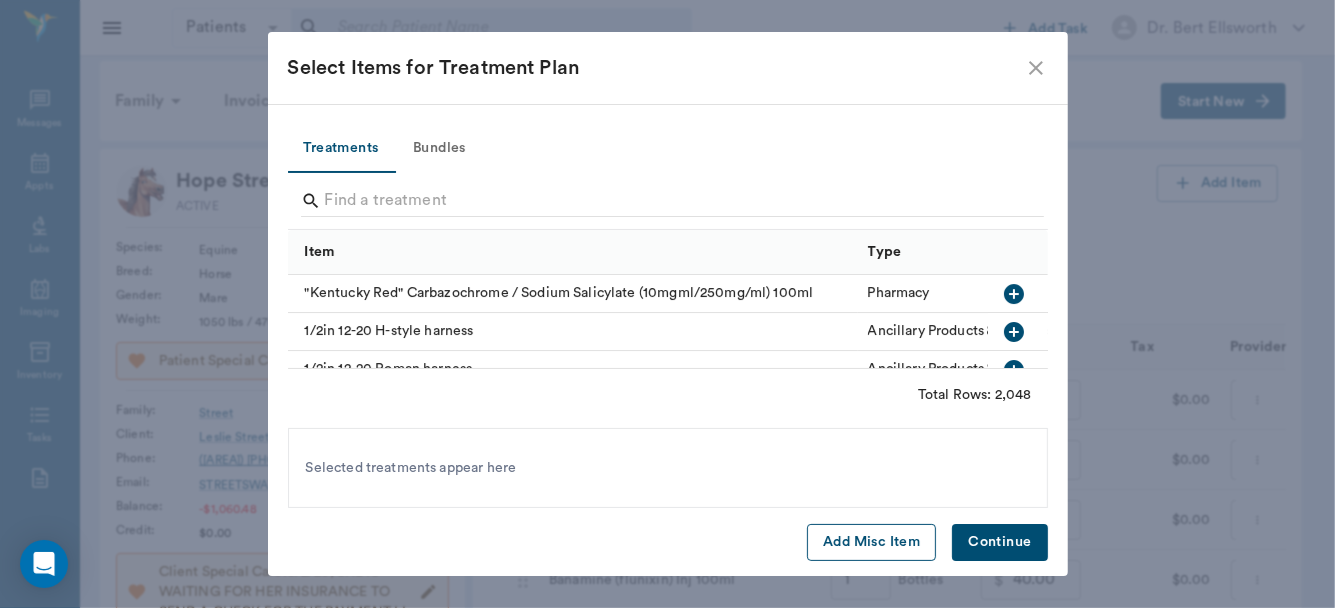 click on "Add Misc Item" at bounding box center [871, 542] 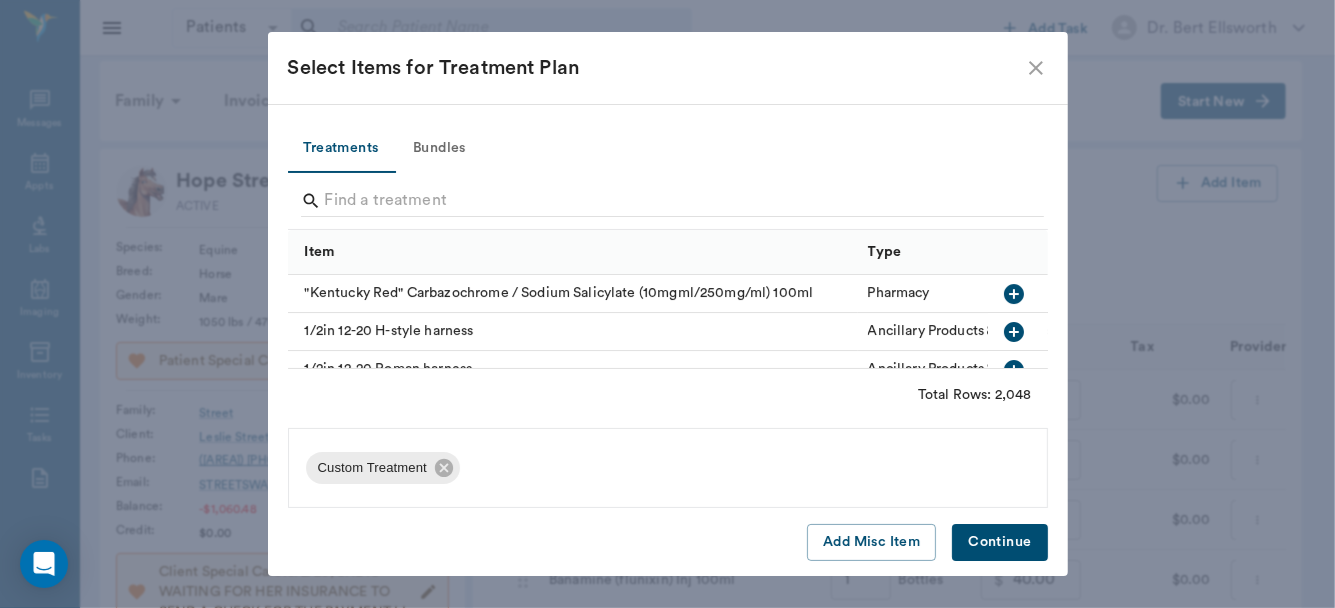 click on "Continue" at bounding box center [999, 542] 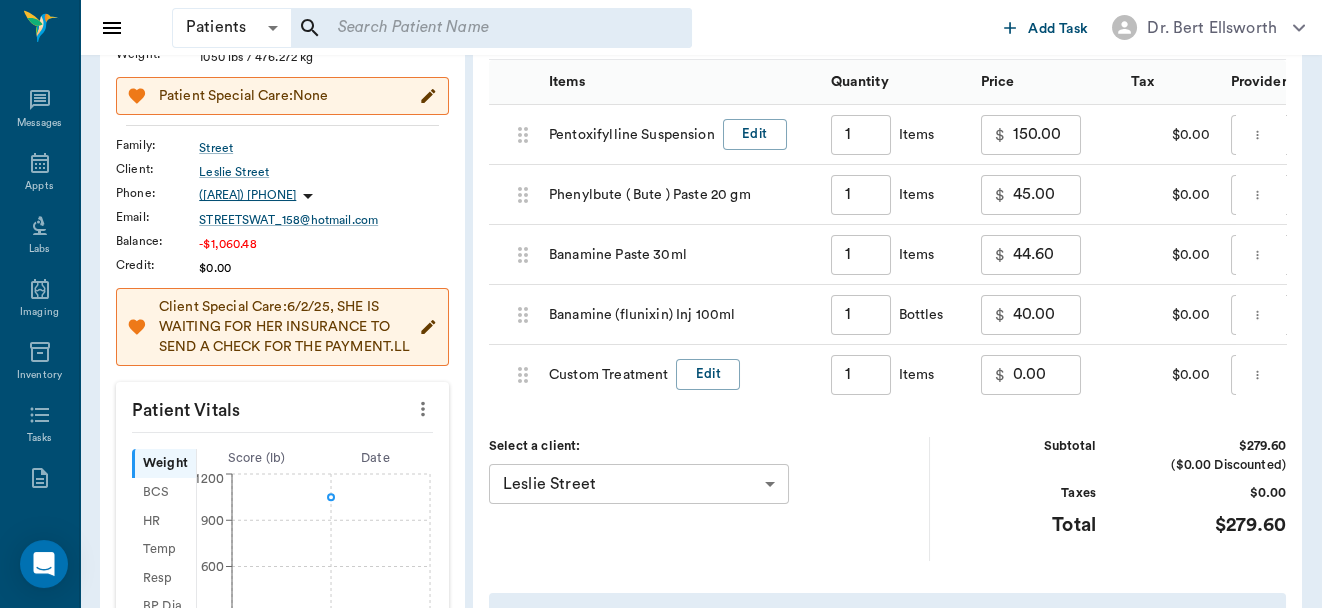 scroll, scrollTop: 271, scrollLeft: 0, axis: vertical 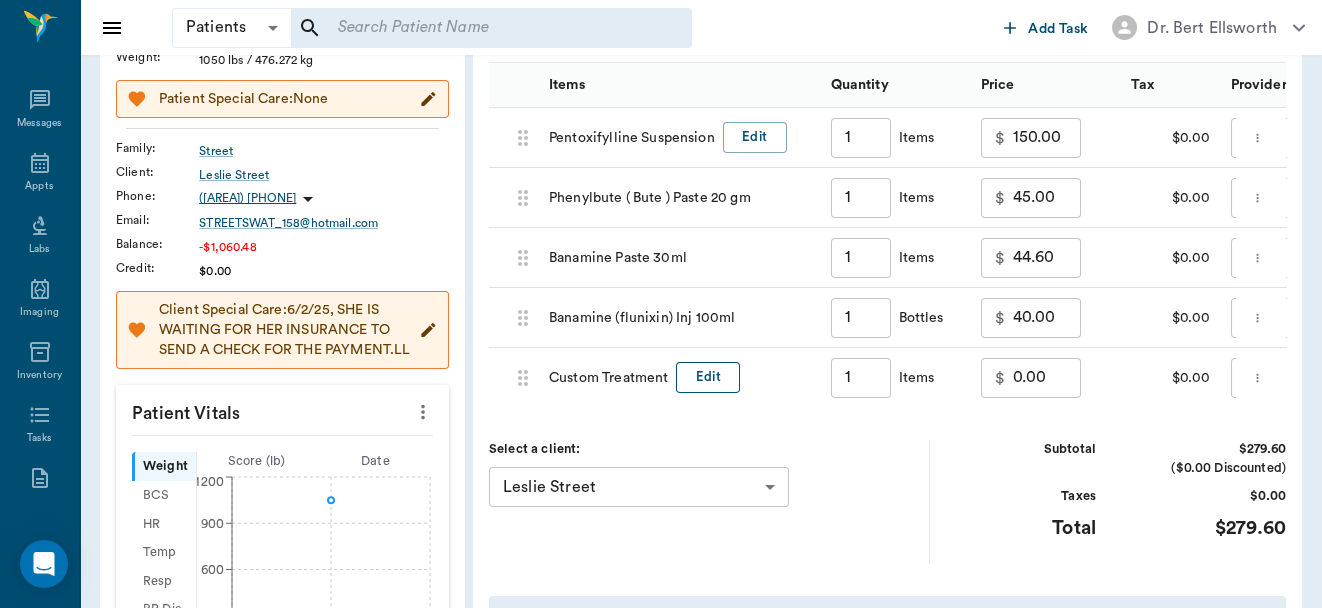 click on "Edit" at bounding box center [708, 377] 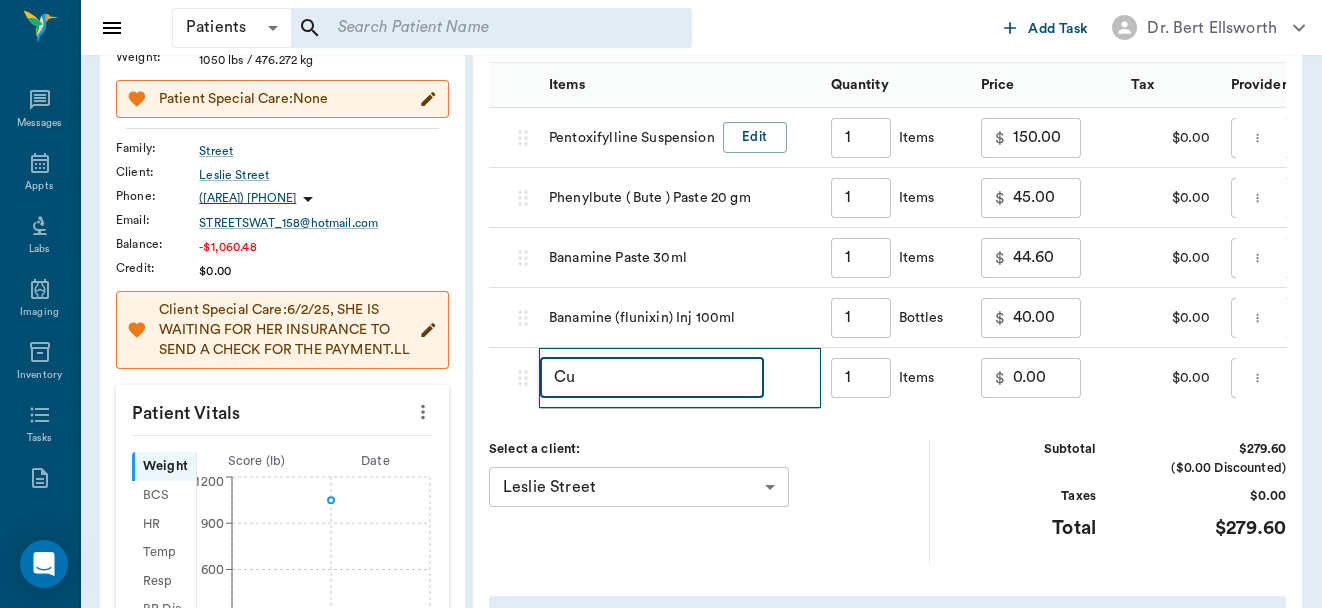 type on "C" 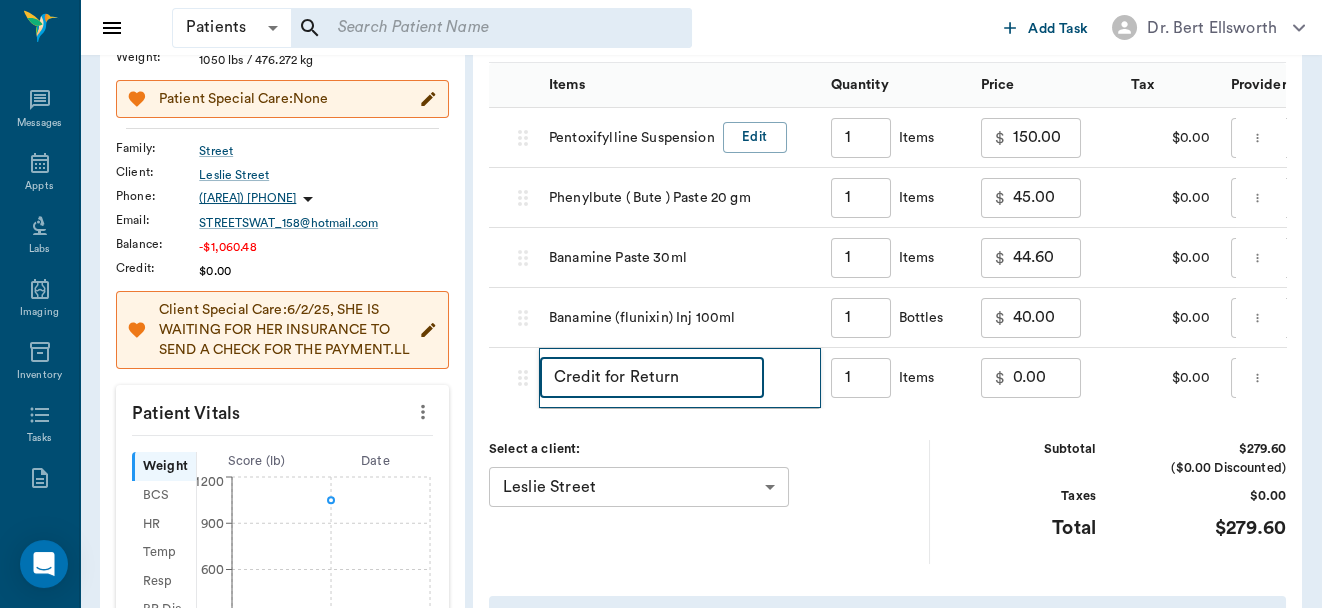 type on "Credit for Return" 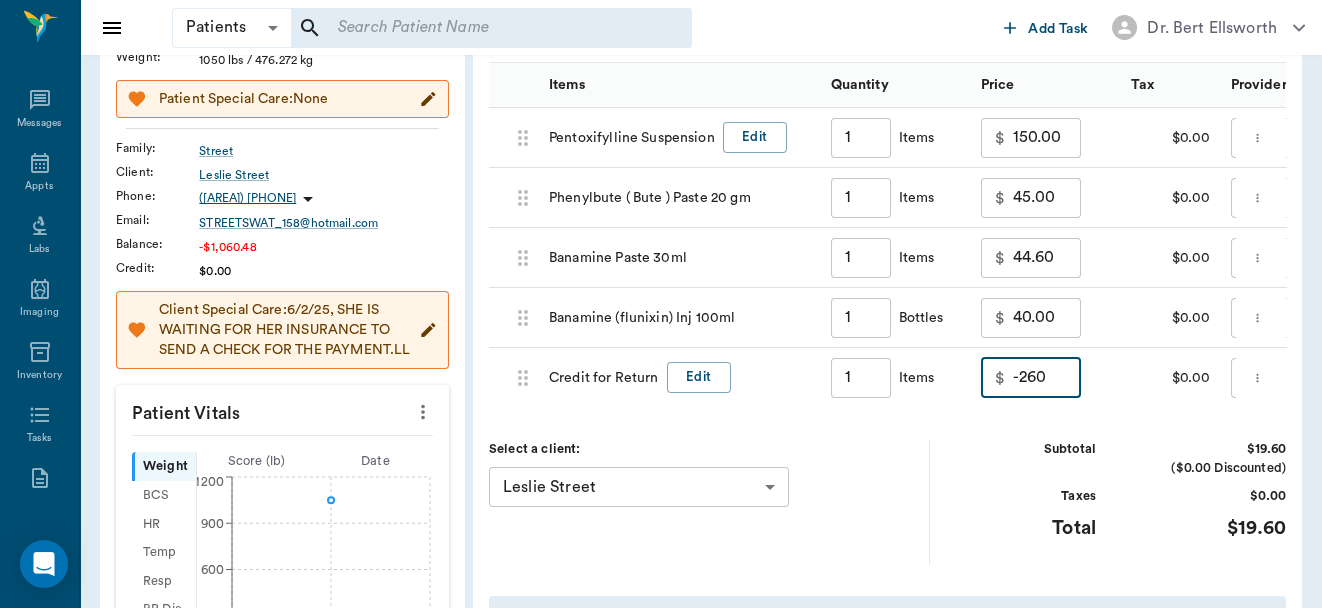 type on "-260.00" 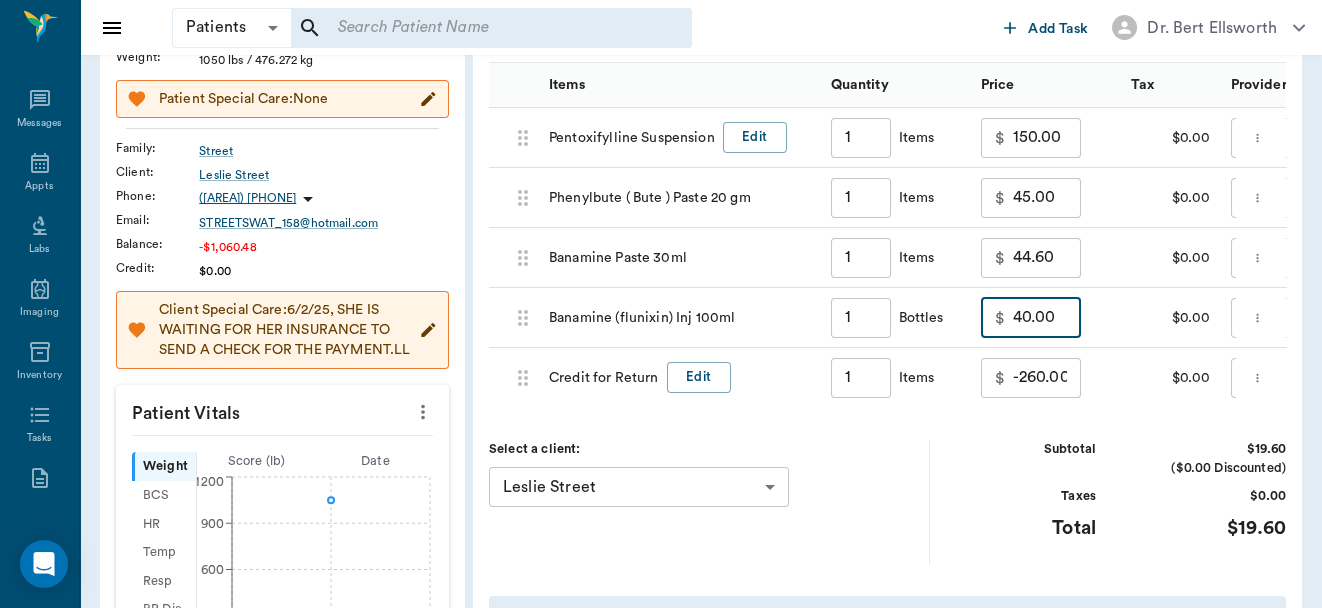 click on "40.00" at bounding box center [1047, 318] 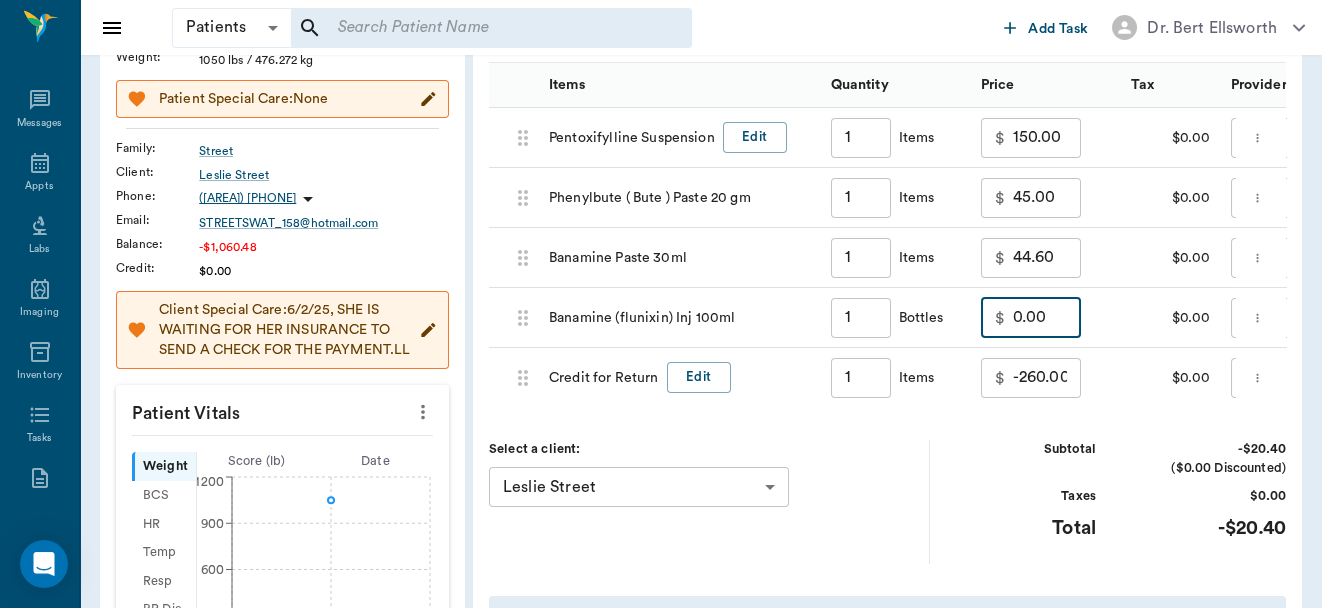 type on "0.00" 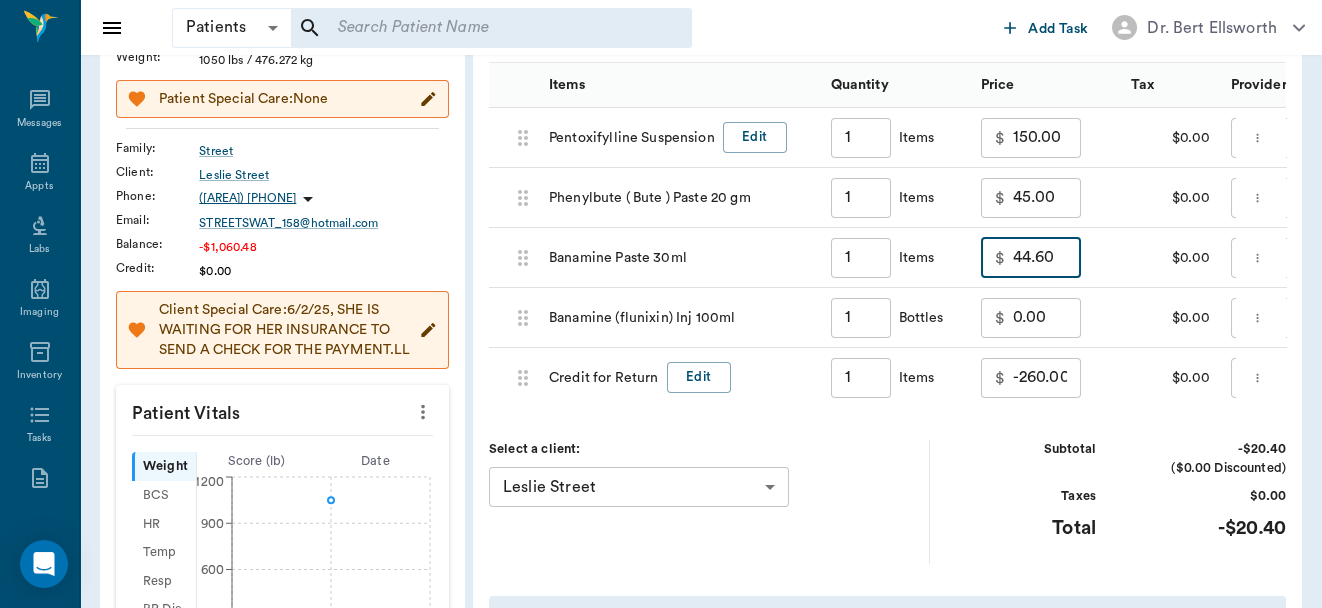 click on "44.60" at bounding box center (1047, 258) 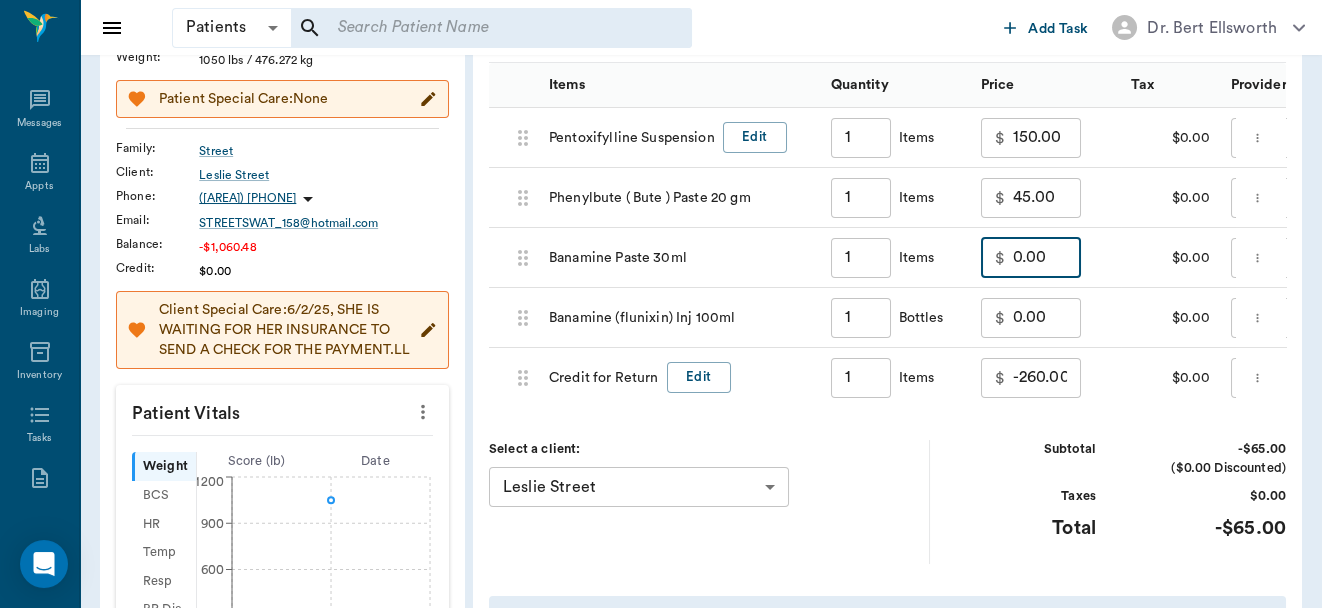 type on "0.00" 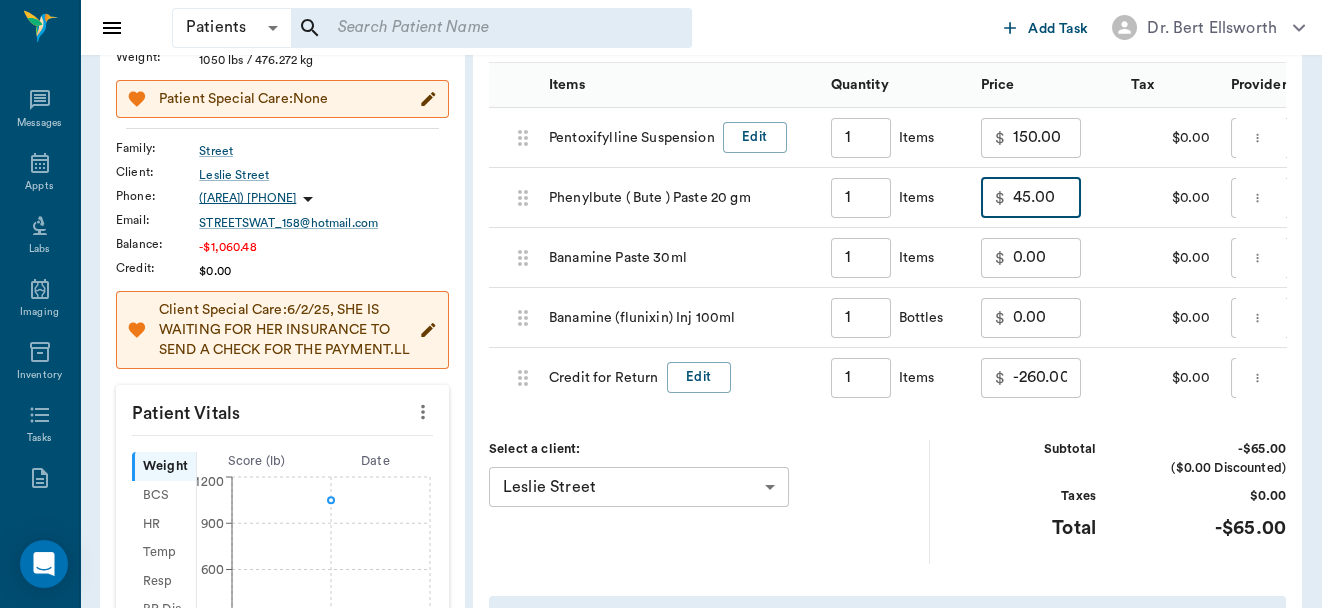 click on "45.00" at bounding box center (1047, 198) 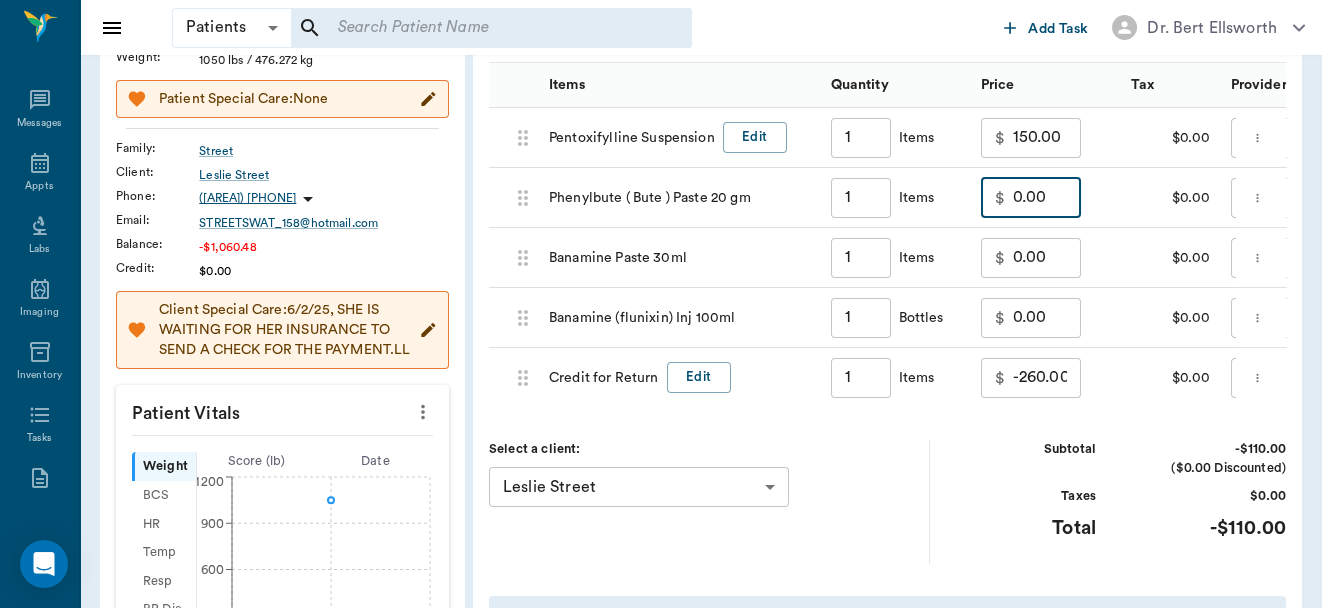 type on "0.00" 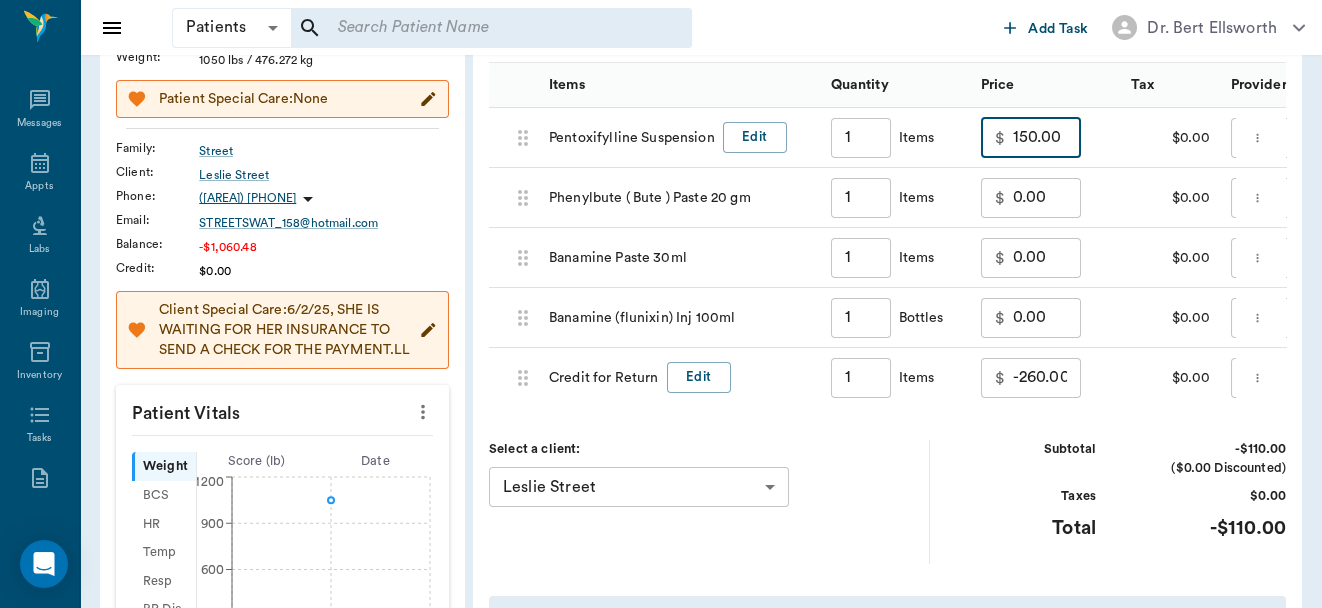 click on "150.00" at bounding box center [1047, 138] 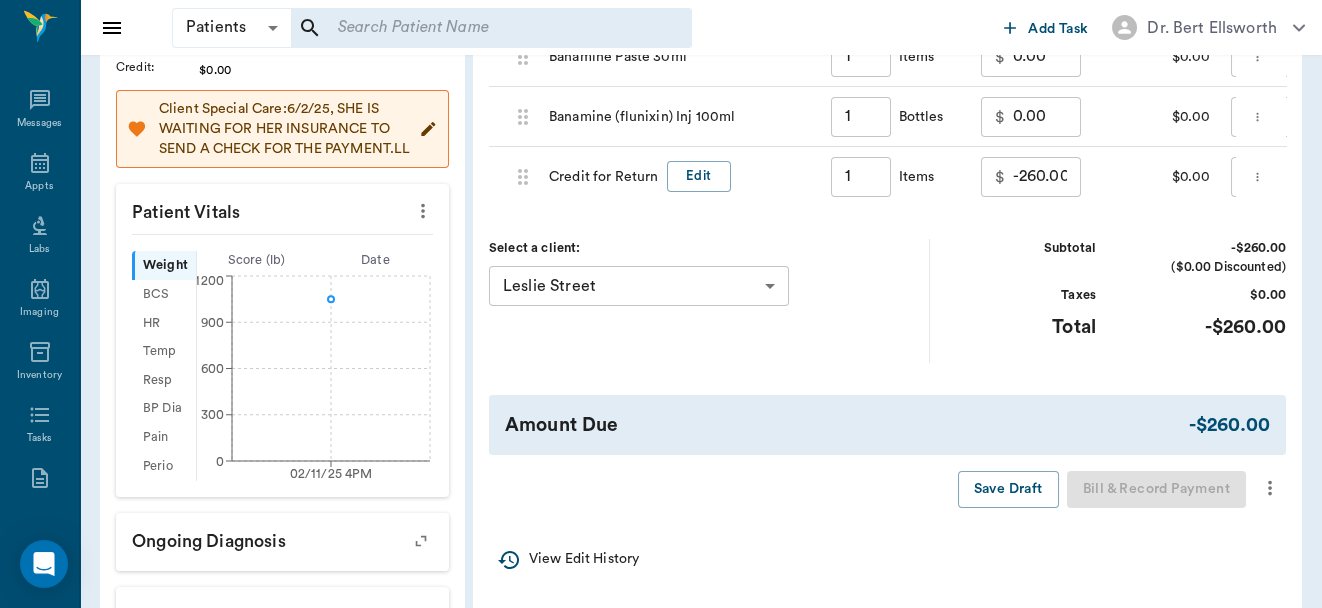 scroll, scrollTop: 501, scrollLeft: 0, axis: vertical 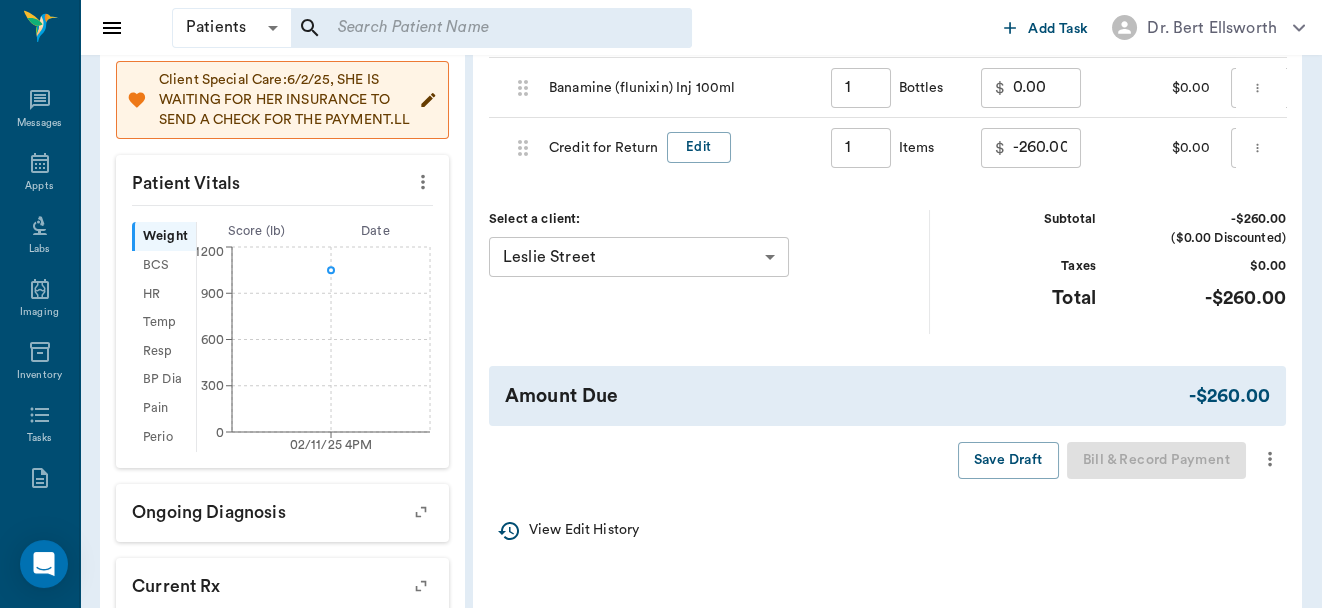 type on "0.00" 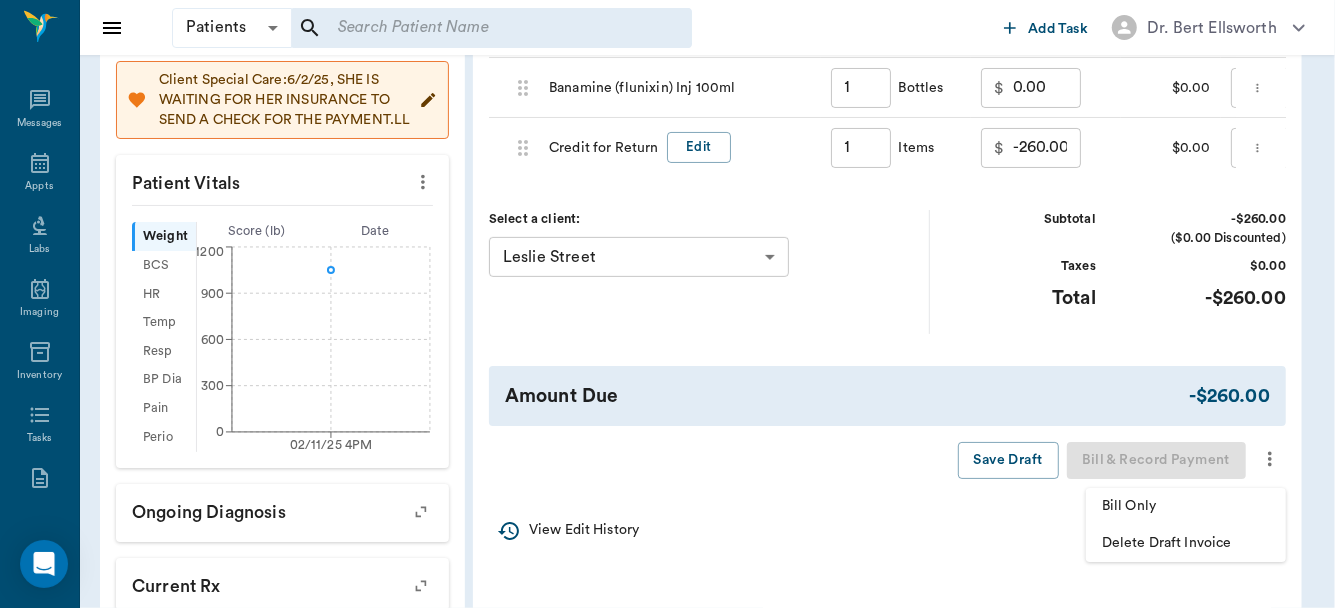 click on "Bill Only" at bounding box center [1186, 506] 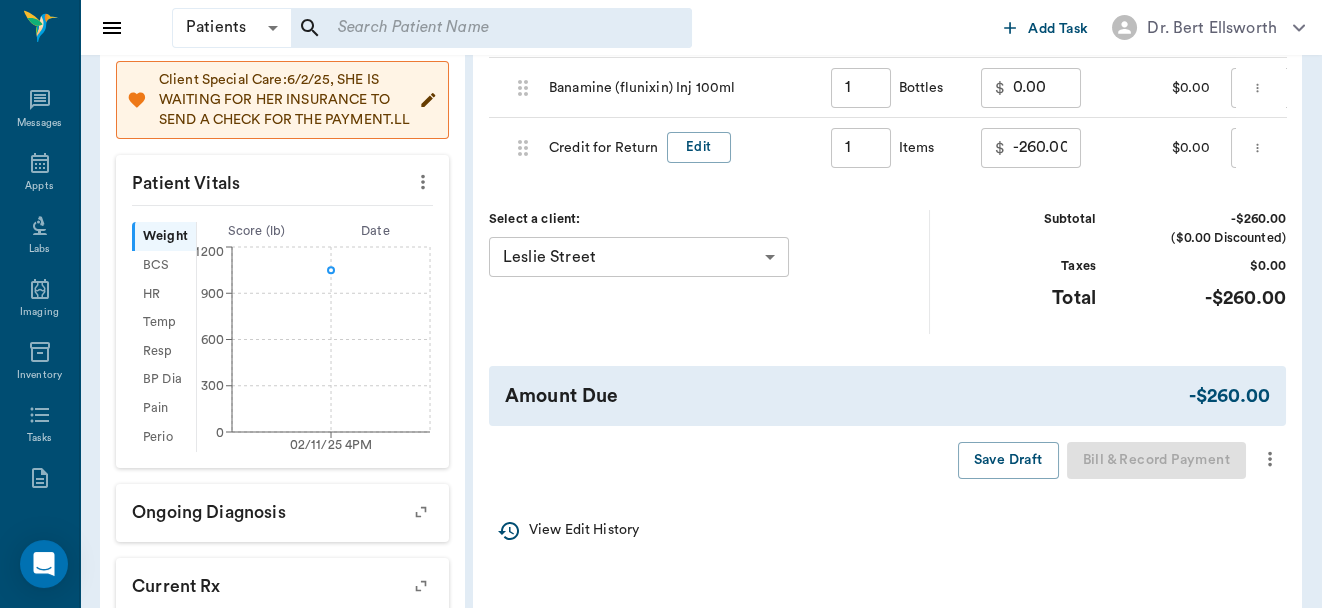 click 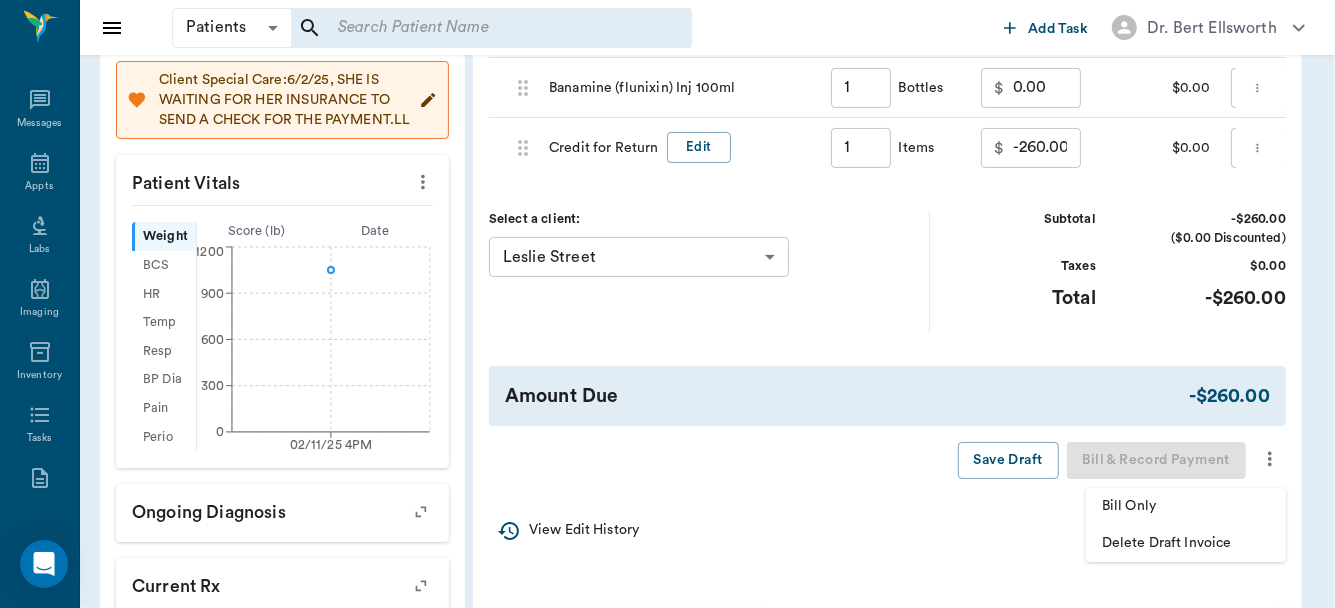 click at bounding box center [667, 304] 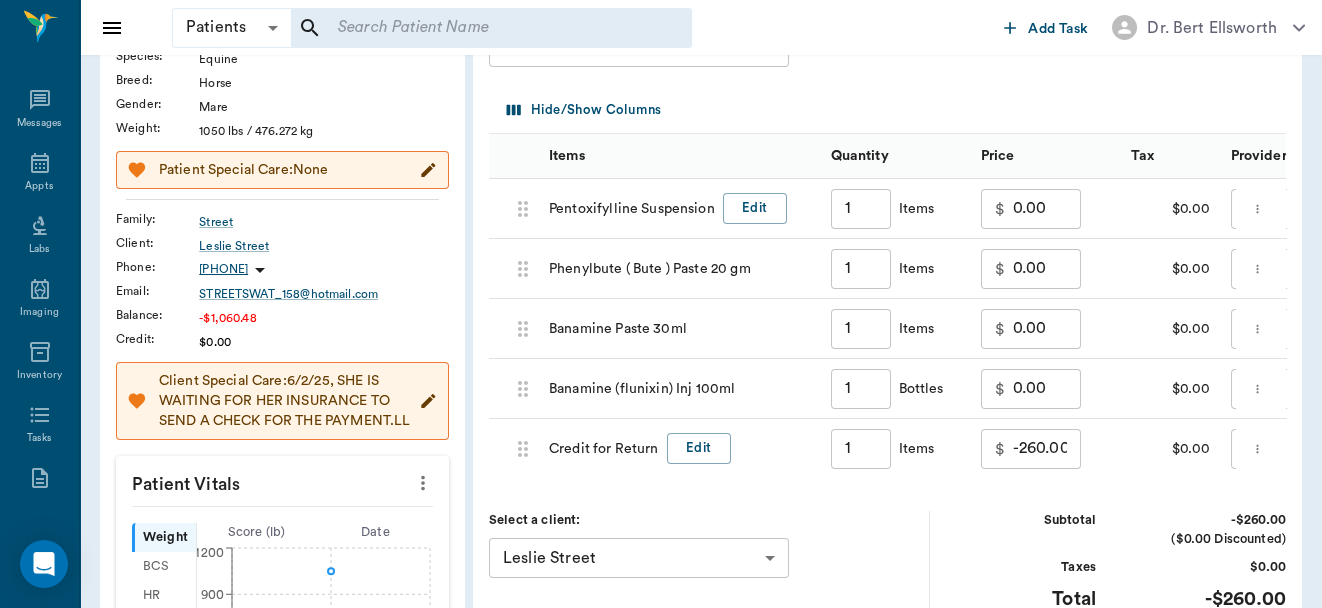 scroll, scrollTop: 0, scrollLeft: 0, axis: both 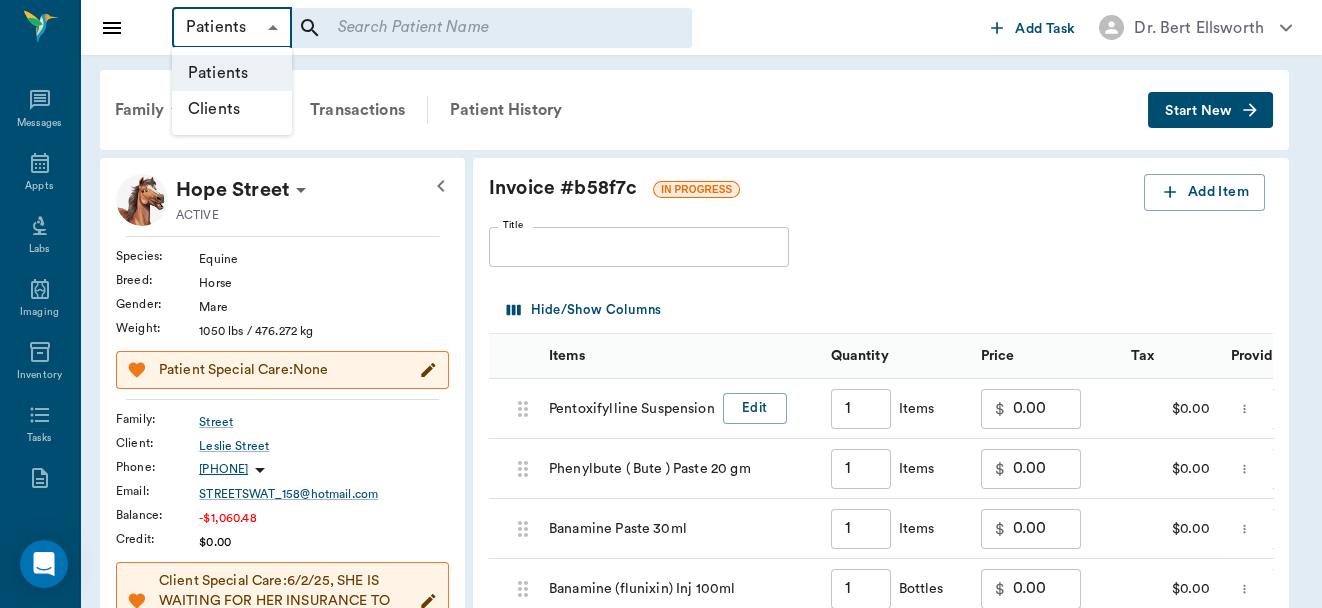 click on "Patients Patients ​ ​ Add Task Dr. Bert Ellsworth Nectar Messages Appts Labs Imaging Inventory Tasks Forms Staff Reports Lookup Settings Family Invoices Transactions Patient History Start New Hope Street     ACTIVE   Species : Equine Breed : Horse Gender : Mare Weight : 1050 lbs / 476.272 kg Patient Special Care:  None Family : Street Client : Leslie Street Phone : (903) 217-3966 Email : STREETSWAT_158@hotmail.com Balance : -$1,060.48 Credit : $0.00 Client Special Care:  6/2/25, SHE IS WAITING FOR HER INSURANCE TO SEND A CHECK FOR THE PAYMENT.LL Patient Vitals Weight BCS HR Temp Resp BP Dia Pain Perio Score ( lb ) Date 02/11/25 4PM 0 300 600 900 1200 Ongoing diagnosis Current Rx Reminders Upcoming appointments Schedule Appointment Invoice # b58f7c IN PROGRESS Add Item Title Title Hide/Show Columns   Items Quantity Price Tax Provider 687d58d2d1161126a781e22c Pentoxifylline Suspension Edit 1 ​ Items $ 0.00 ​ $0.00 ​ ​ 687d58f9a4e2f9978ca63792 Phenylbute ( Bute ) Paste 20 gm 1 ​ Items $ 0.00 ​ 1" at bounding box center (661, 687) 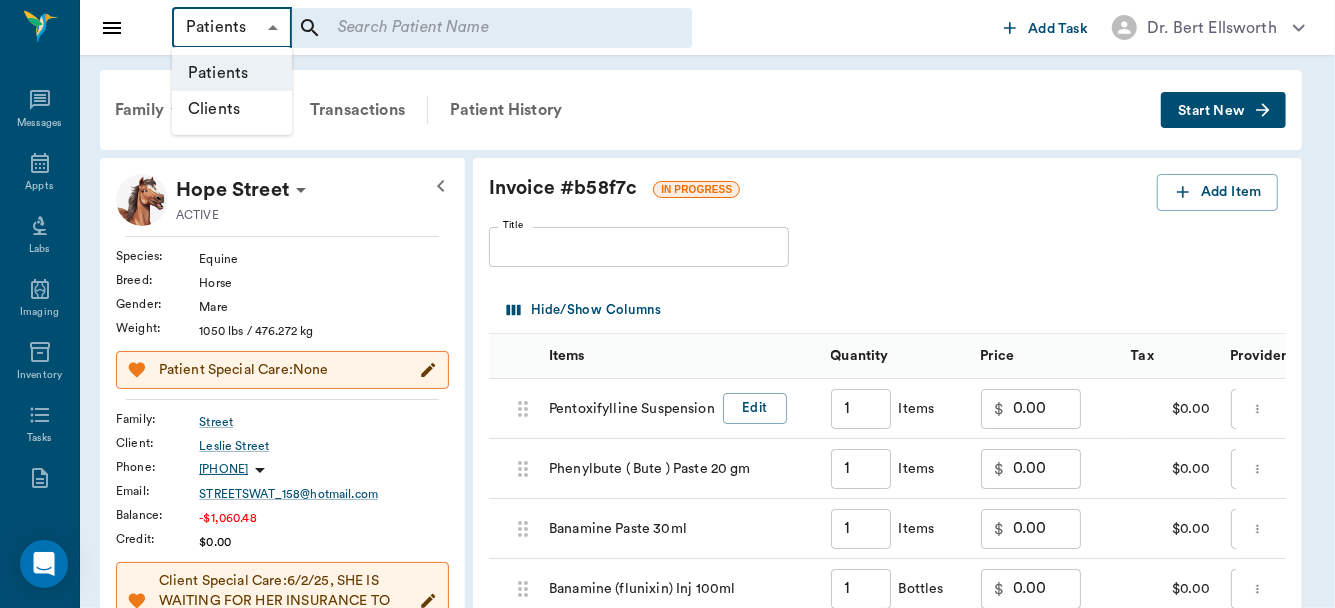 click on "Clients" at bounding box center [232, 109] 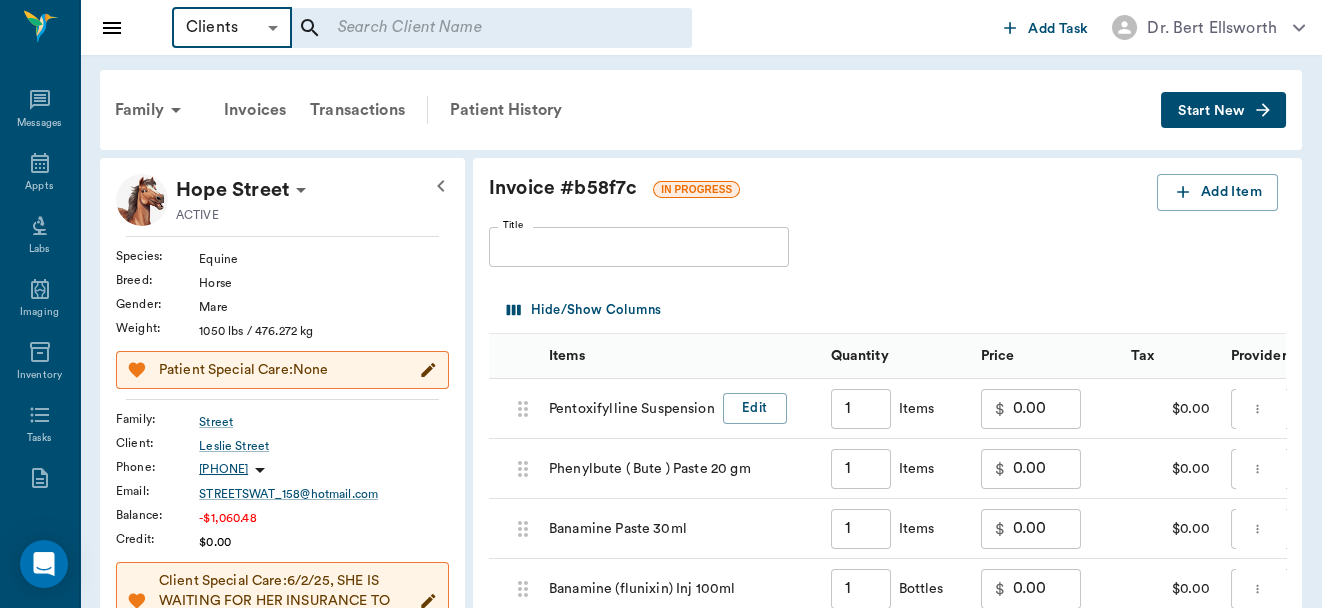 click at bounding box center (478, 28) 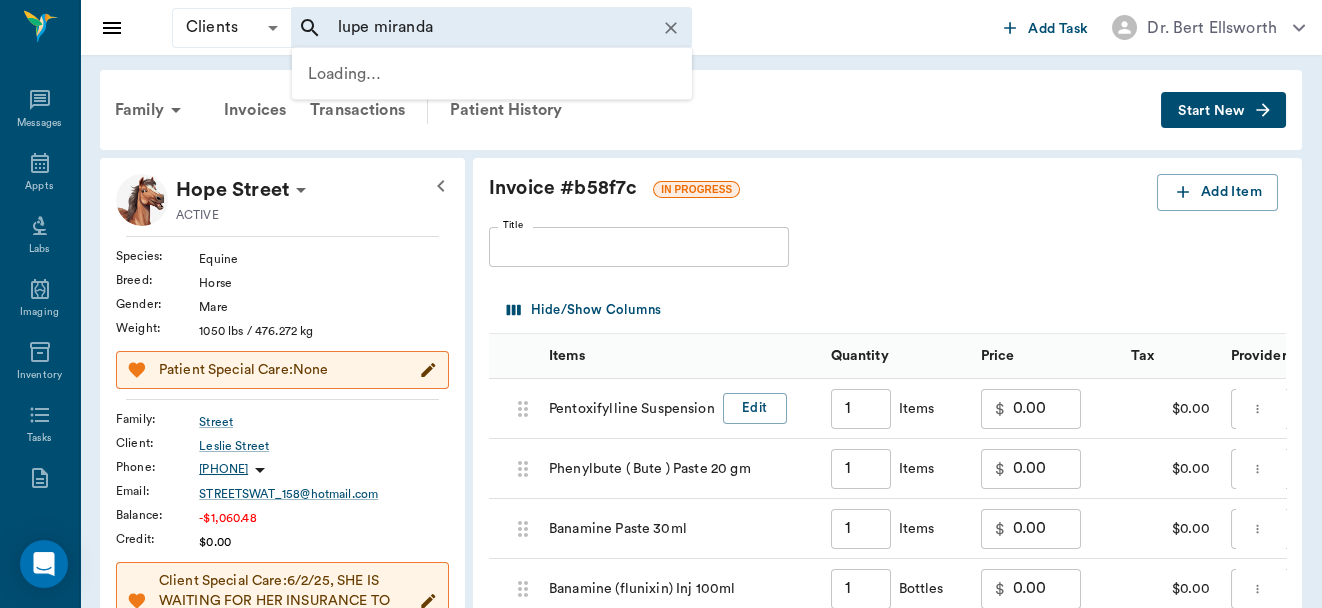type on "lupe miranda" 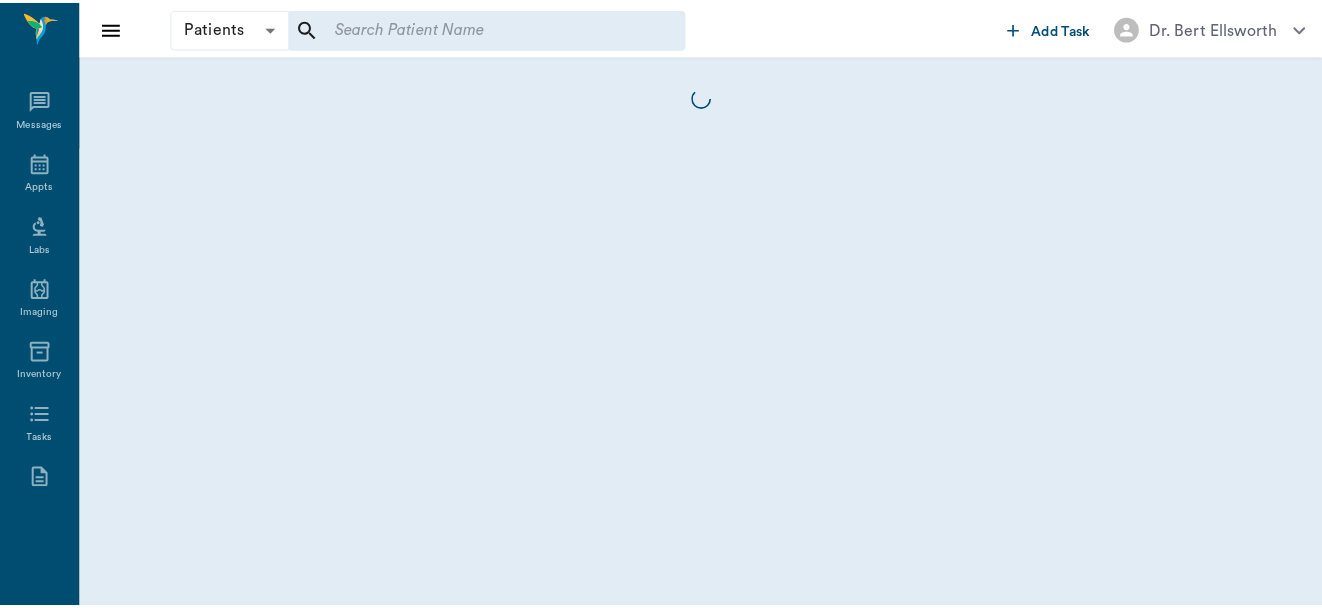 scroll, scrollTop: 0, scrollLeft: 0, axis: both 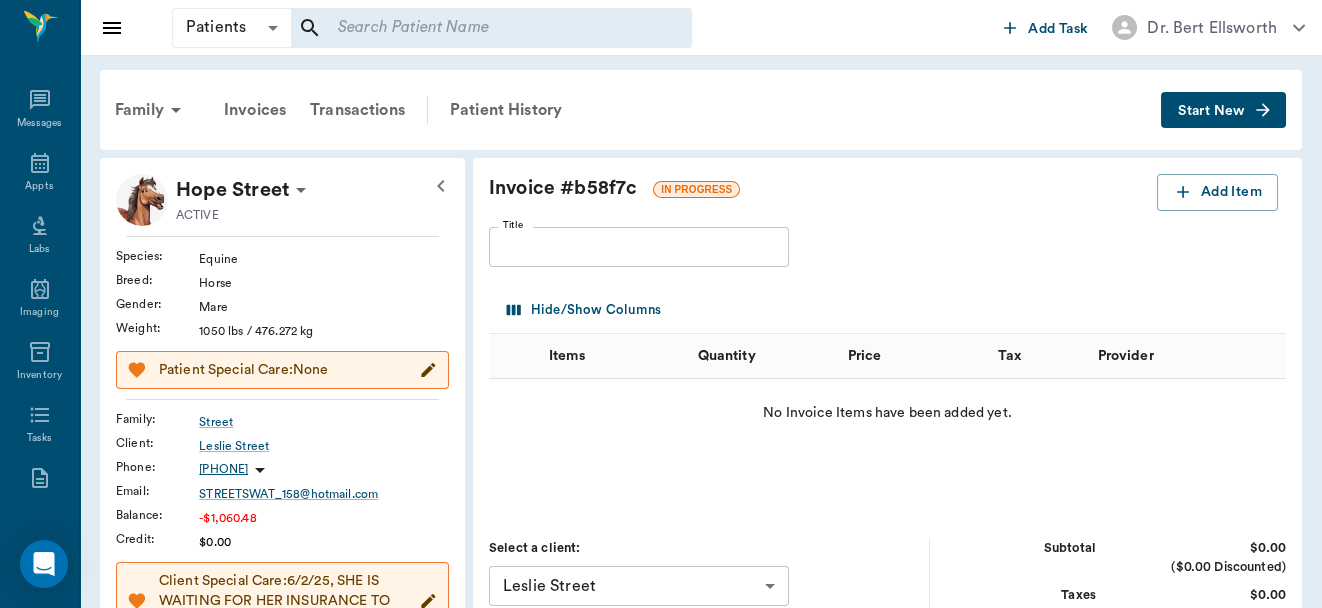 click at bounding box center [491, 28] 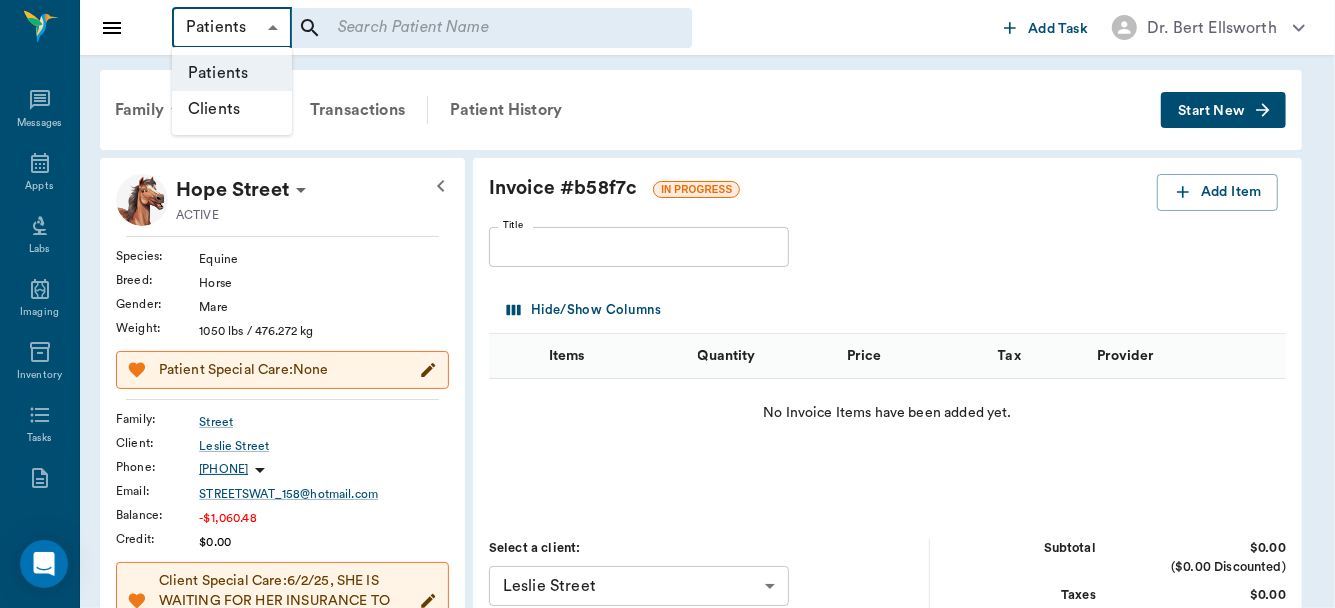 click on "Patients Patients ​ ​ Add Task Dr. Bert Ellsworth Nectar Messages Appts Labs Imaging Inventory Tasks Forms Staff Reports Lookup Settings Family Invoices Transactions Patient History Start New [STREET] ​ ​ ​ ACTIVE Species : Equine Breed : Horse Gender : Mare Weight : 1050 lbs / 476.272 kg Patient Special Care: None Family : [LAST] Client : [FIRST] [LAST] Phone : [PHONE] Email : [EMAIL] Balance : -$1,060.48 Credit : $0.00 Client Special Care: [DATE], SHE IS WAITING FOR HER INSURANCE TO SEND A CHECK FOR THE PAYMENT.LL Patient Vitals Weight BCS HR Temp Resp BP Dia Pain Perio Score ( lb ) Date 02/11/25 4PM 0 300 600 900 1200 Ongoing diagnosis Current Rx Reminders Upcoming appointments Schedule Appointment Invoice # b58f7c IN PROGRESS Add Item Title Title Hide/Show Columns Items Quantity Price Tax Provider No Invoice Items have been added yet. Select a client: [FIRST] [LAST] 63ec2eab52e12b0ba117c171 Subtotal $0.00 ($0.00 Discounted) Taxes $0.00 Total $0.00 Amount Due $0.00" at bounding box center (667, 687) 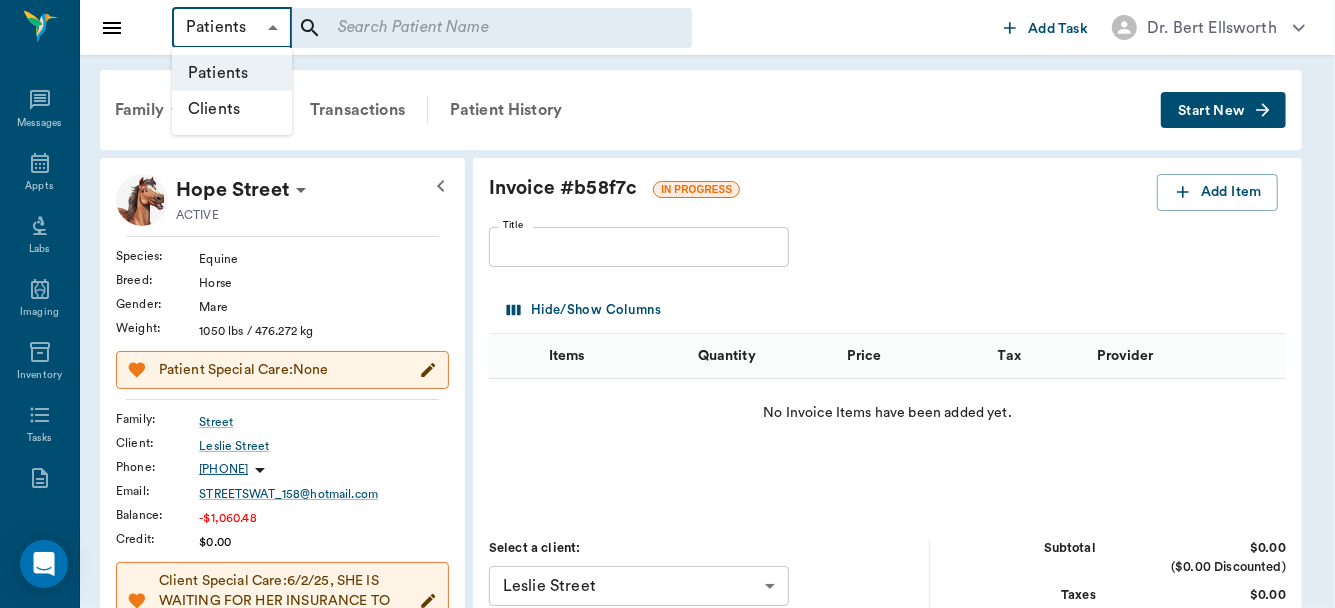 click on "Clients" at bounding box center (232, 109) 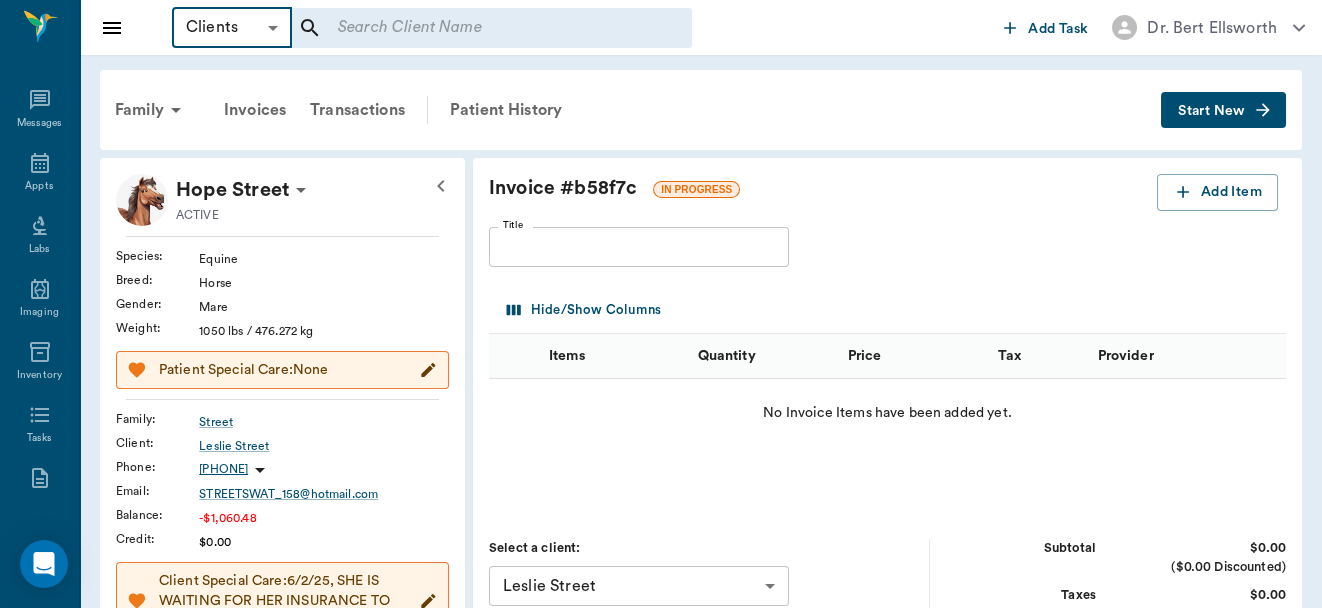 click at bounding box center (478, 28) 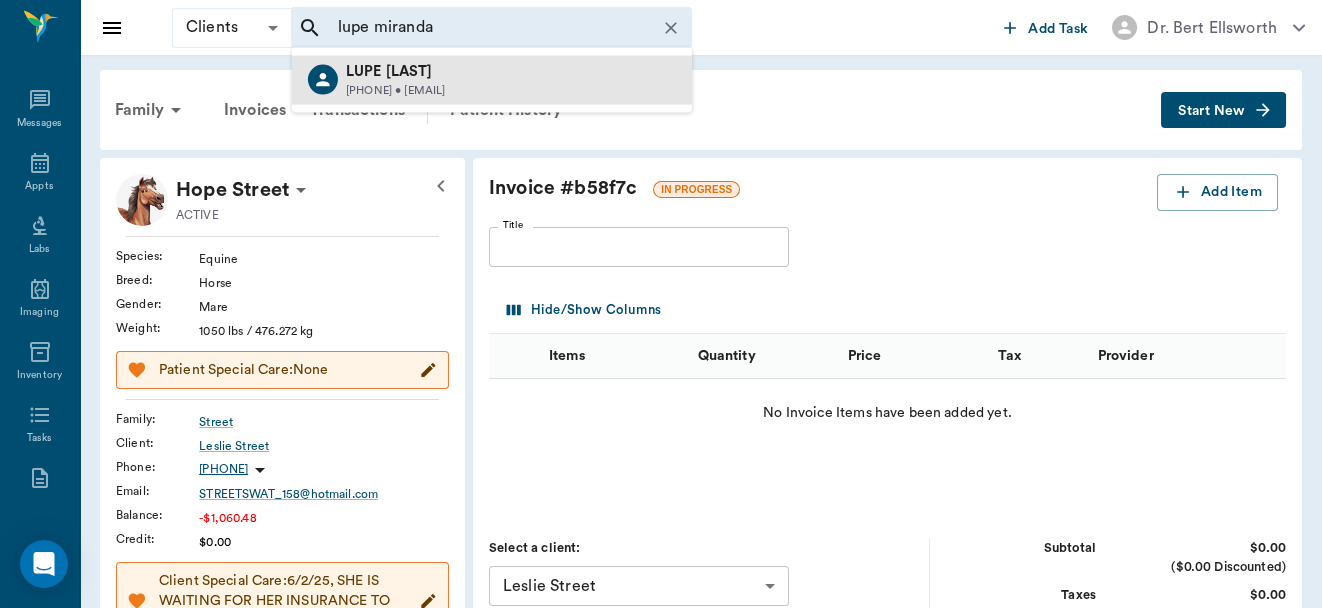 click on "([PHONE]) • [EMAIL]" at bounding box center (399, 90) 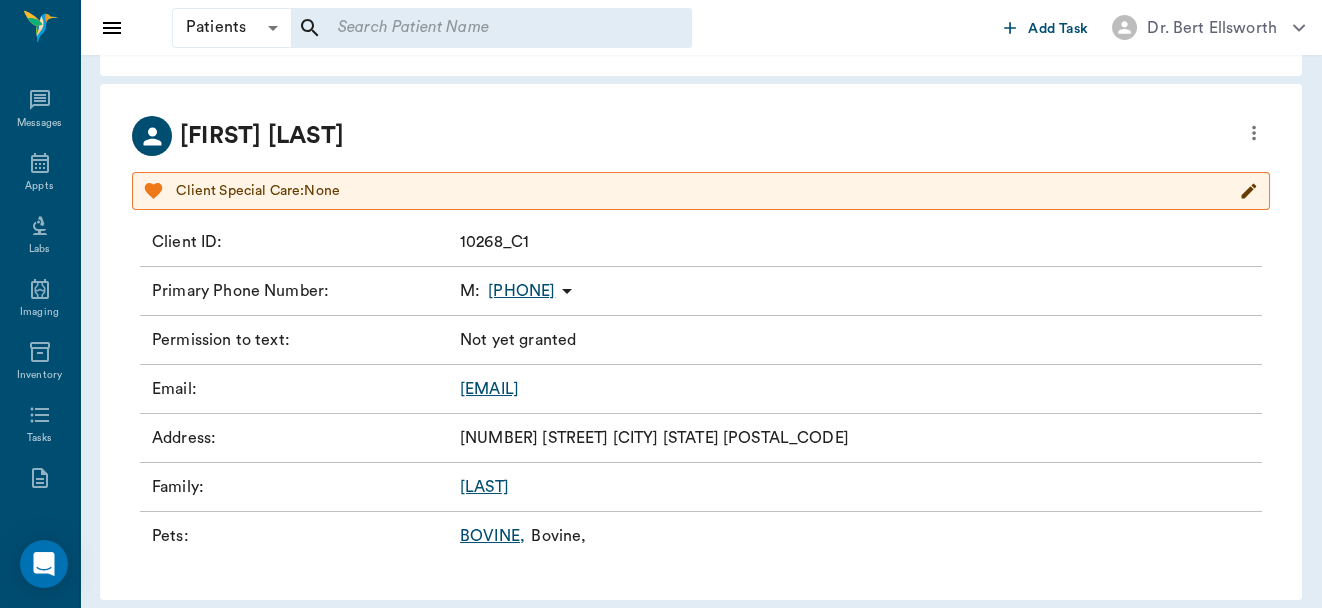 scroll, scrollTop: 87, scrollLeft: 0, axis: vertical 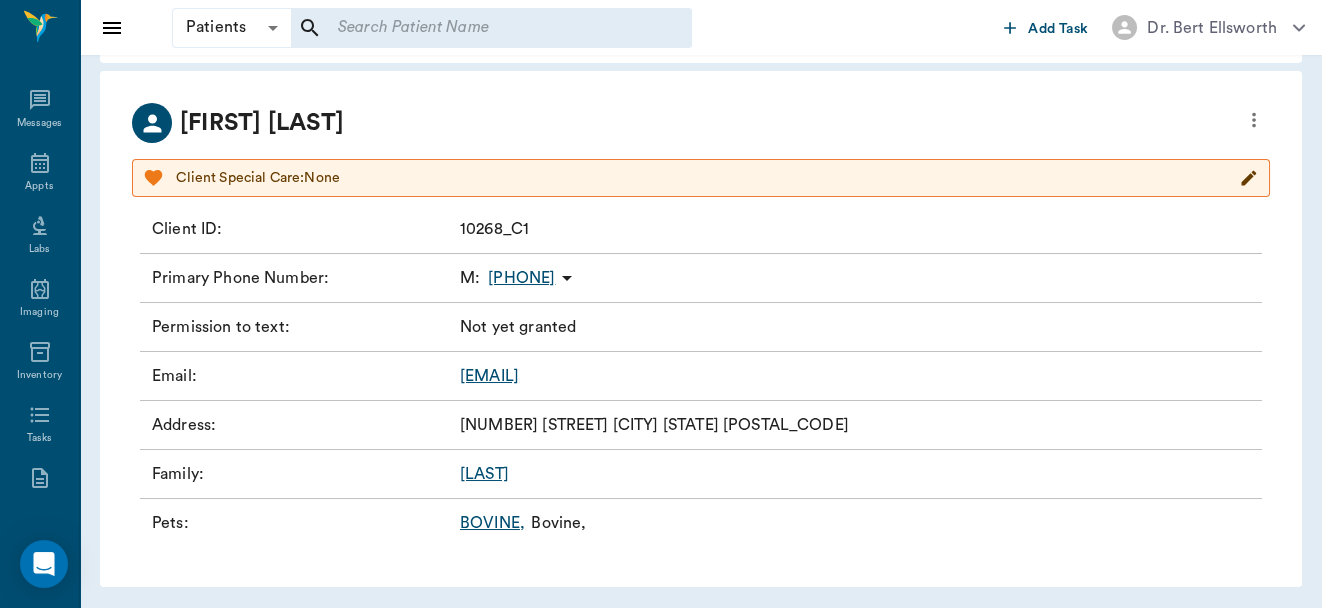click on "BOVINE ," at bounding box center (492, 523) 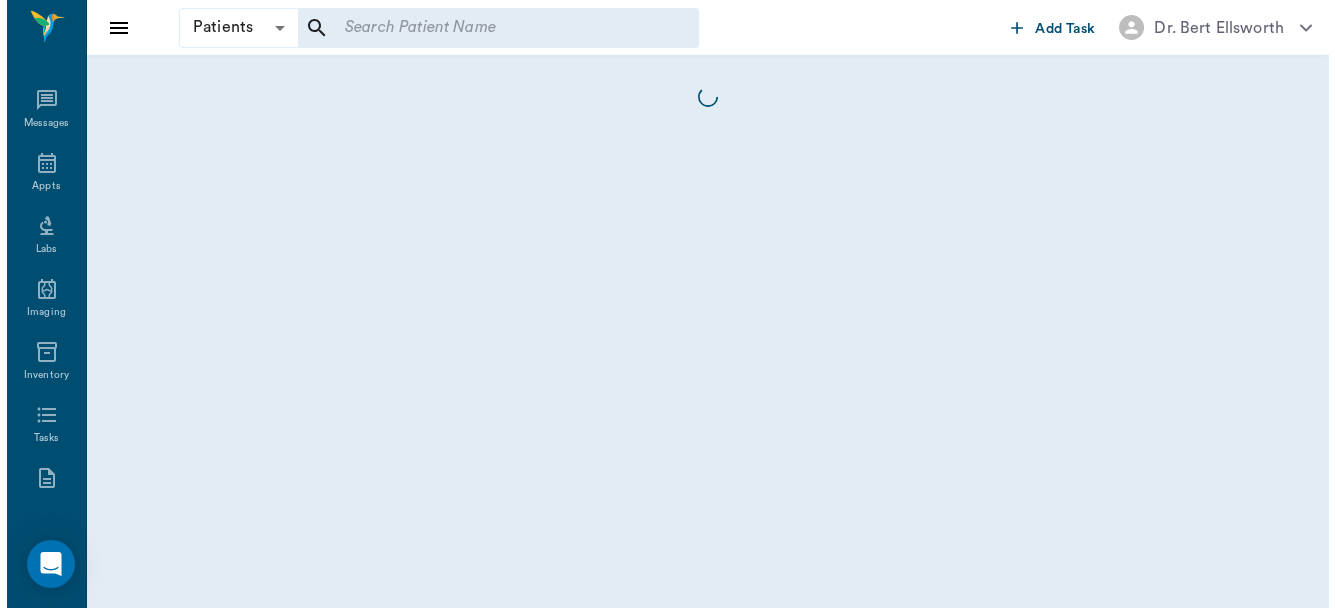 scroll, scrollTop: 0, scrollLeft: 0, axis: both 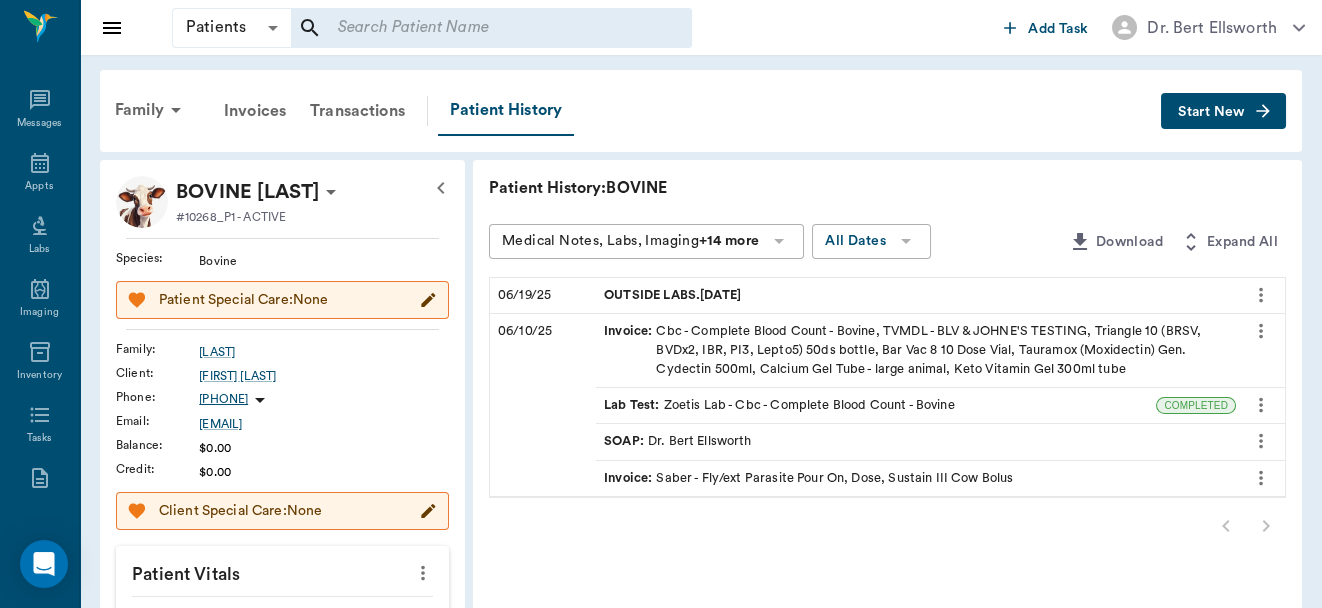 click on "SOAP : Dr. Bert Ellsworth" at bounding box center [677, 441] 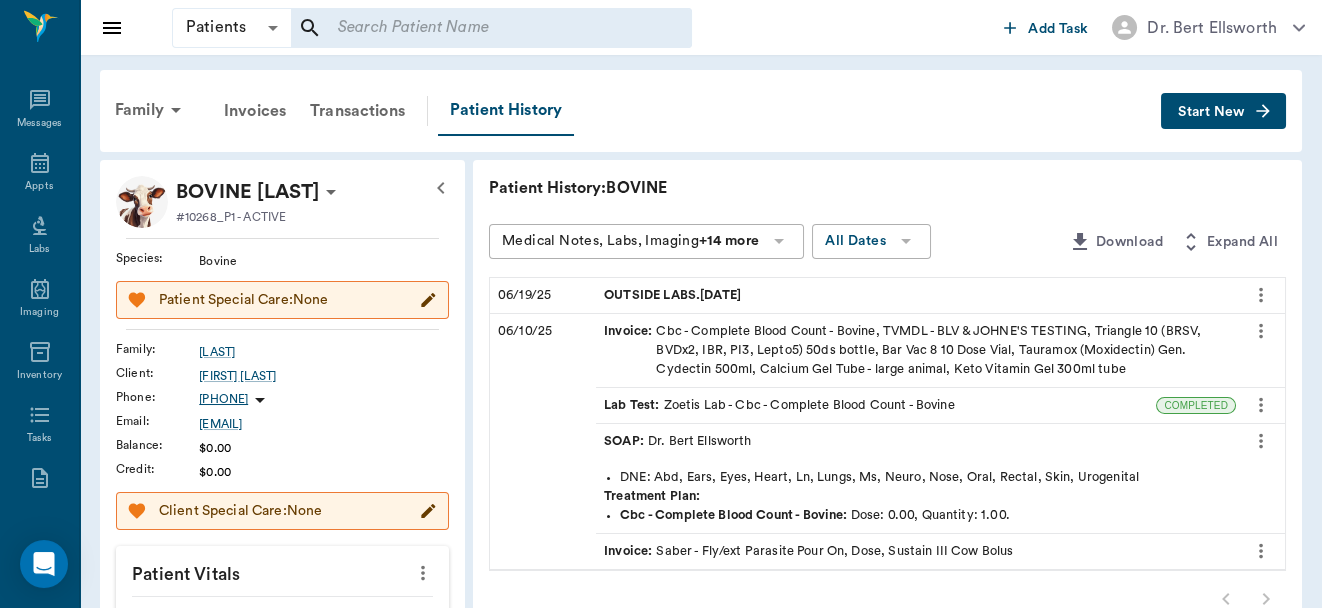 click 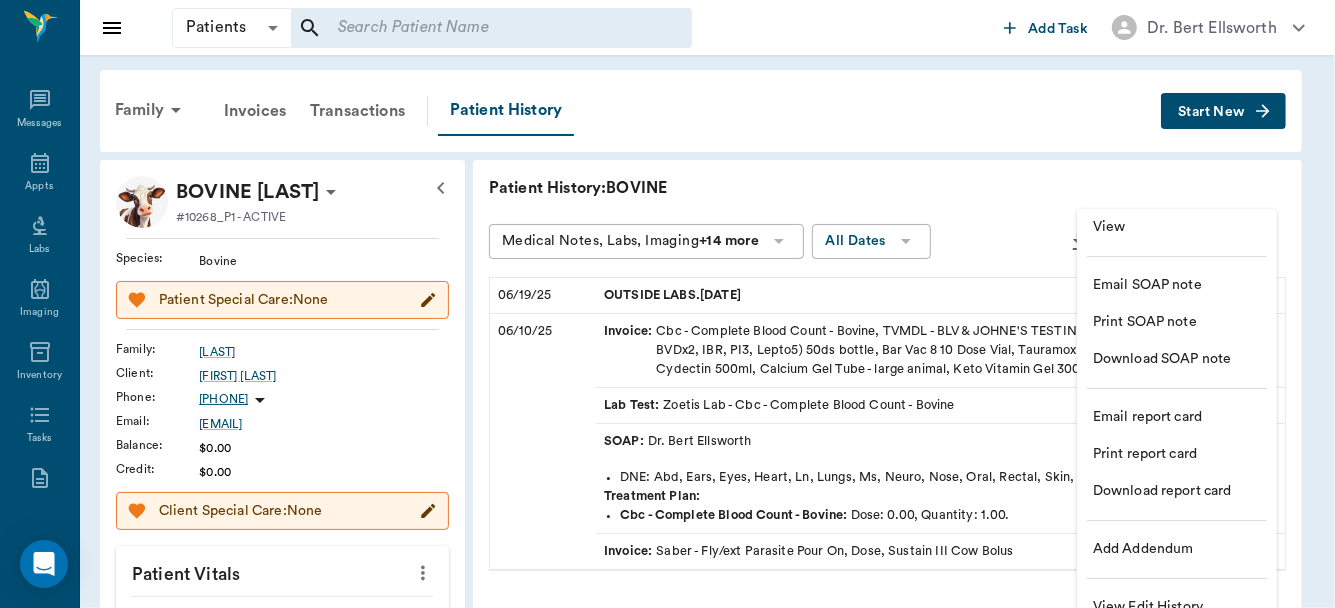 click on "View" at bounding box center [1177, 227] 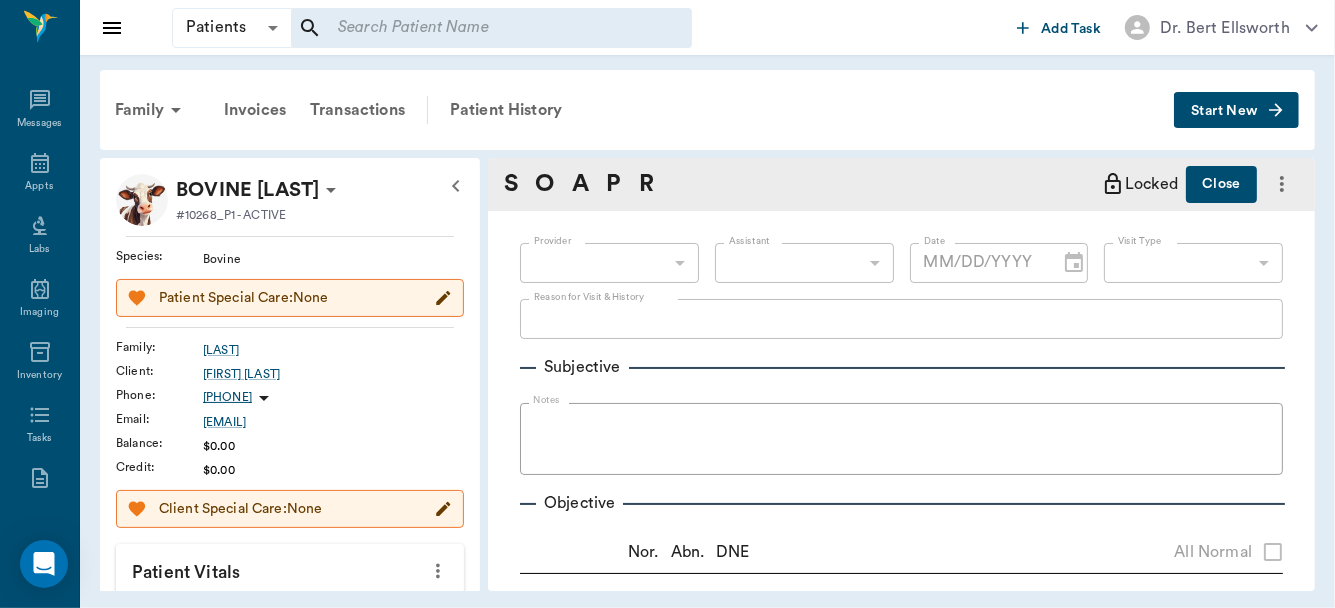 type on "63ec2f075fda476ae8351a4d" 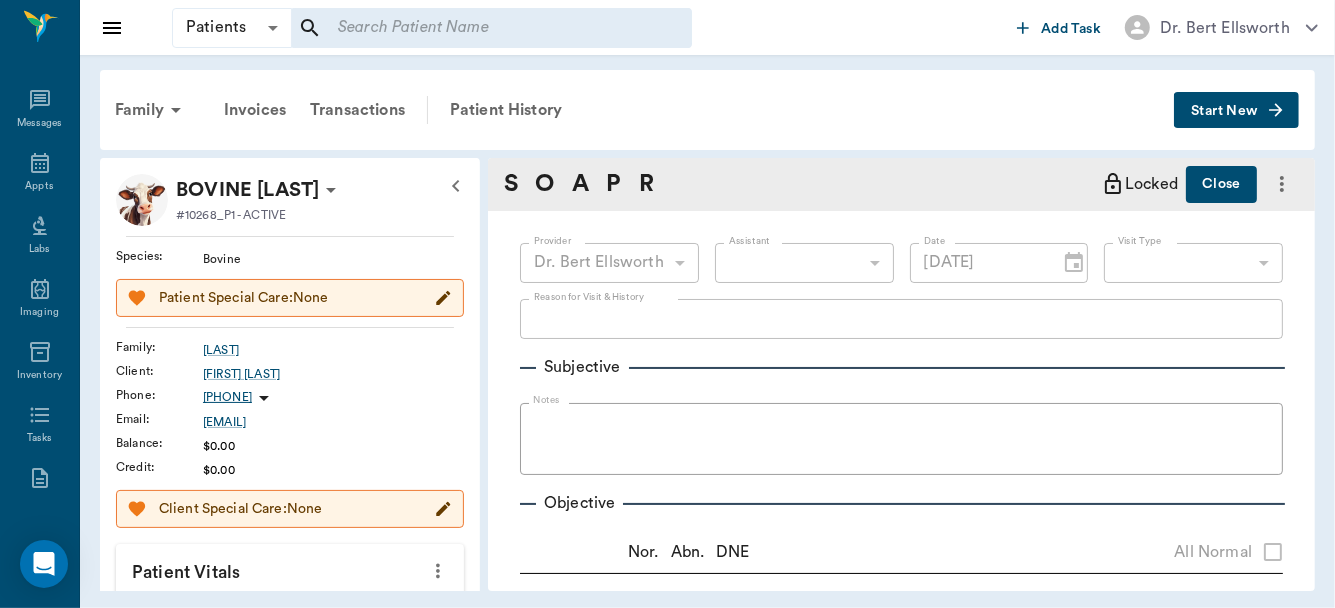type on "06/10/2025" 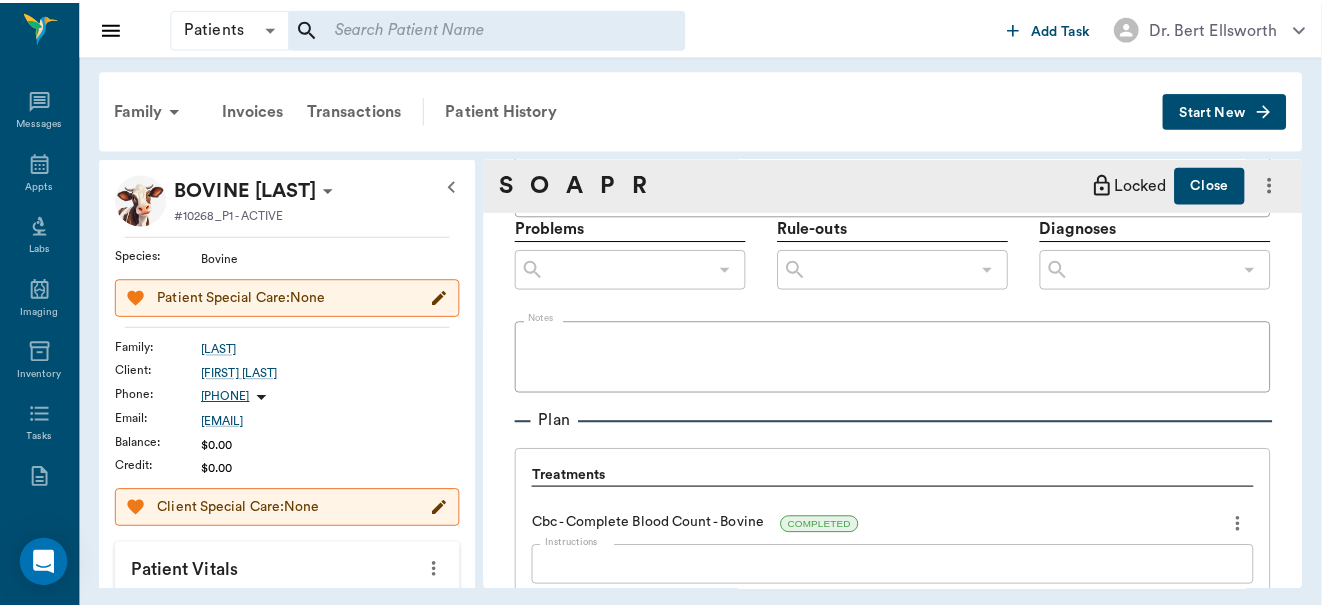 scroll, scrollTop: 1127, scrollLeft: 0, axis: vertical 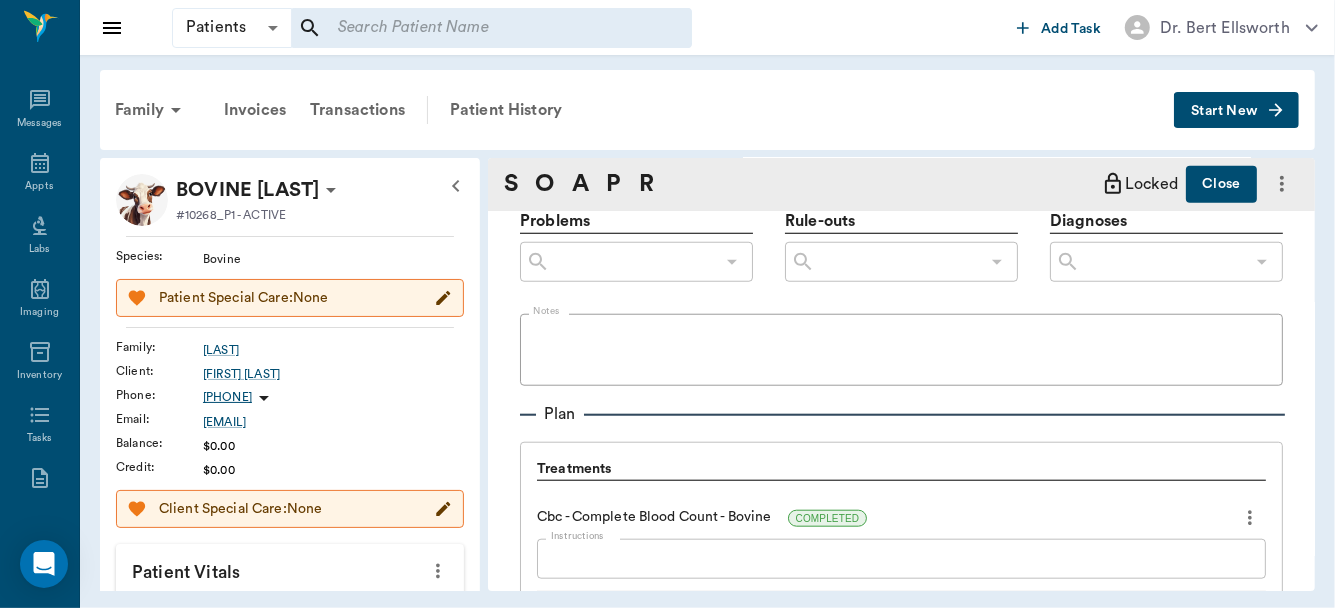 click on "Close" at bounding box center (1221, 184) 